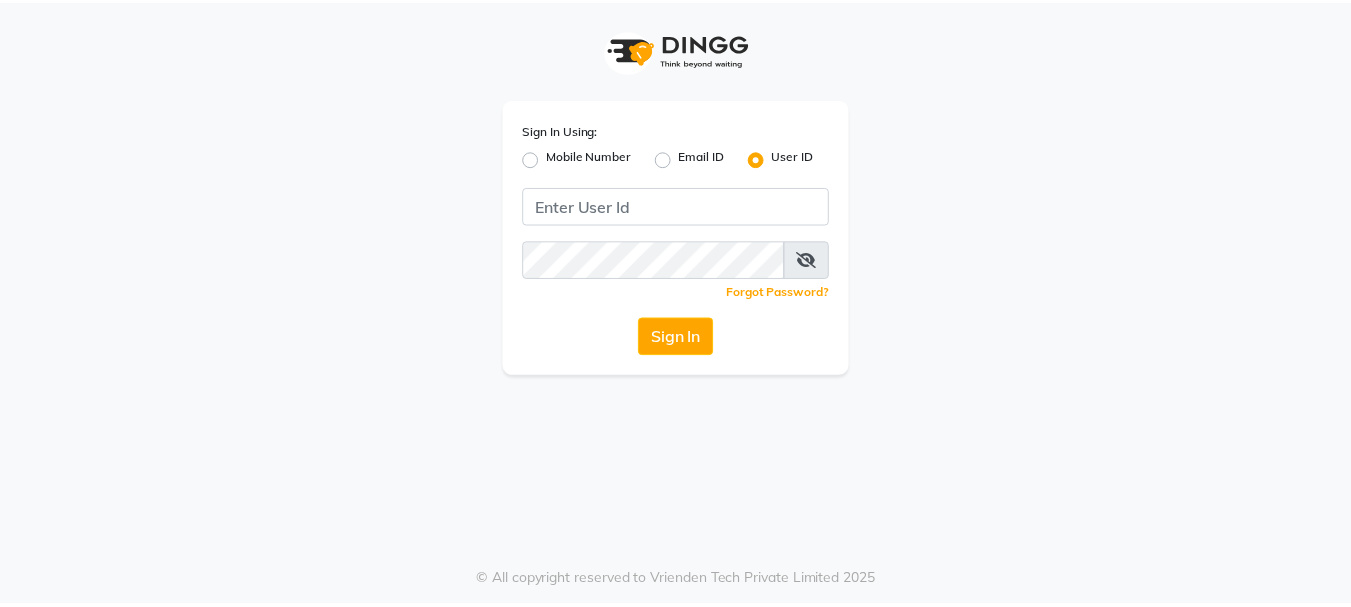 scroll, scrollTop: 0, scrollLeft: 0, axis: both 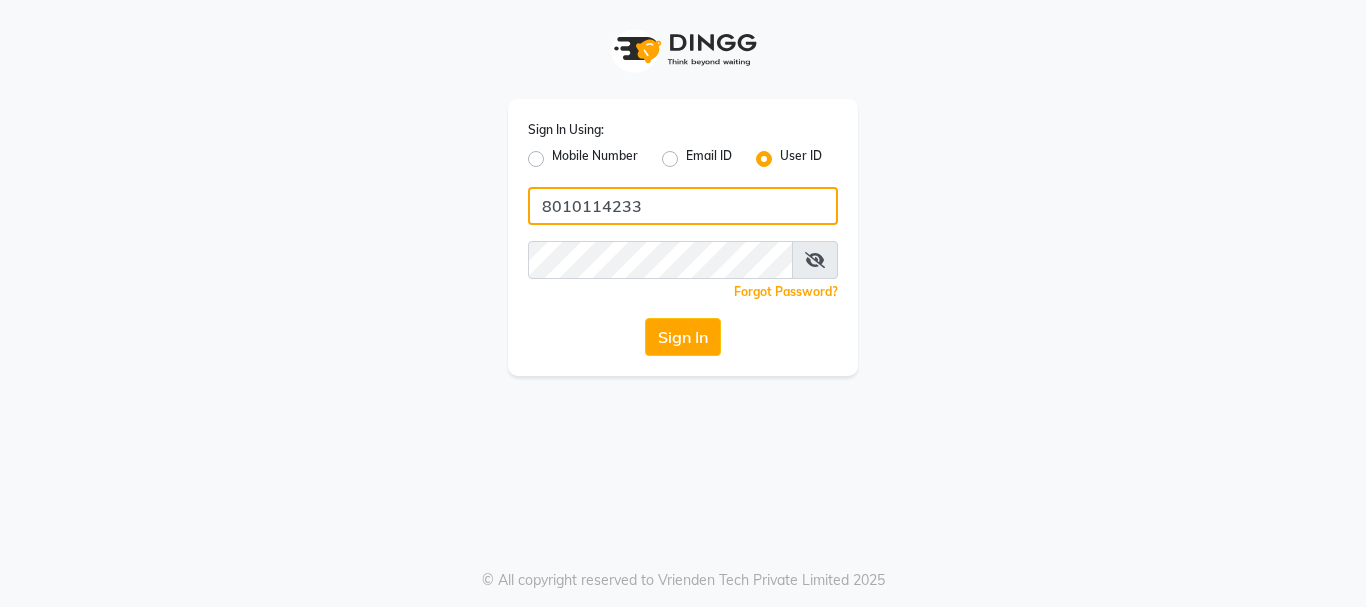 click on "8010114233" 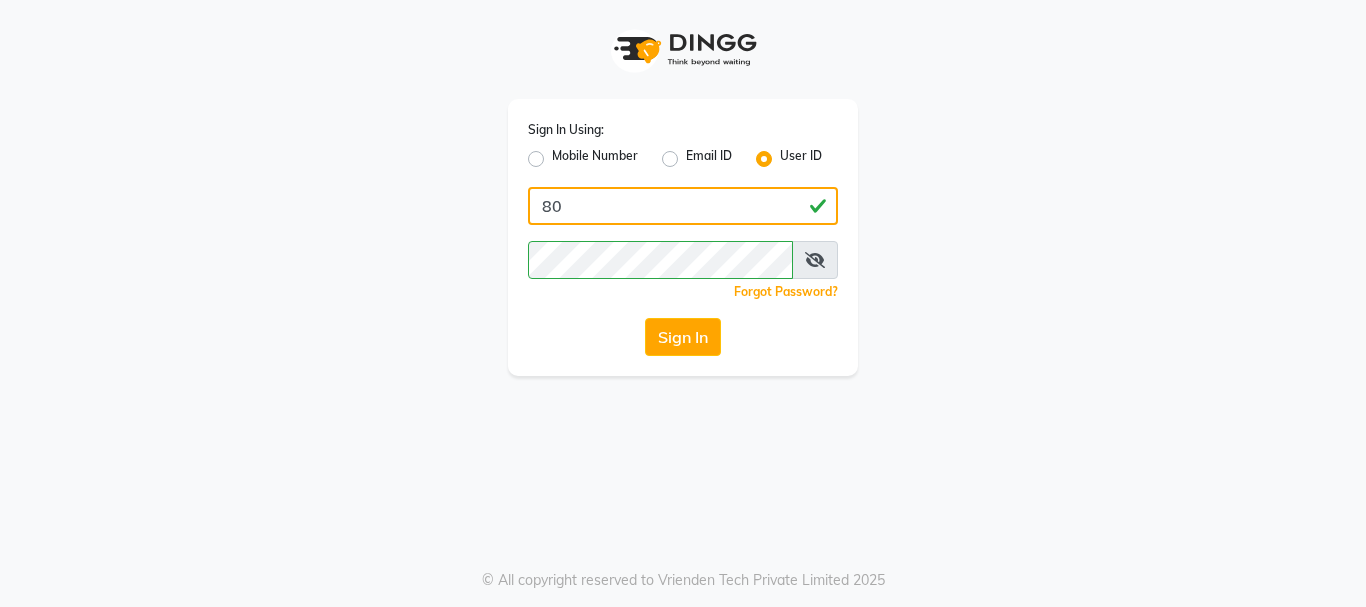 type on "8" 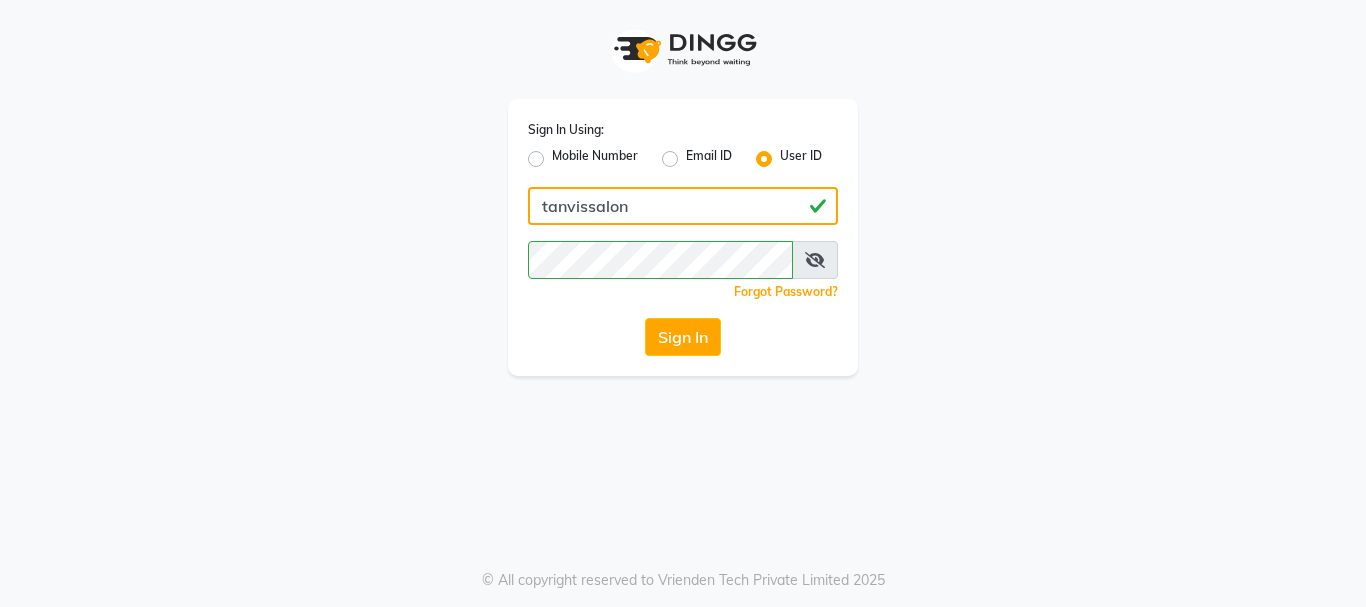 type on "tanvissalon" 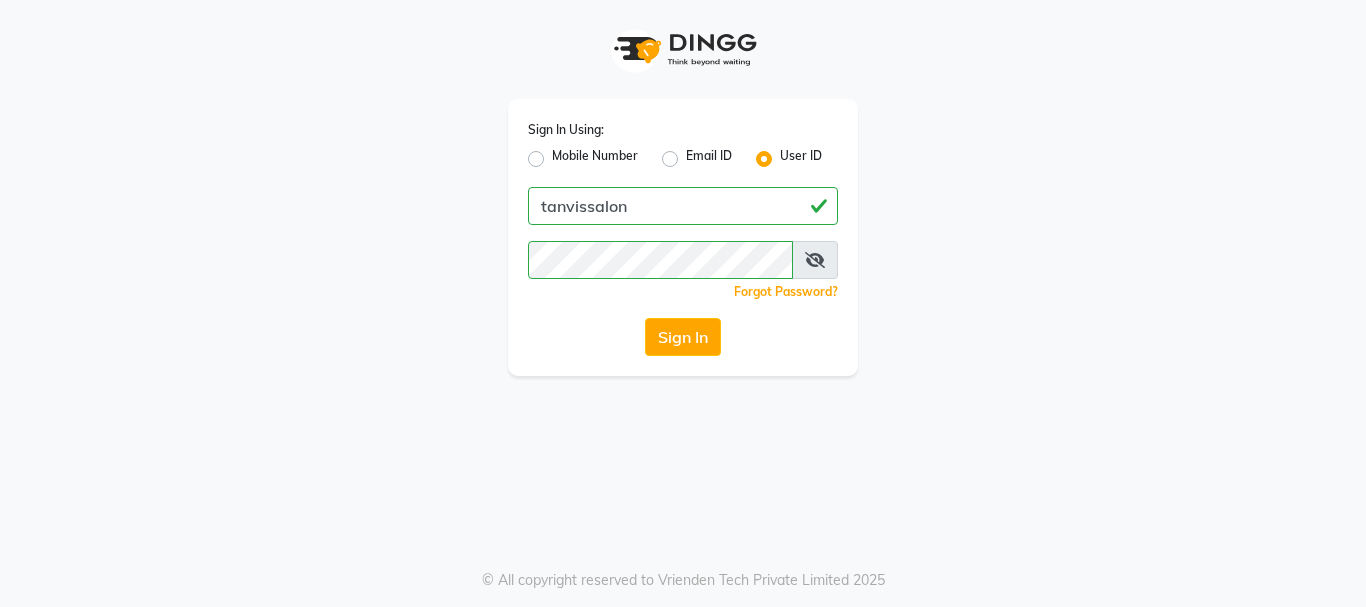 click on "Sign In Using: Mobile Number Email ID User ID tanvissalon  Remember me Forgot Password?  Sign In" 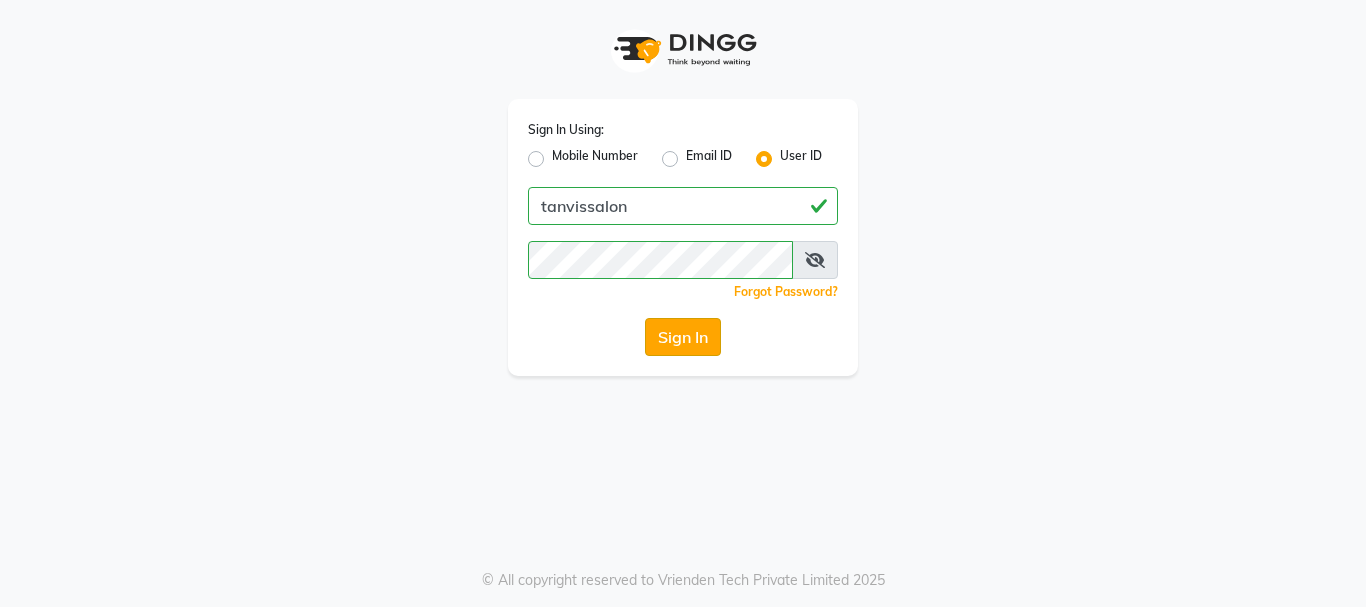 click on "Sign In" 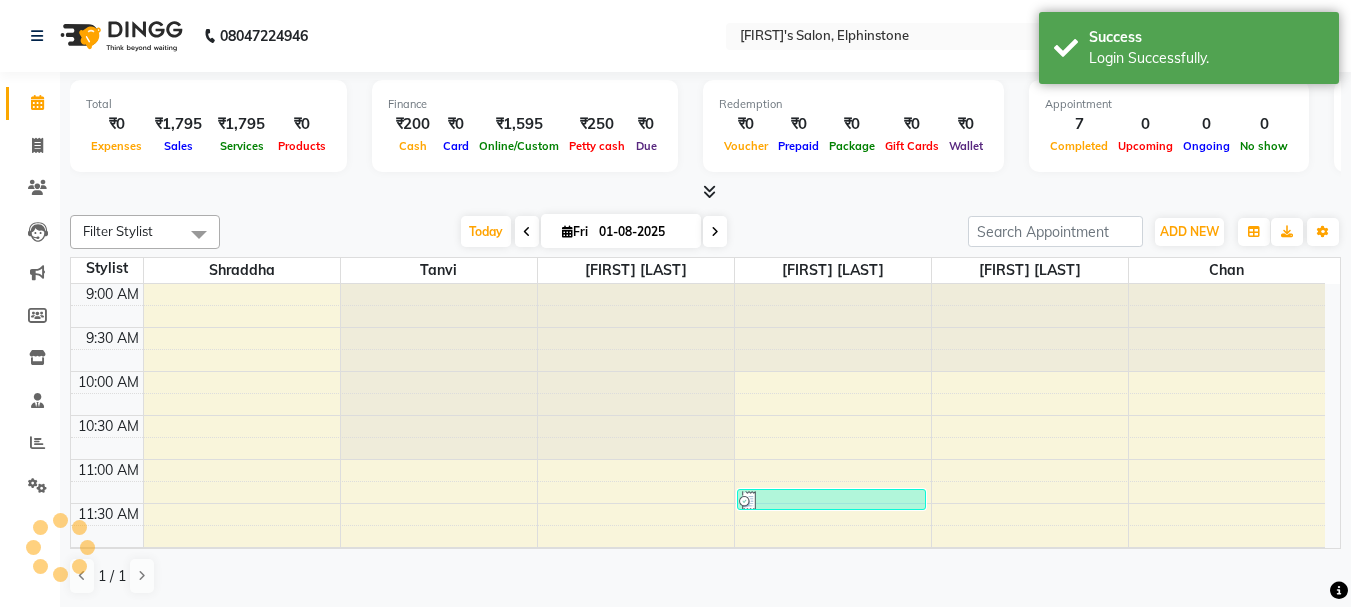 scroll, scrollTop: 0, scrollLeft: 0, axis: both 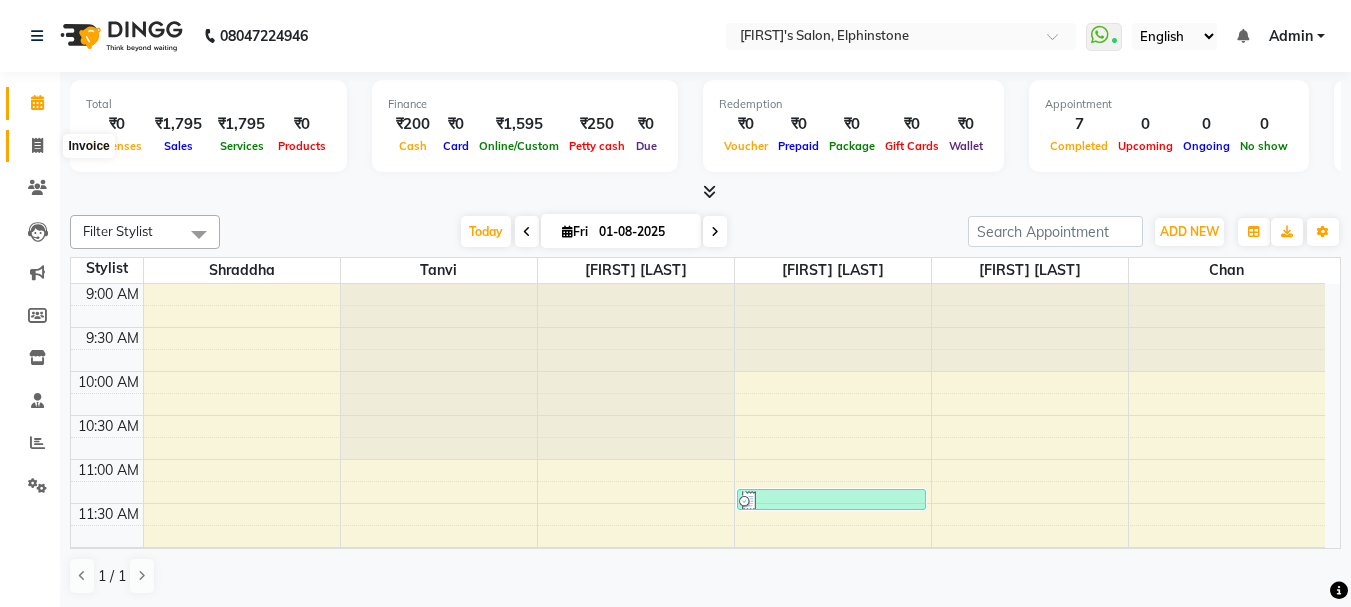 click 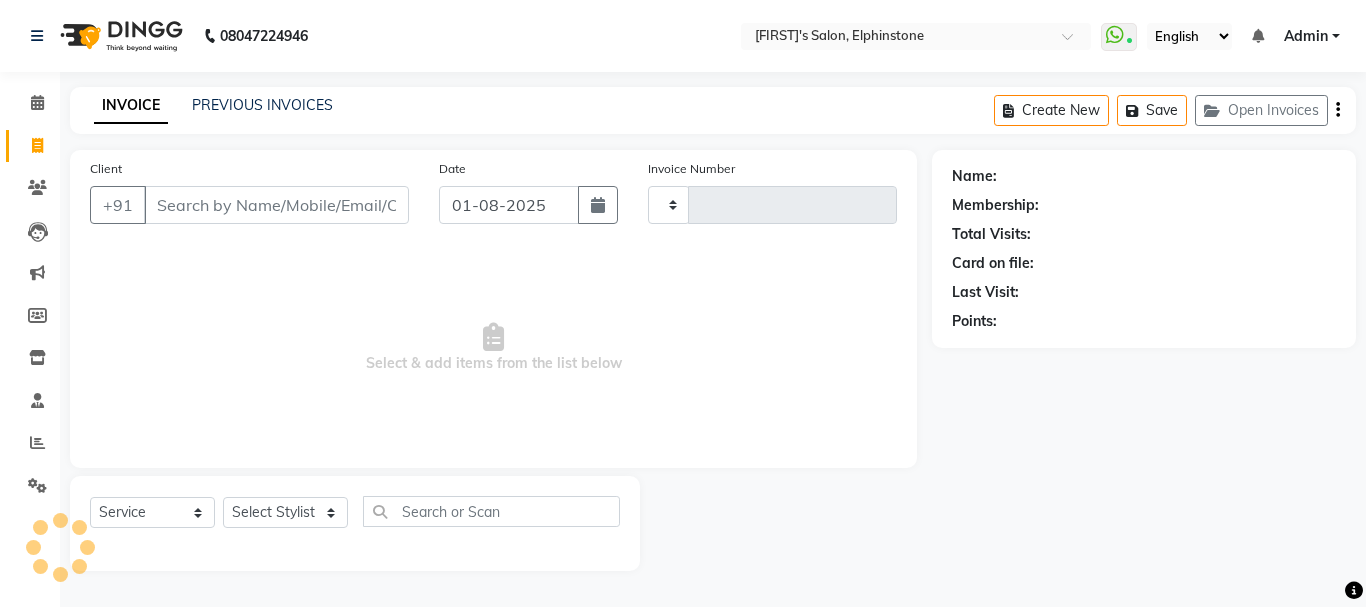 type on "0187" 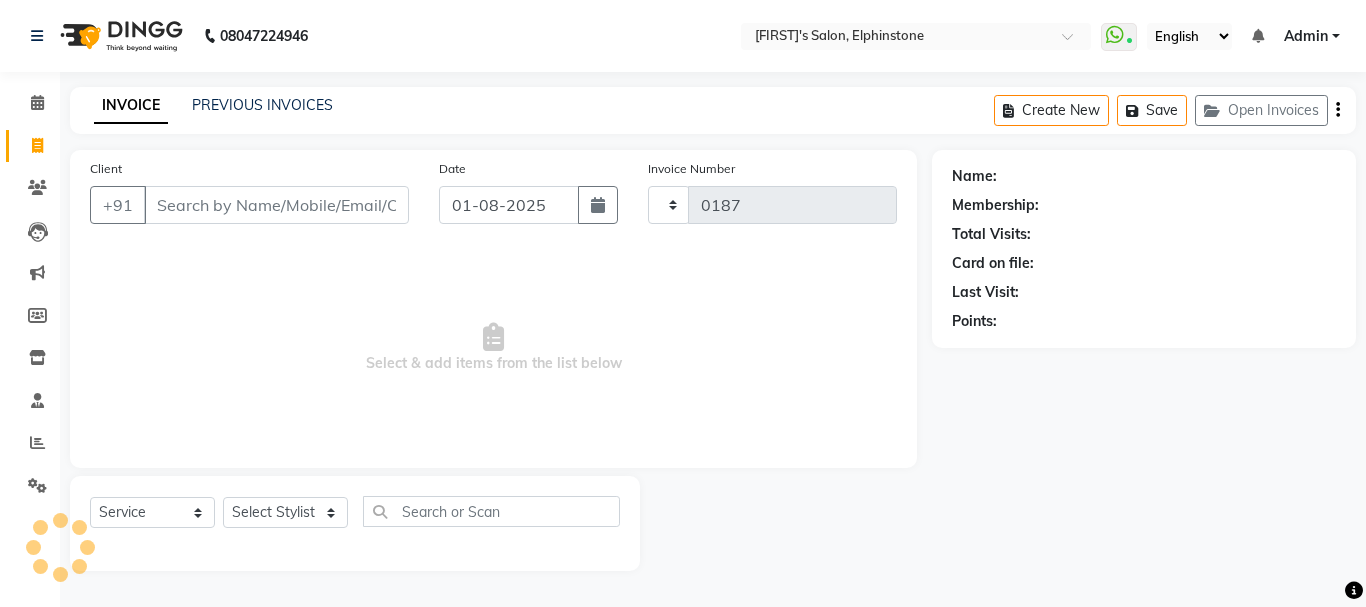 select on "716" 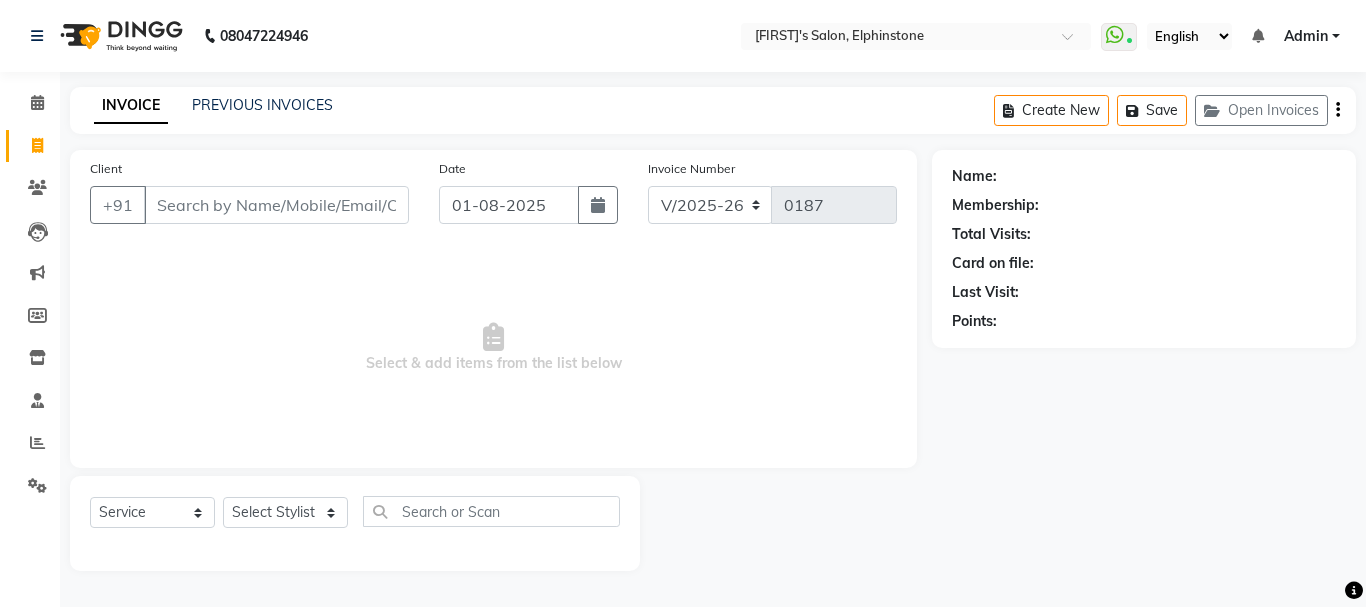 drag, startPoint x: 250, startPoint y: 208, endPoint x: 234, endPoint y: 205, distance: 16.27882 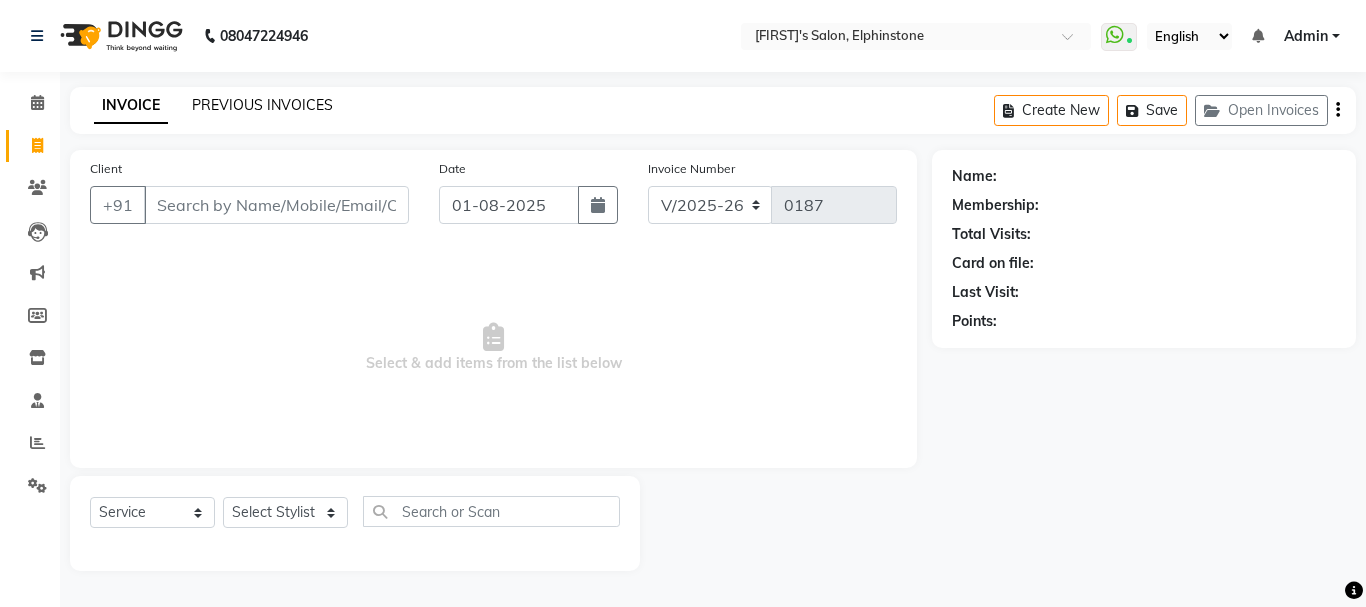 click on "PREVIOUS INVOICES" 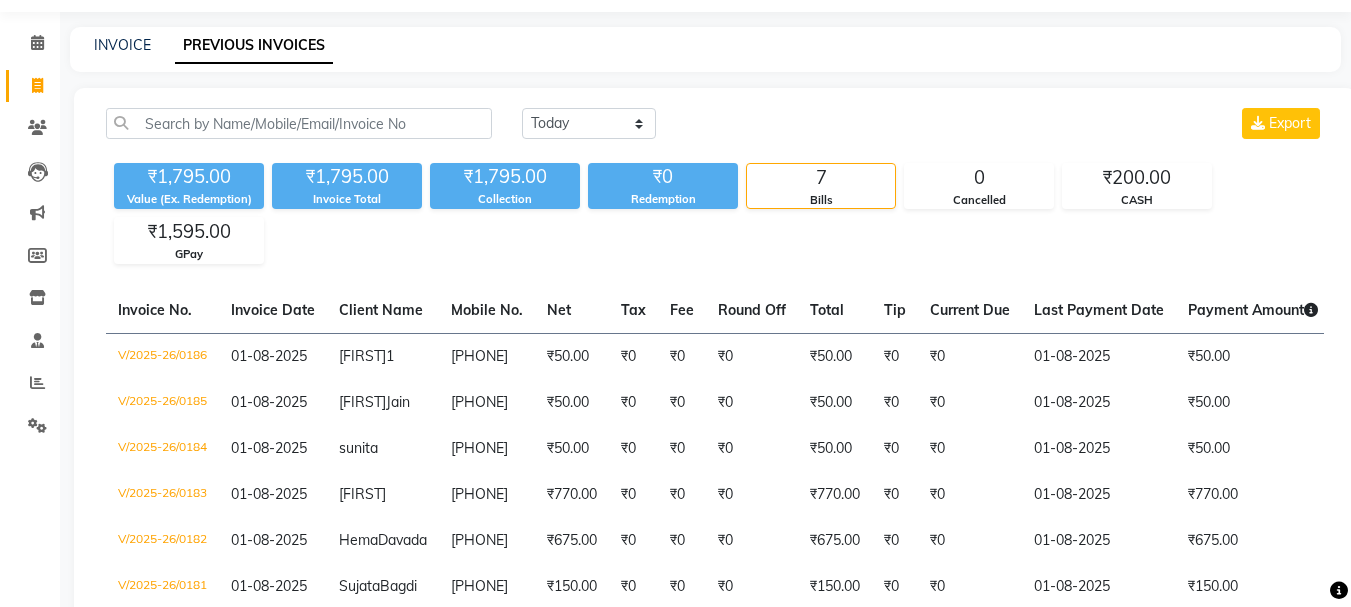 scroll, scrollTop: 0, scrollLeft: 0, axis: both 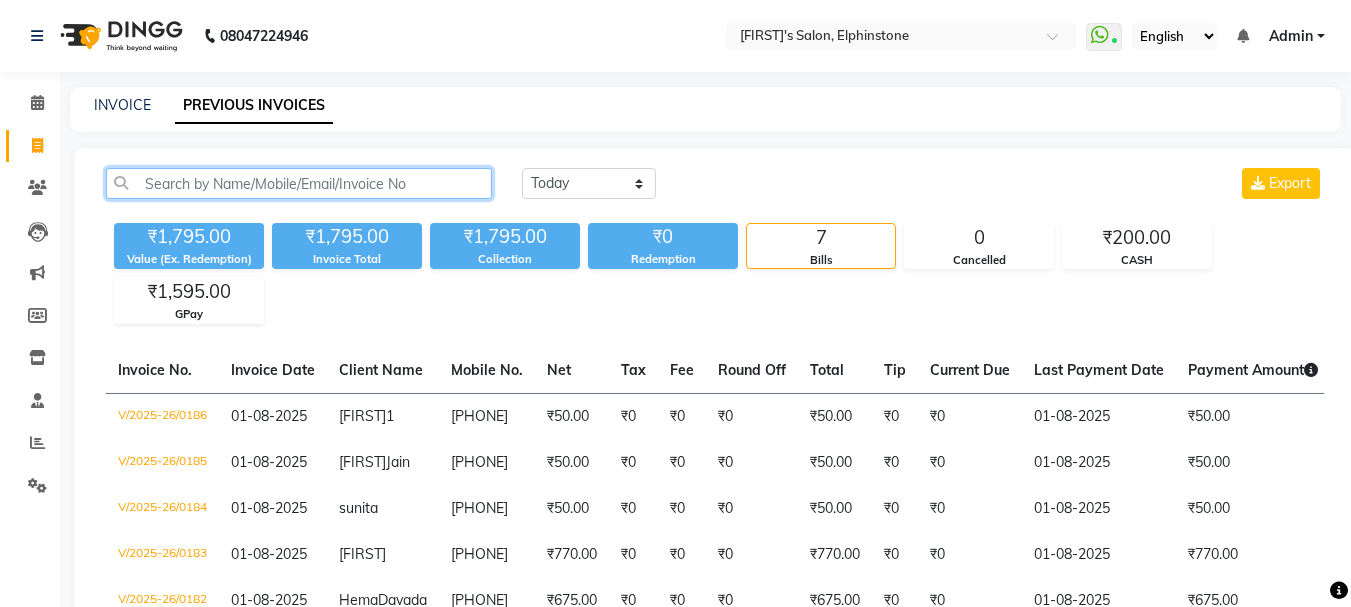 click 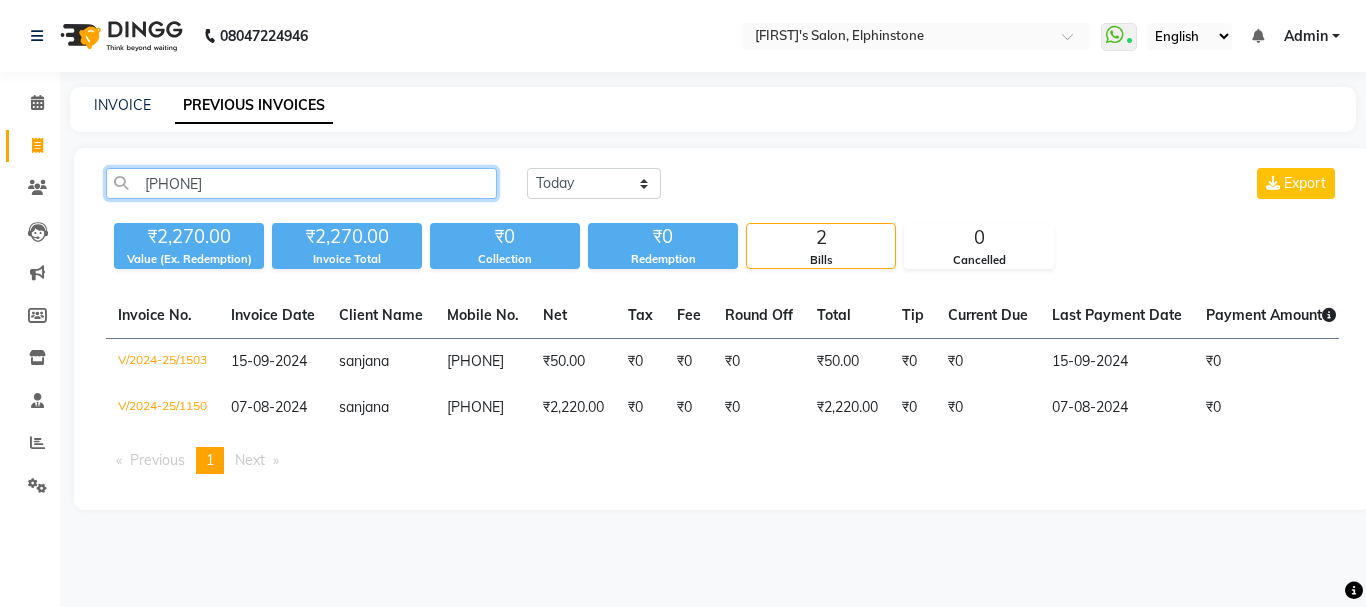 drag, startPoint x: 263, startPoint y: 170, endPoint x: 27, endPoint y: 151, distance: 236.7636 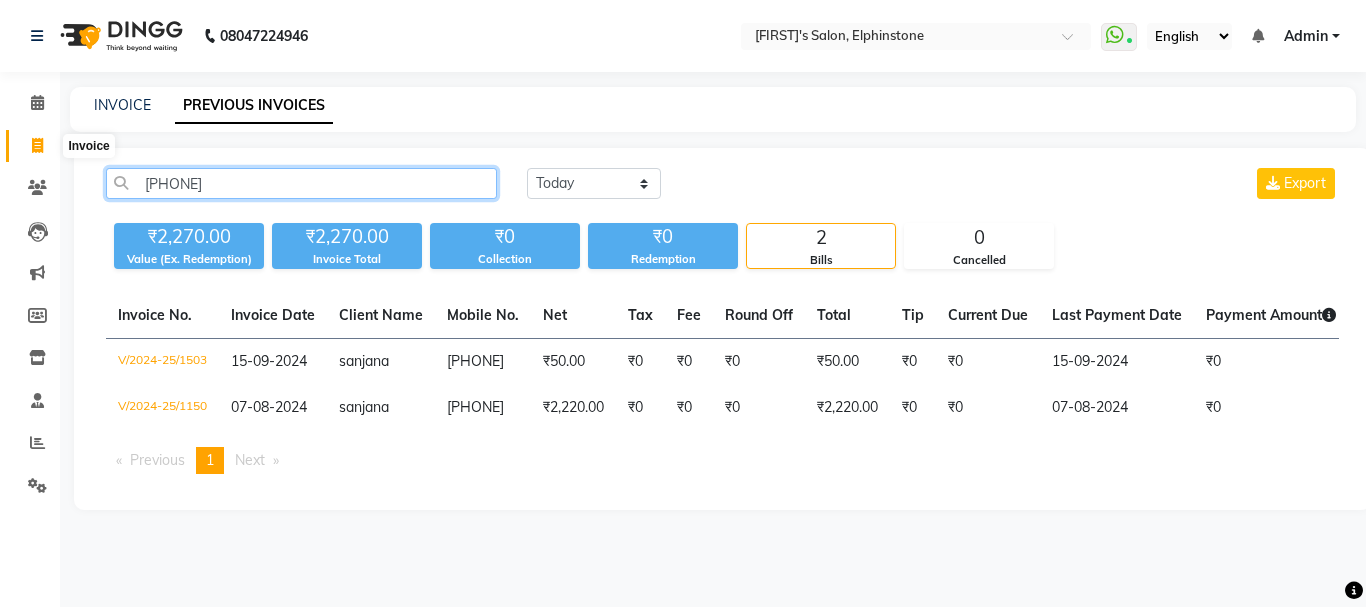 type on "8286872896" 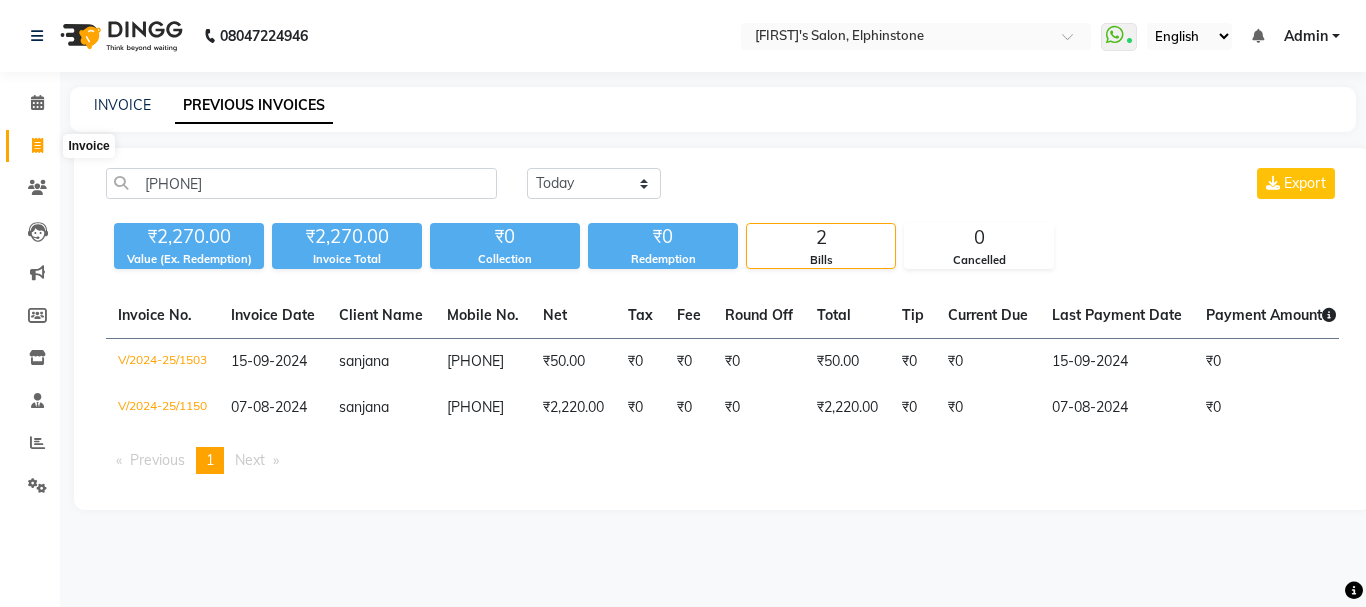 click 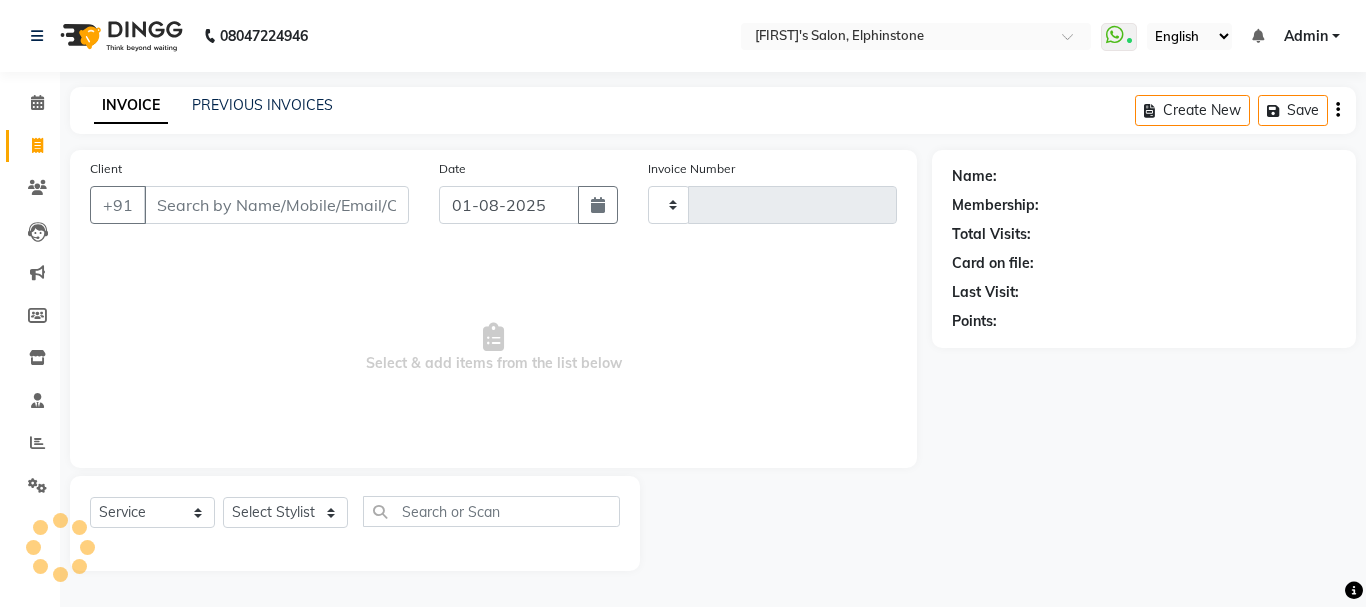 click on "Client" at bounding box center [276, 205] 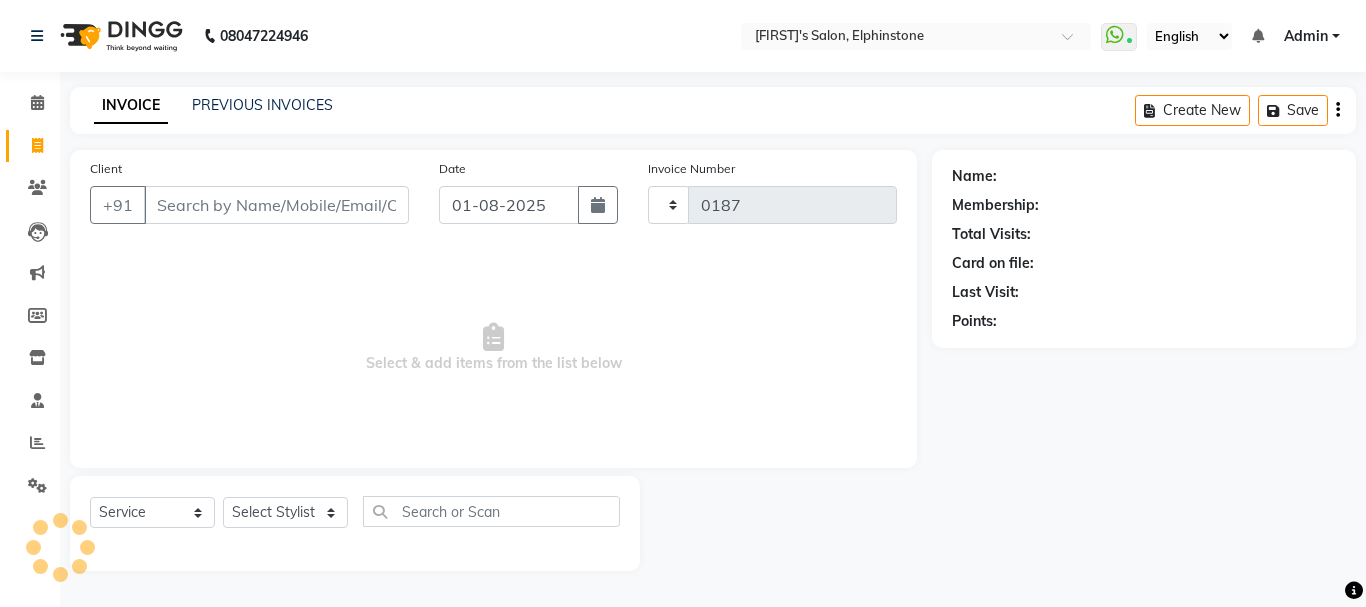 select on "716" 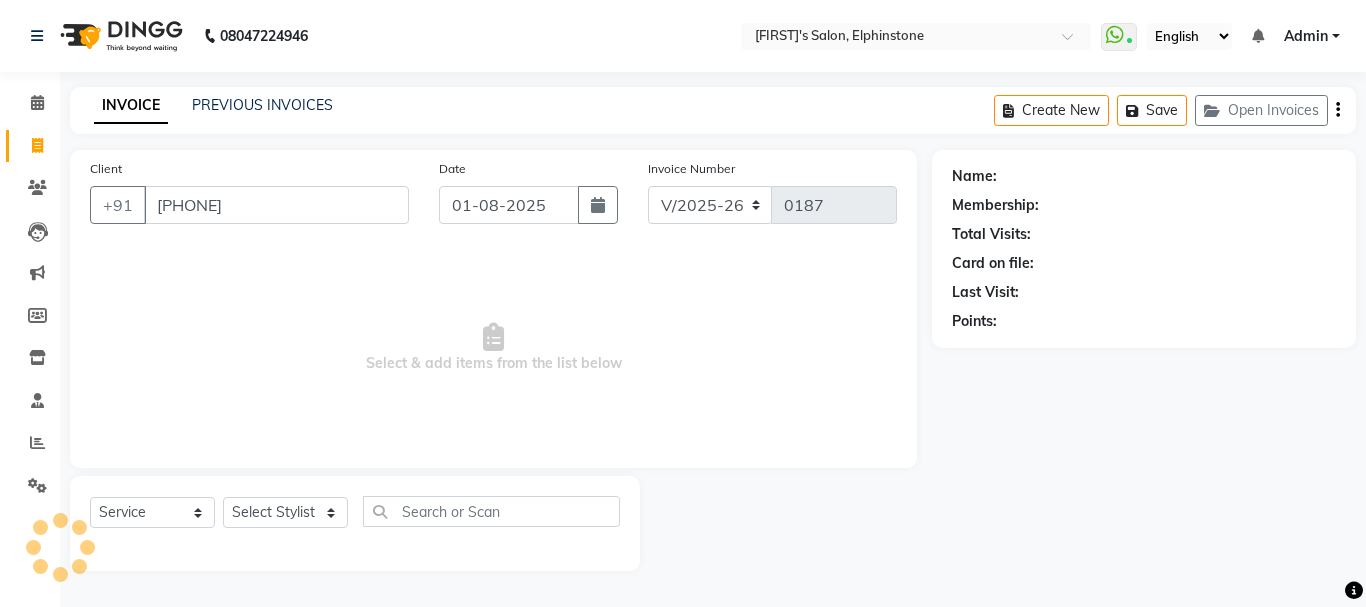 type on "8286872896" 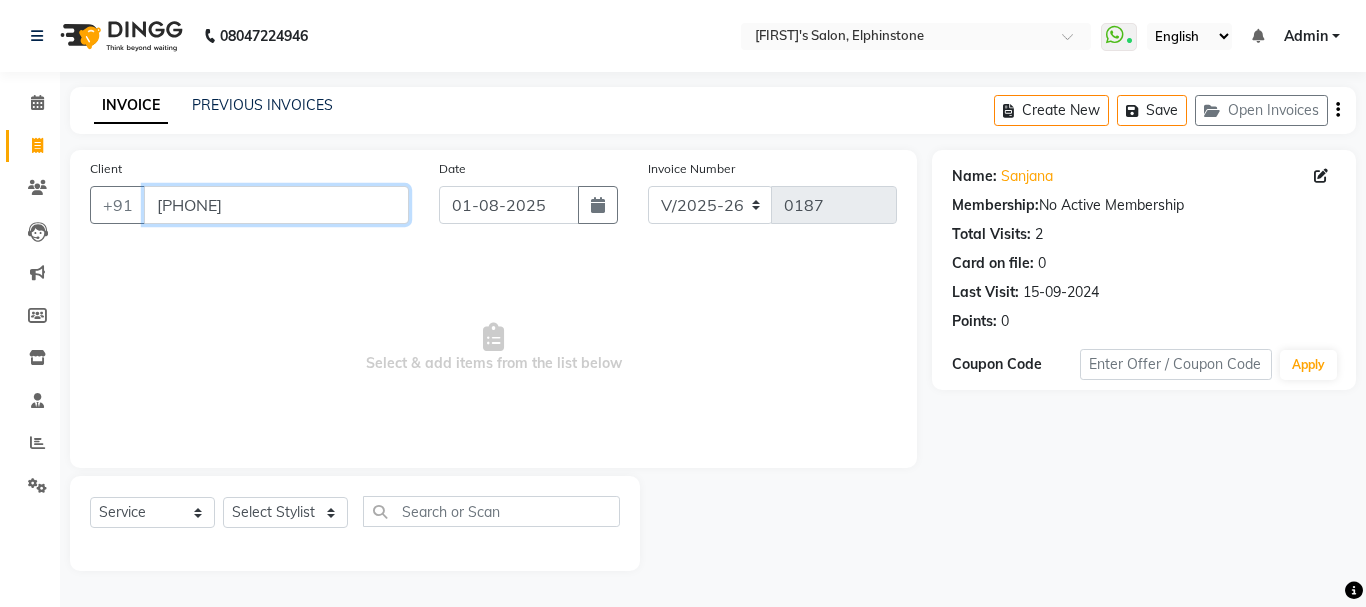 click on "8286872896" at bounding box center [276, 205] 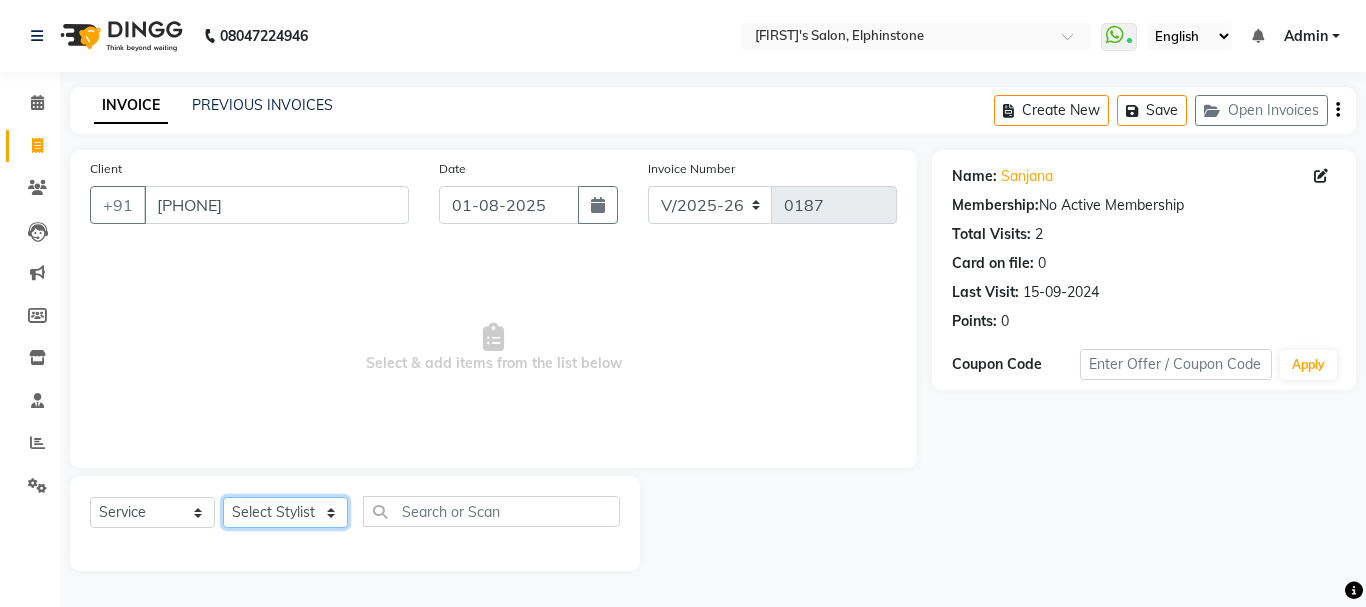 click on "Select Stylist Arpita Singh Chan Sayali Sakpal  Shraddha Tanvi Tanvi Masurkar" 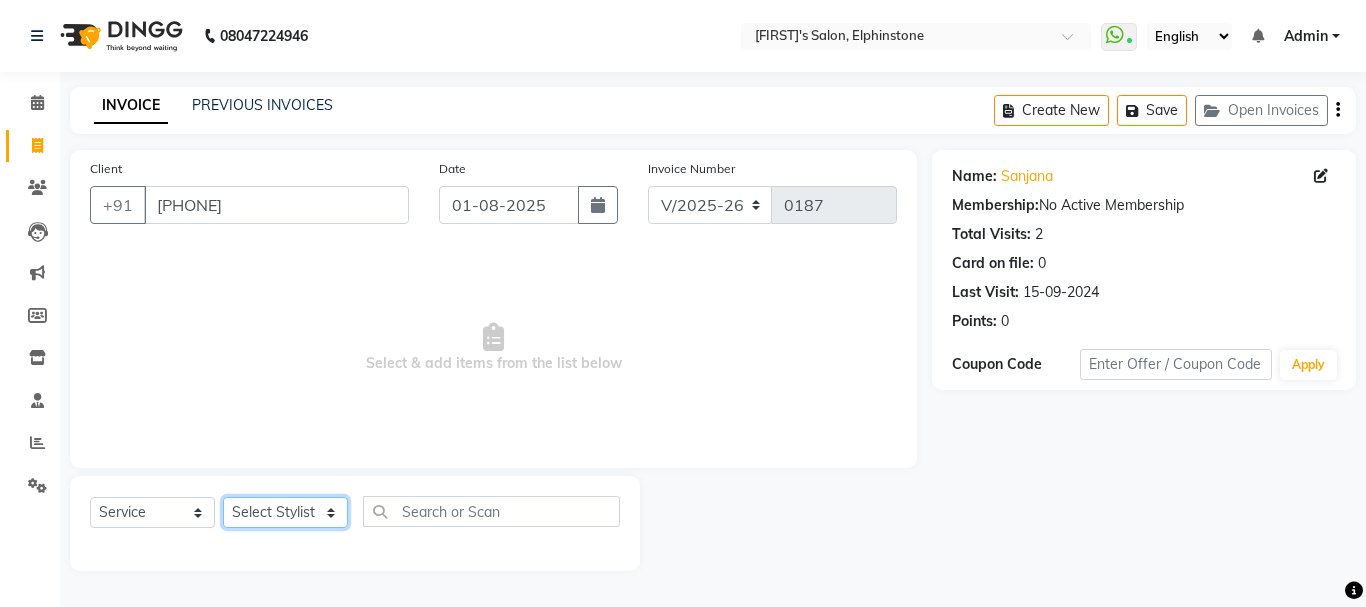 select on "78839" 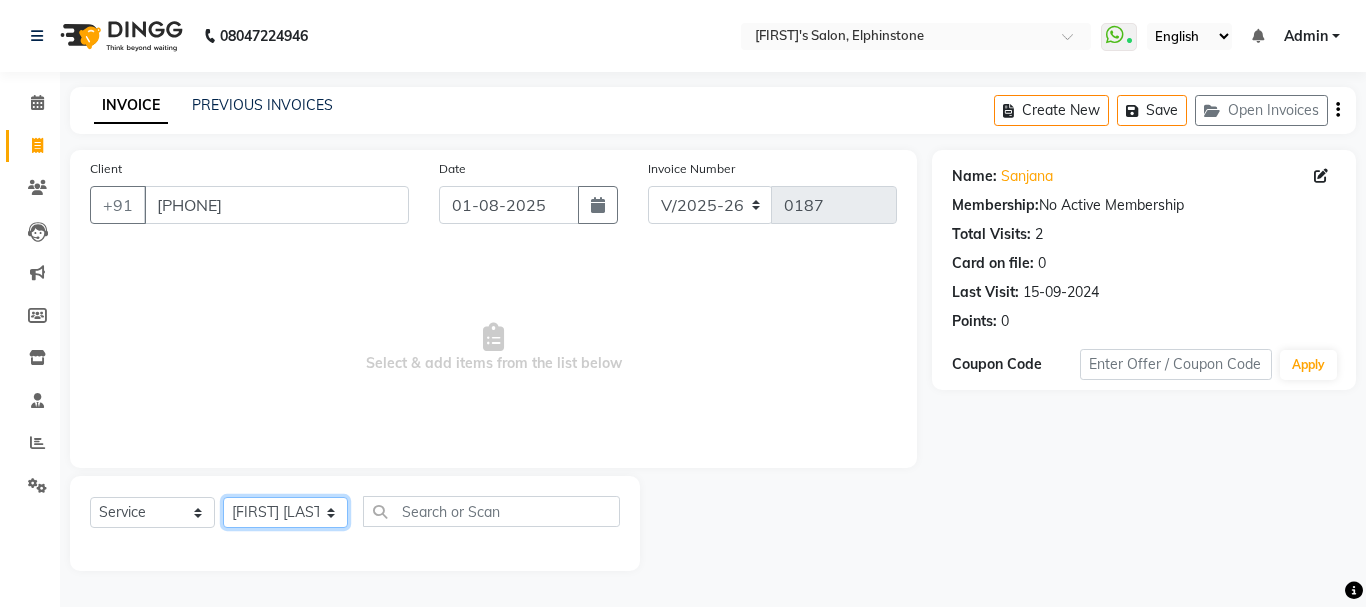 click on "Select Stylist Arpita Singh Chan Sayali Sakpal  Shraddha Tanvi Tanvi Masurkar" 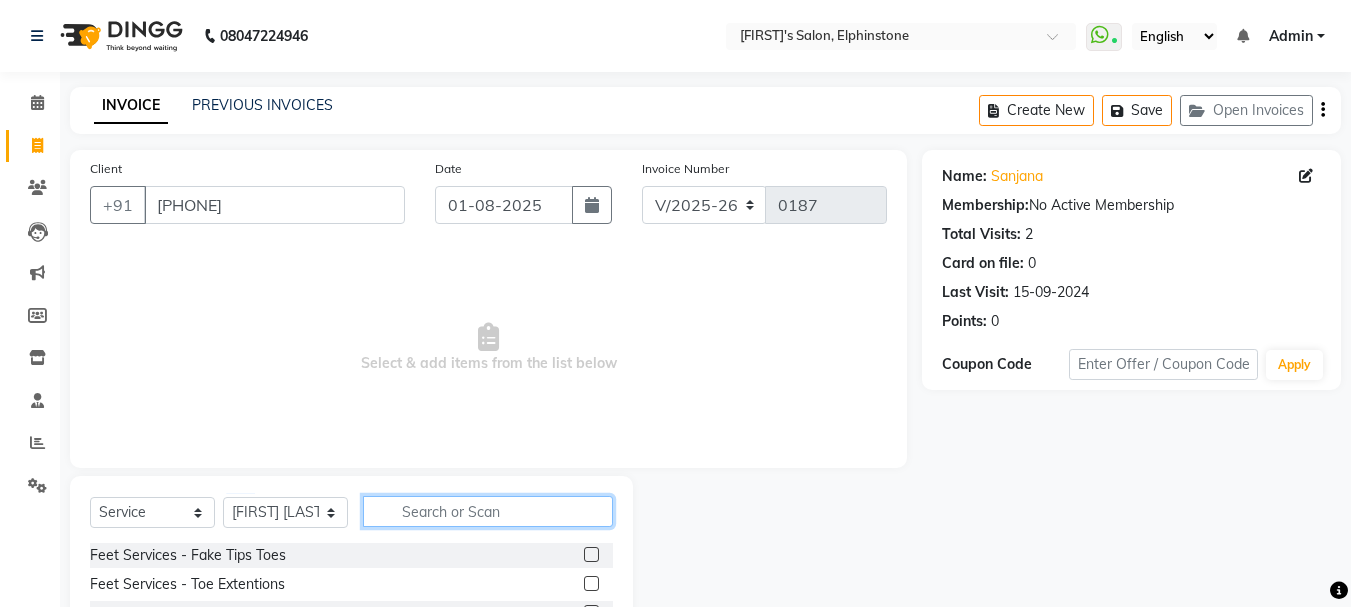 click 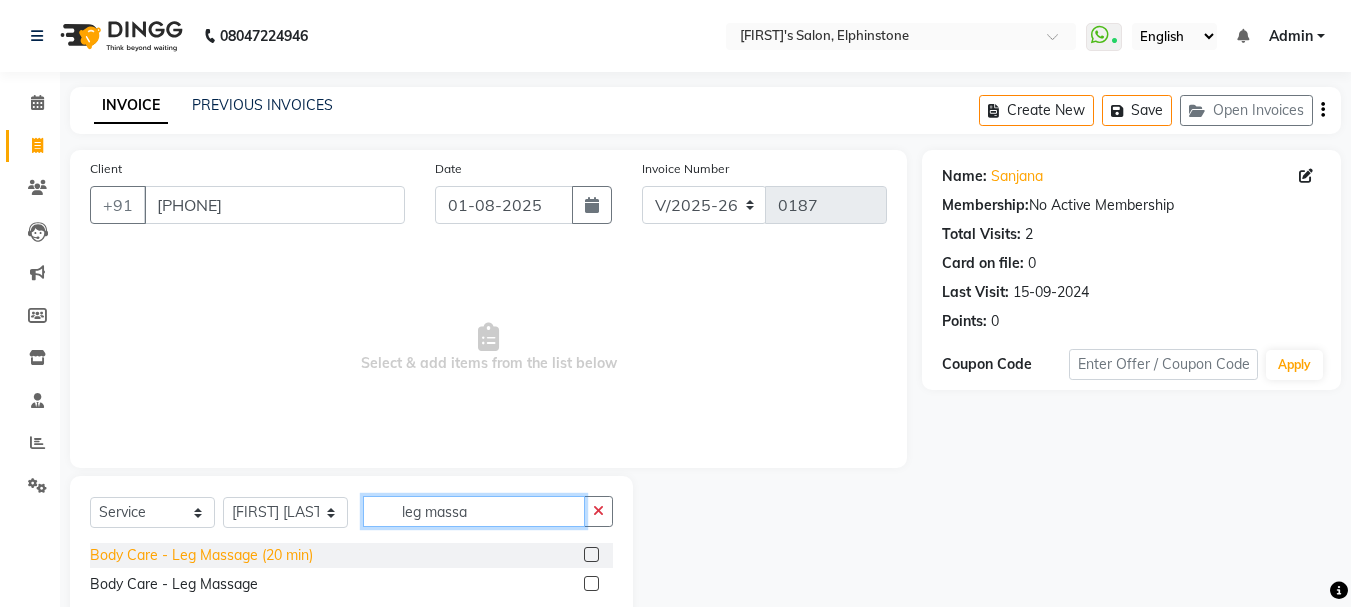 type on "leg massa" 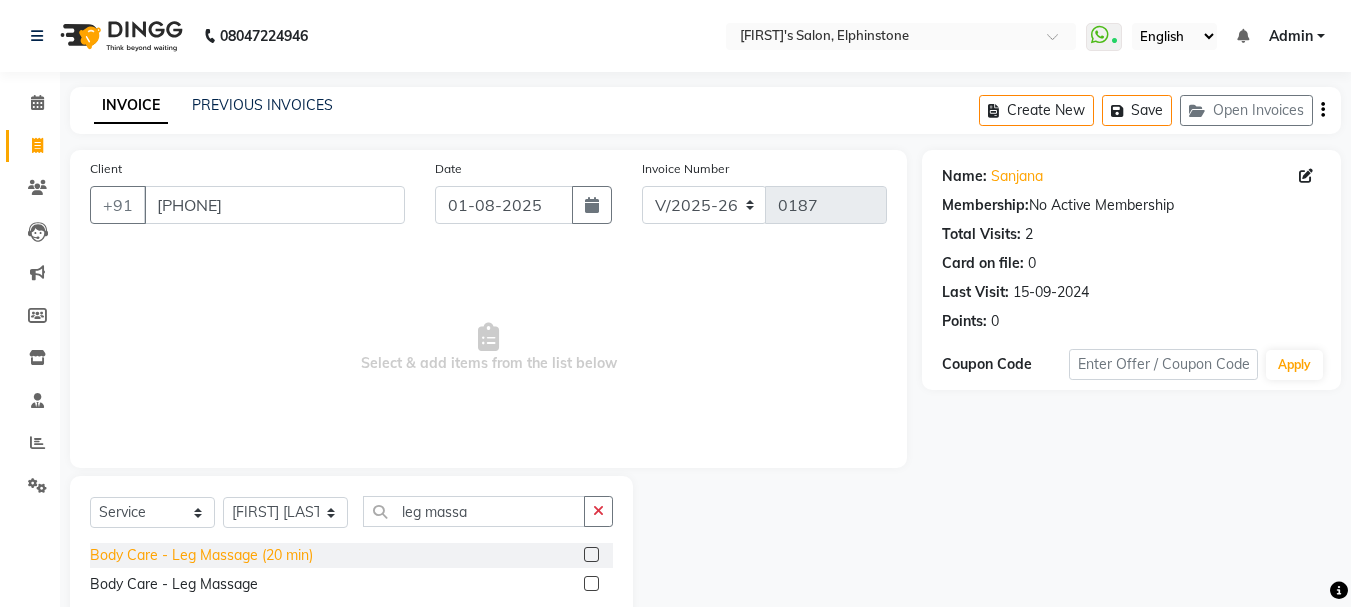click on "Body Care - Leg Massage (20 min)" 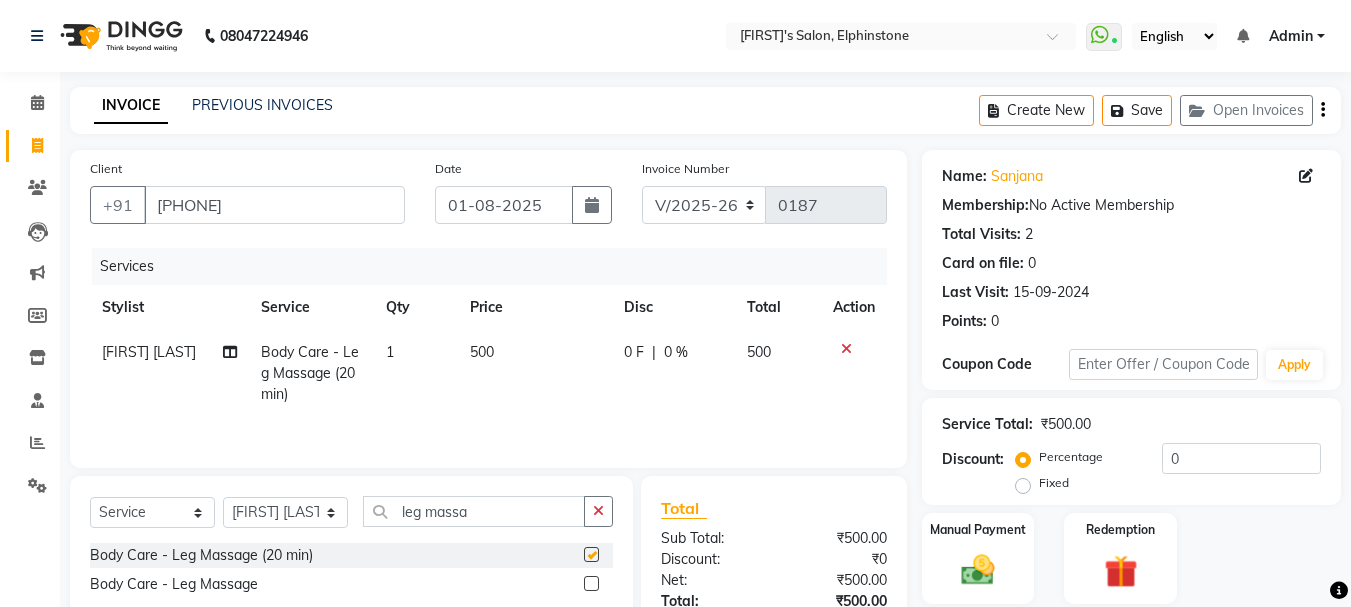 checkbox on "false" 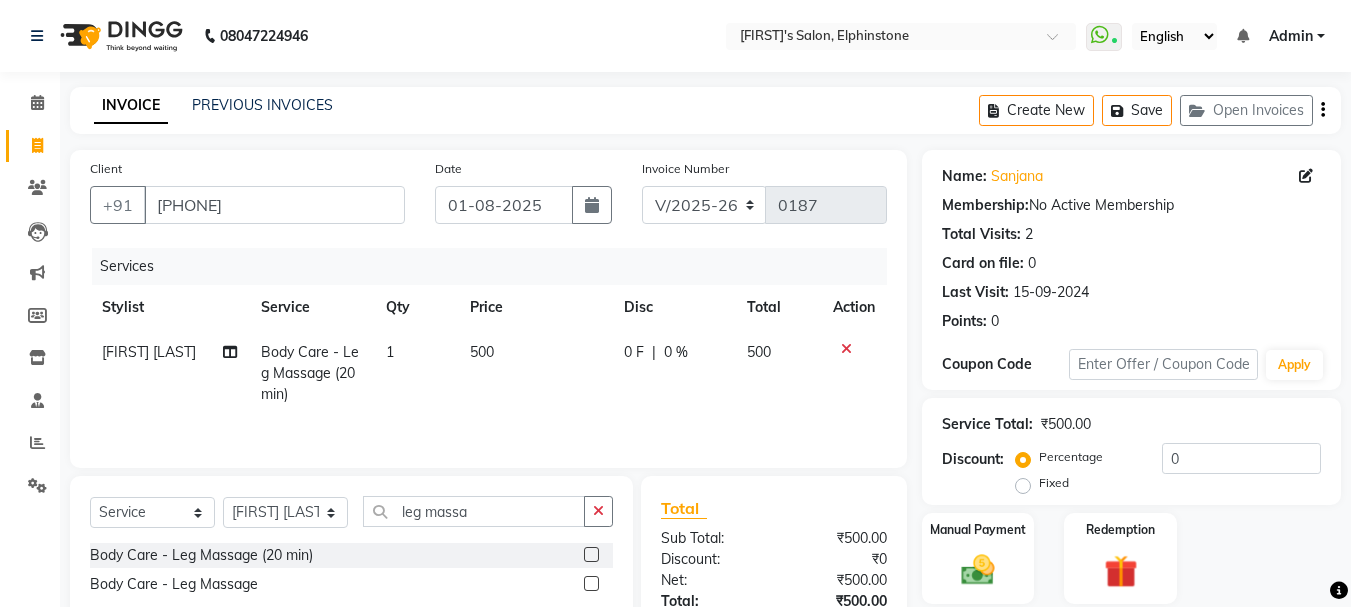 scroll, scrollTop: 151, scrollLeft: 0, axis: vertical 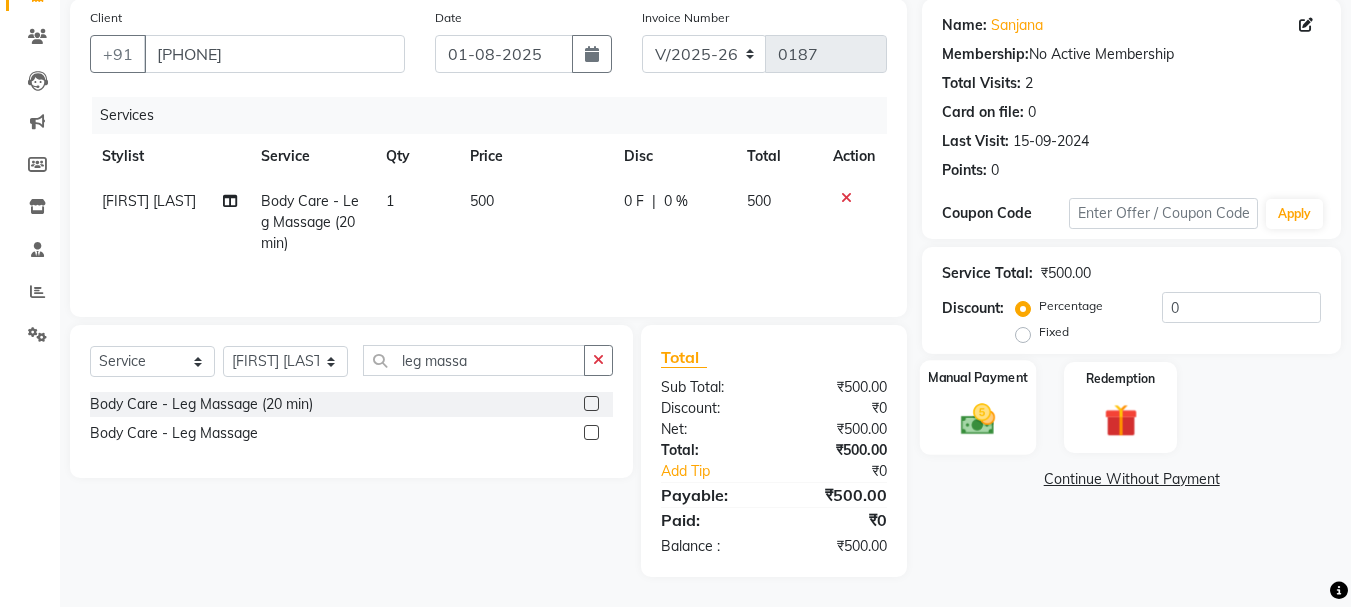 click 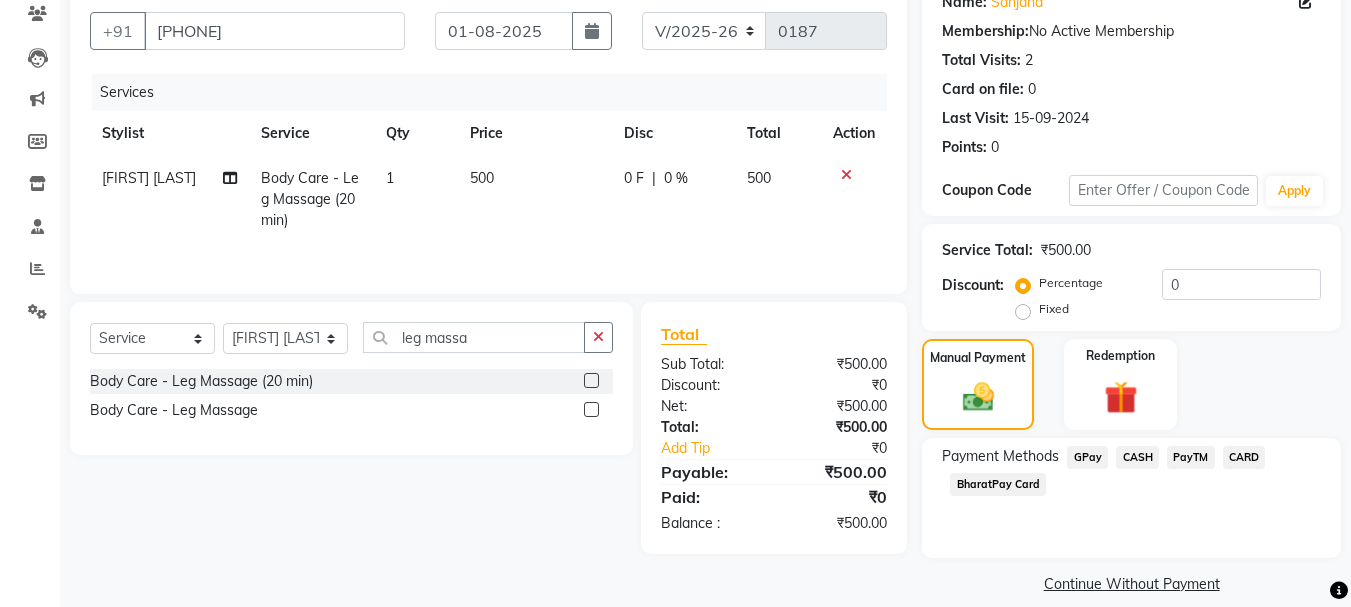 scroll, scrollTop: 196, scrollLeft: 0, axis: vertical 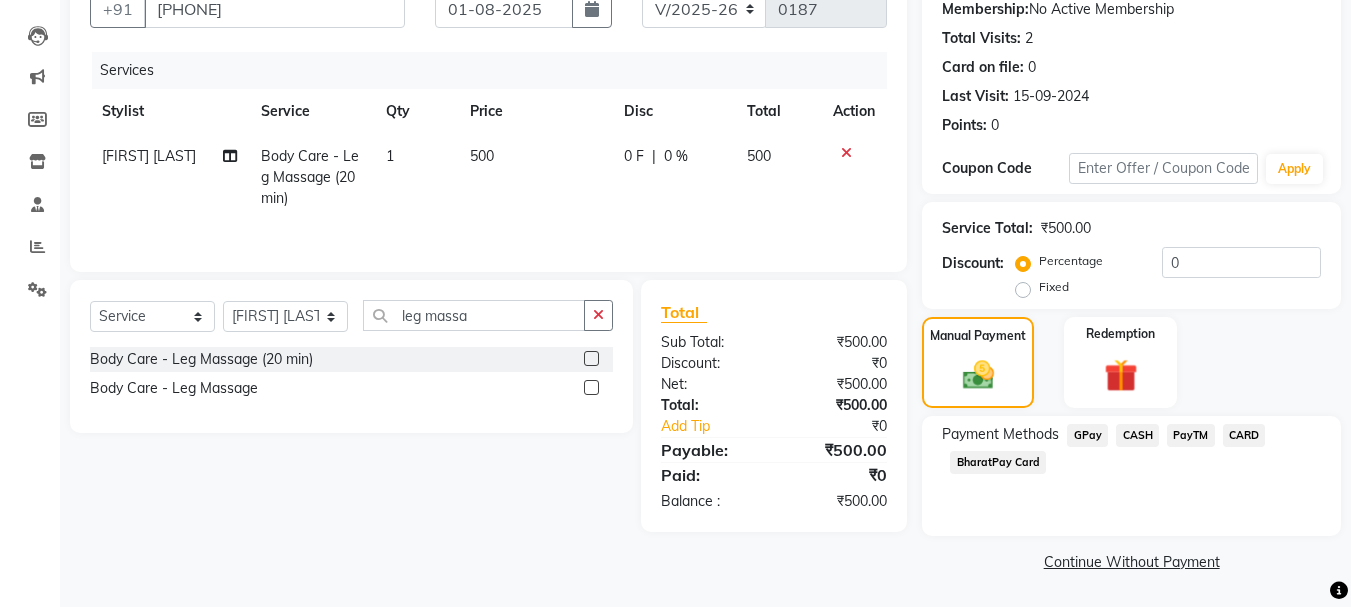 click on "GPay" 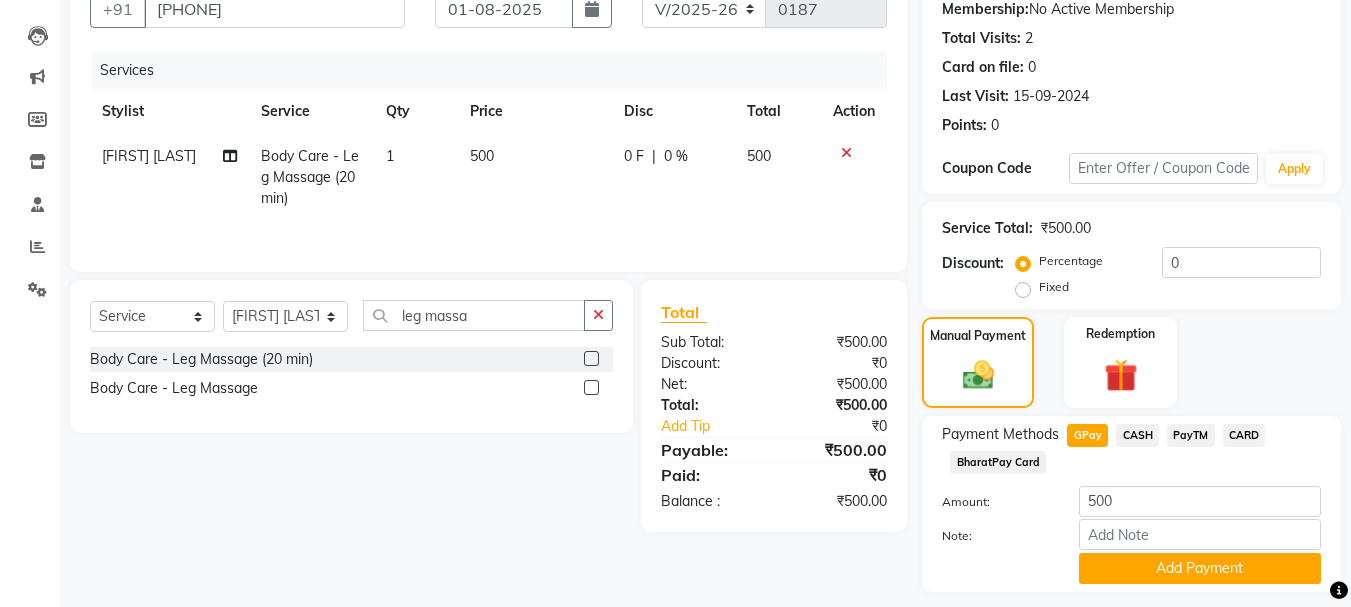 scroll, scrollTop: 252, scrollLeft: 0, axis: vertical 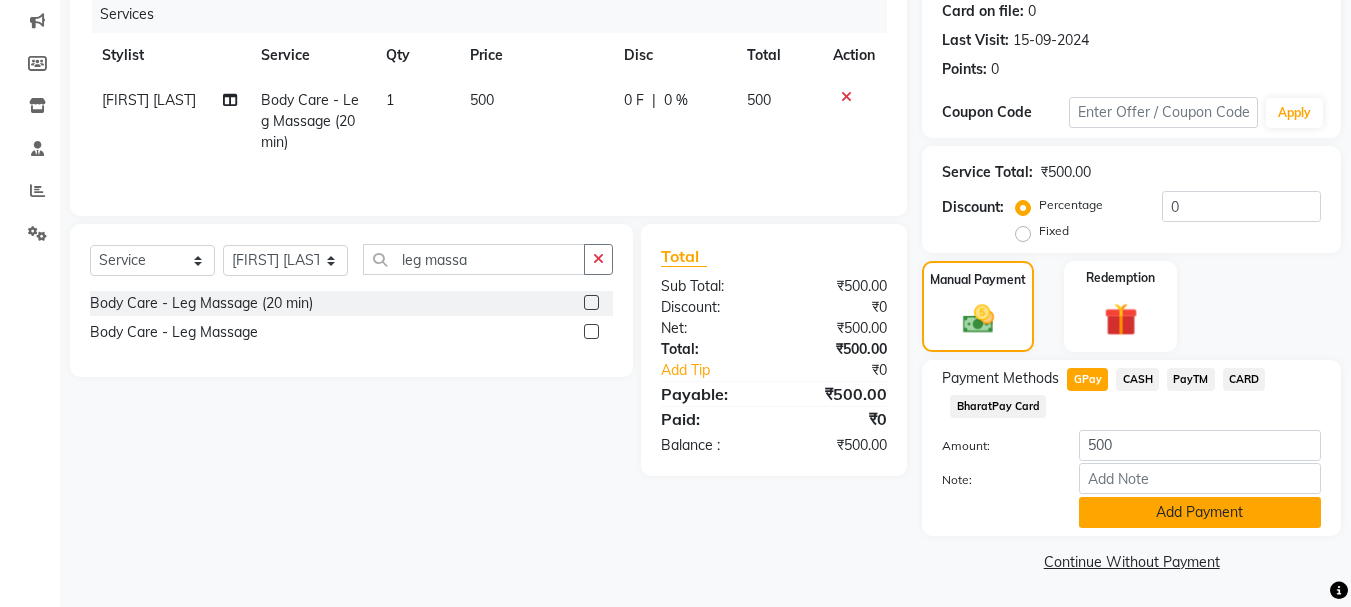 click on "Add Payment" 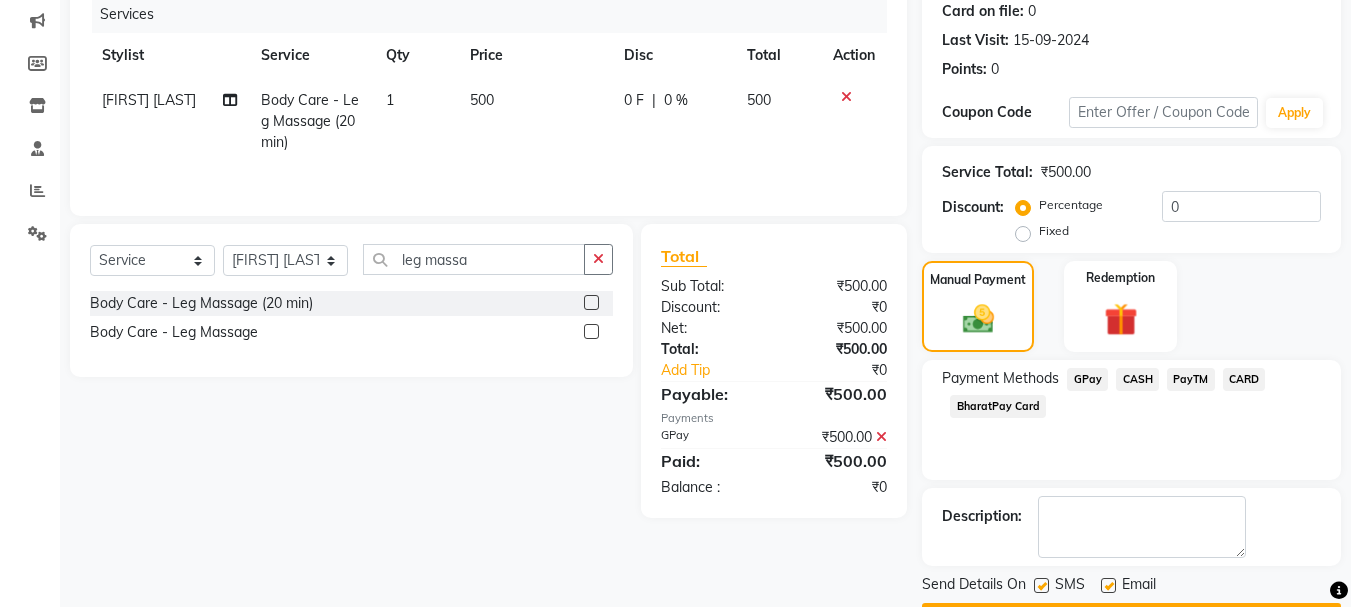 scroll, scrollTop: 309, scrollLeft: 0, axis: vertical 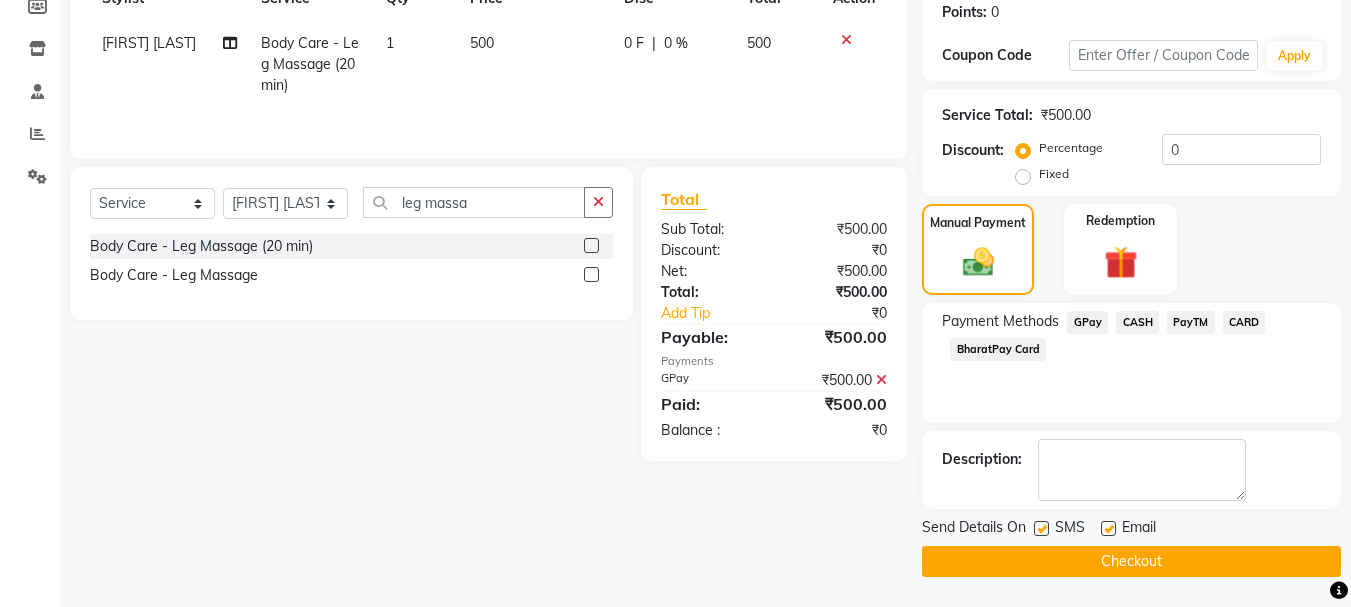 click on "Checkout" 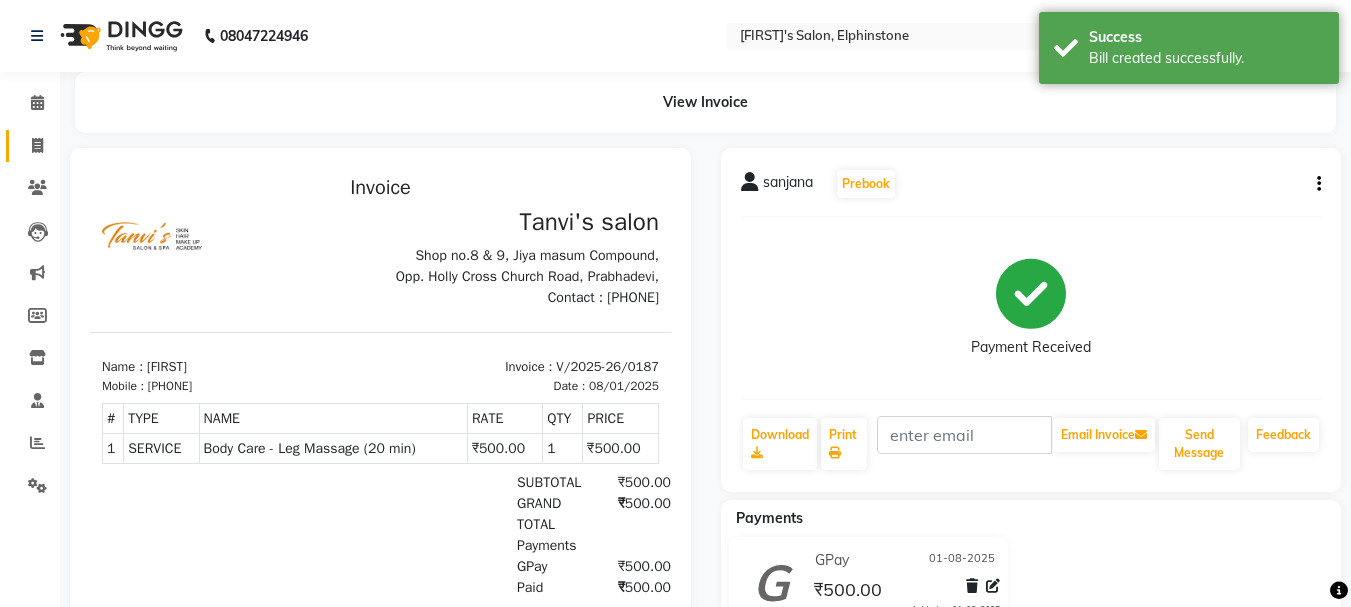 scroll, scrollTop: 0, scrollLeft: 0, axis: both 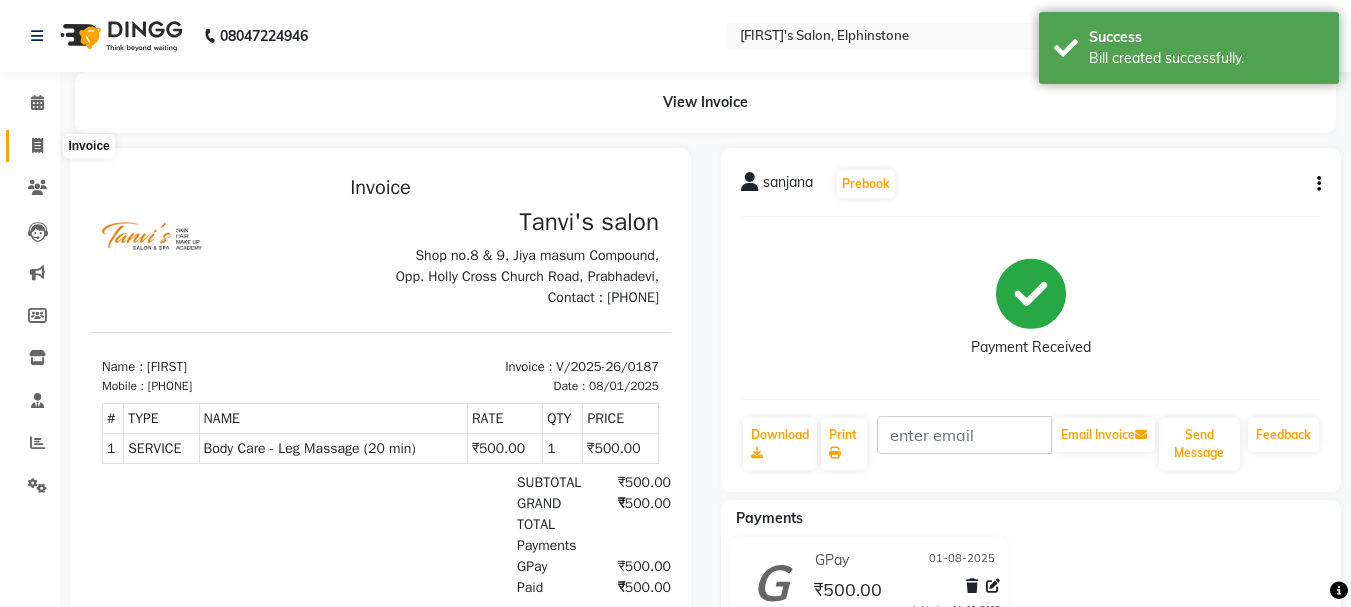 click 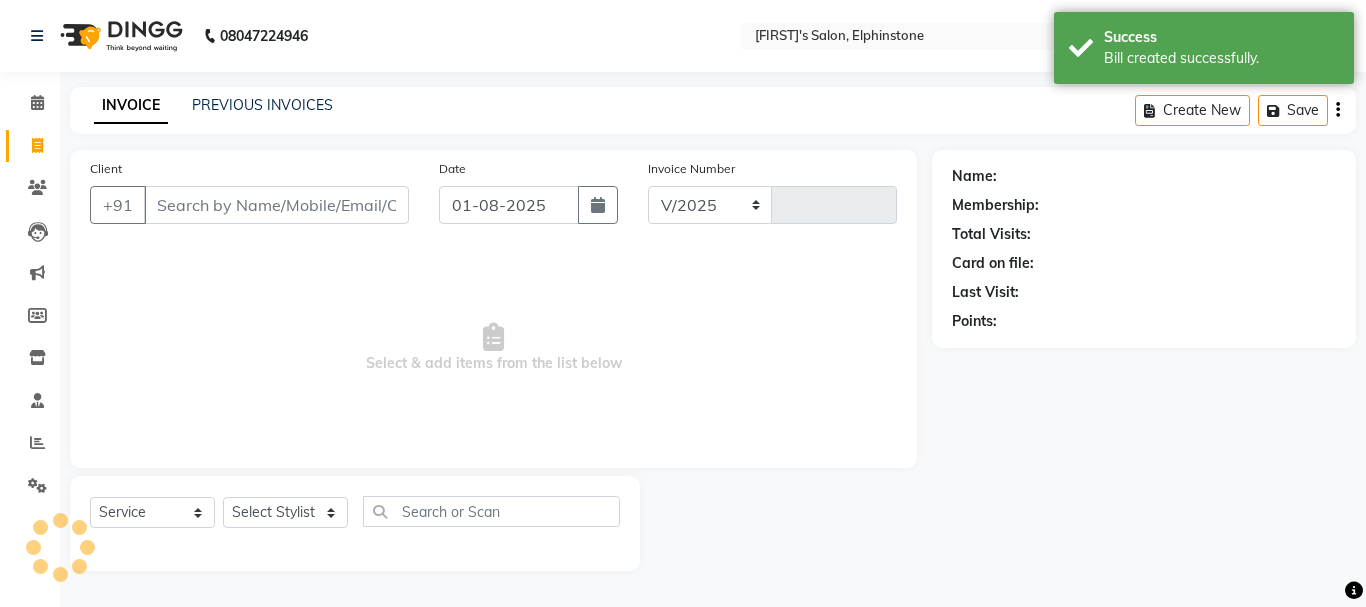 select on "716" 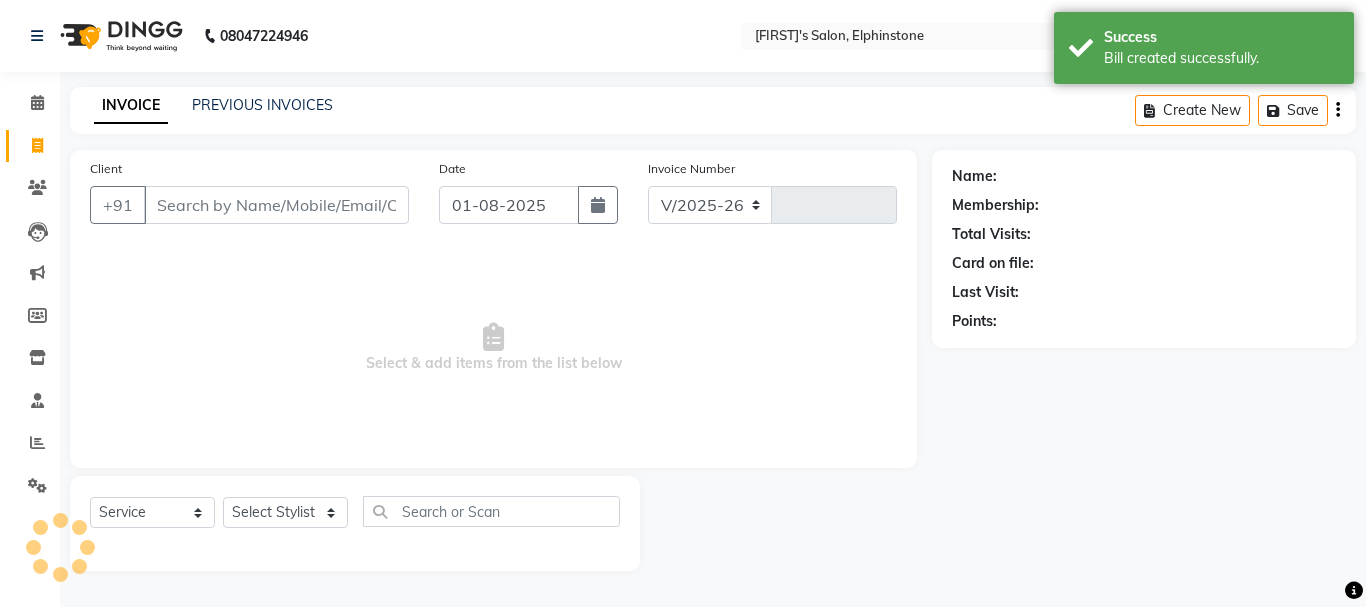 type on "0188" 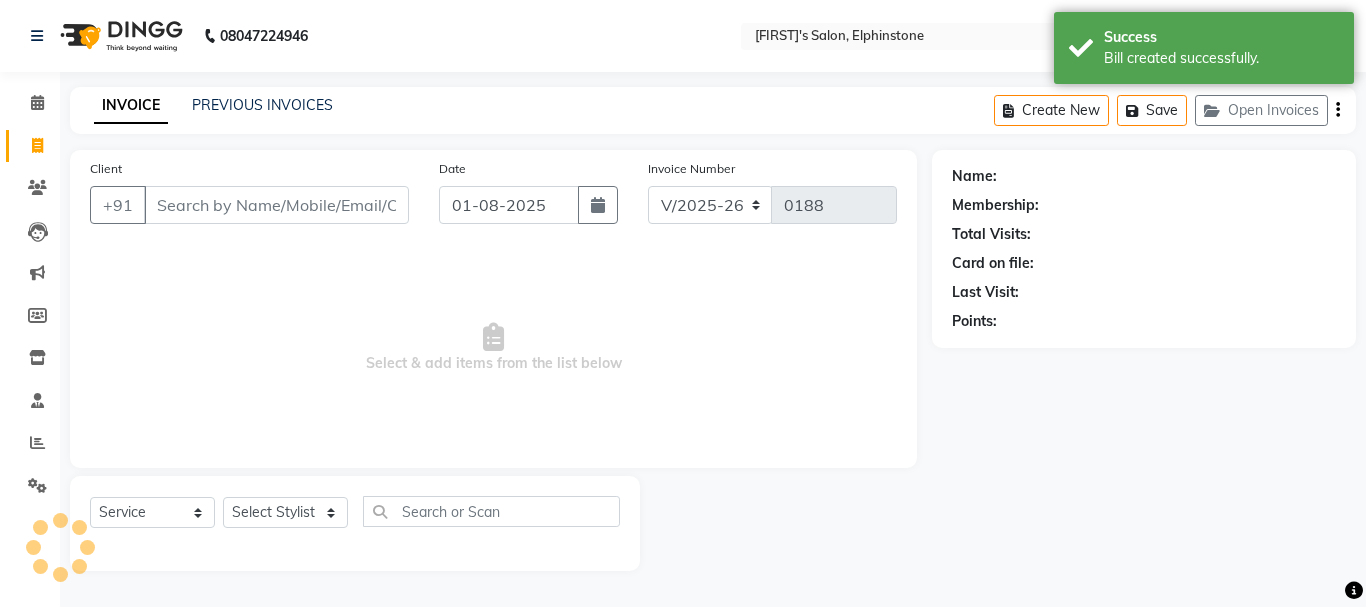 click on "Client" at bounding box center [276, 205] 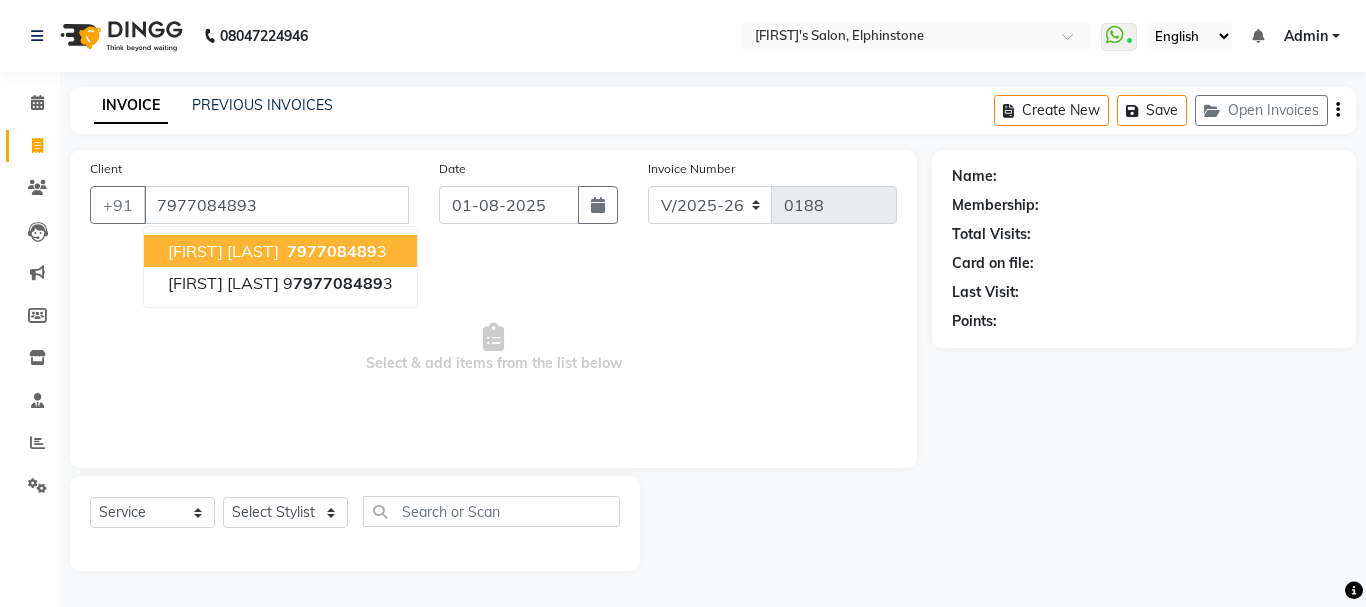 type on "7977084893" 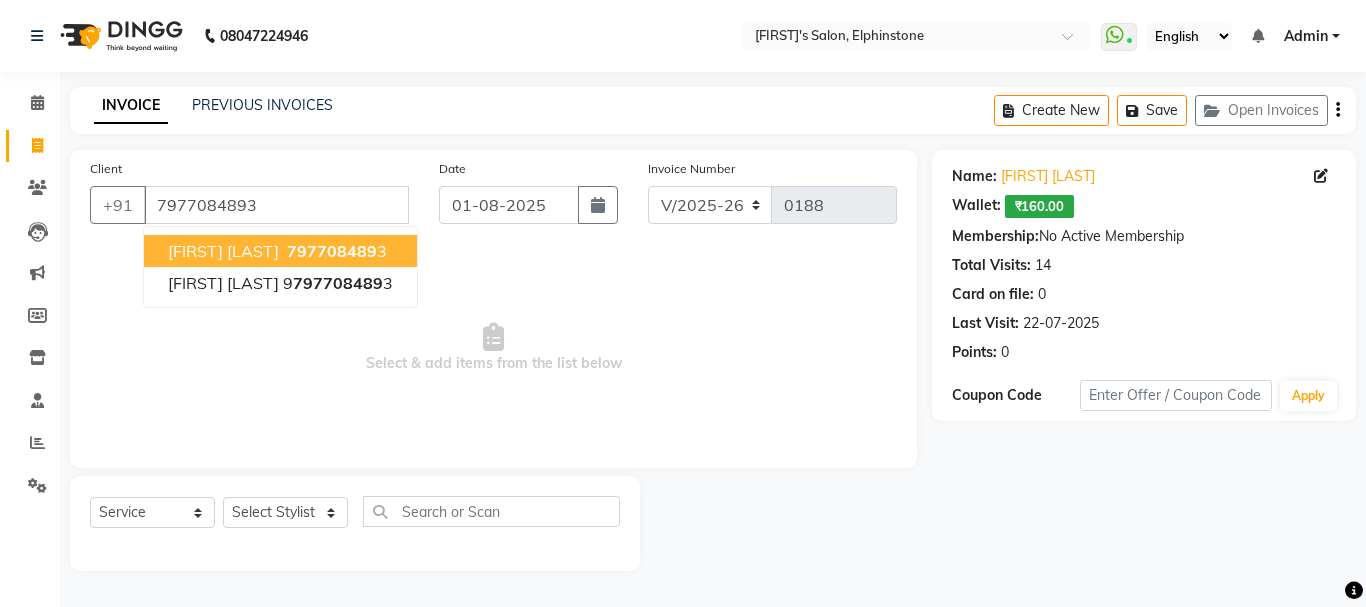 click on "797708489" at bounding box center [332, 251] 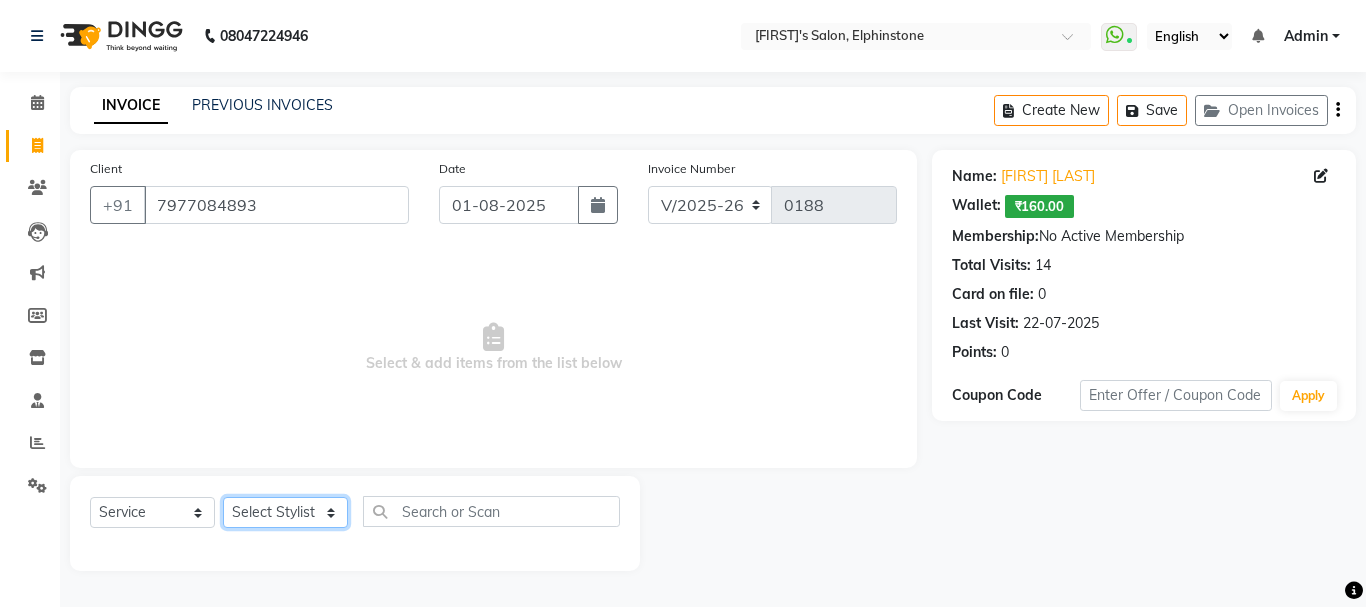 click on "Select Stylist Arpita Singh Chan Sayali Sakpal  Shraddha Tanvi Tanvi Masurkar" 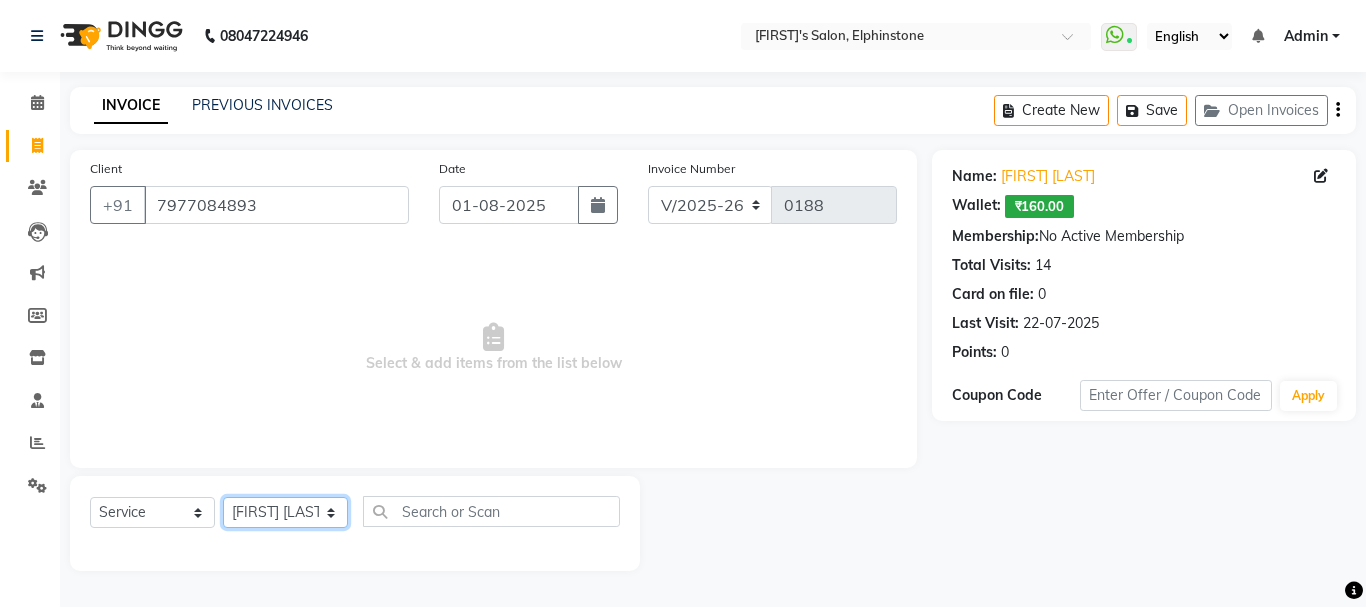 click on "Select Stylist Arpita Singh Chan Sayali Sakpal  Shraddha Tanvi Tanvi Masurkar" 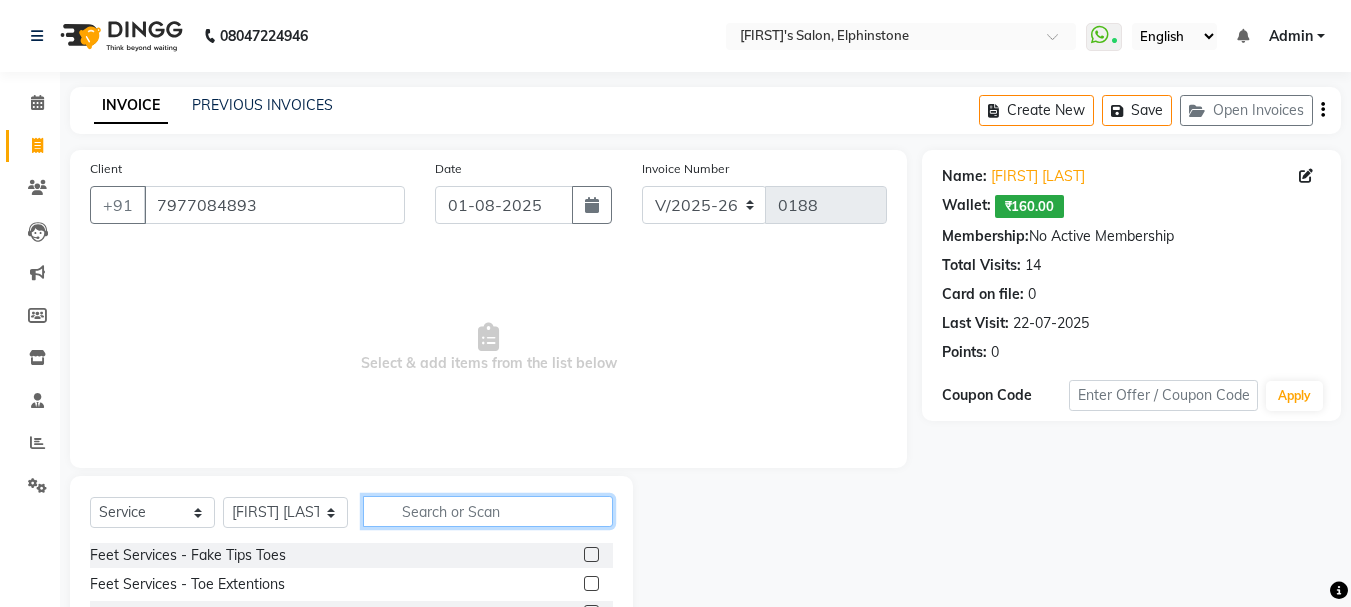 click 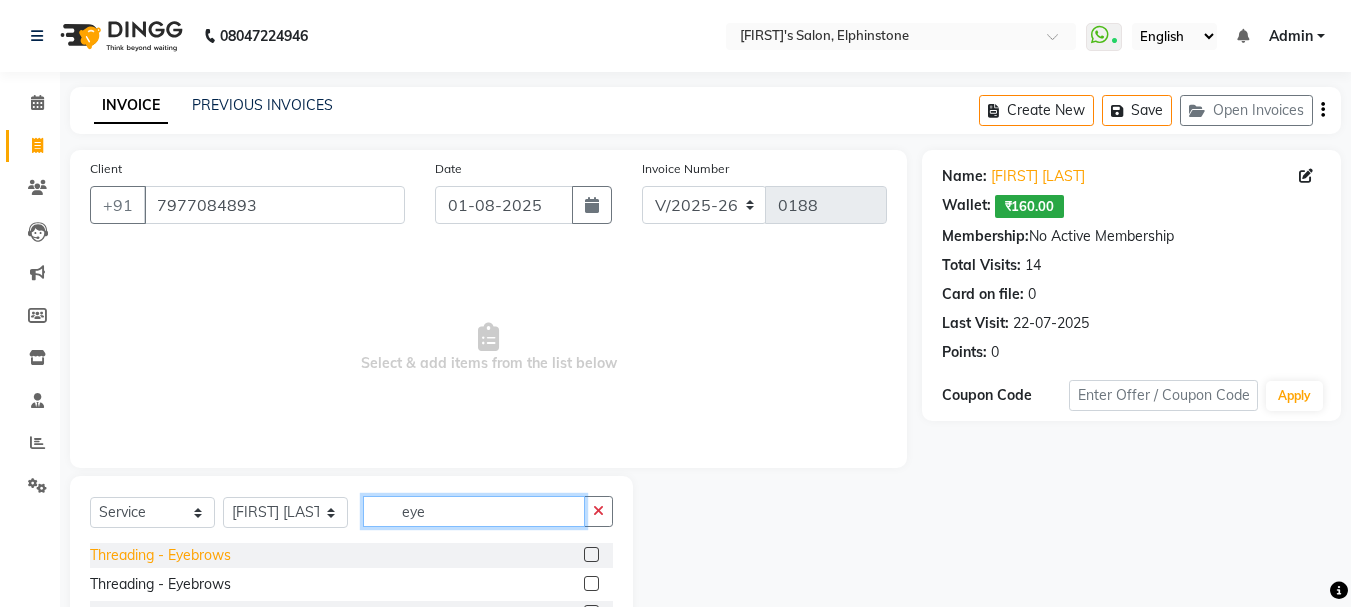 type on "eye" 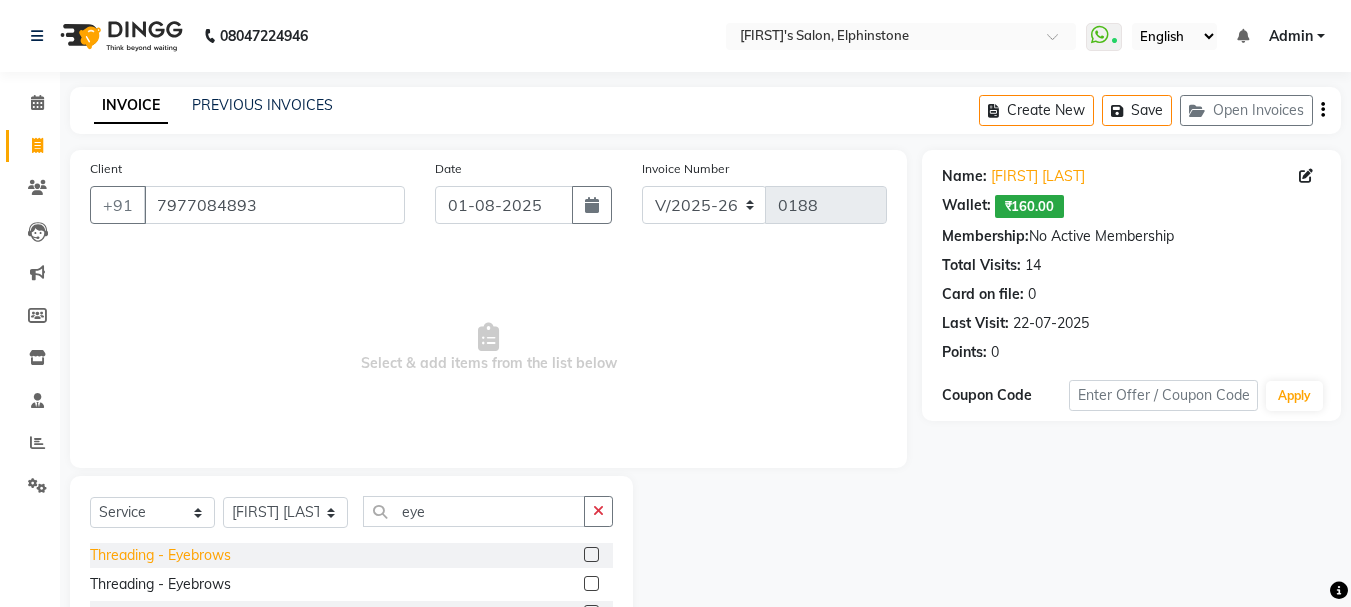 click on "Threading  - Eyebrows" 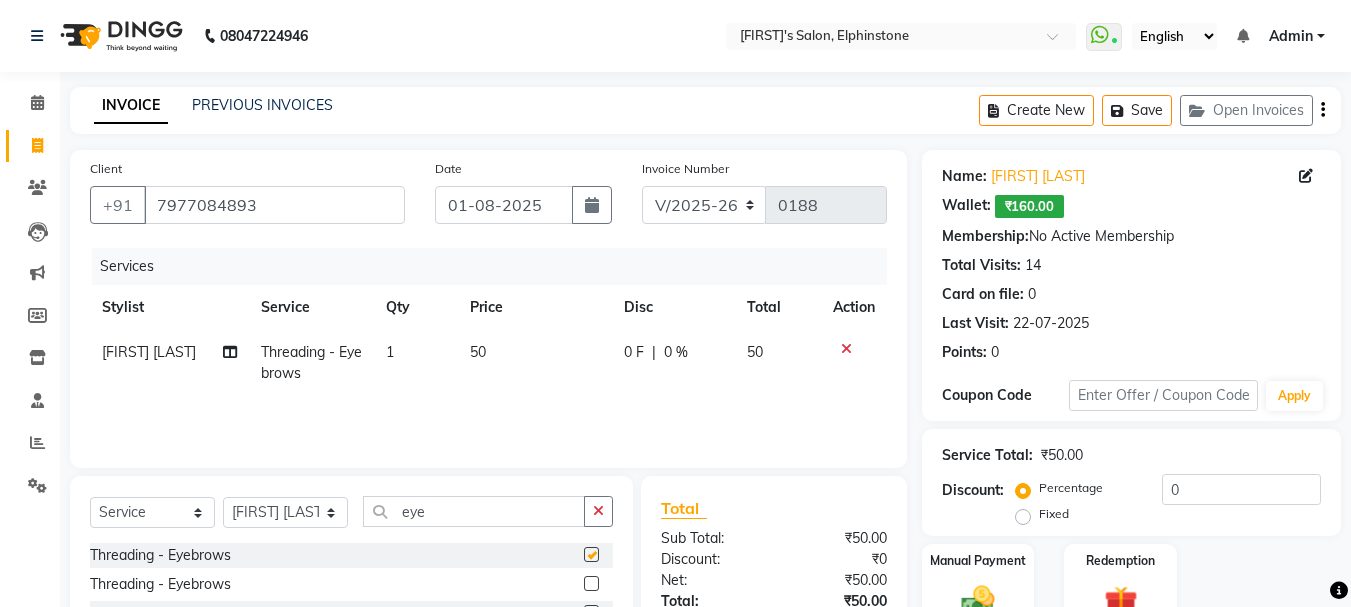 checkbox on "false" 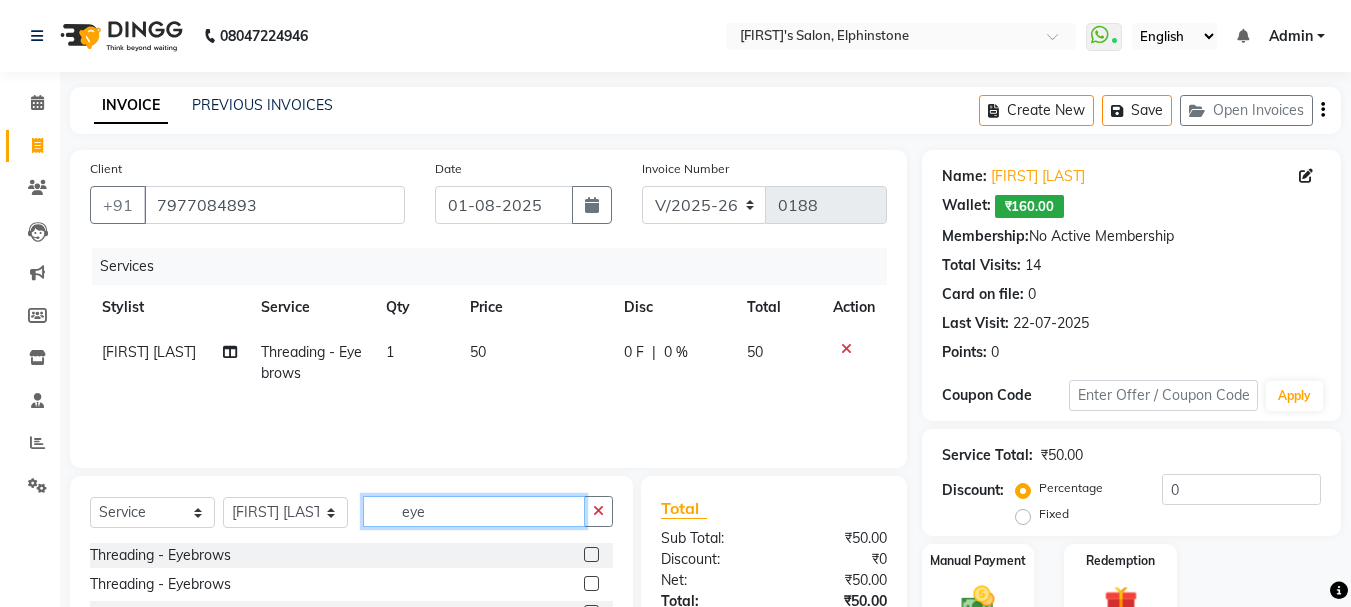drag, startPoint x: 490, startPoint y: 524, endPoint x: 416, endPoint y: 523, distance: 74.00676 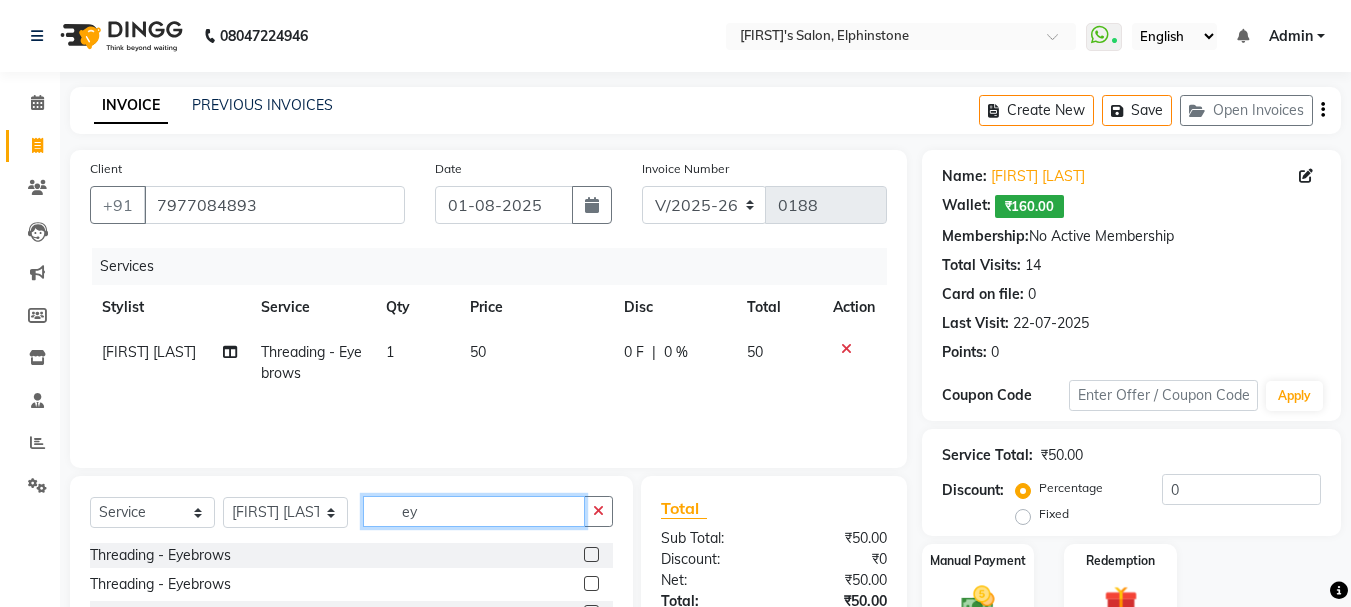 type on "e" 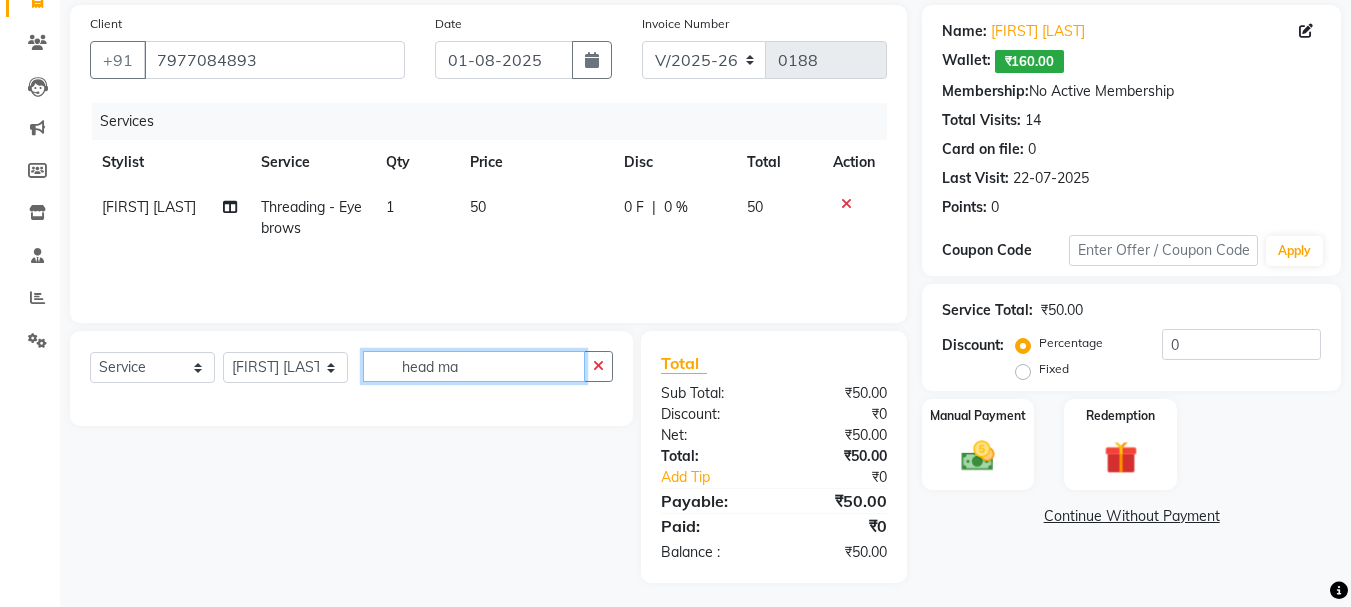 scroll, scrollTop: 151, scrollLeft: 0, axis: vertical 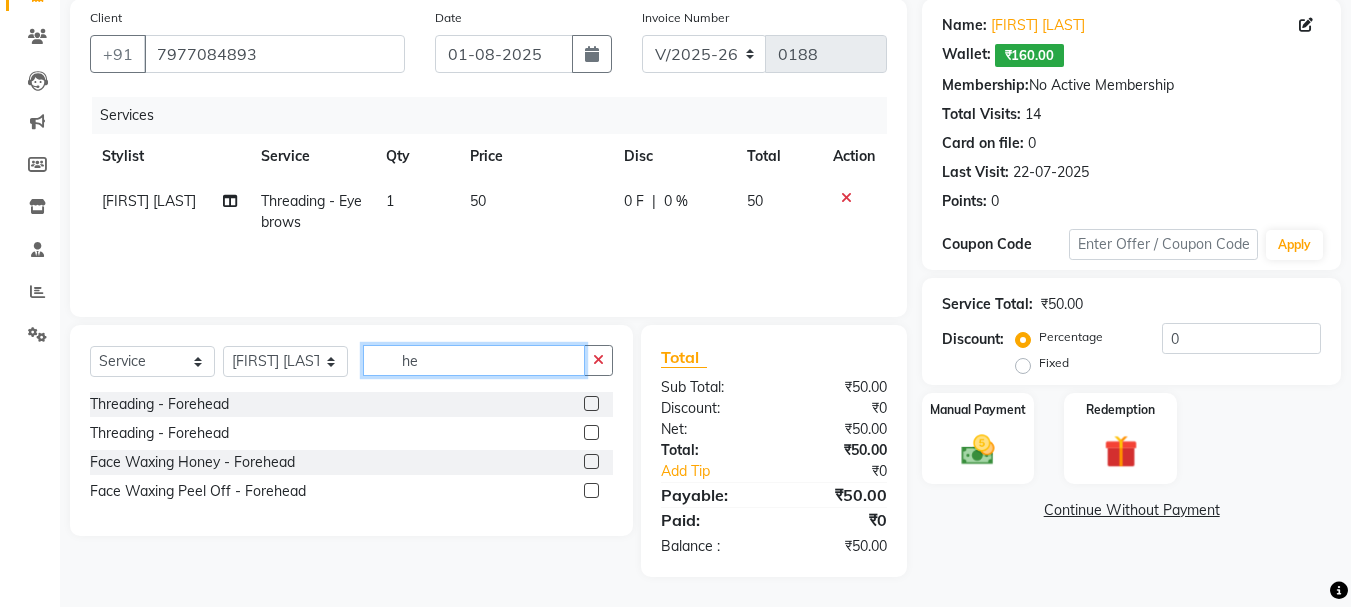 type on "h" 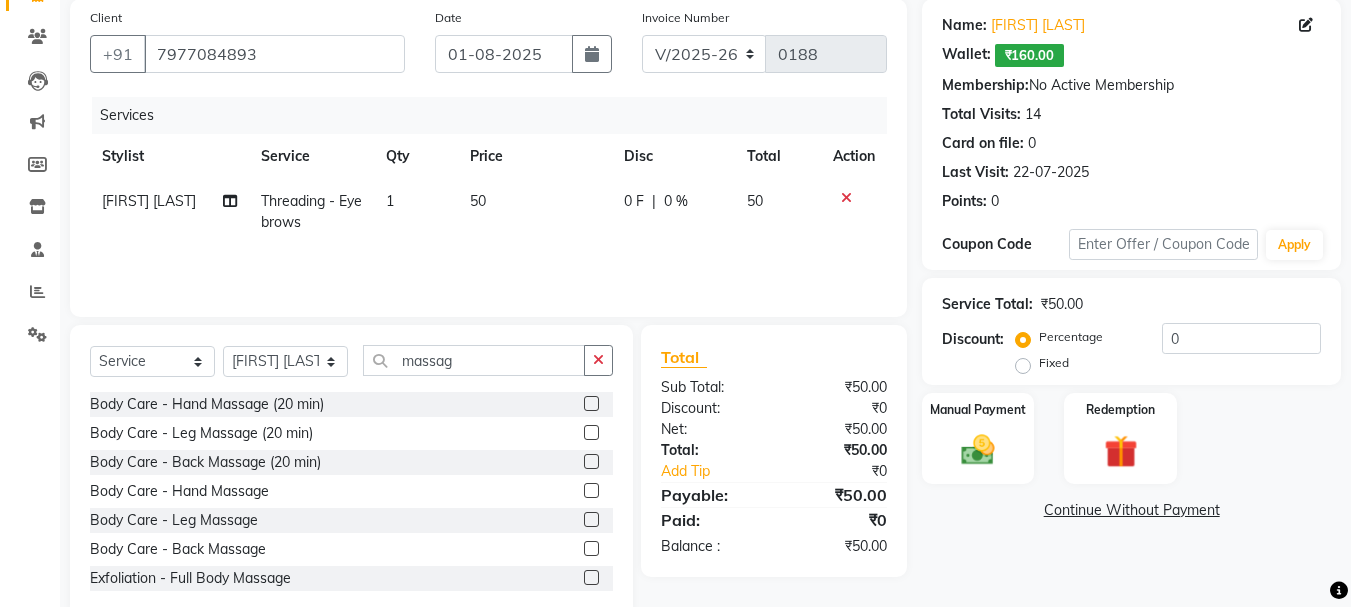 click on "Select  Service  Product  Membership  Package Voucher Prepaid Gift Card  Select Stylist Arpita Singh Chan Sayali Sakpal  Shraddha Tanvi Tanvi Masurkar massag Body Care - Hand Massage (20 min)  Body Care - Leg Massage (20 min)  Body Care - Back Massage (20 min)  Body Care  - Hand Massage  Body Care  - Leg Massage  Body Care  - Back Massage  Exfoliation - Full Body Massage  Hair By Stylist  - Oil Massage + Hair Wash  Hair Service - Oil Massage + Hair Wash  Additional Services - Face Massage (20 Min)  Additional Services - Face Massage (40 Min)  Additional Services - Face Massage (60 Min)" 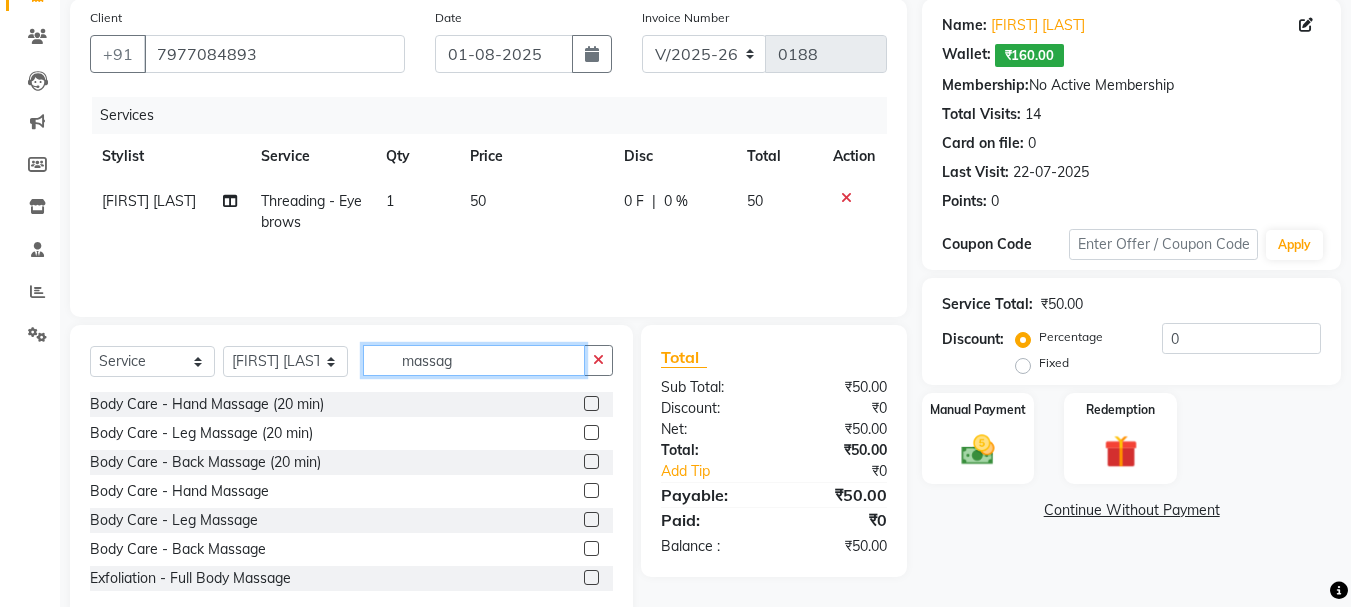 drag, startPoint x: 478, startPoint y: 366, endPoint x: 362, endPoint y: 364, distance: 116.01724 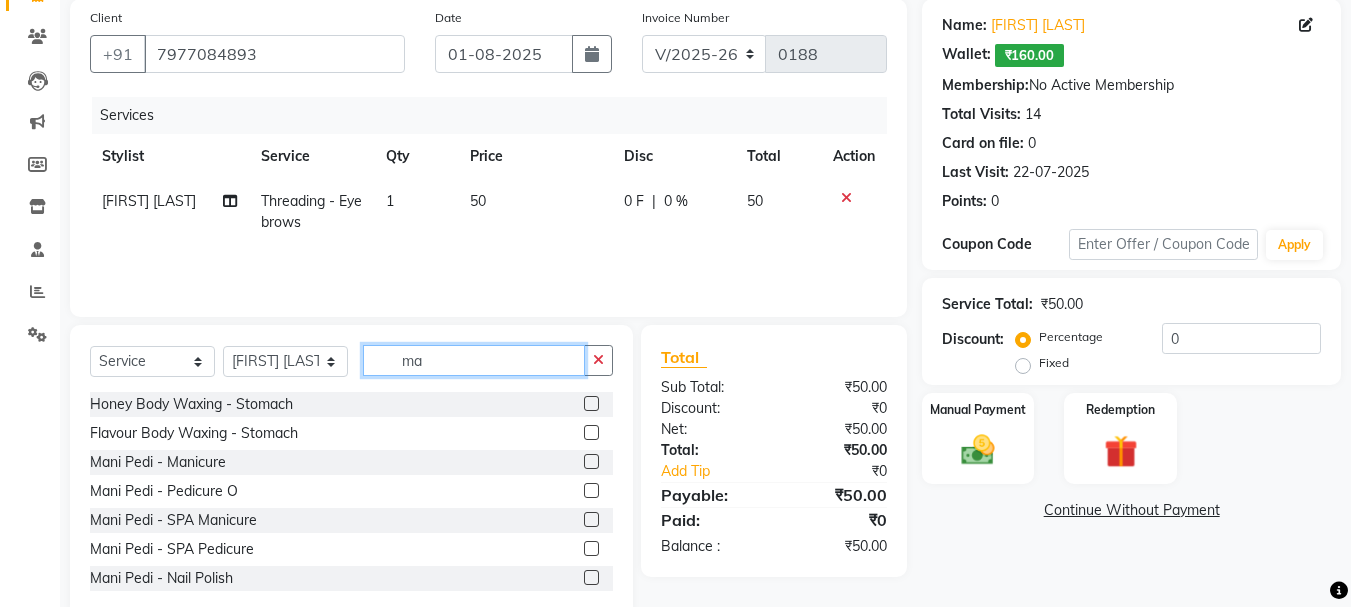 type on "m" 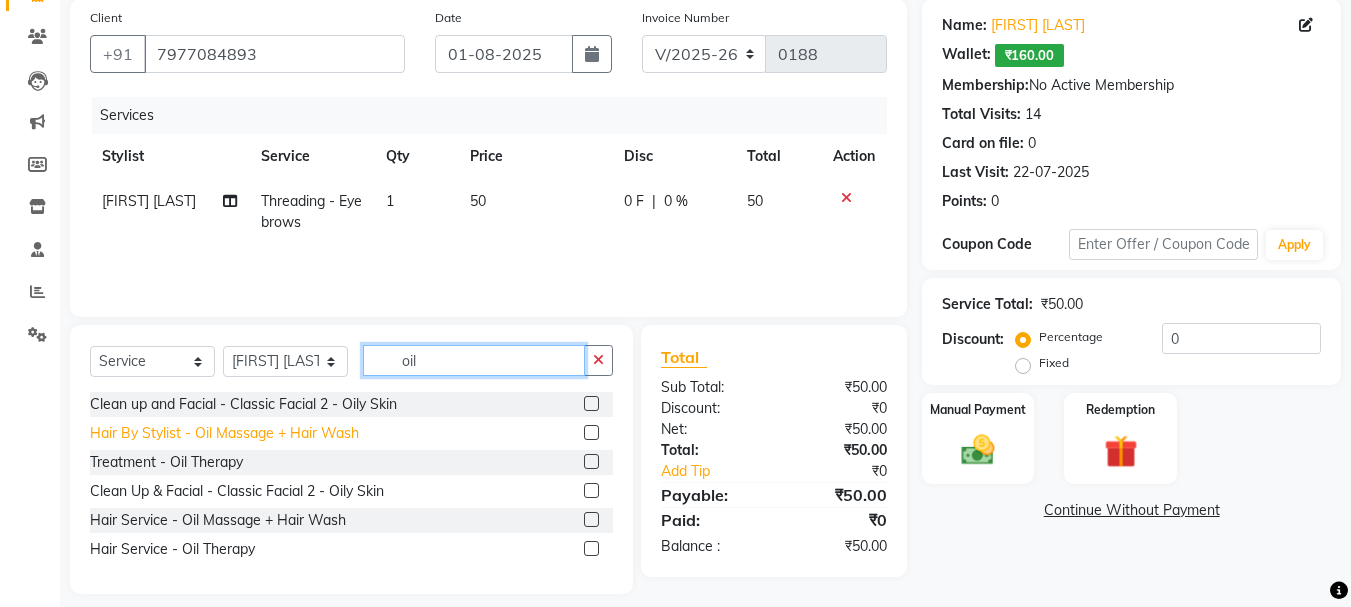 type on "oil" 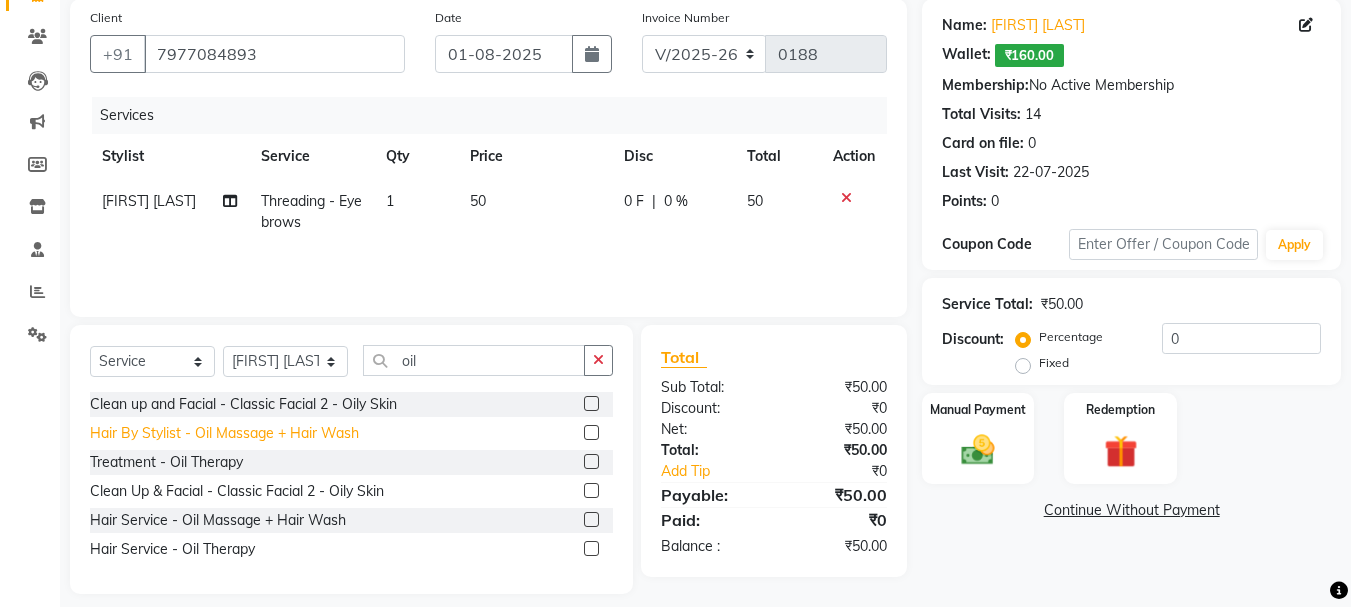 click on "Hair By Stylist  - Oil Massage + Hair Wash" 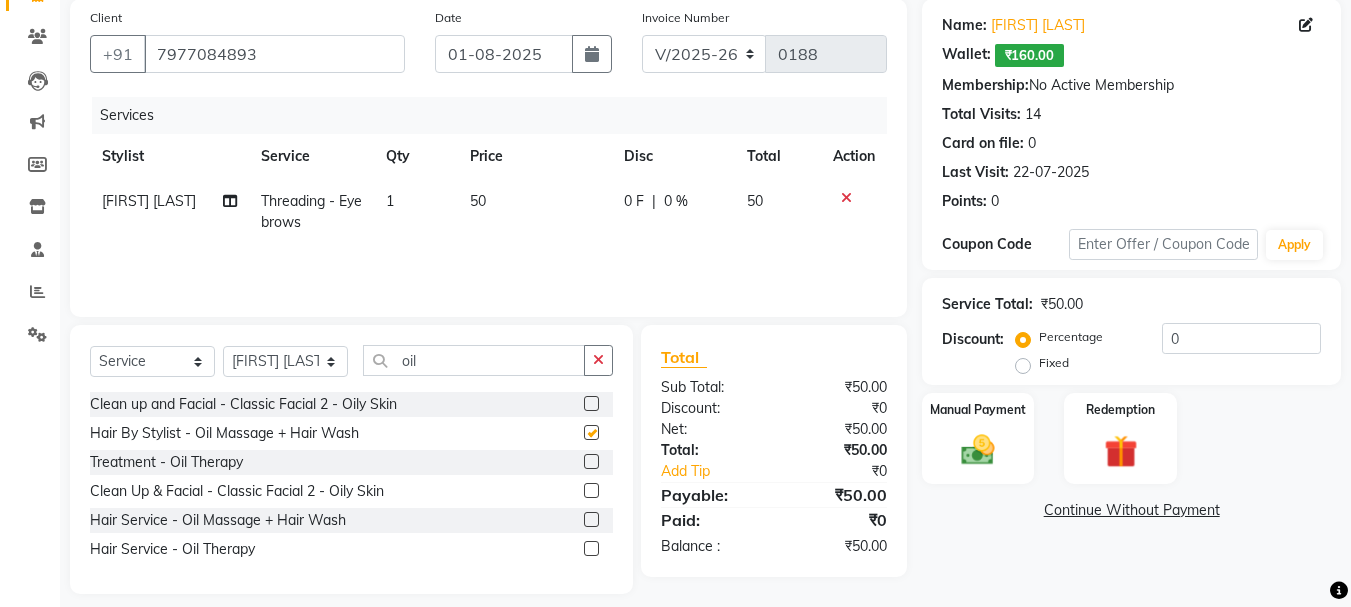 checkbox on "false" 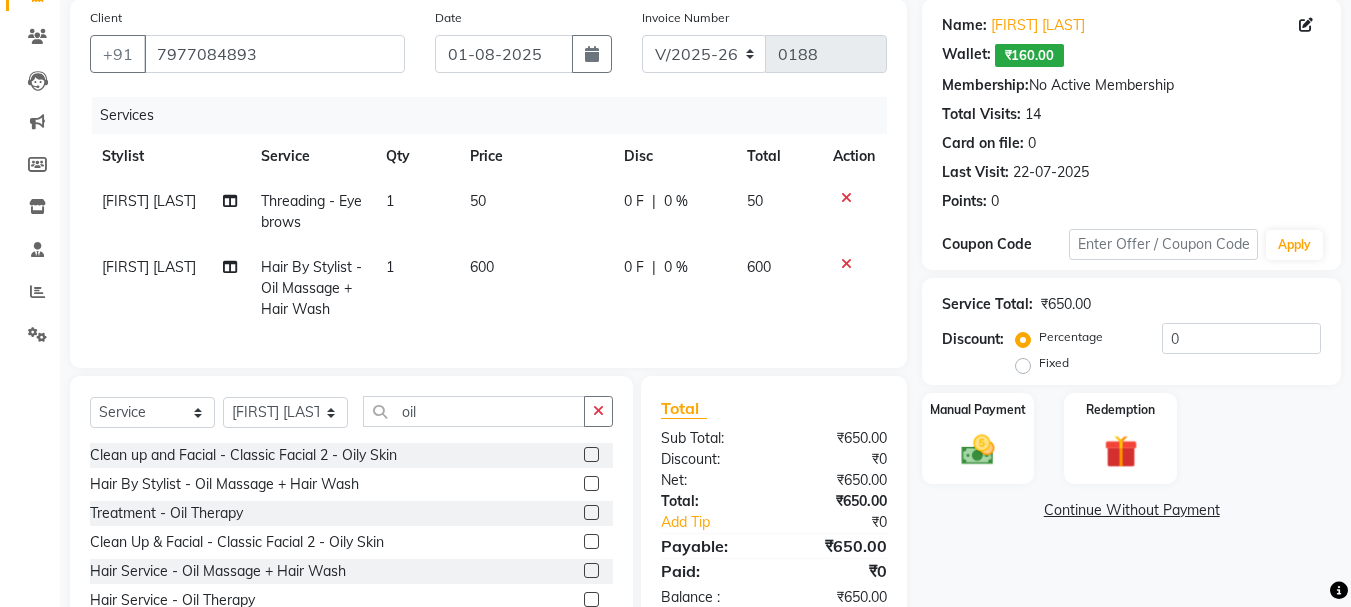 click on "600" 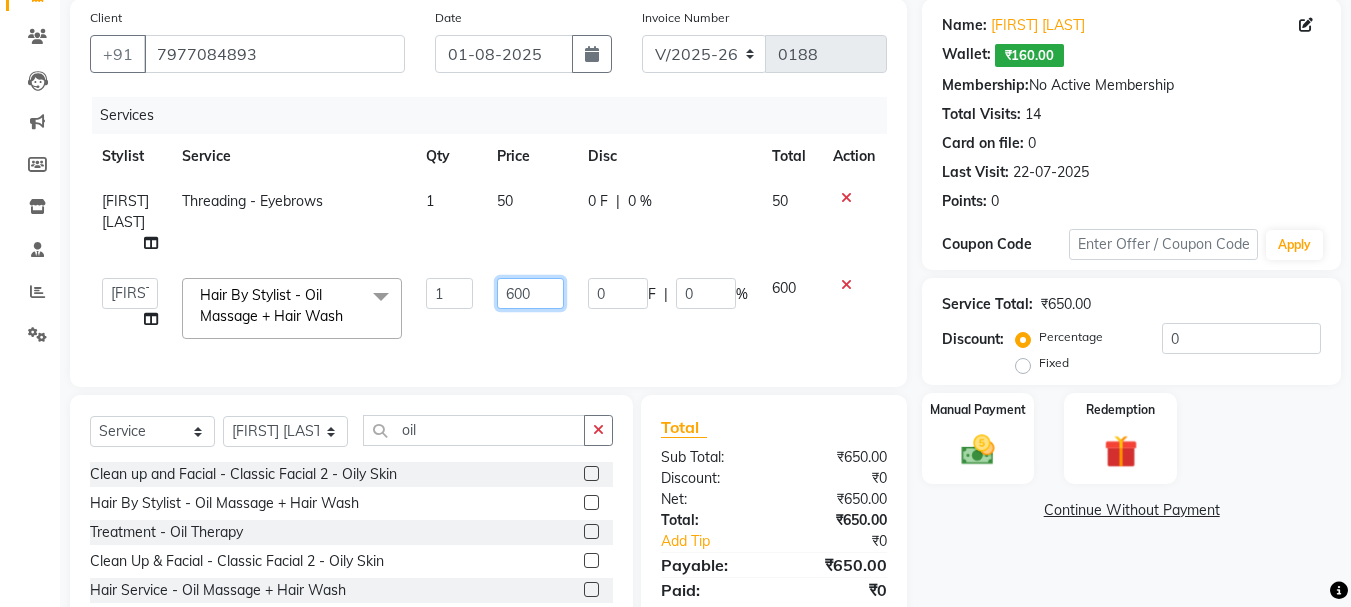 drag, startPoint x: 530, startPoint y: 269, endPoint x: 473, endPoint y: 269, distance: 57 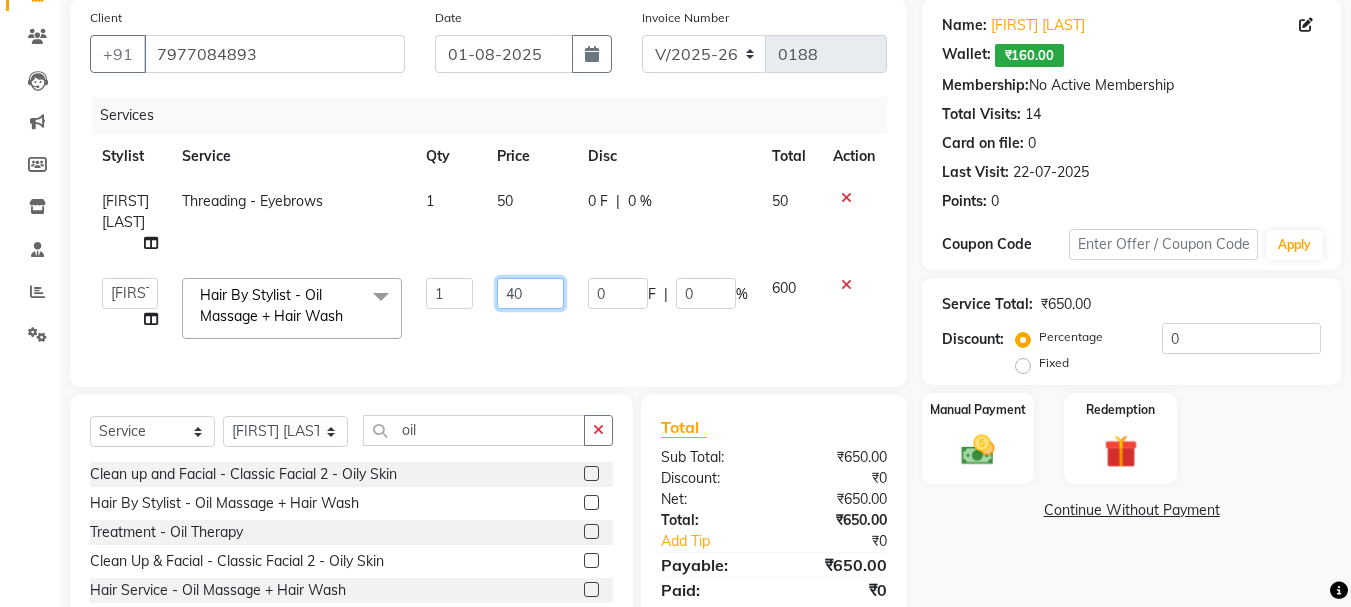 type on "400" 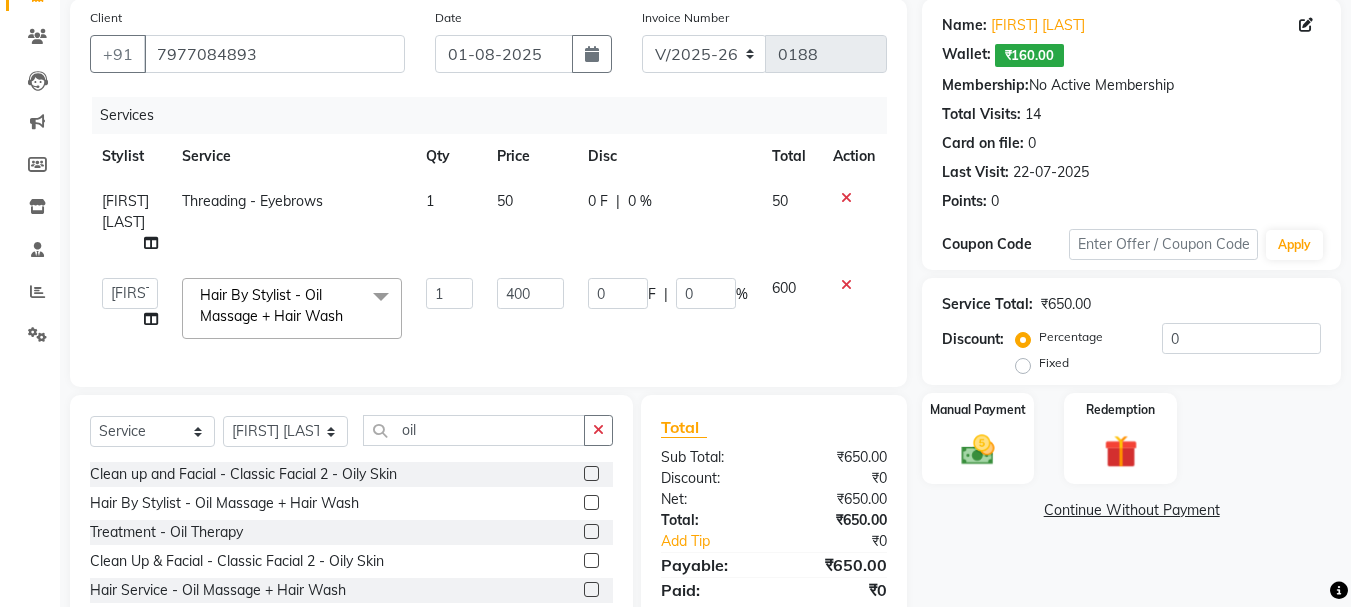 click on "400" 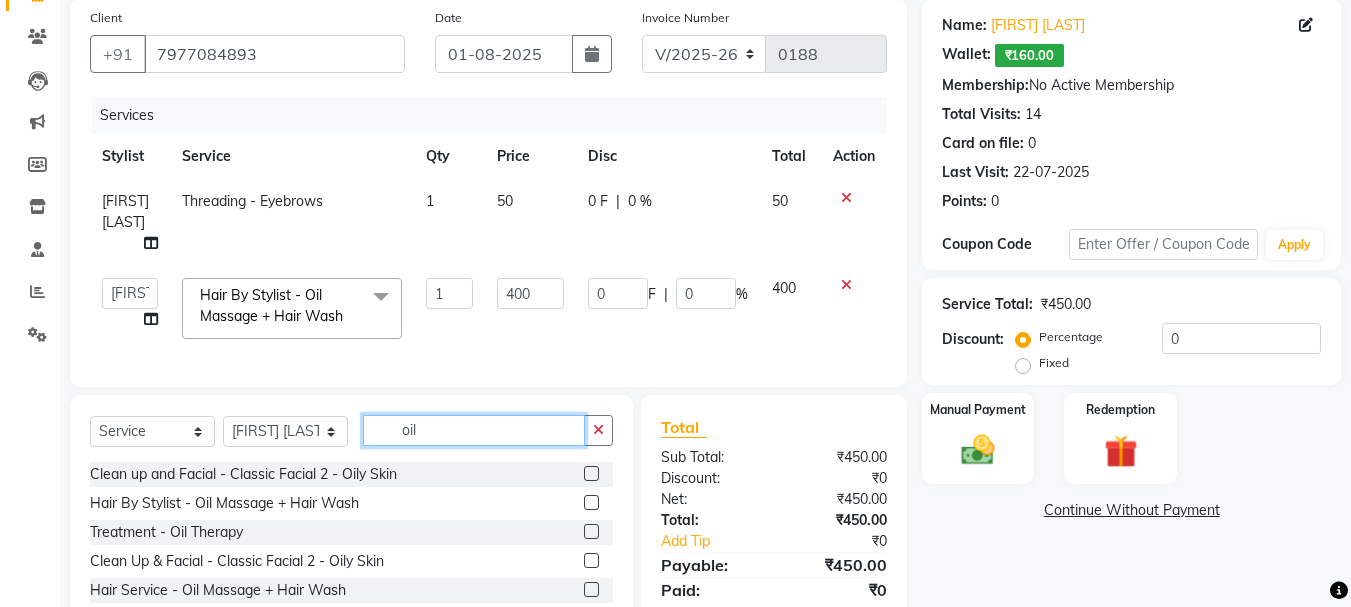 drag, startPoint x: 447, startPoint y: 429, endPoint x: 355, endPoint y: 441, distance: 92.779305 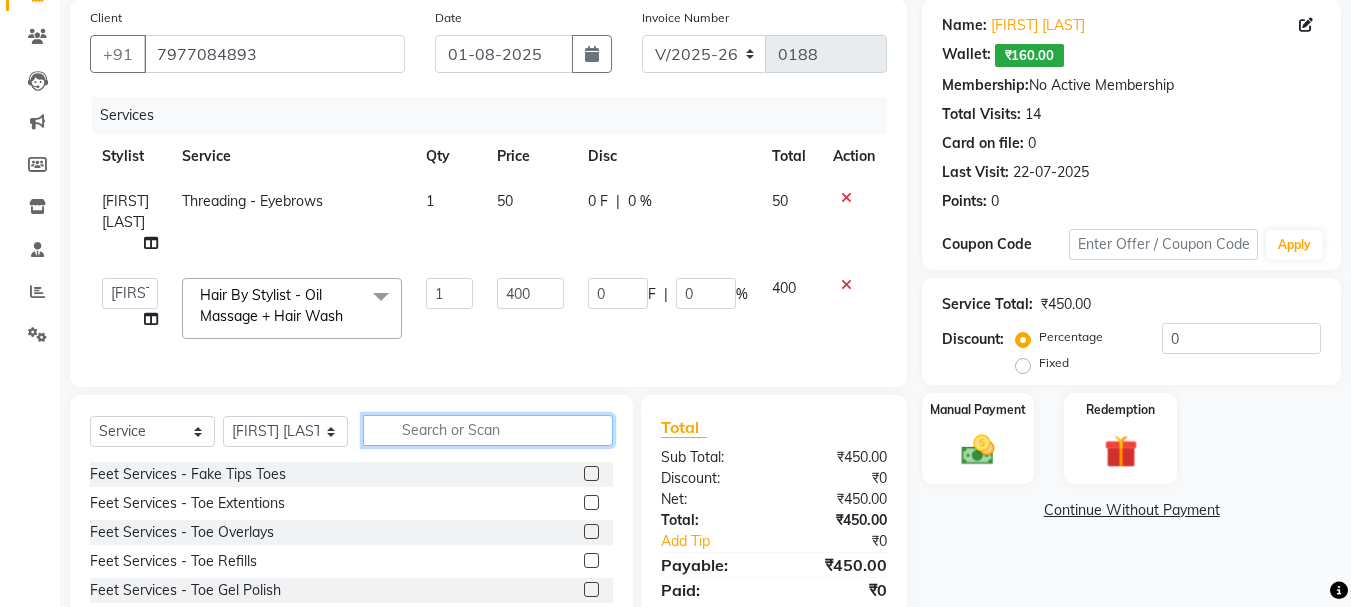 type 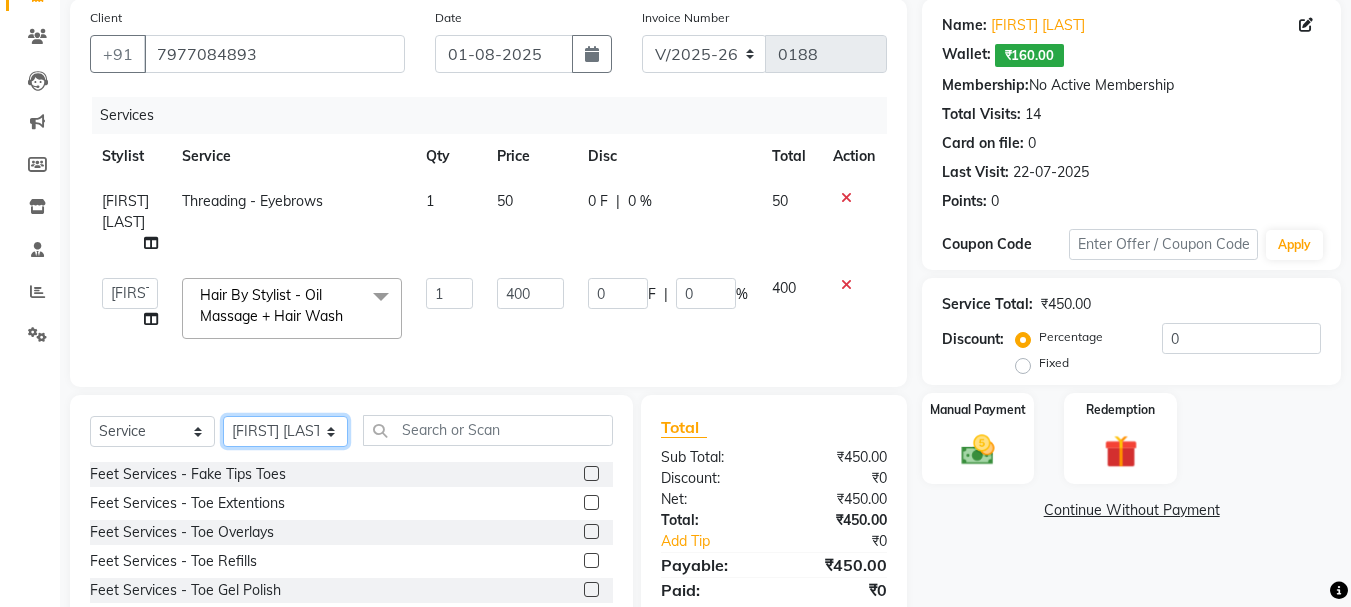 click on "Select Stylist Arpita Singh Chan Sayali Sakpal  Shraddha Tanvi Tanvi Masurkar" 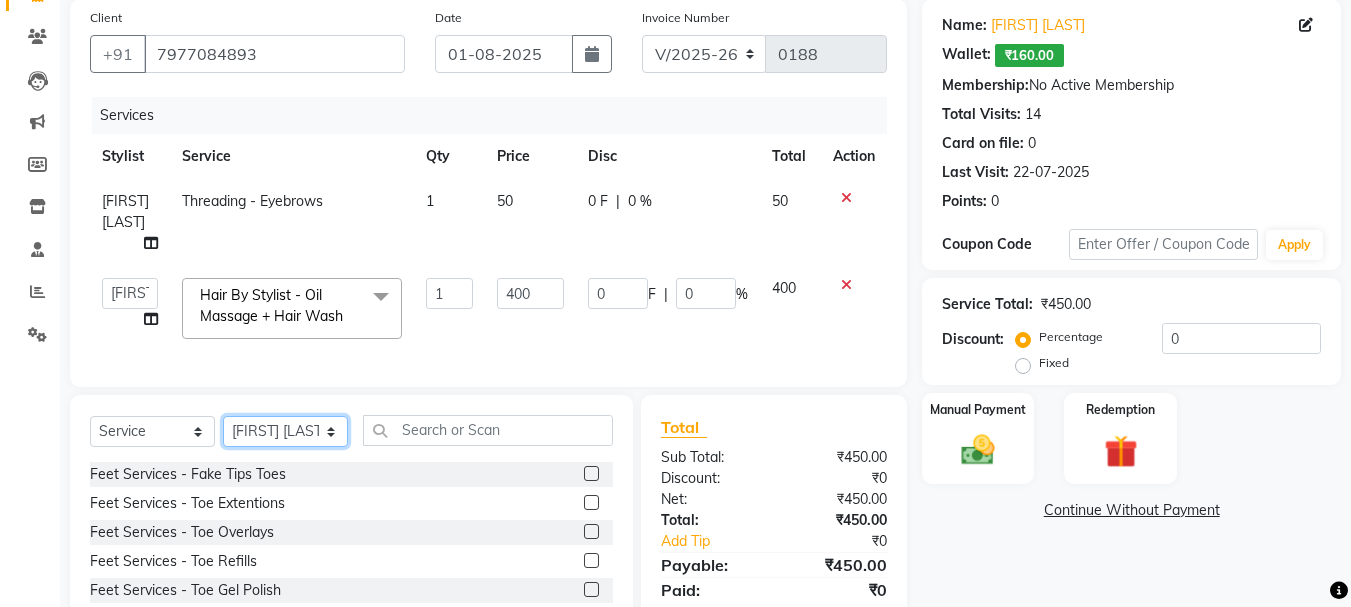 select on "78839" 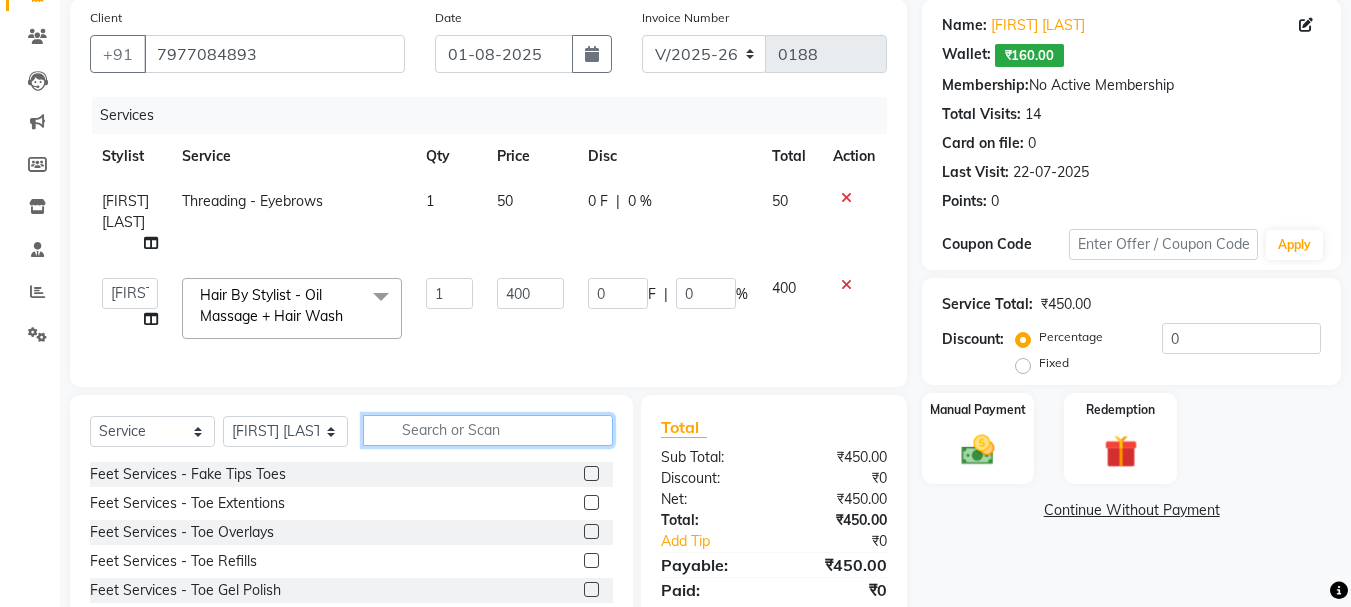 click 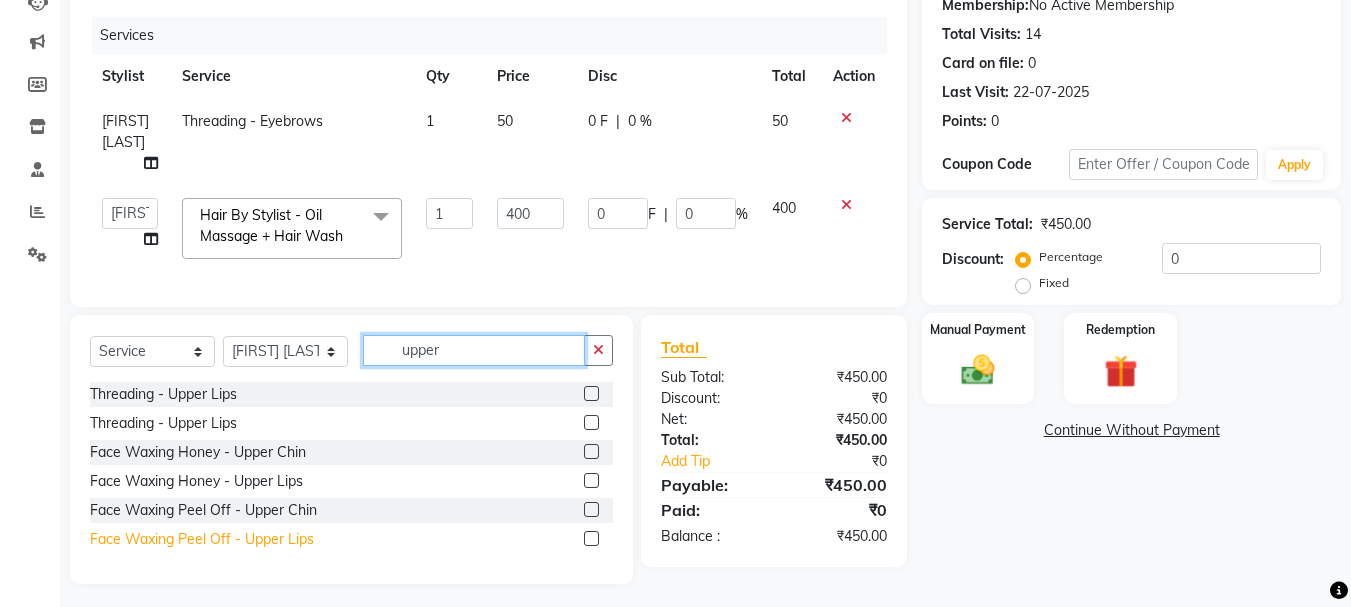 scroll, scrollTop: 232, scrollLeft: 0, axis: vertical 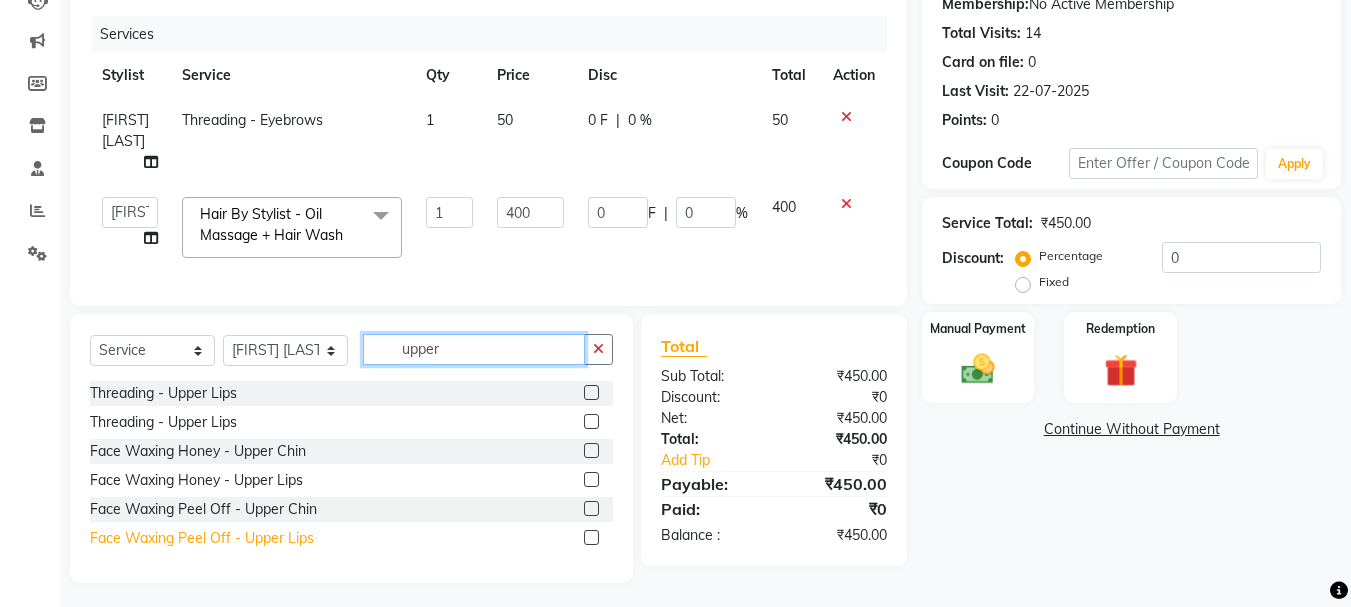 type on "upper" 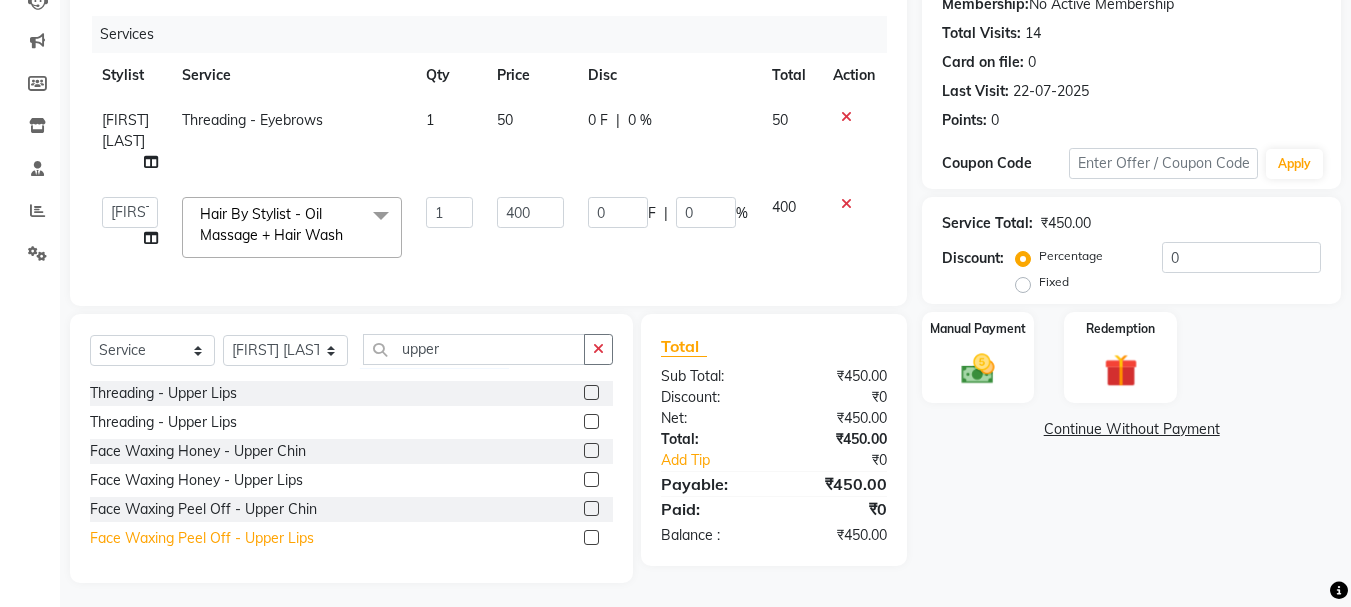 click on "Face Waxing Peel Off - Upper Lips" 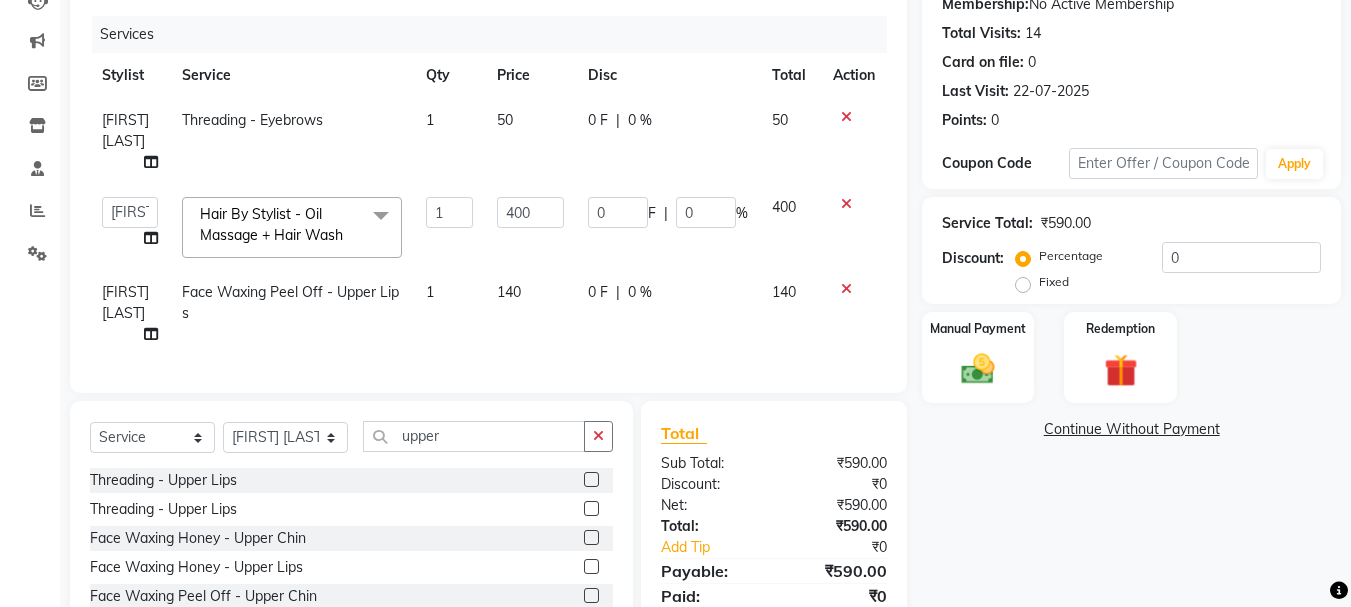 checkbox on "false" 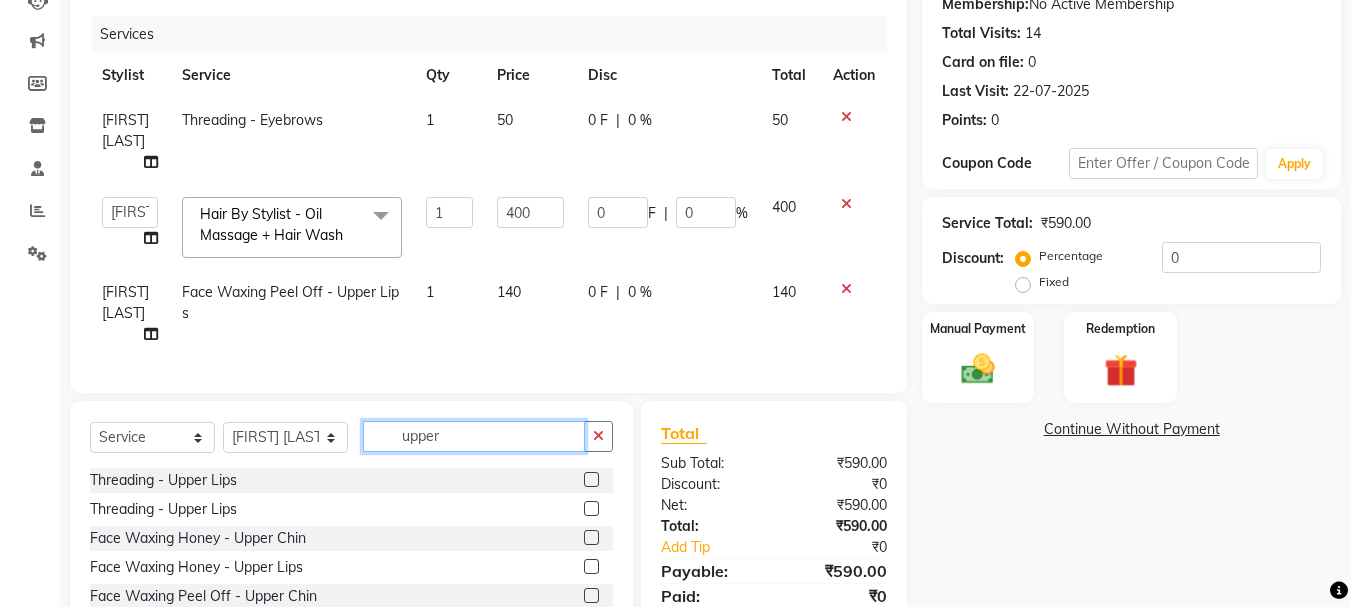 drag, startPoint x: 447, startPoint y: 436, endPoint x: 393, endPoint y: 434, distance: 54.037025 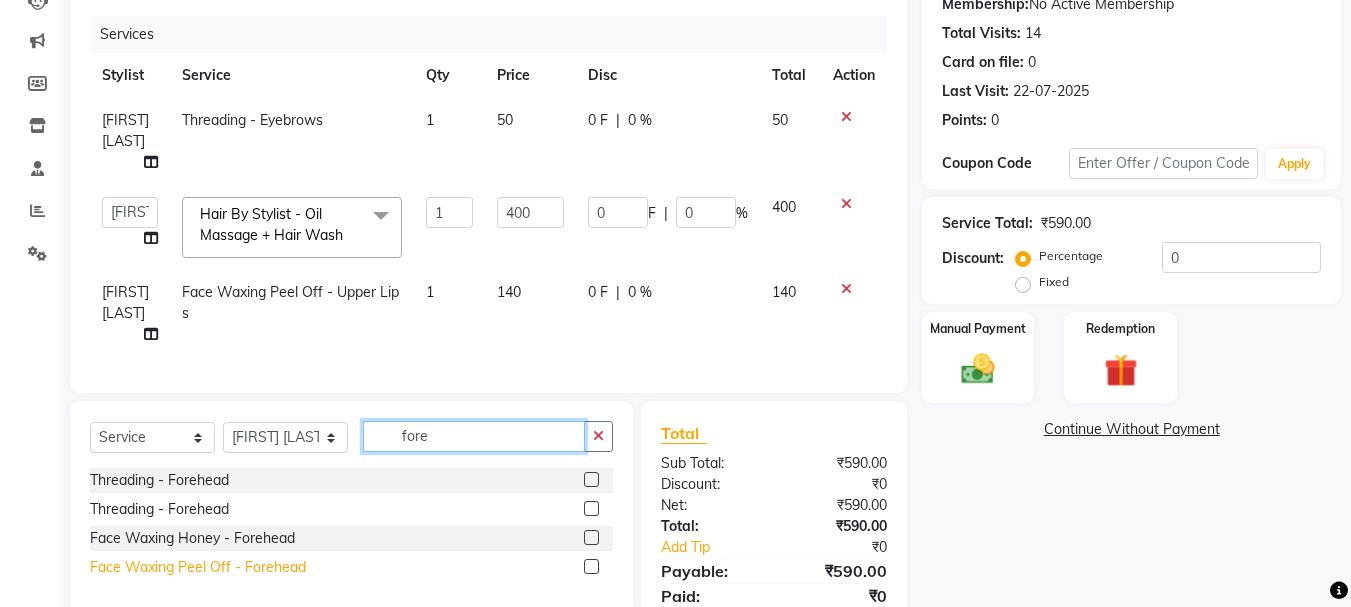 type on "fore" 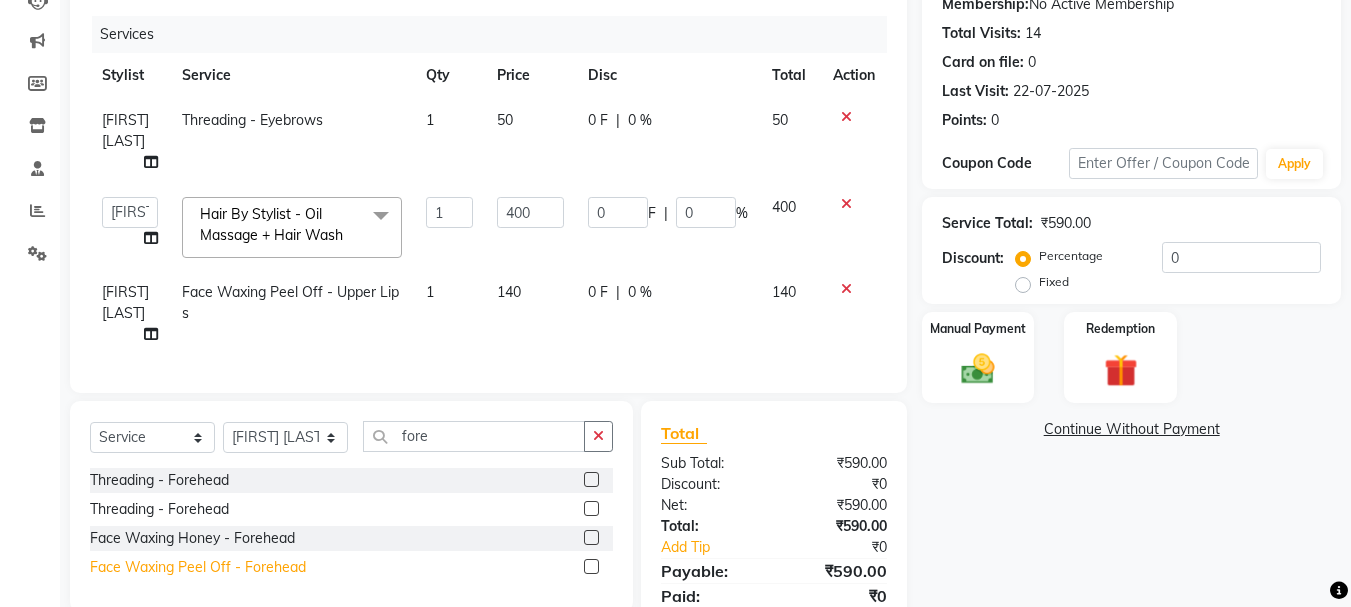 click on "Face Waxing Peel Off - Forehead" 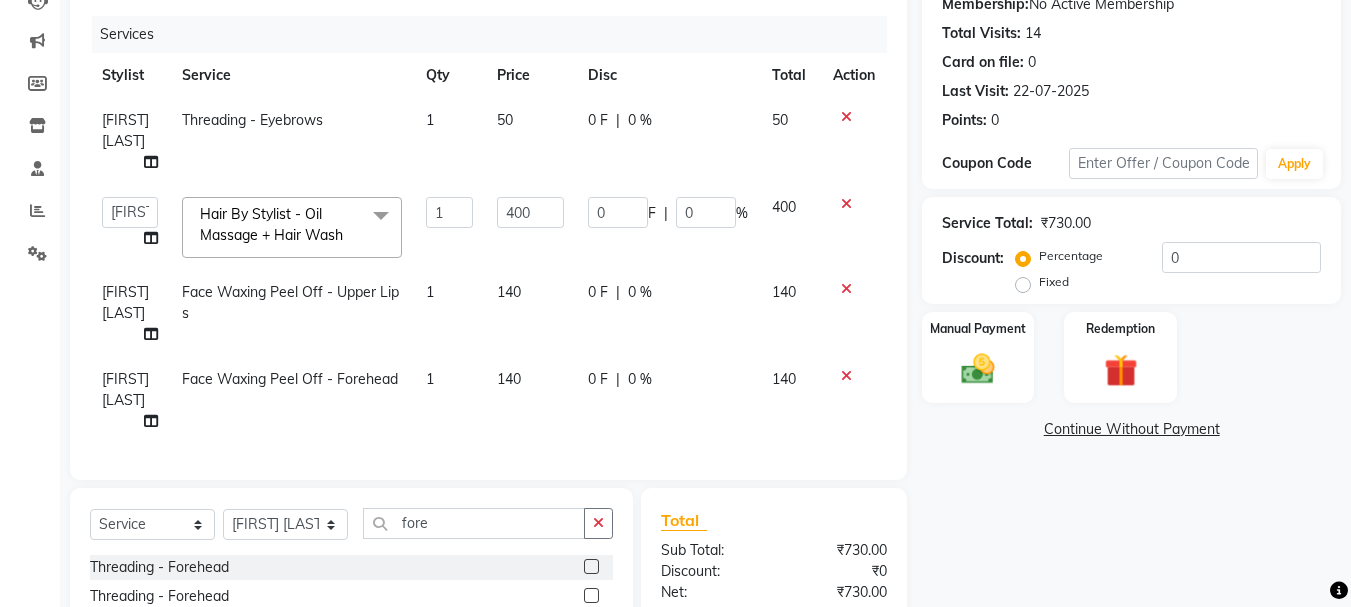 checkbox on "false" 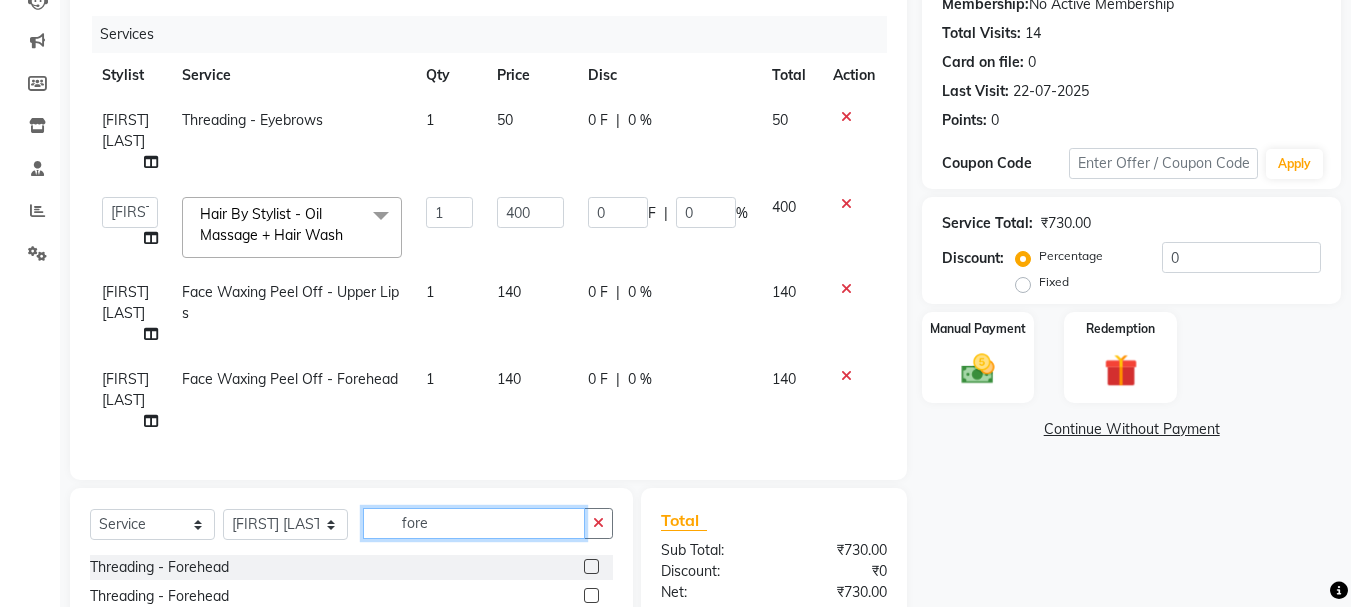 drag, startPoint x: 456, startPoint y: 524, endPoint x: 267, endPoint y: 524, distance: 189 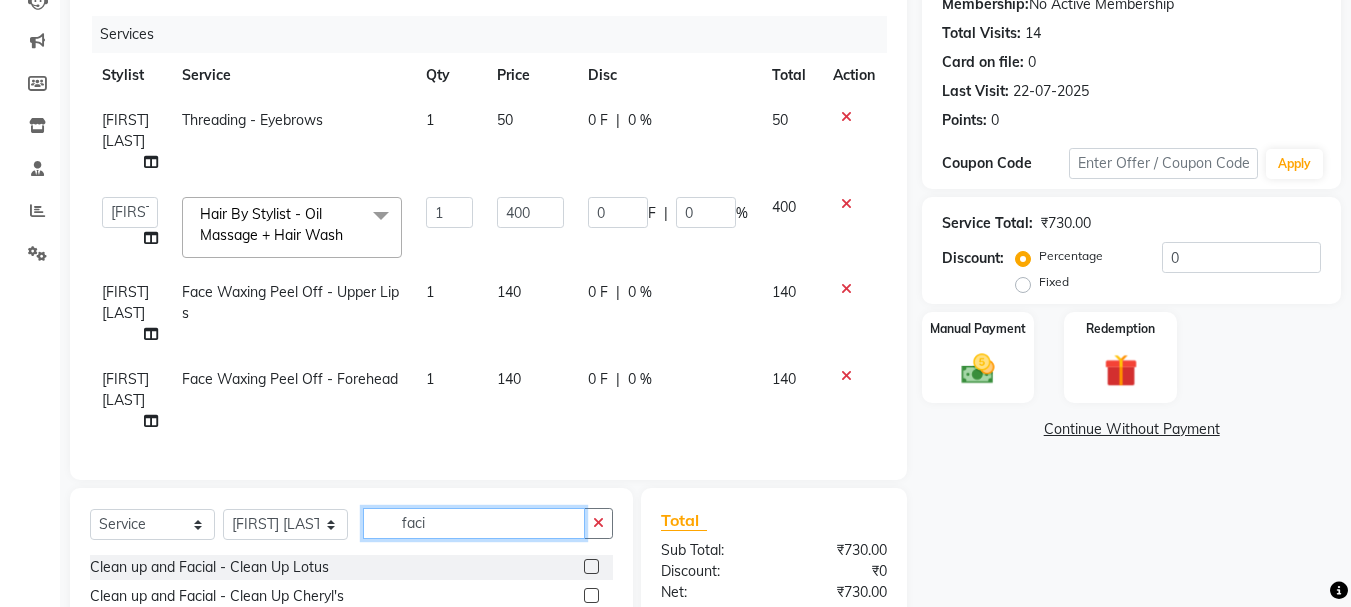 scroll, scrollTop: 432, scrollLeft: 0, axis: vertical 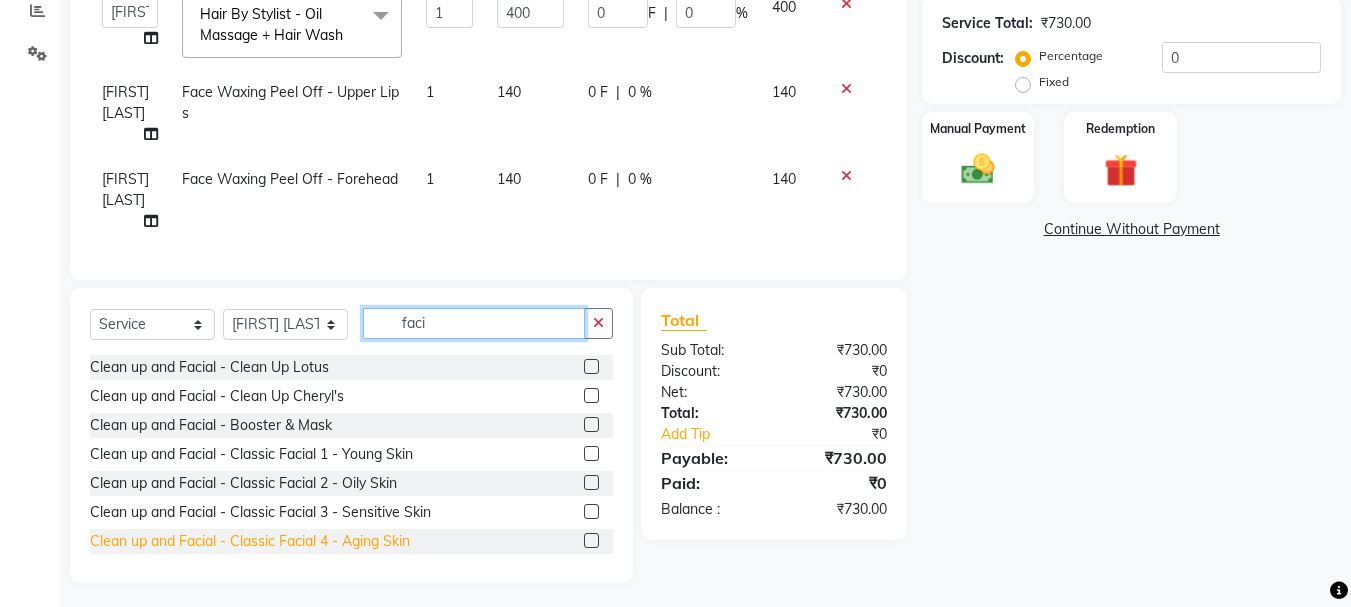 type on "faci" 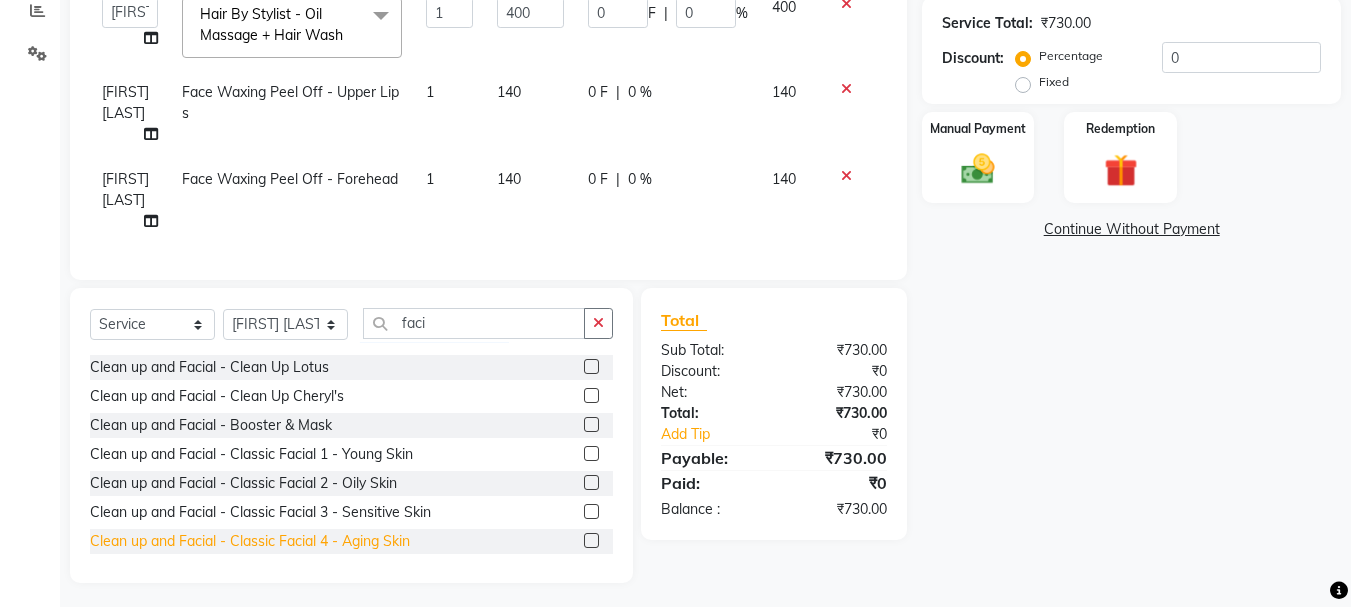 click on "Clean up and Facial - Classic Facial 4 - Aging Skin" 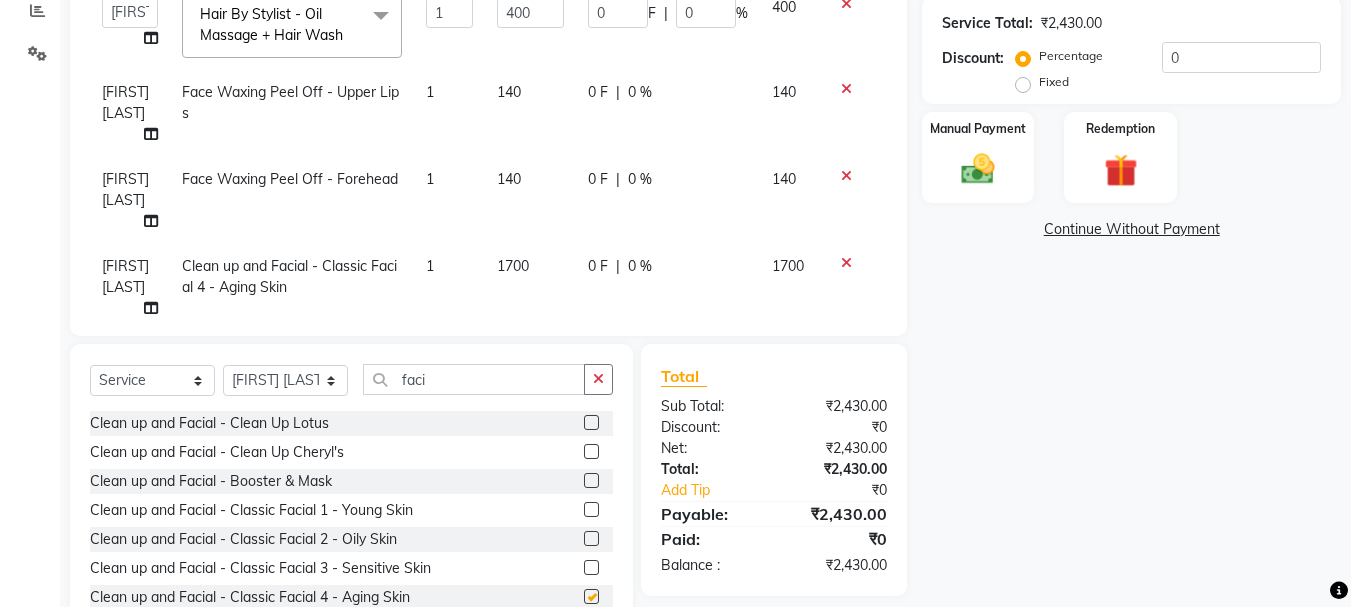 checkbox on "false" 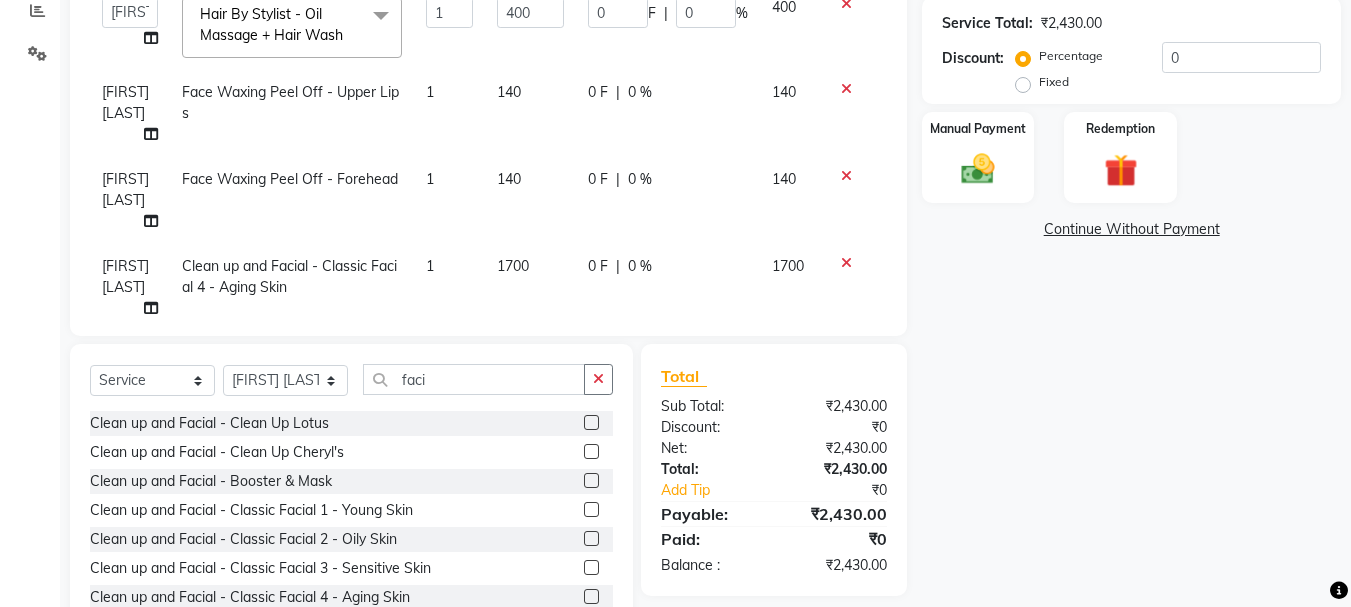 click on "1700" 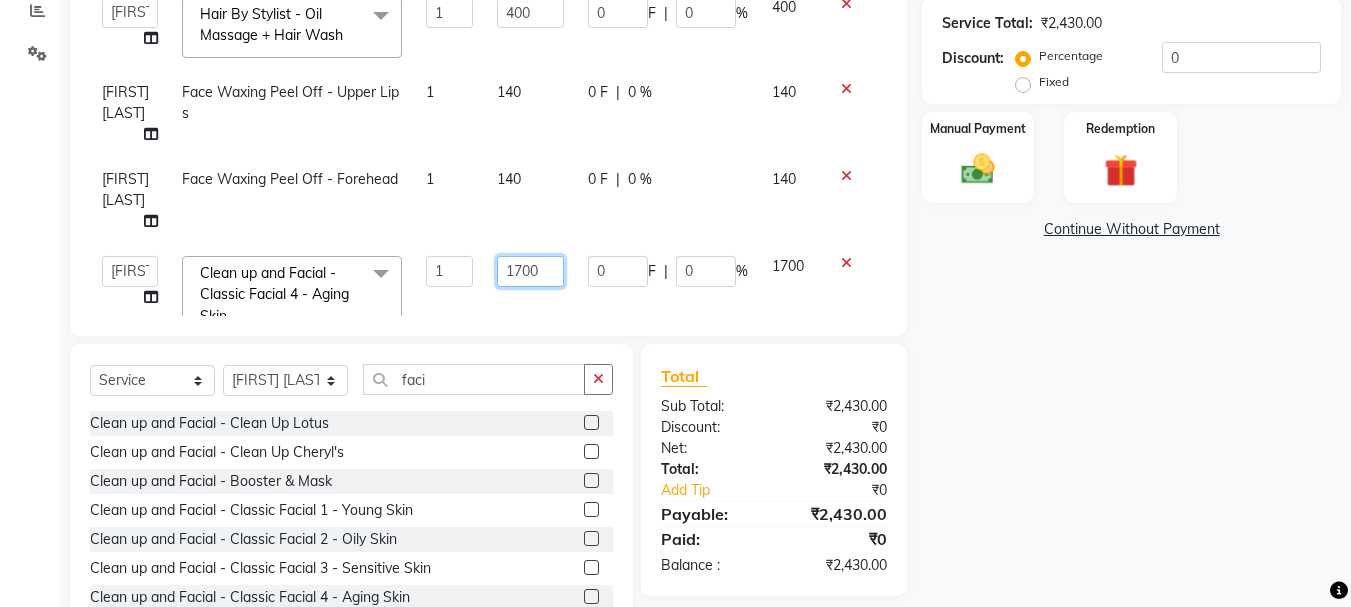 drag, startPoint x: 546, startPoint y: 242, endPoint x: 485, endPoint y: 240, distance: 61.03278 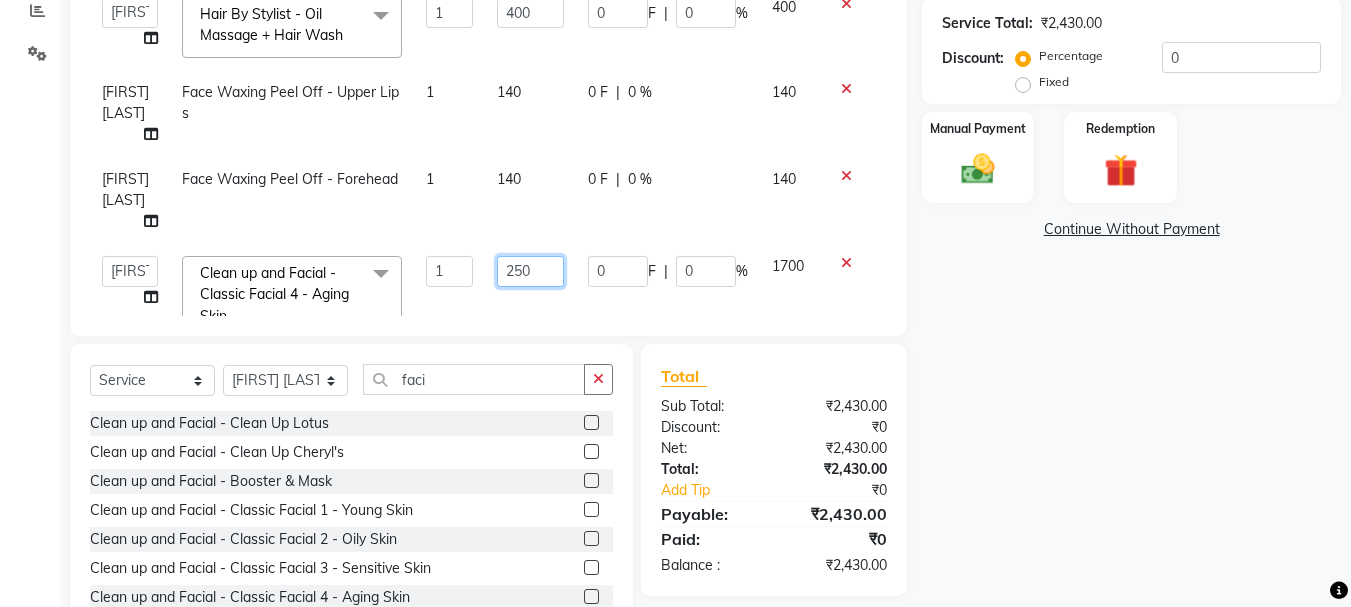 type on "2500" 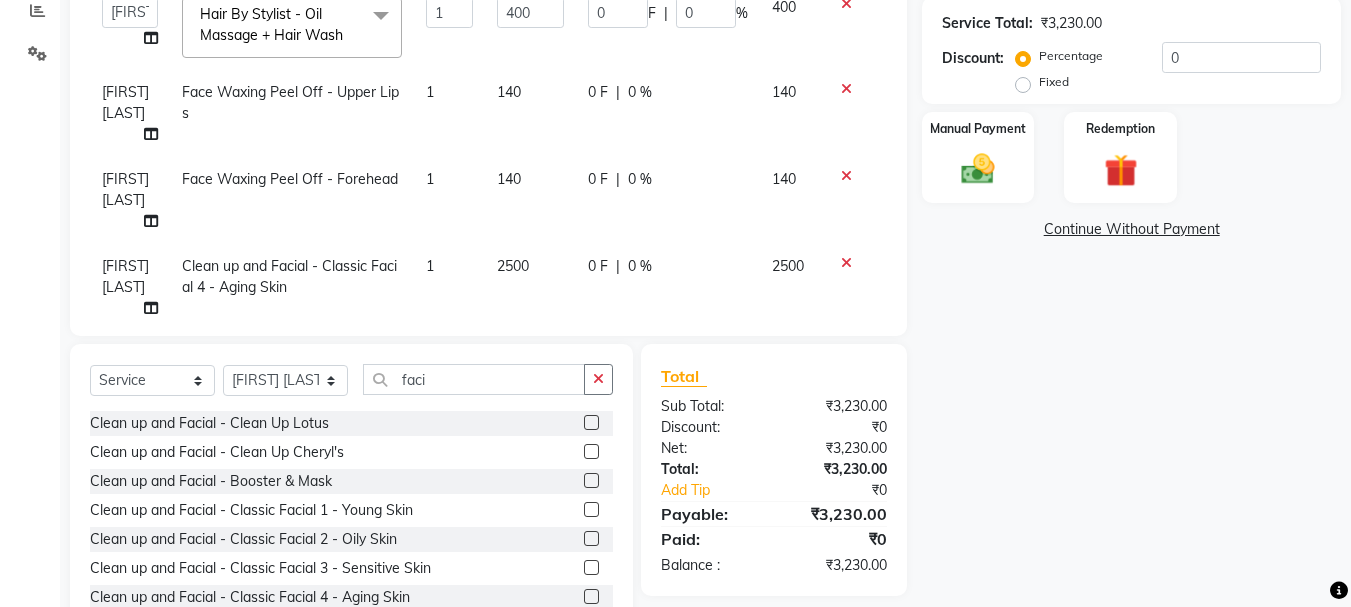 click on "0 %" 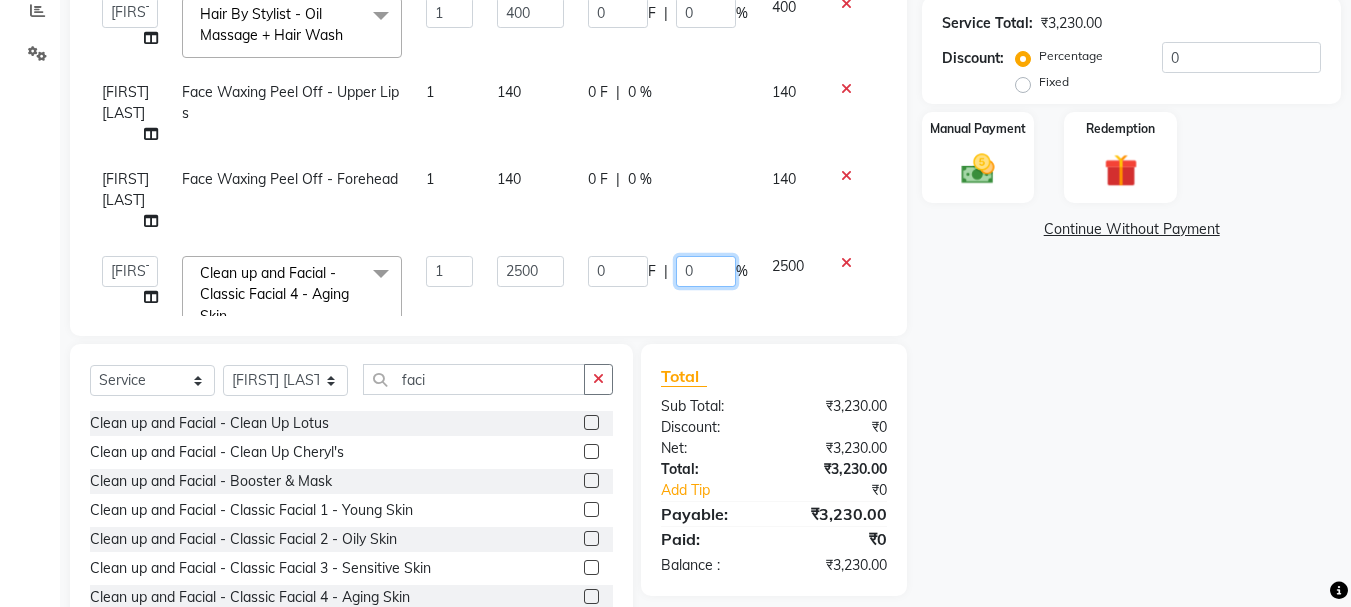 drag, startPoint x: 698, startPoint y: 238, endPoint x: 668, endPoint y: 240, distance: 30.066593 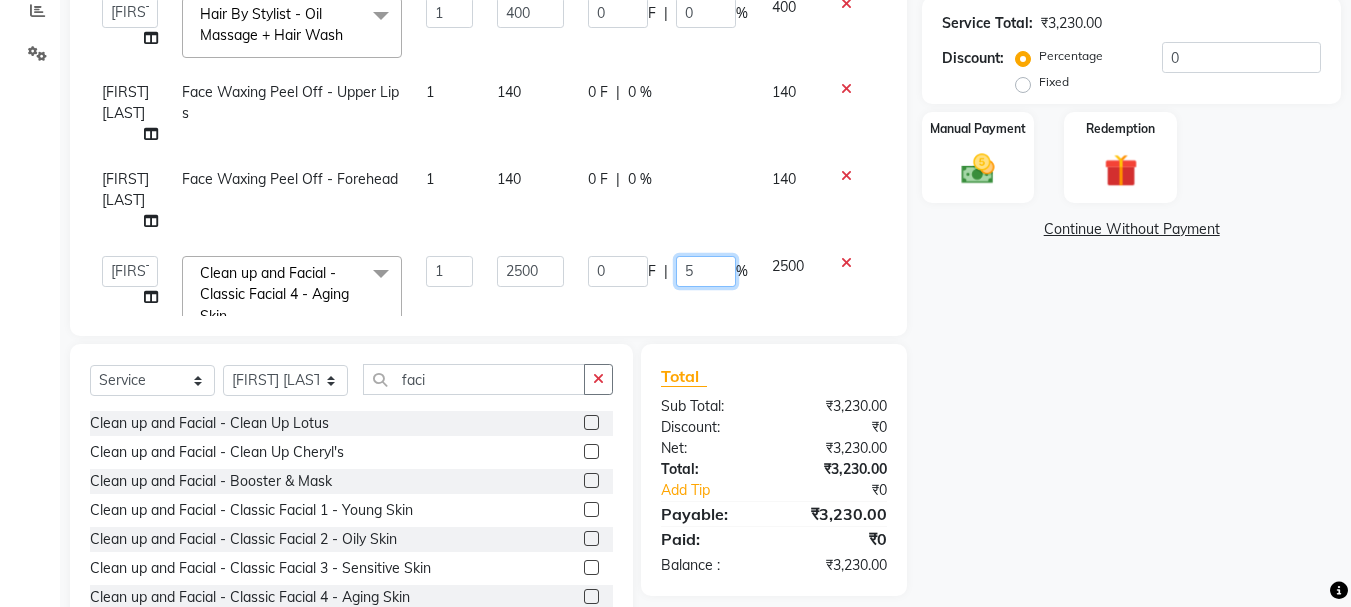 type on "50" 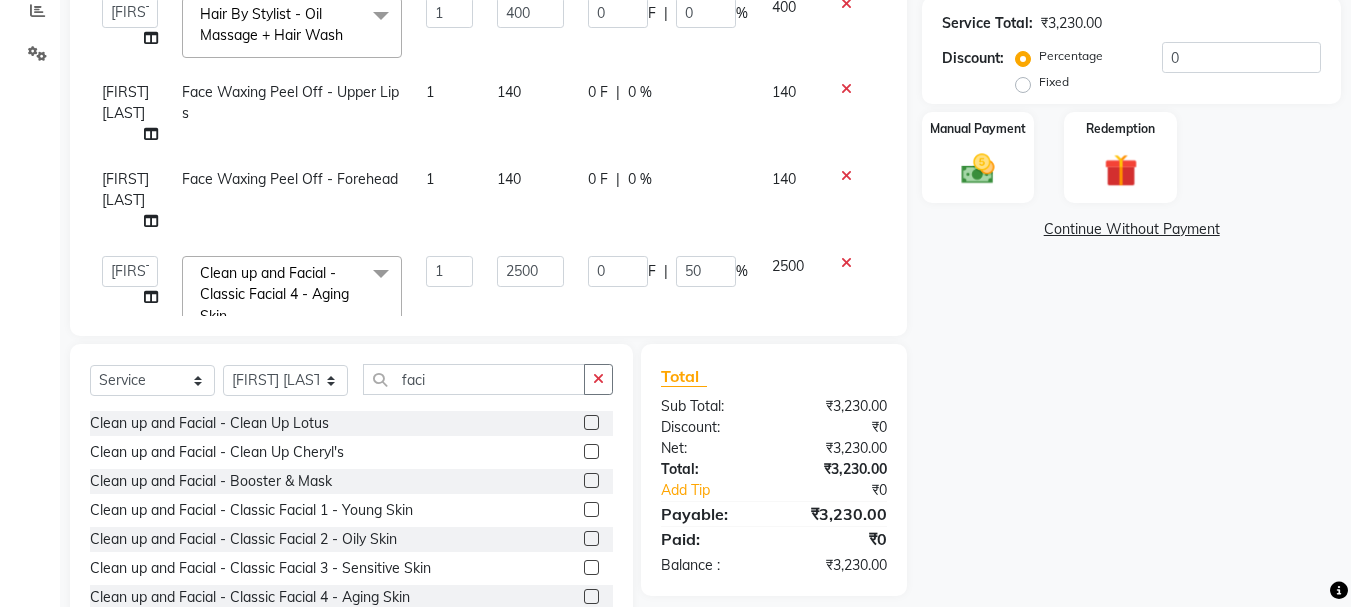 click on "0 F | 50 %" 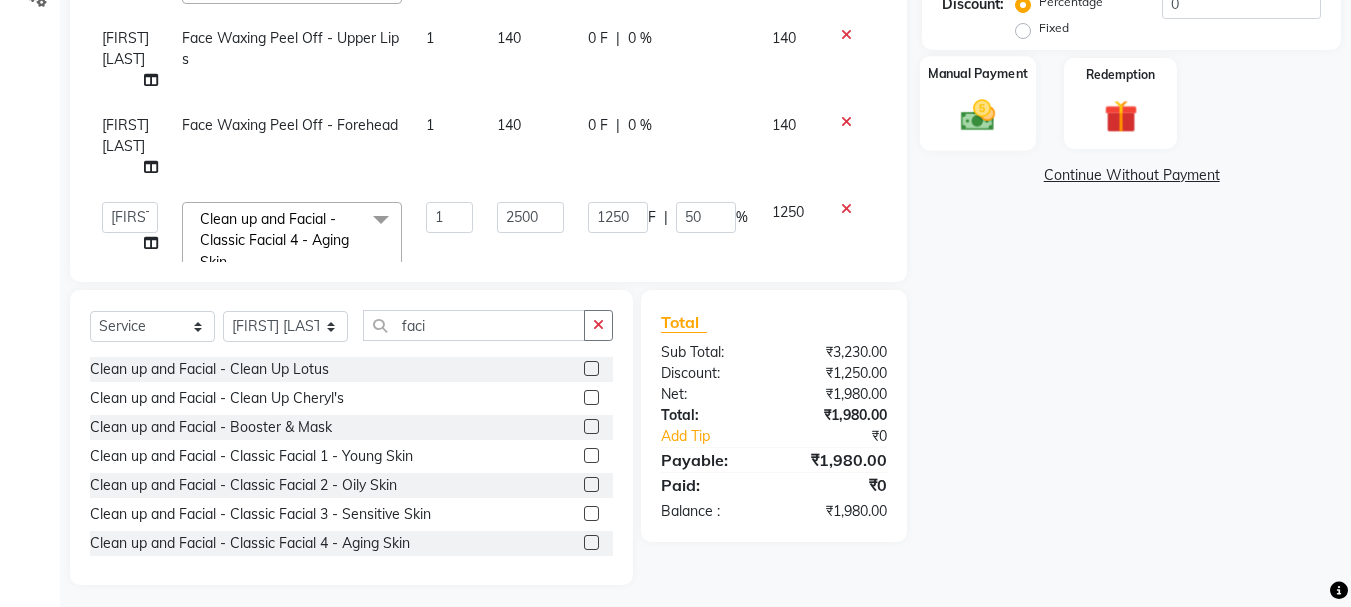 scroll, scrollTop: 494, scrollLeft: 0, axis: vertical 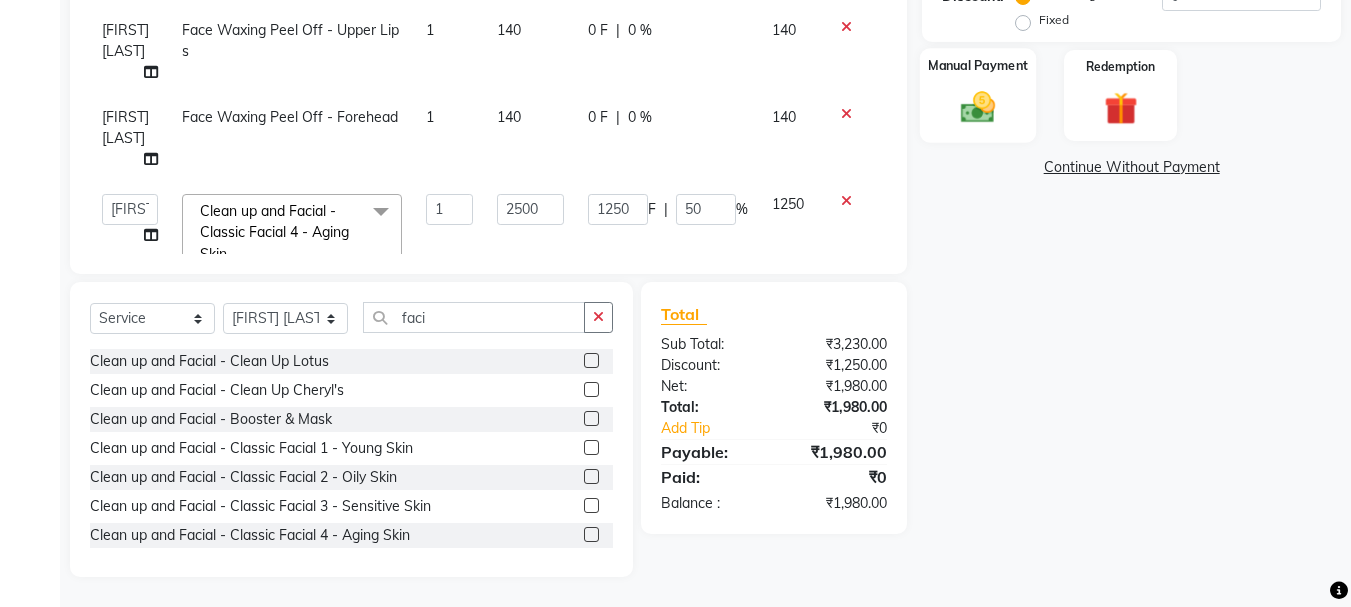 click on "Manual Payment" 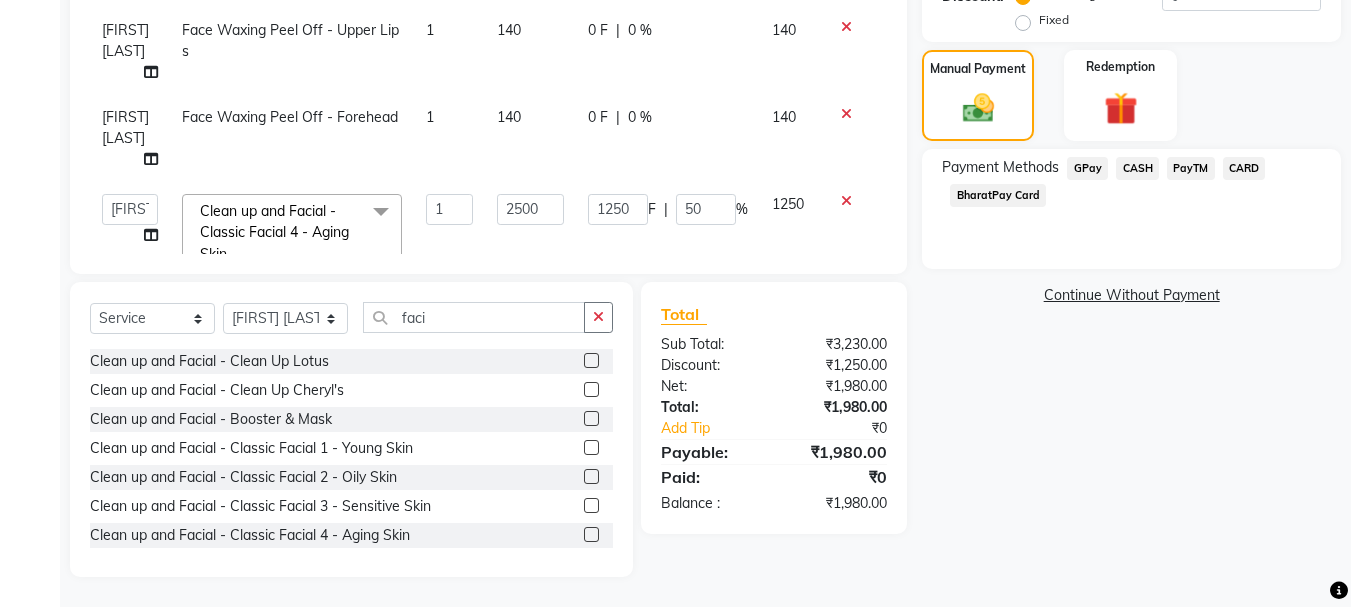 click on "CASH" 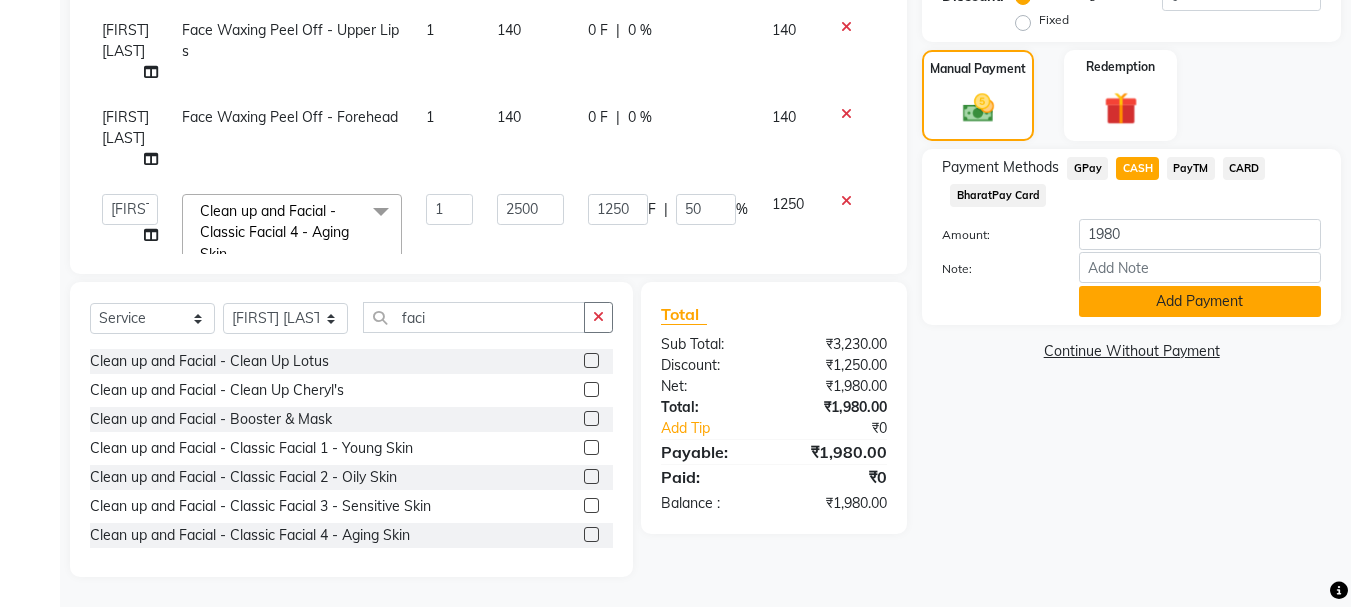 click on "Add Payment" 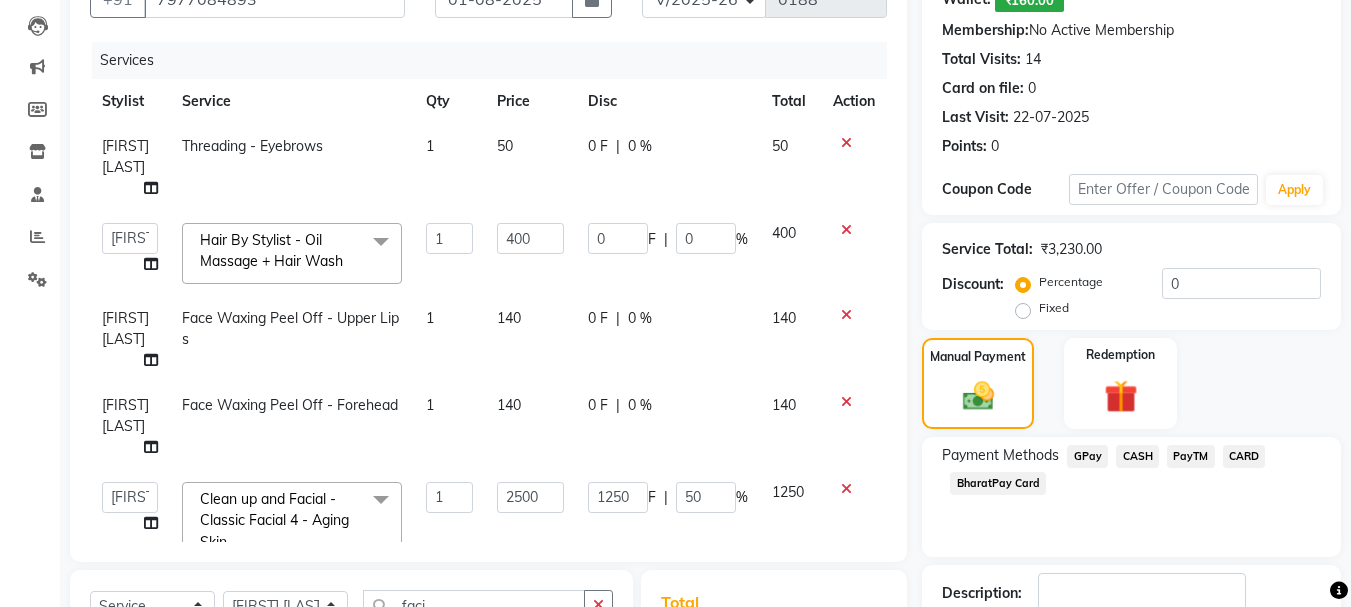 scroll, scrollTop: 194, scrollLeft: 0, axis: vertical 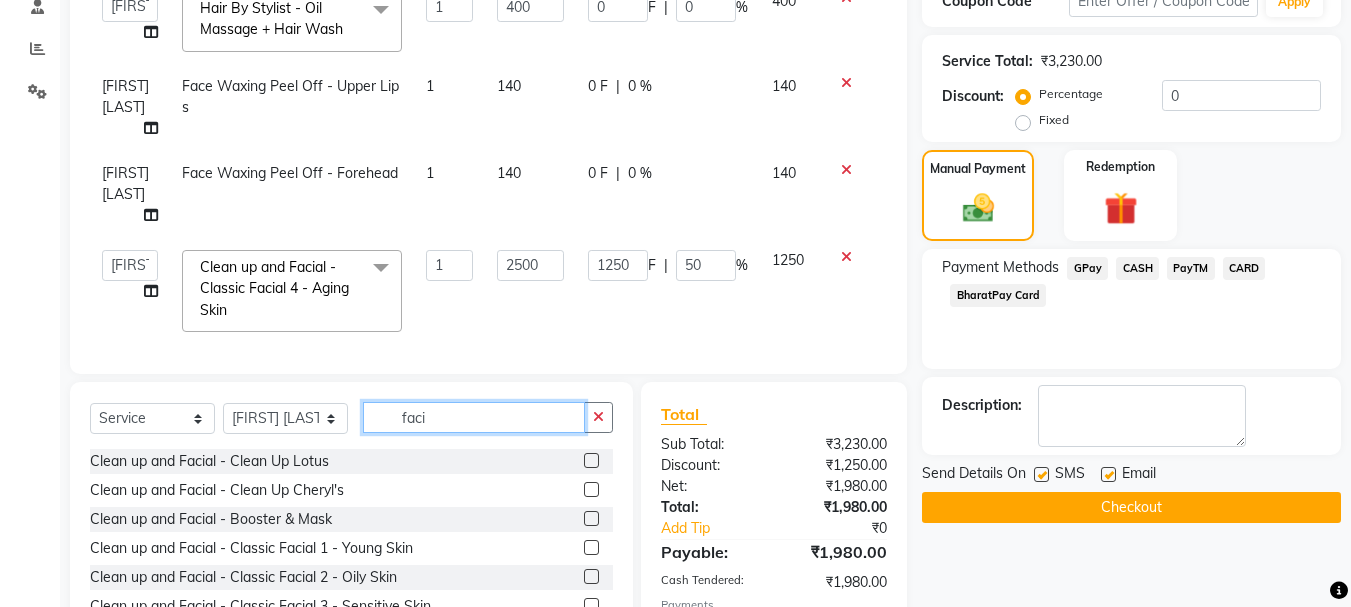 drag, startPoint x: 461, startPoint y: 403, endPoint x: 394, endPoint y: 425, distance: 70.5195 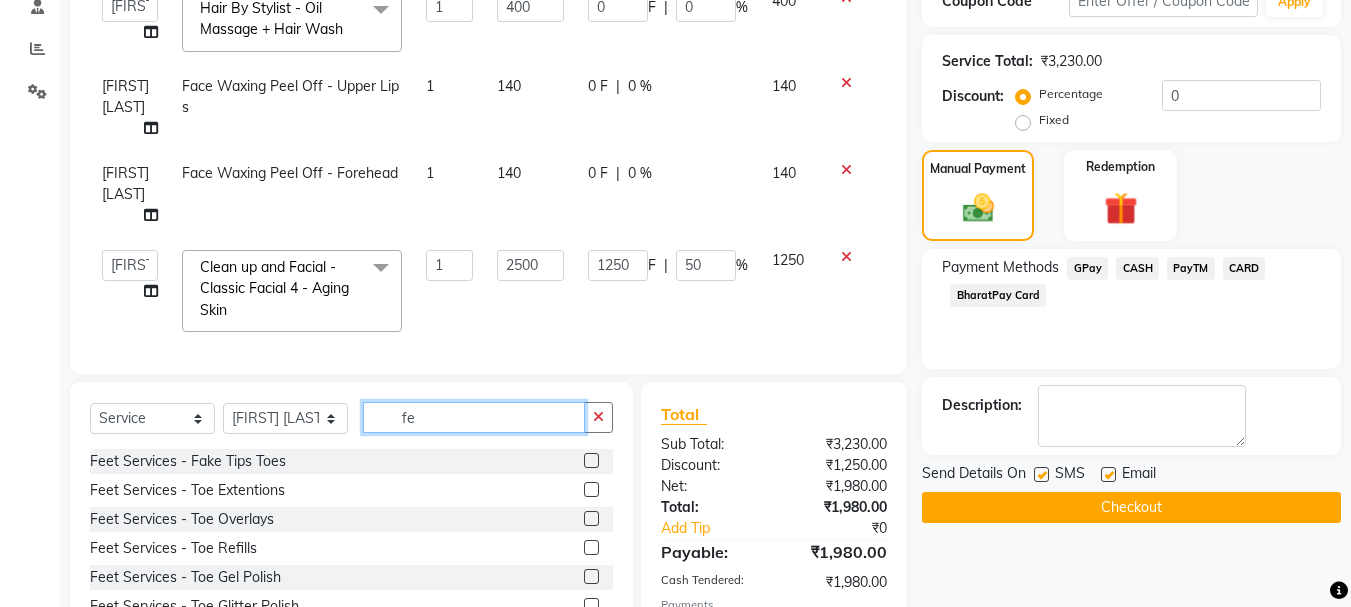 type on "f" 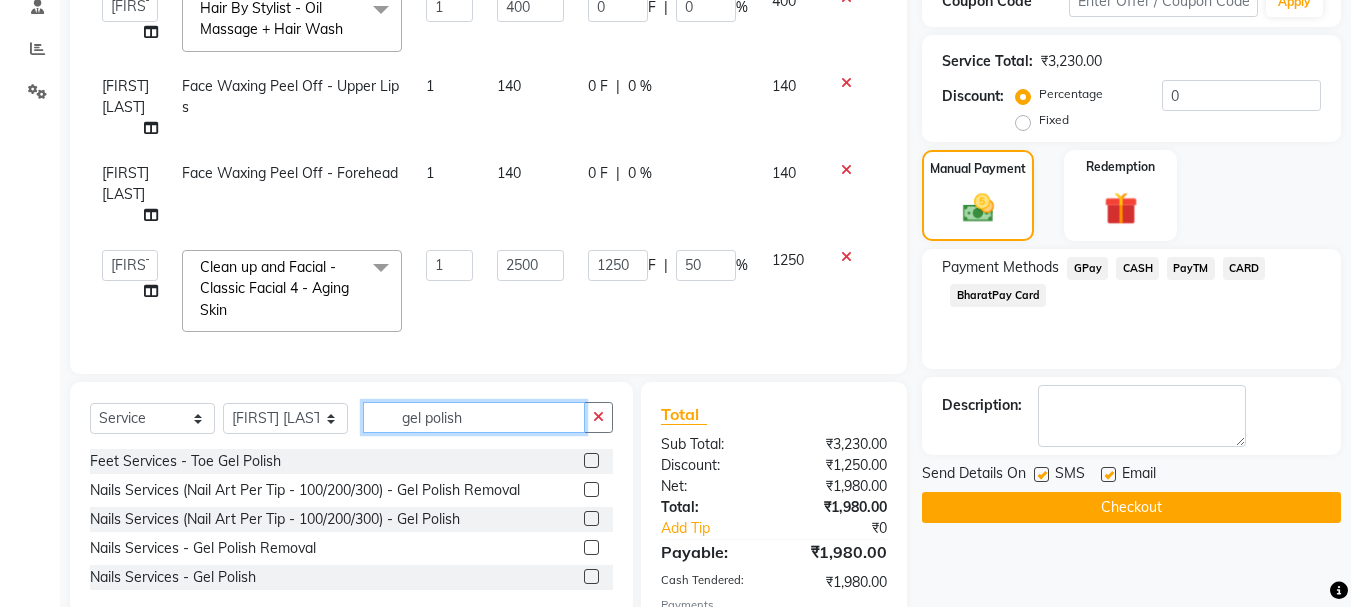 type on "gel polish" 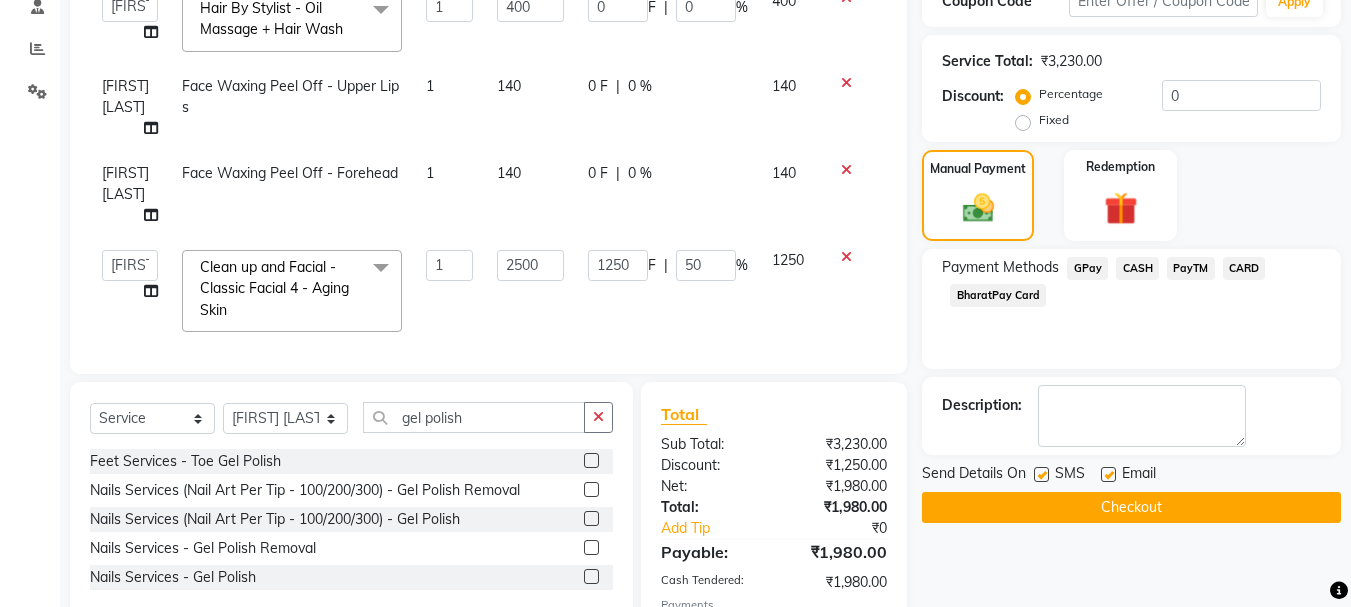 click on "Select  Service  Product  Membership  Package Voucher Prepaid Gift Card  Select Stylist Arpita Singh Chan Sayali Sakpal  Shraddha Tanvi Tanvi Masurkar gel polish" 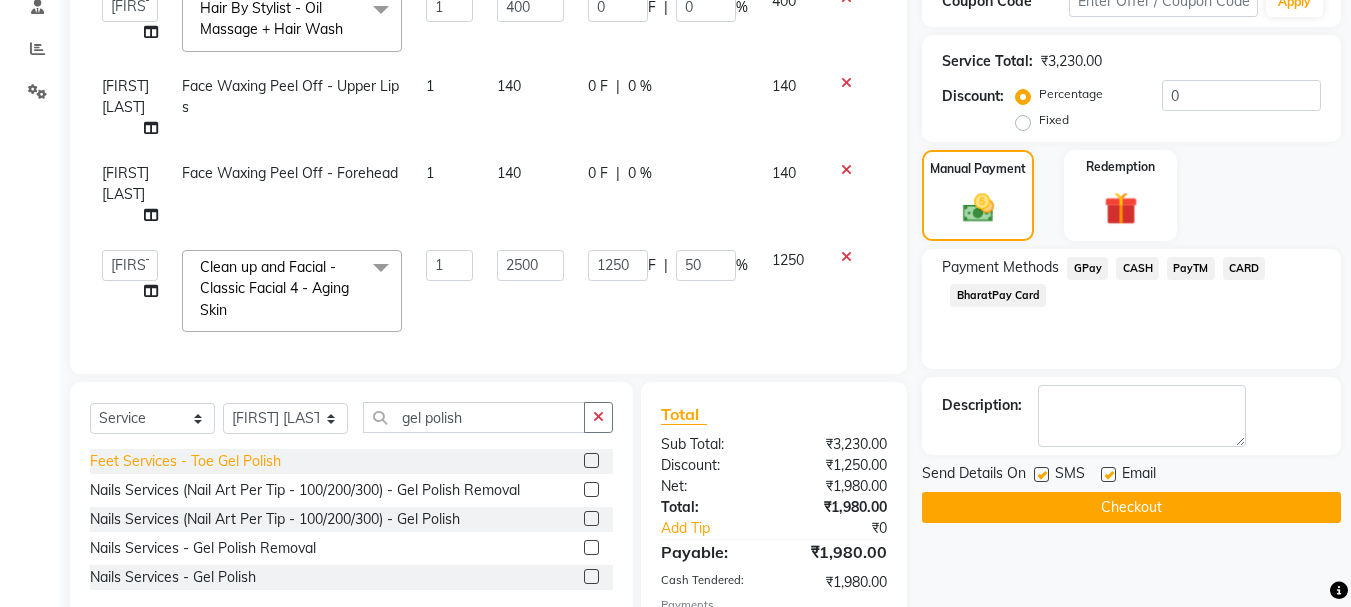 click on "Feet Services - Toe Gel Polish" 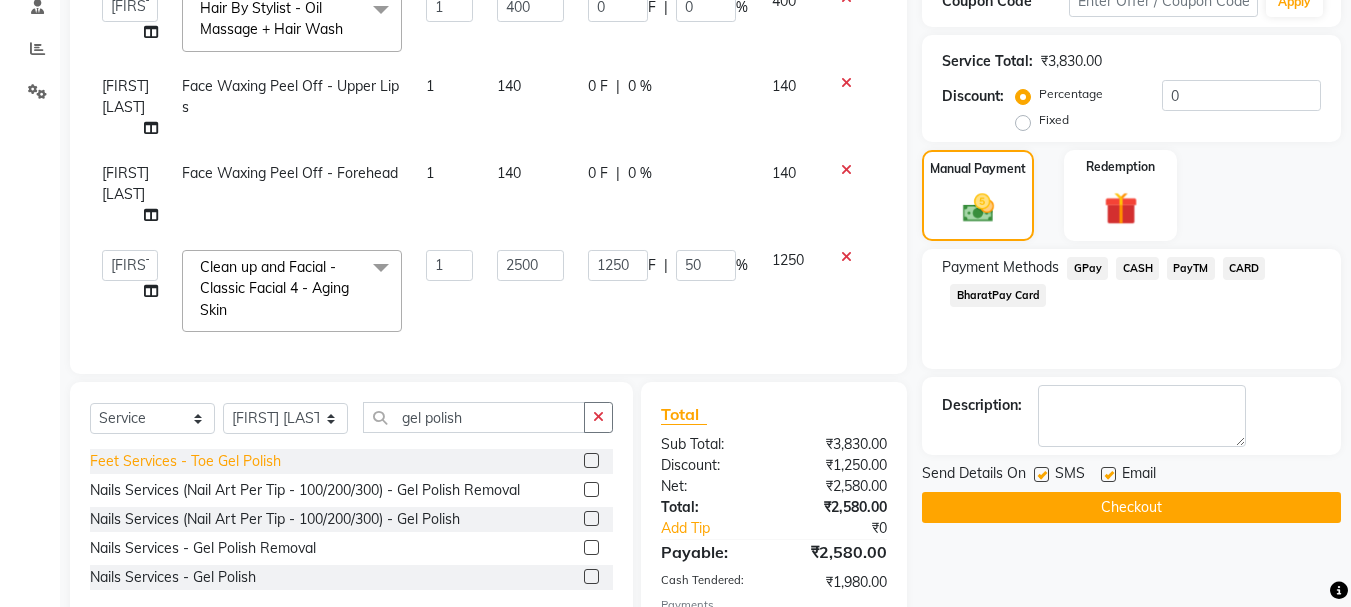 click on "Feet Services - Toe Gel Polish" 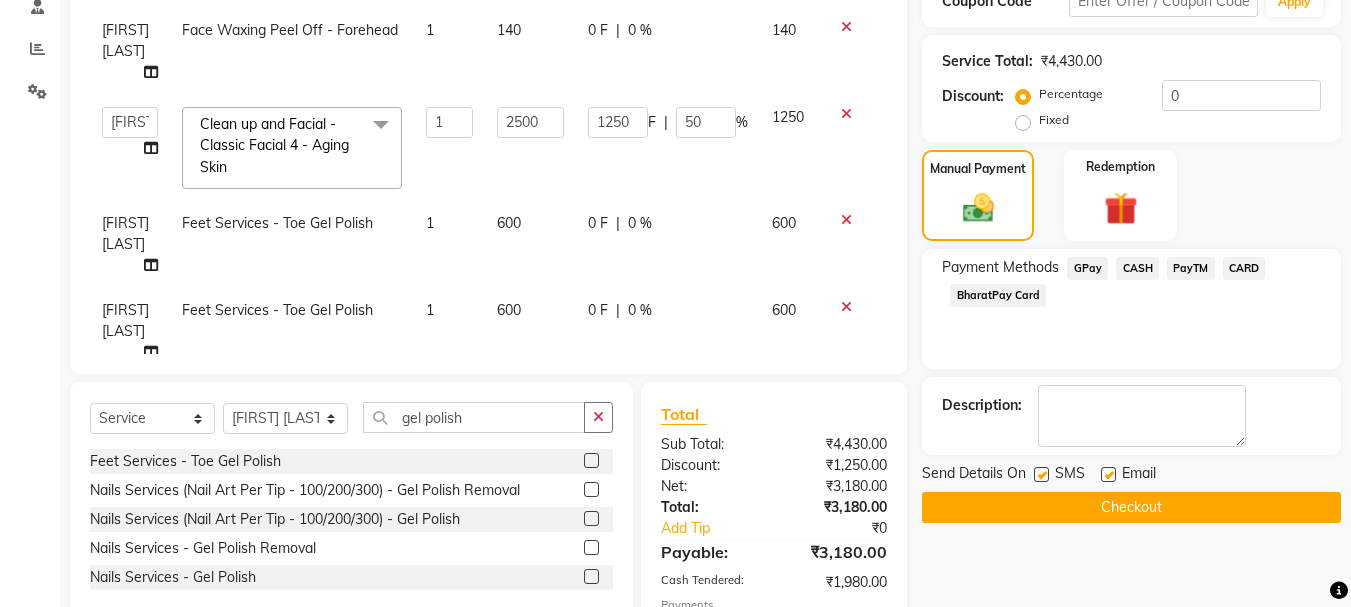 scroll, scrollTop: 218, scrollLeft: 0, axis: vertical 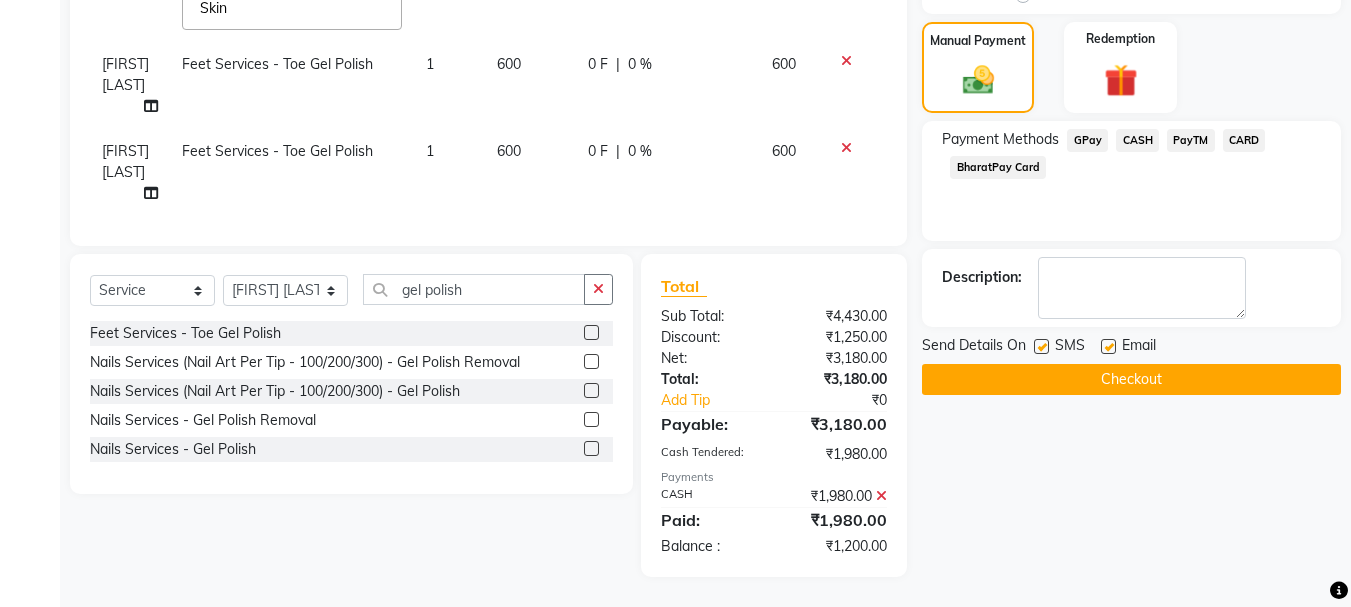 click 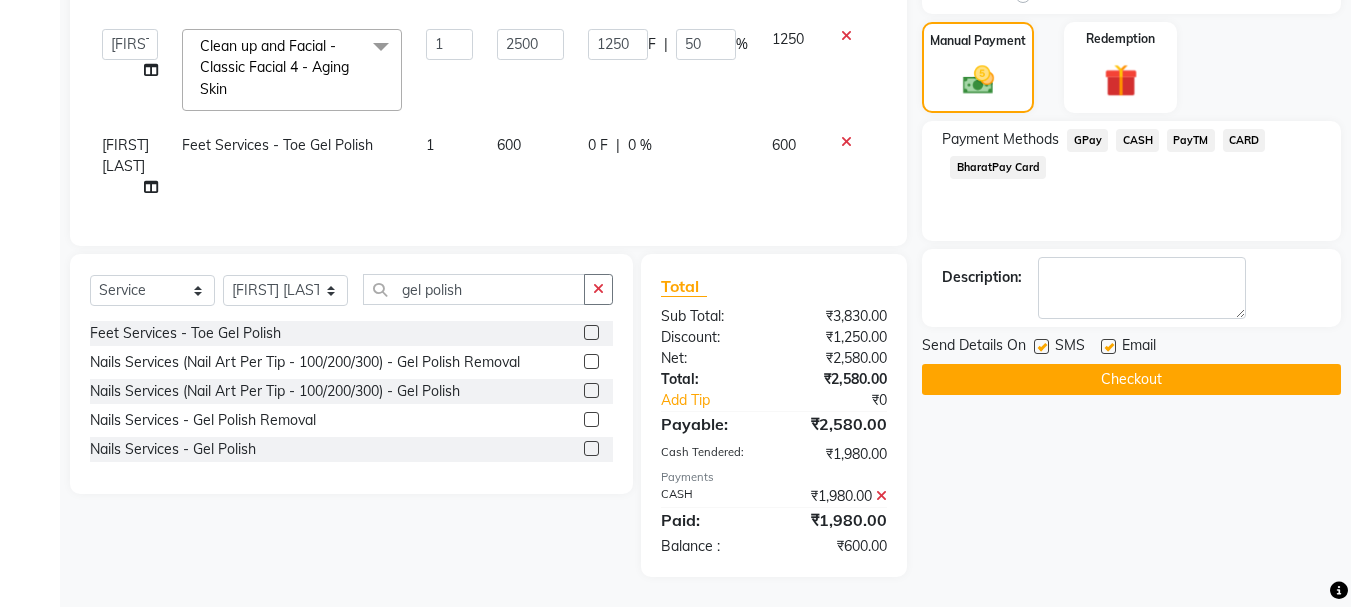 scroll, scrollTop: 131, scrollLeft: 0, axis: vertical 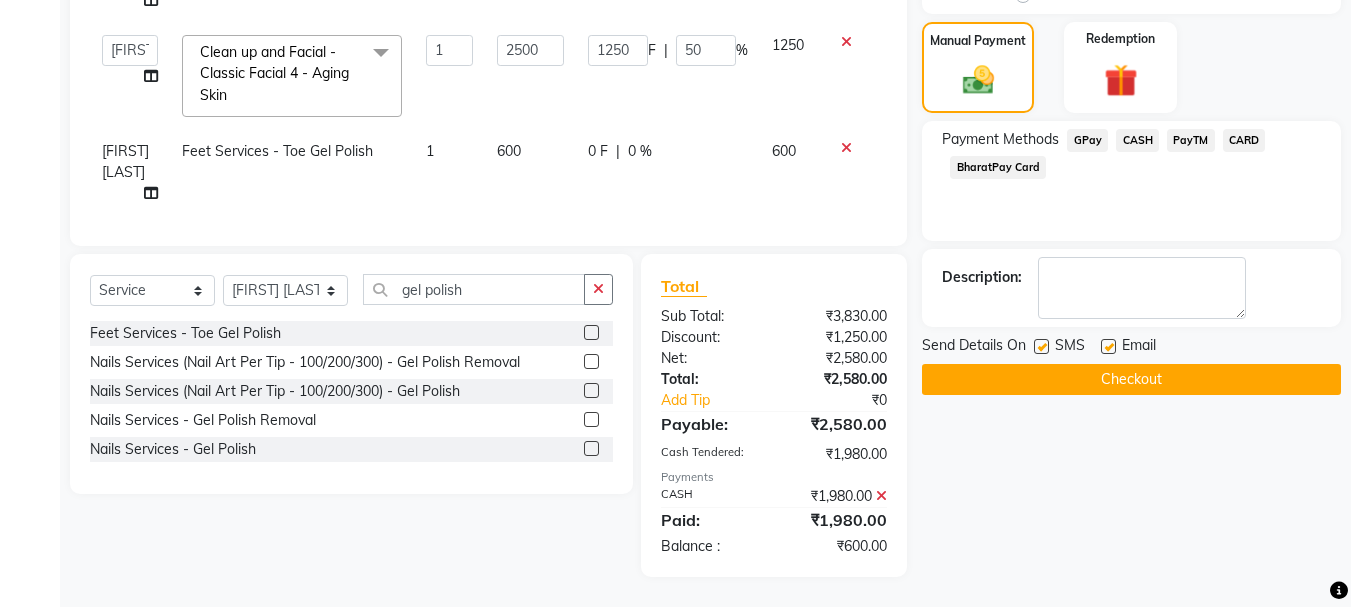 click 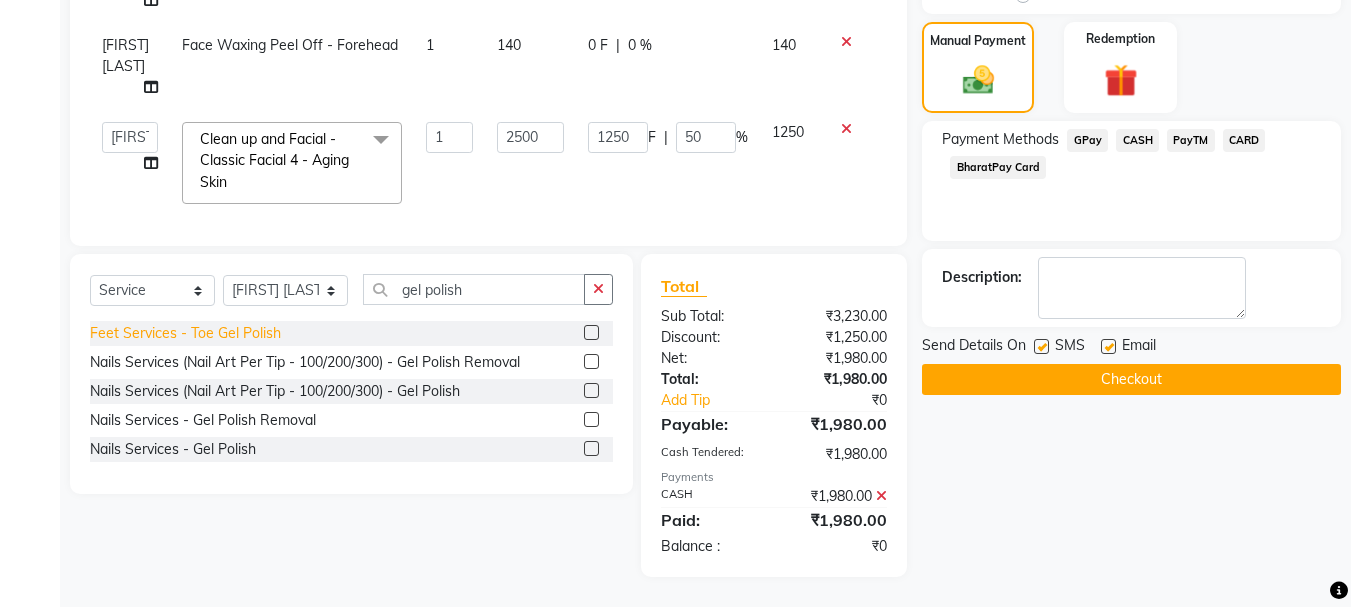 click on "Feet Services - Toe Gel Polish" 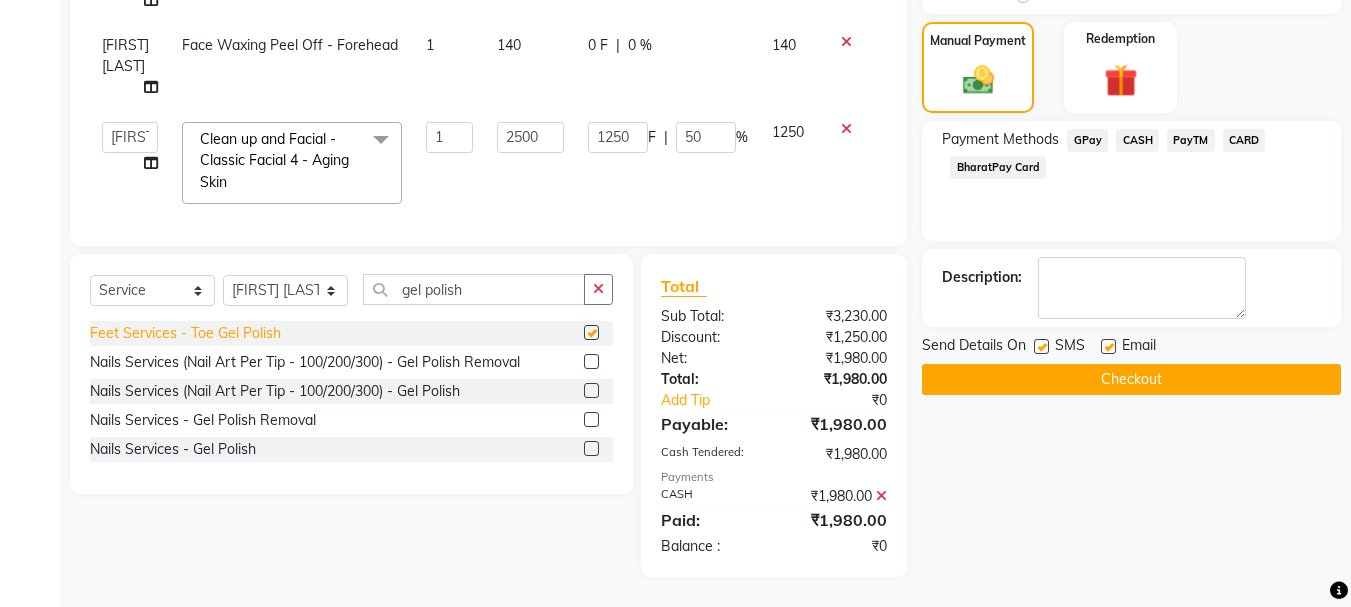scroll, scrollTop: 131, scrollLeft: 0, axis: vertical 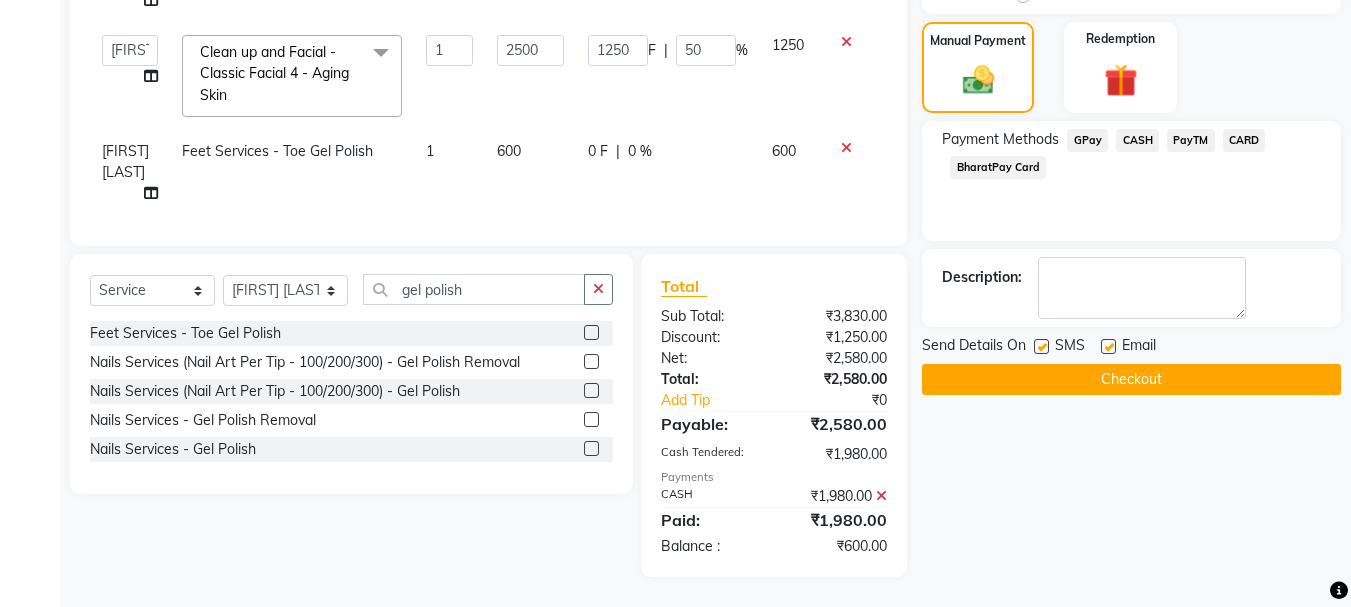 checkbox on "false" 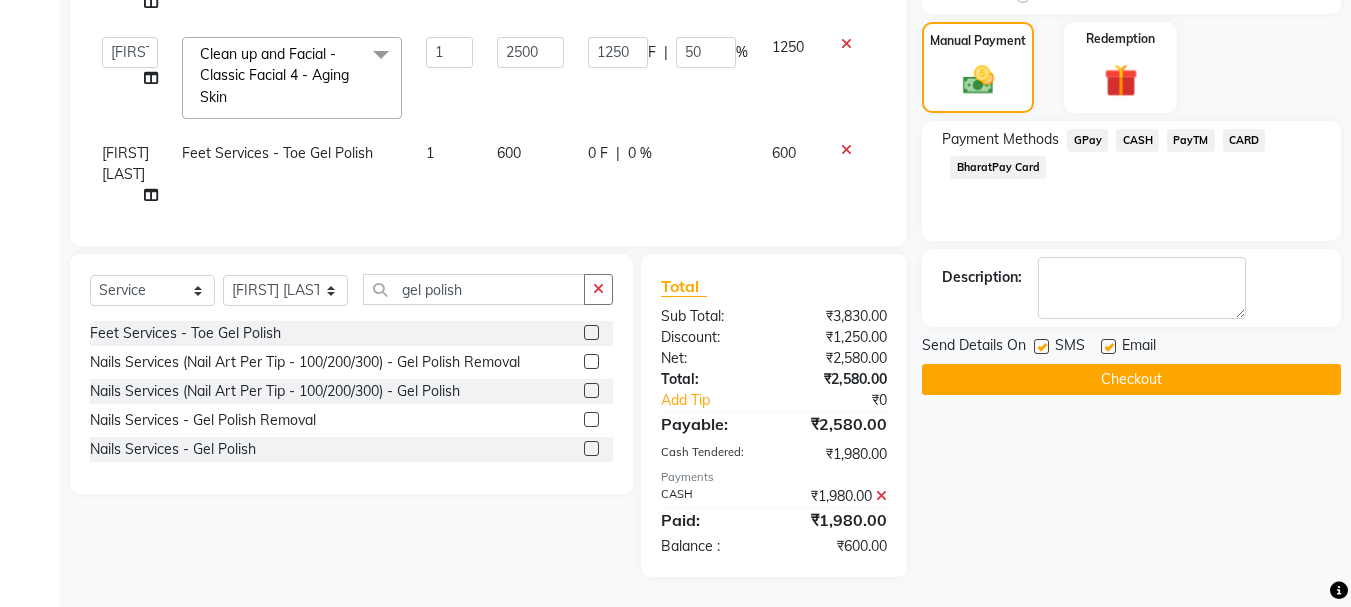 select on "78839" 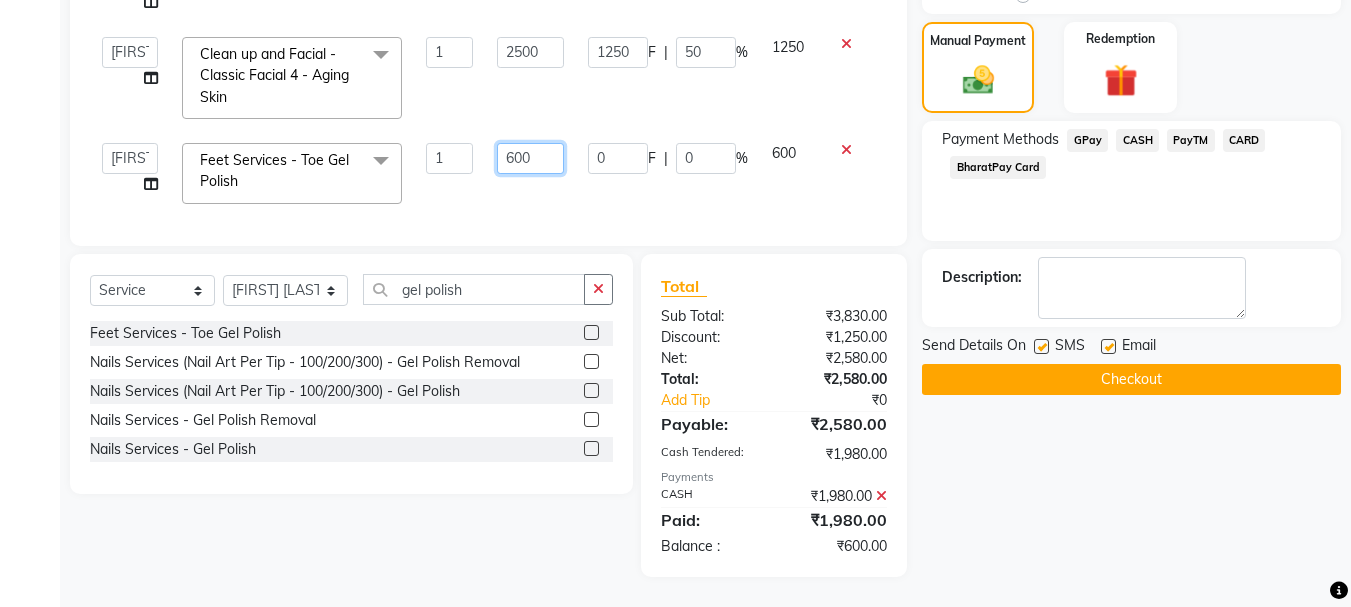 drag, startPoint x: 533, startPoint y: 140, endPoint x: 504, endPoint y: 140, distance: 29 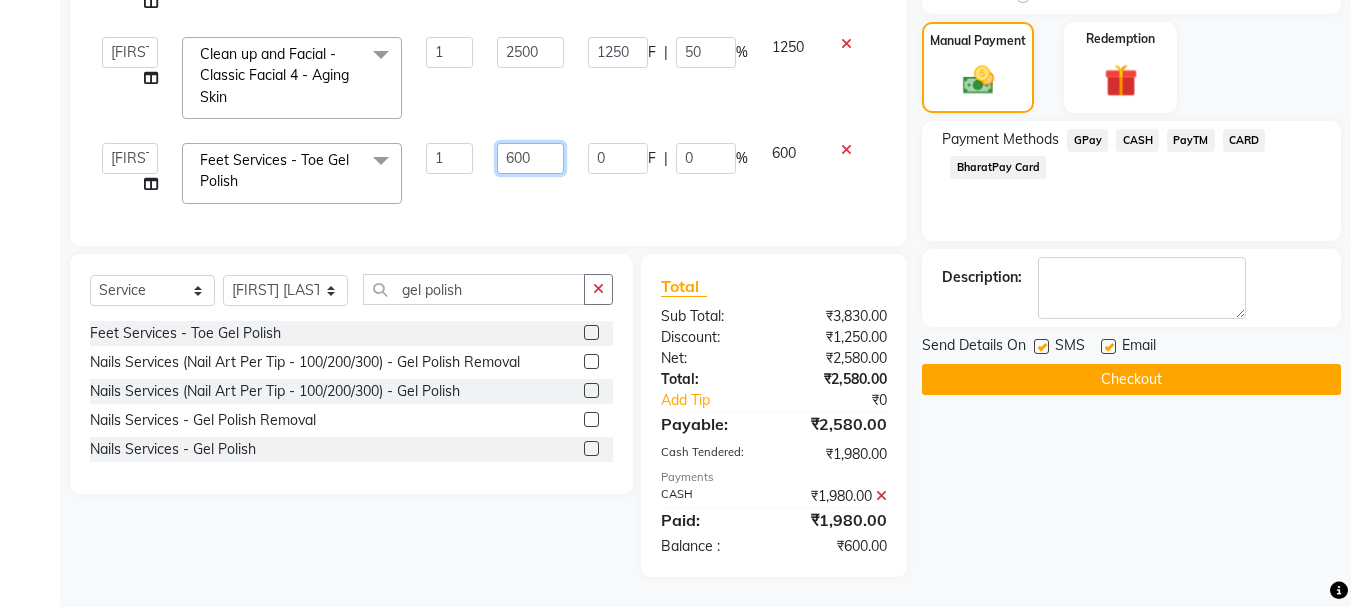 click on "600" 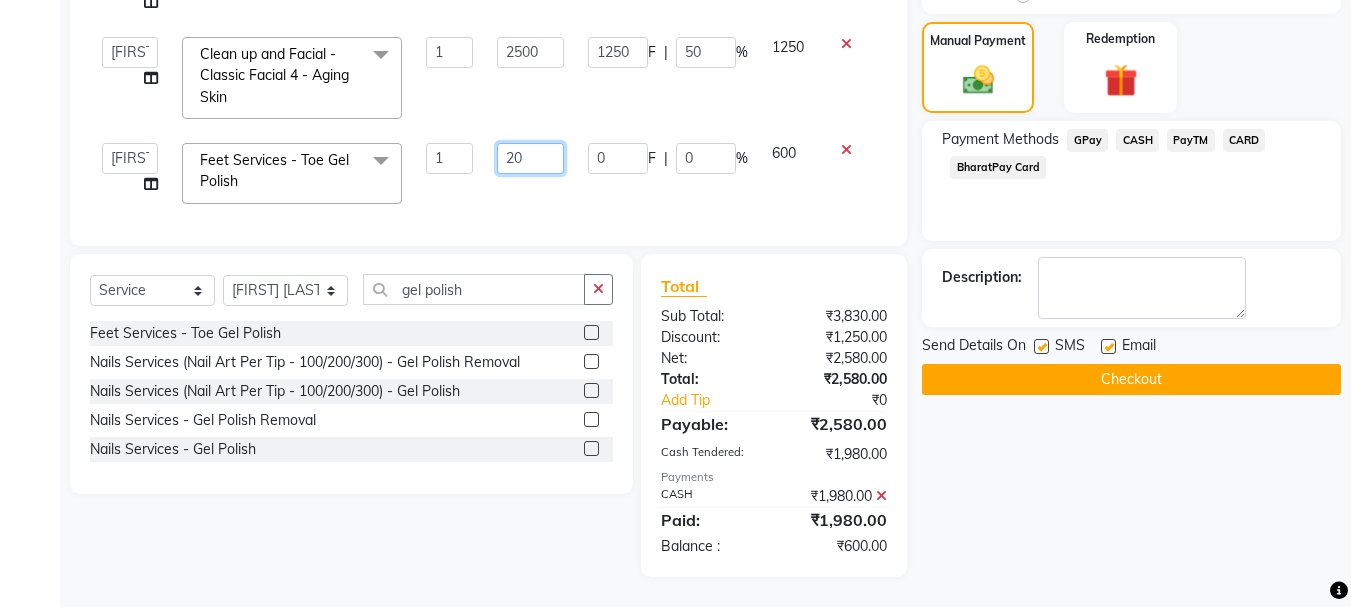 type on "200" 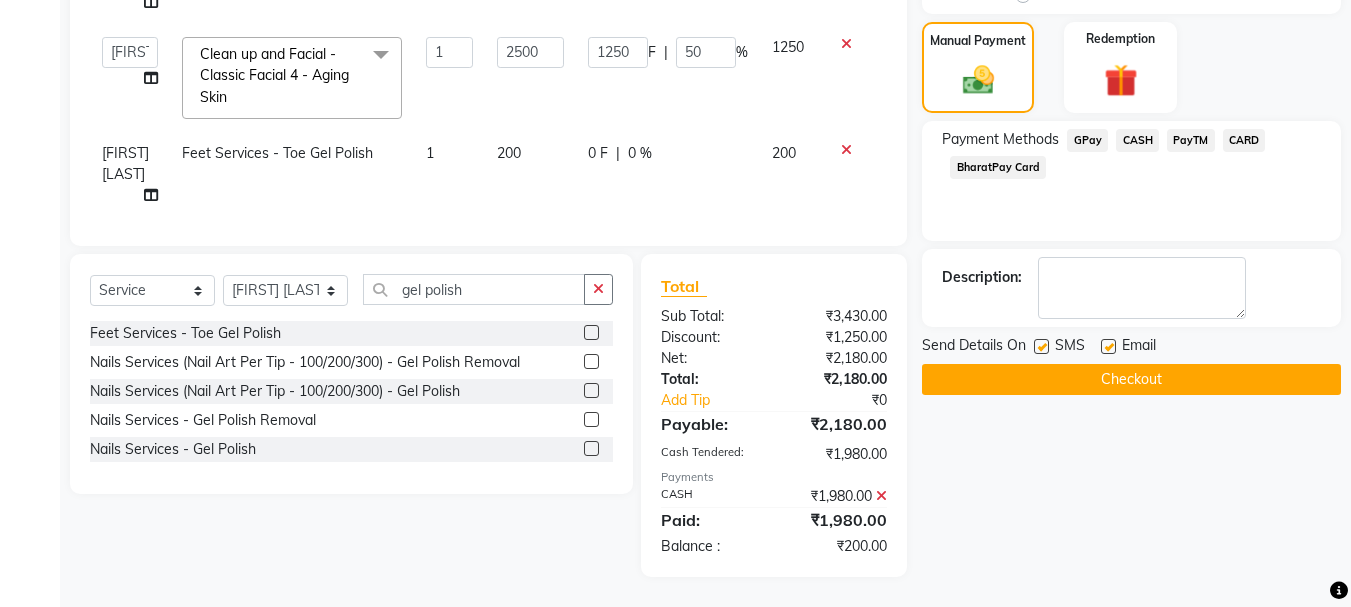 click on "200" 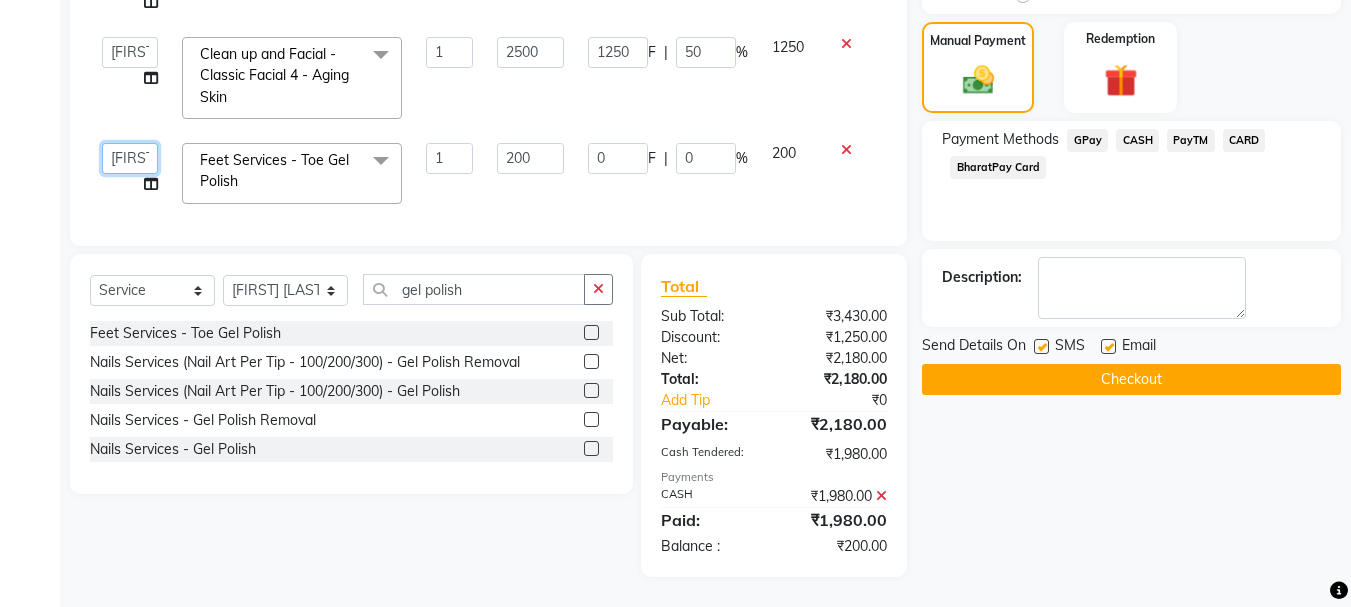 click on "Arpita Singh   Chan   Sayali Sakpal    Shraddha   Tanvi   Tanvi Masurkar" 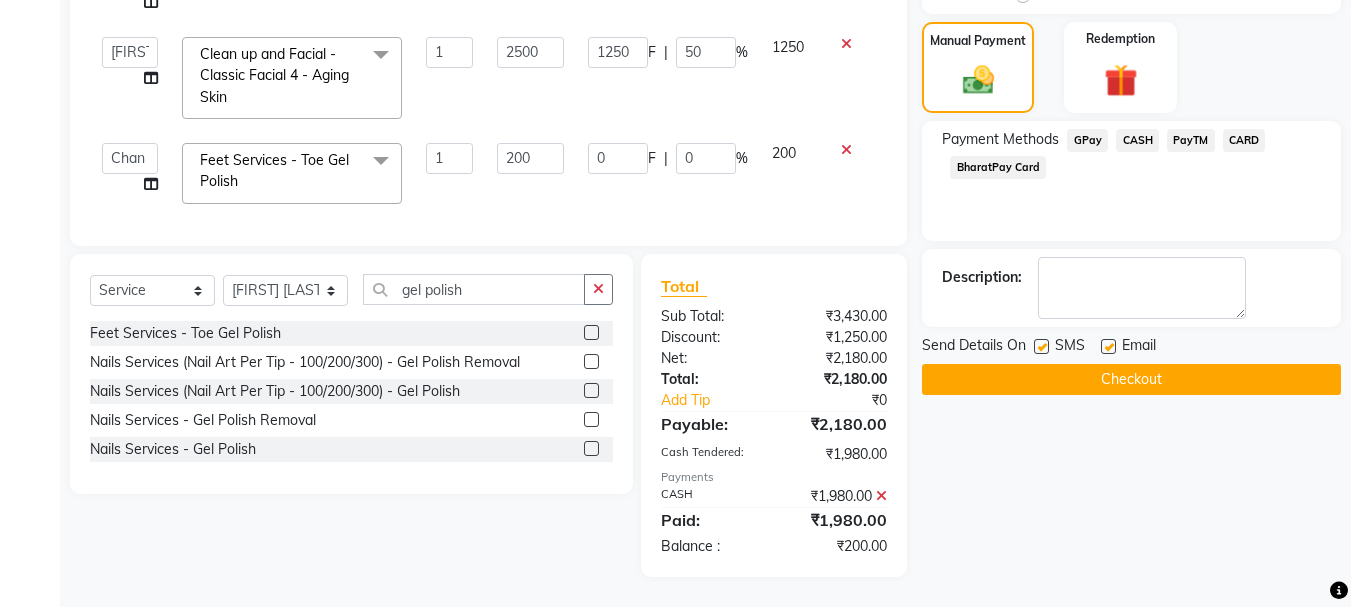 select on "85926" 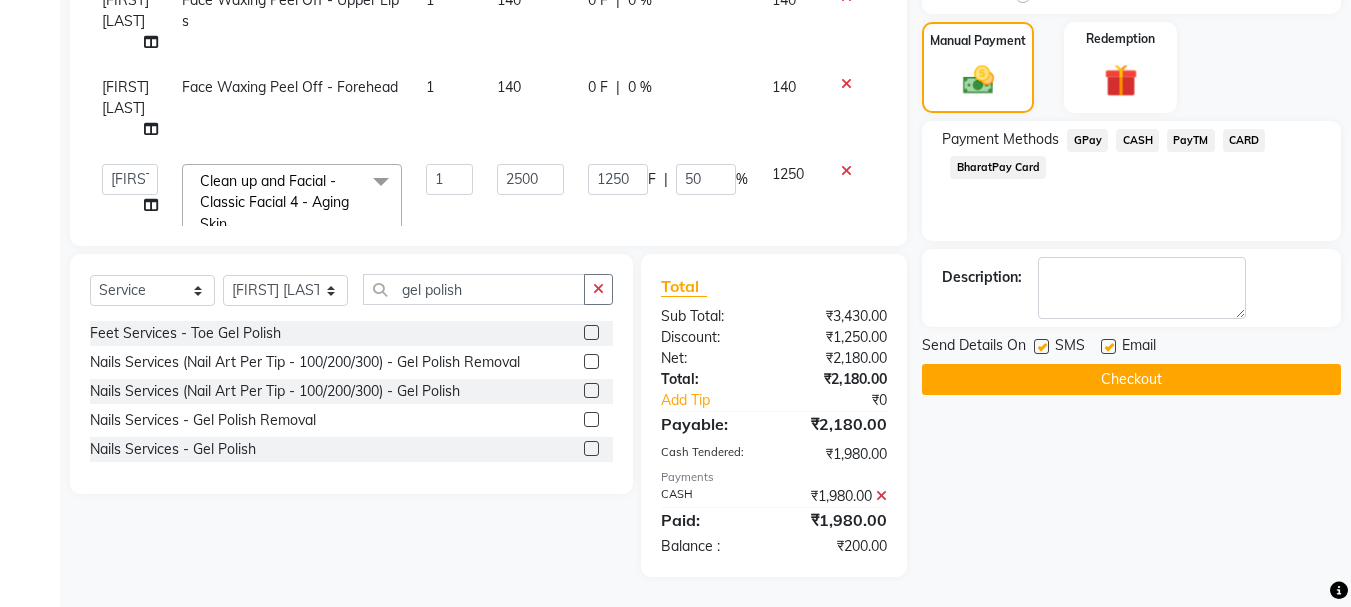 scroll, scrollTop: 0, scrollLeft: 0, axis: both 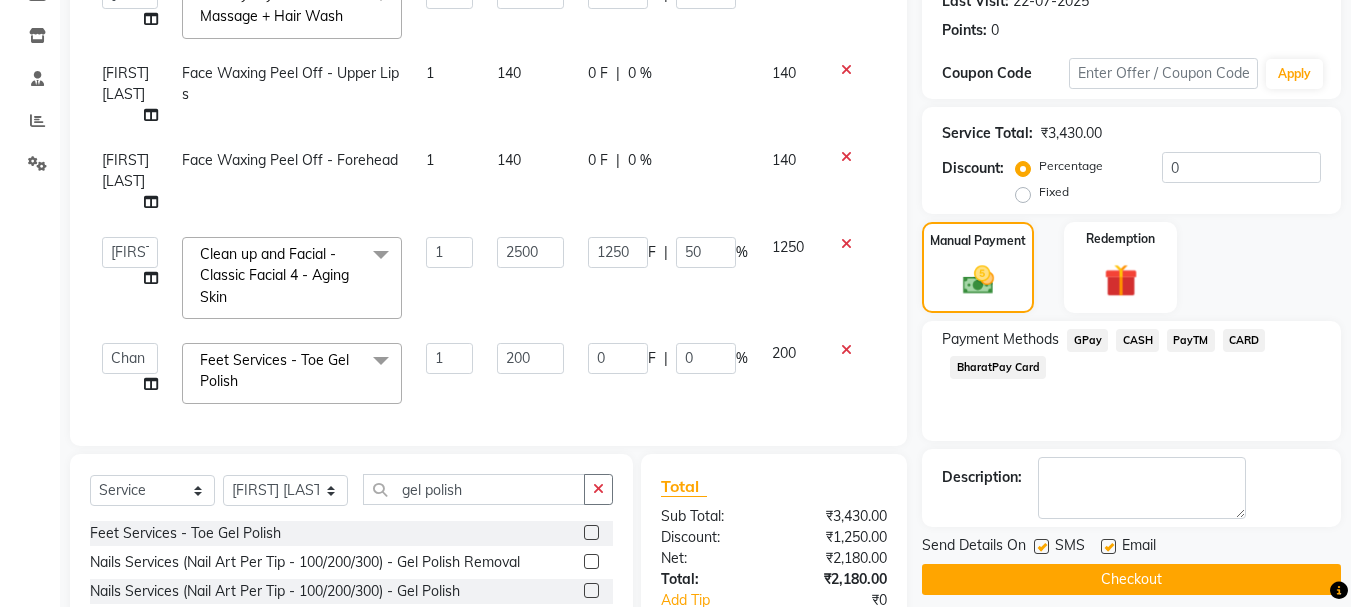 click on "CASH" 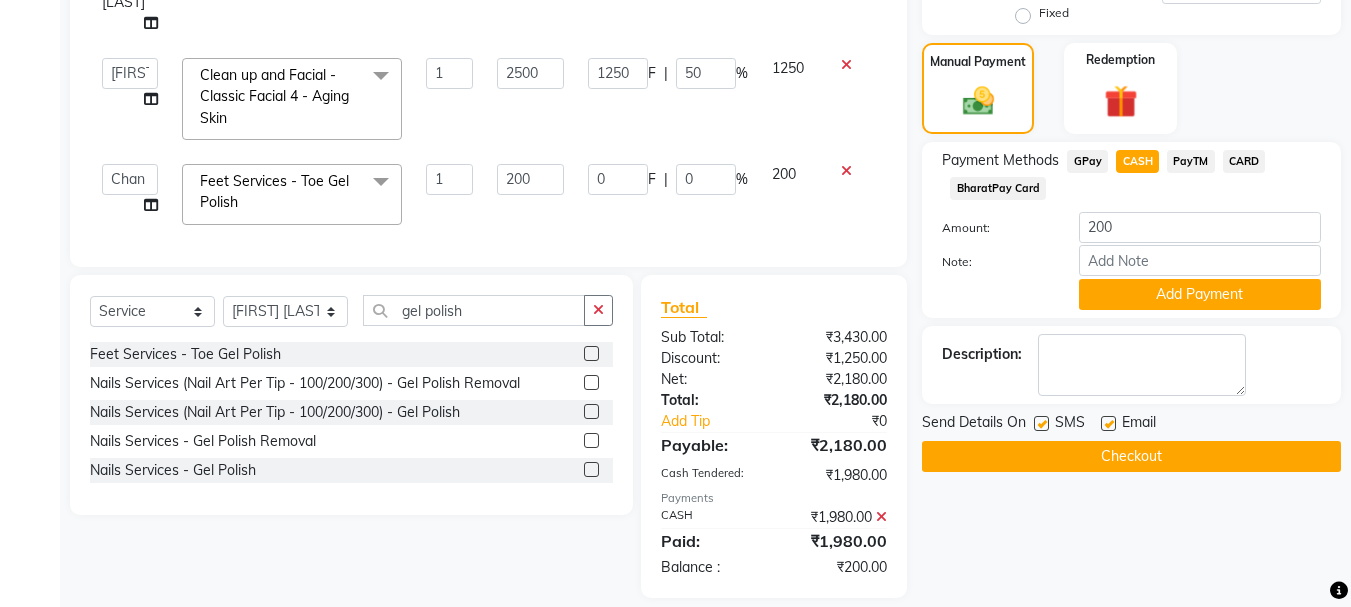 scroll, scrollTop: 522, scrollLeft: 0, axis: vertical 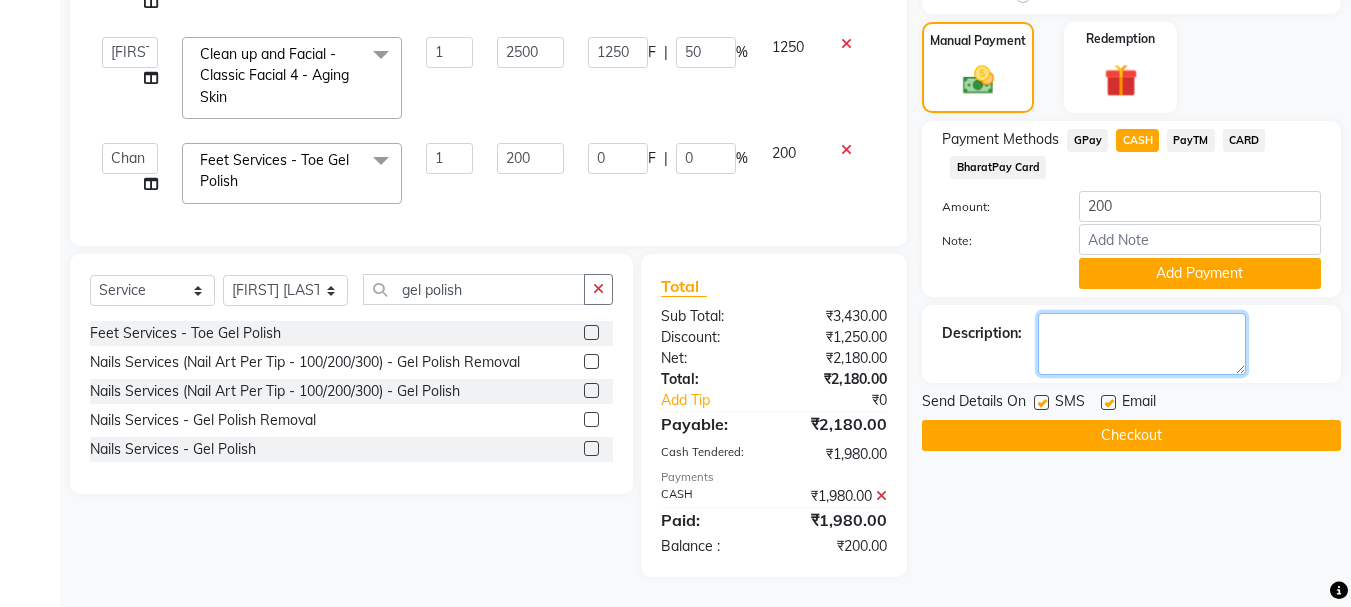 click 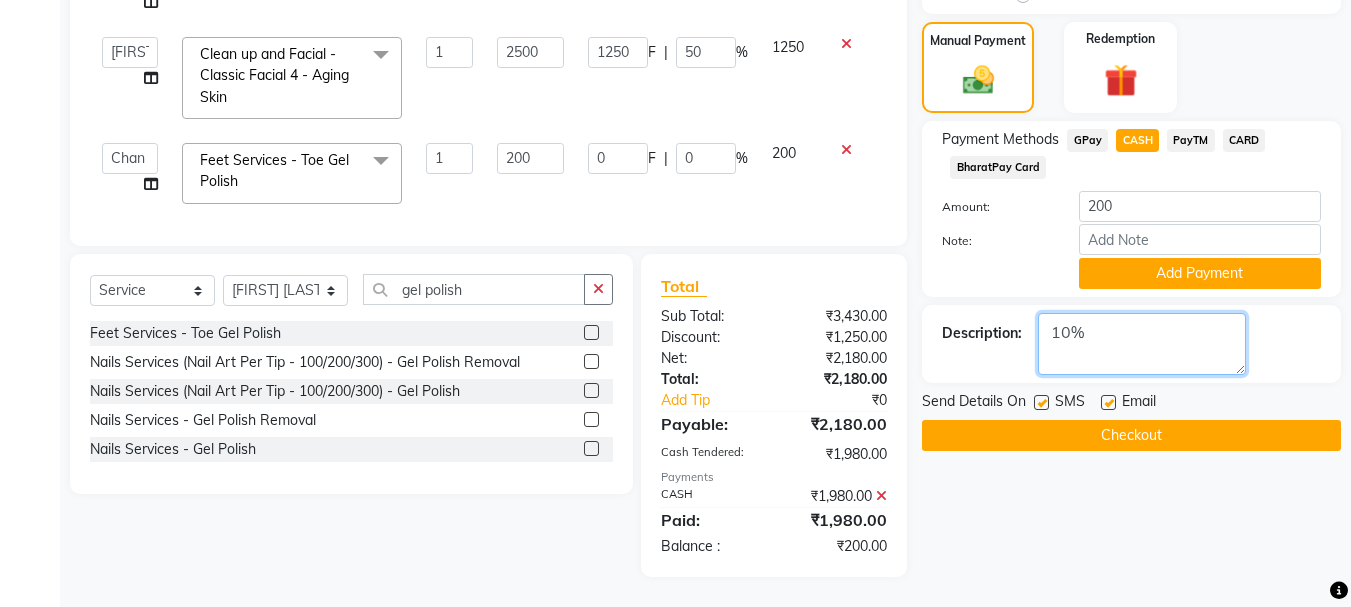 click 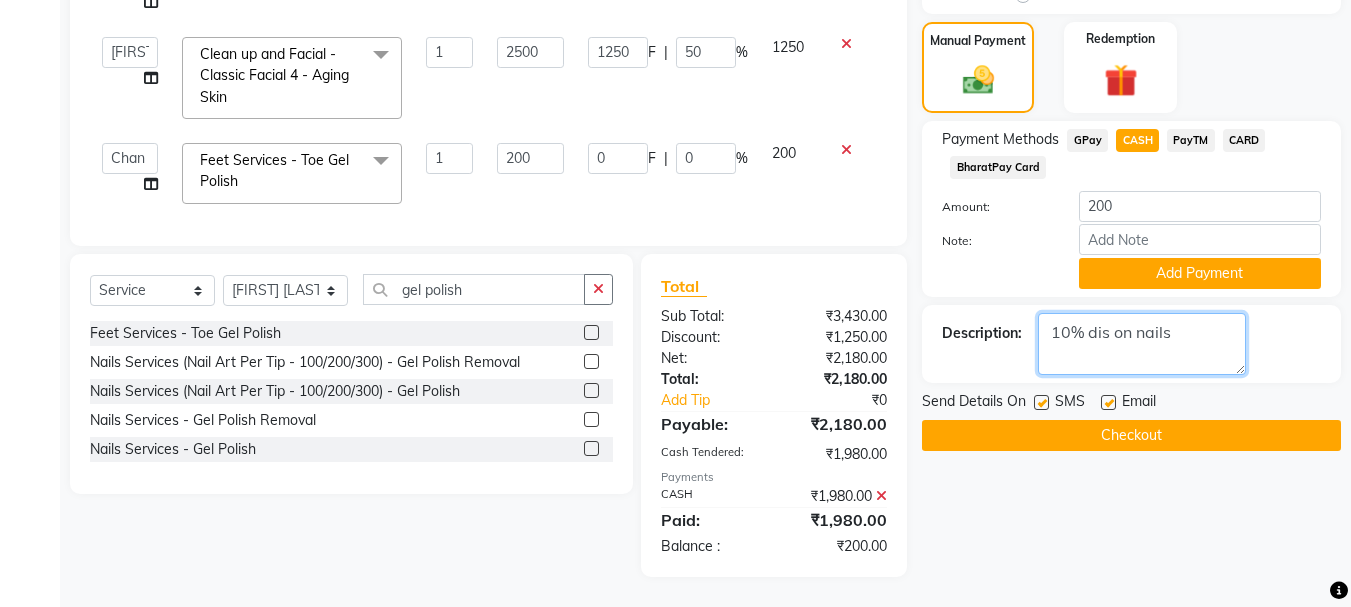 type on "10% dis on nails" 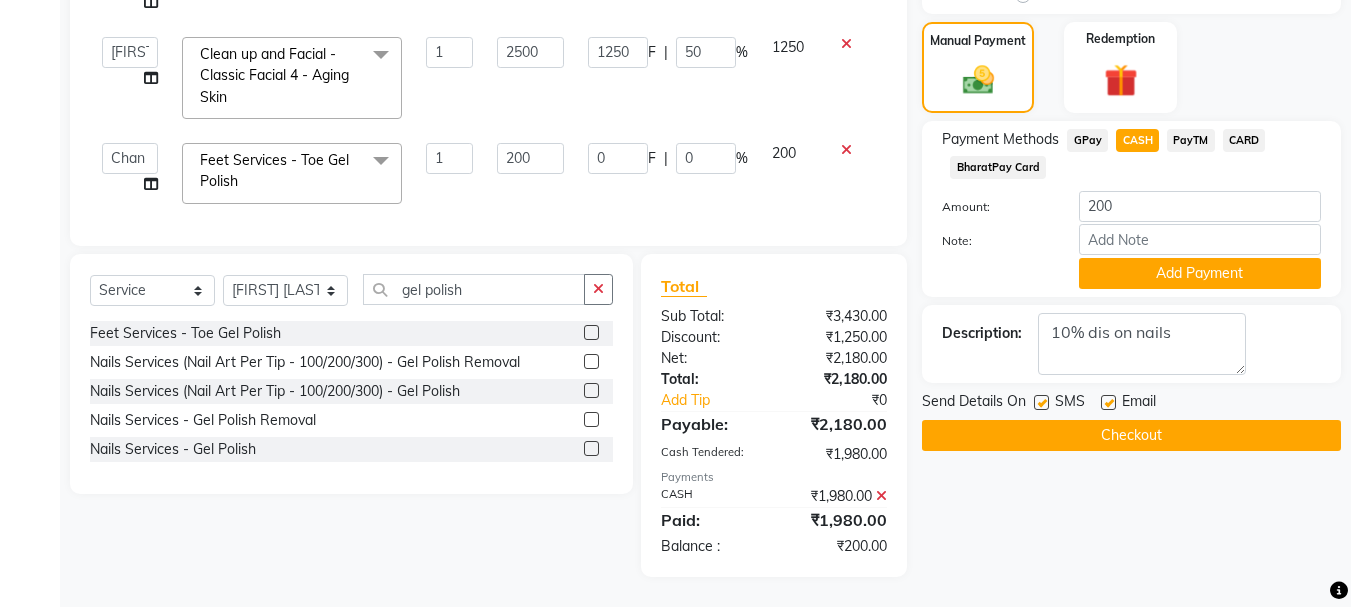 click on "Checkout" 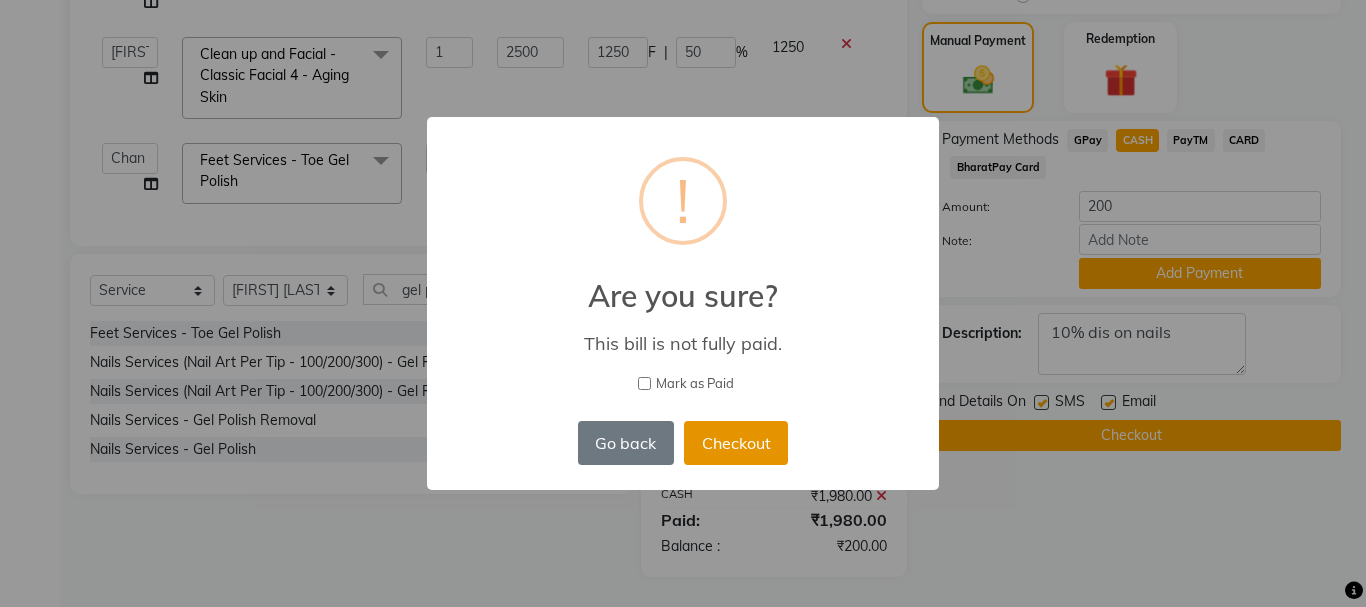 click on "Go back" at bounding box center (626, 443) 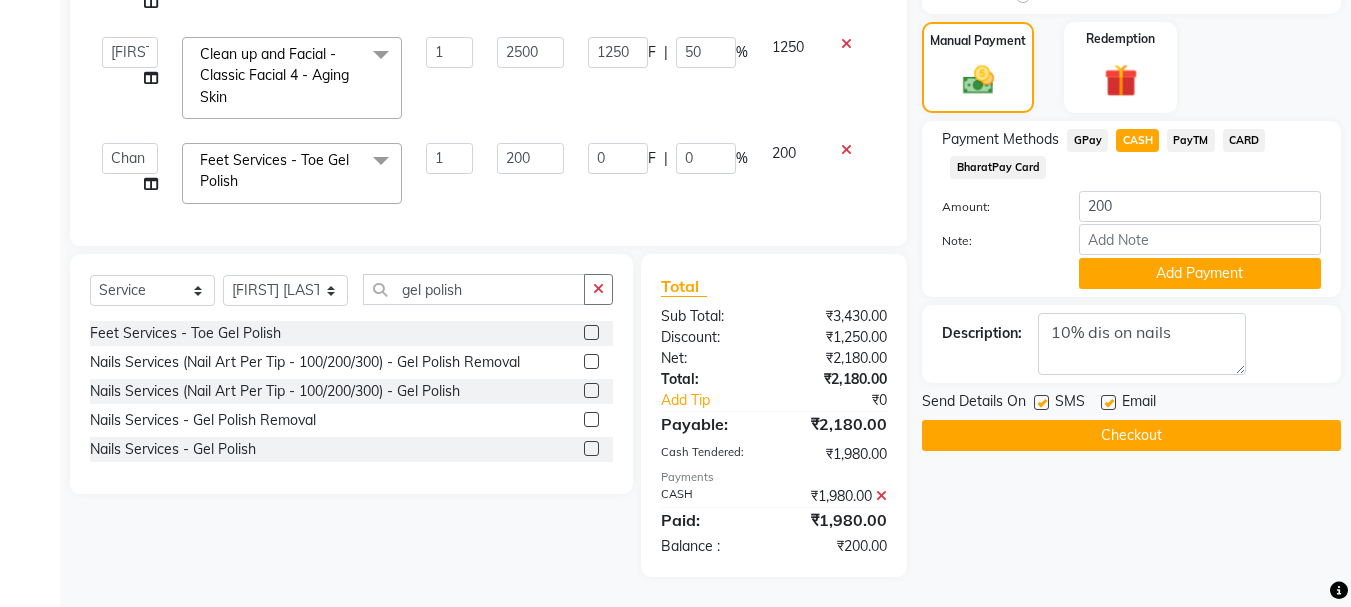 click on "₹1,980.00" 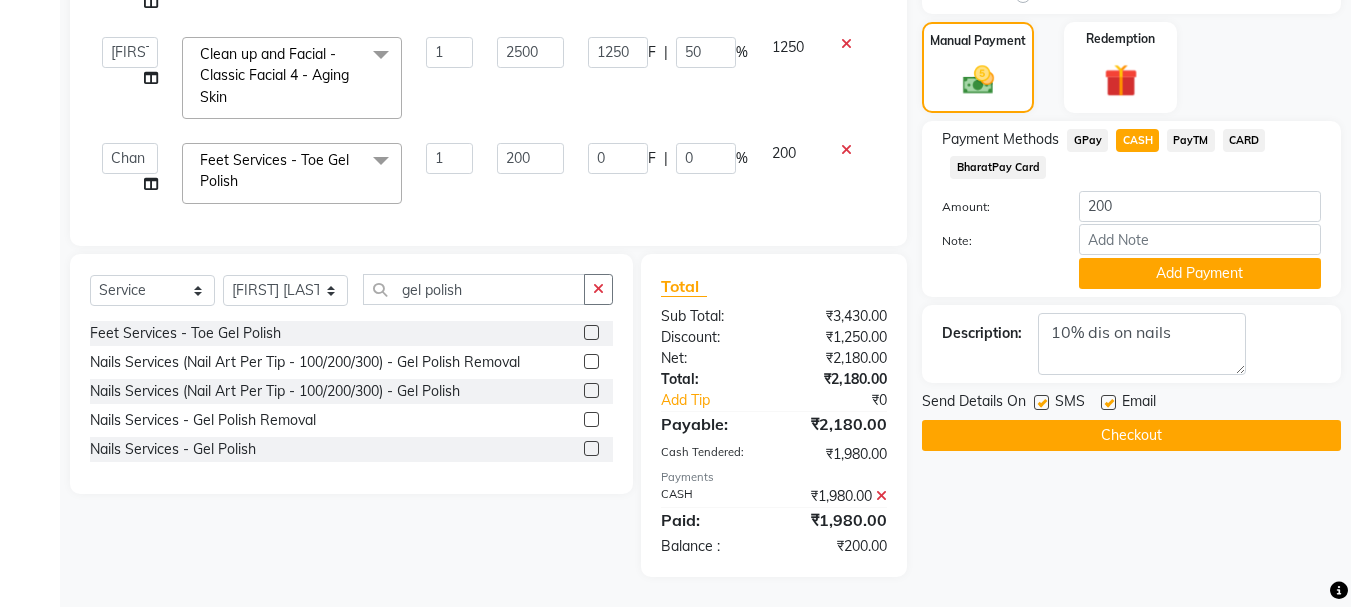 click 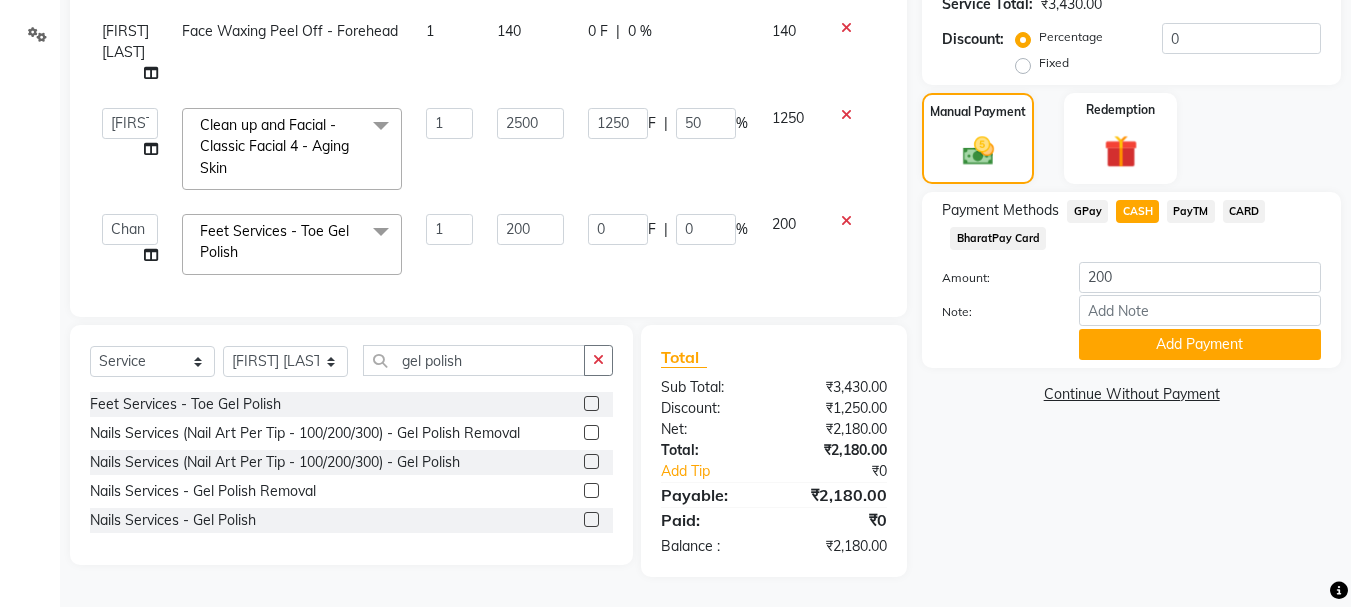 scroll, scrollTop: 451, scrollLeft: 0, axis: vertical 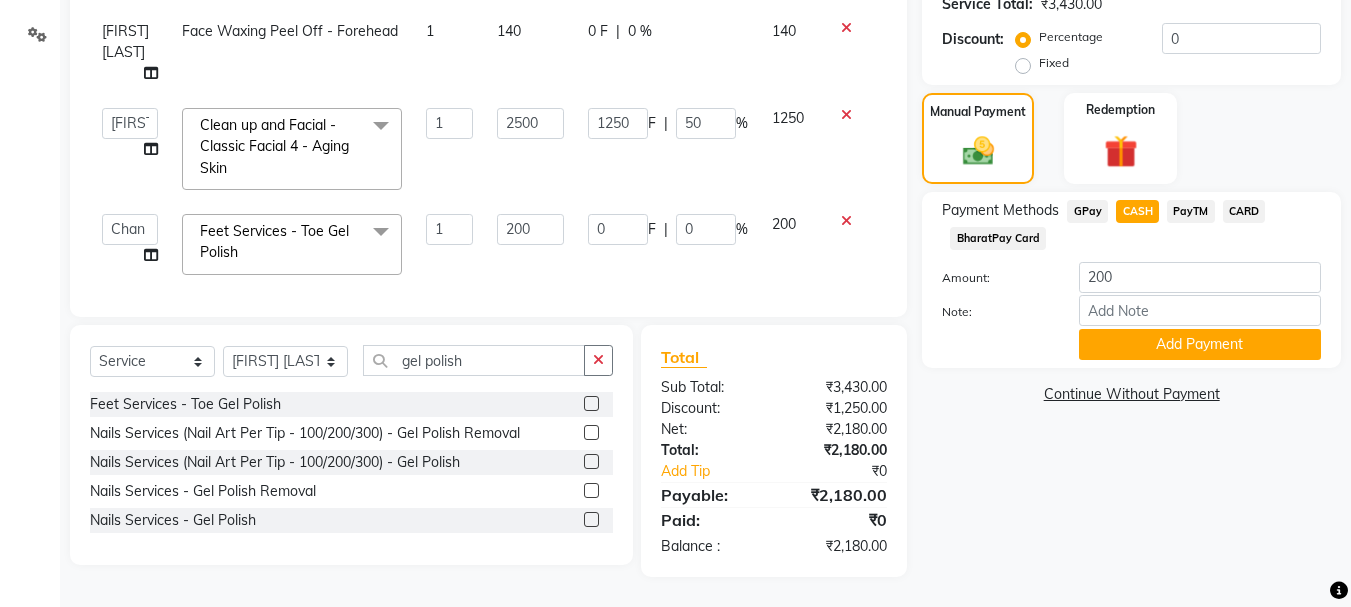 type on "2180" 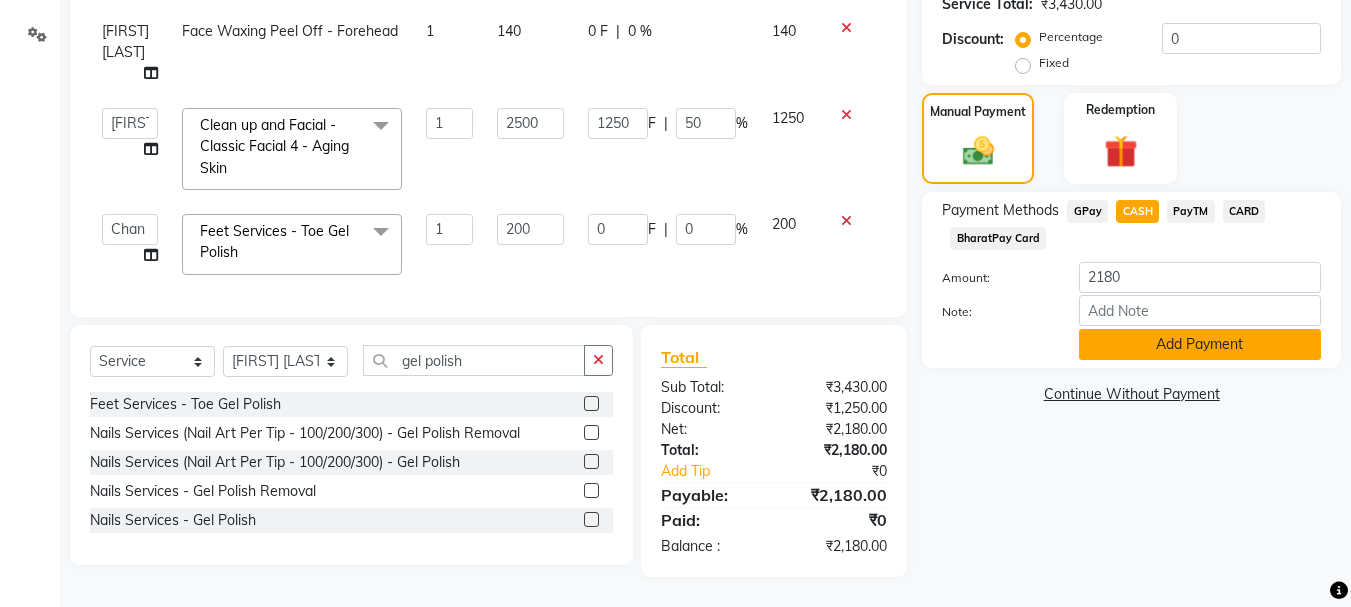 click on "Add Payment" 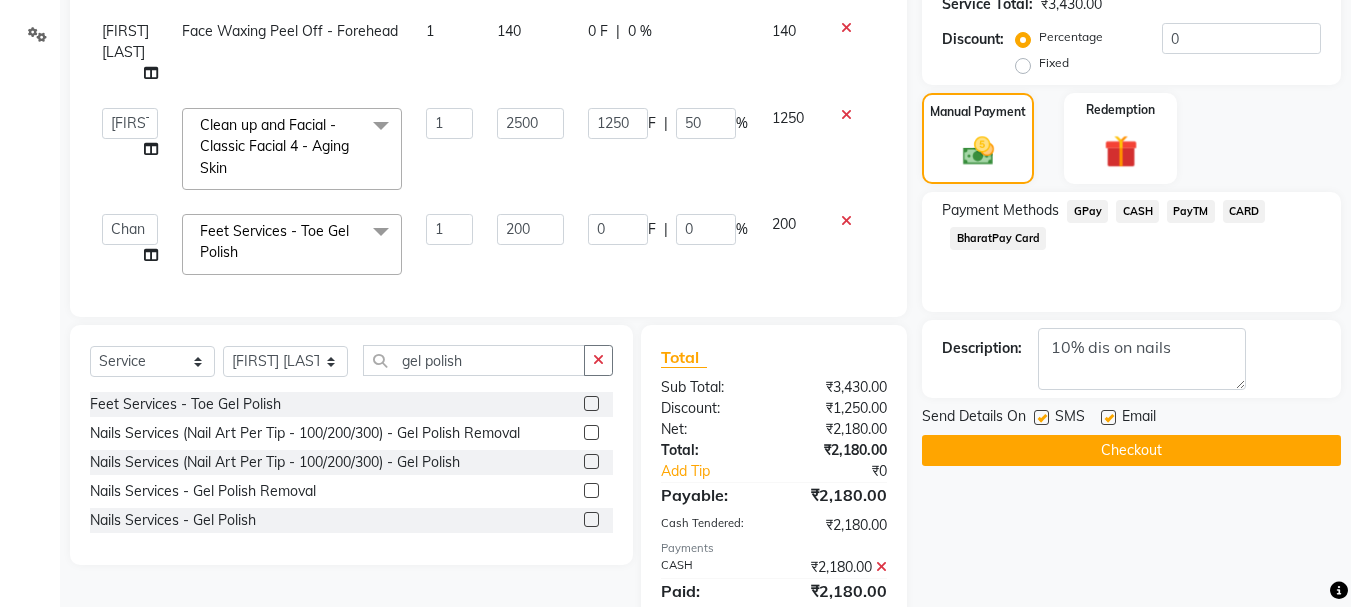 click on "Checkout" 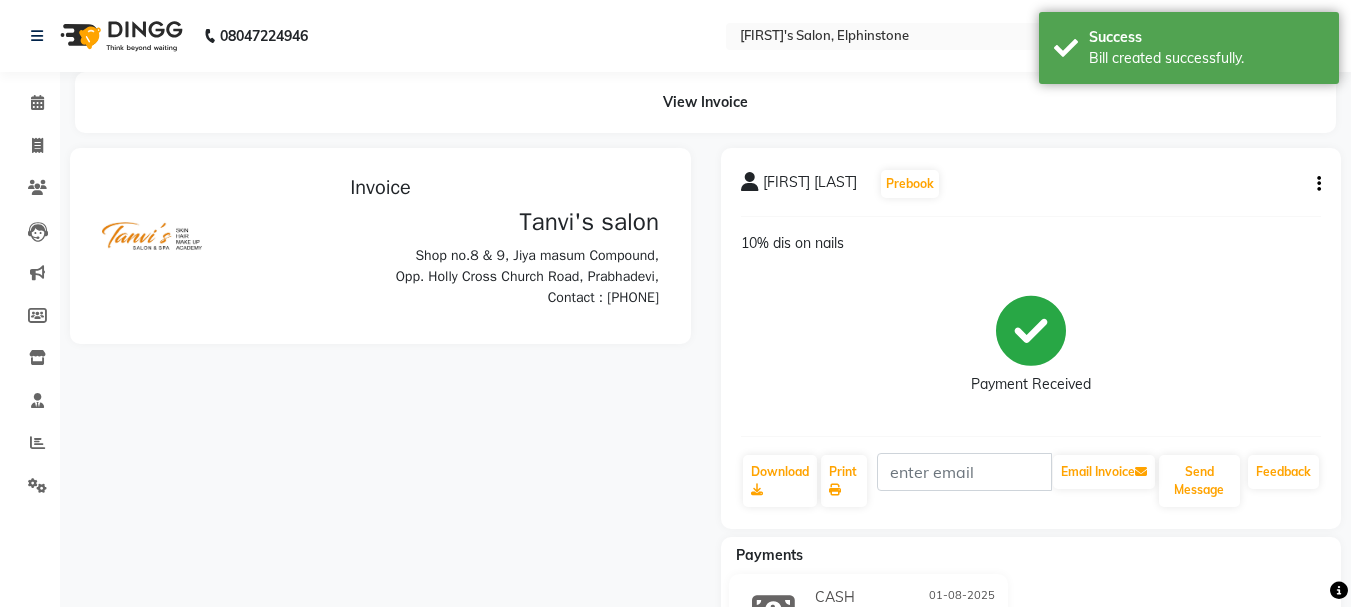 scroll, scrollTop: 0, scrollLeft: 0, axis: both 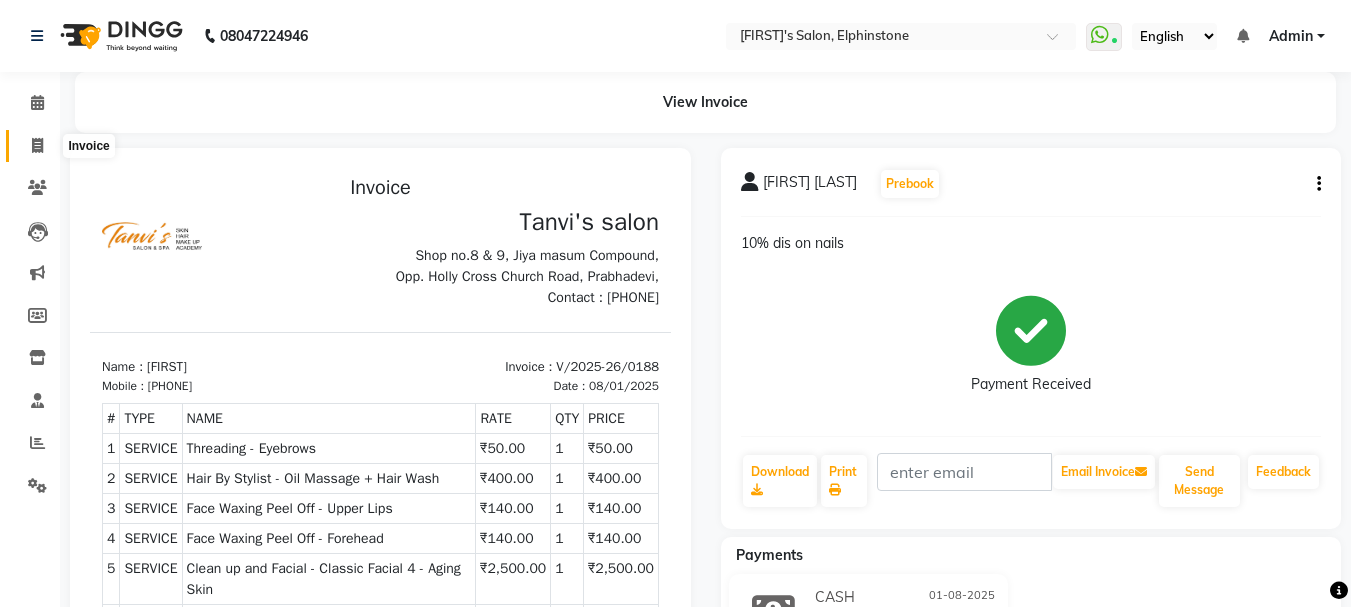 click 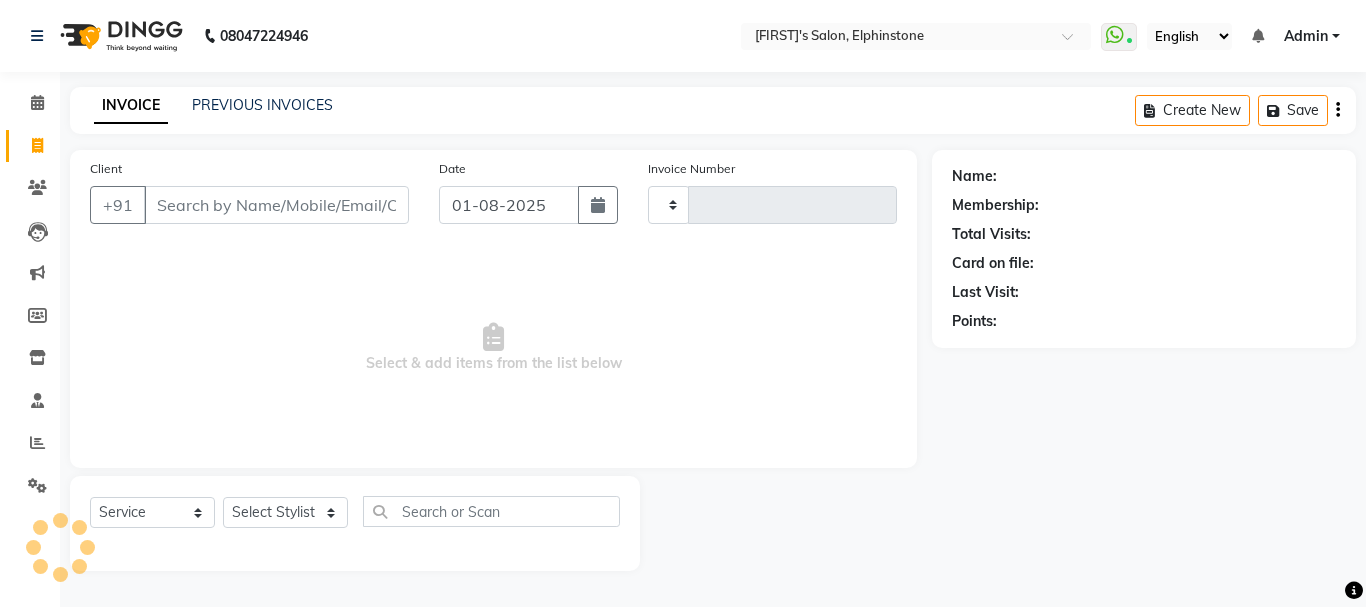click on "Client" at bounding box center [276, 205] 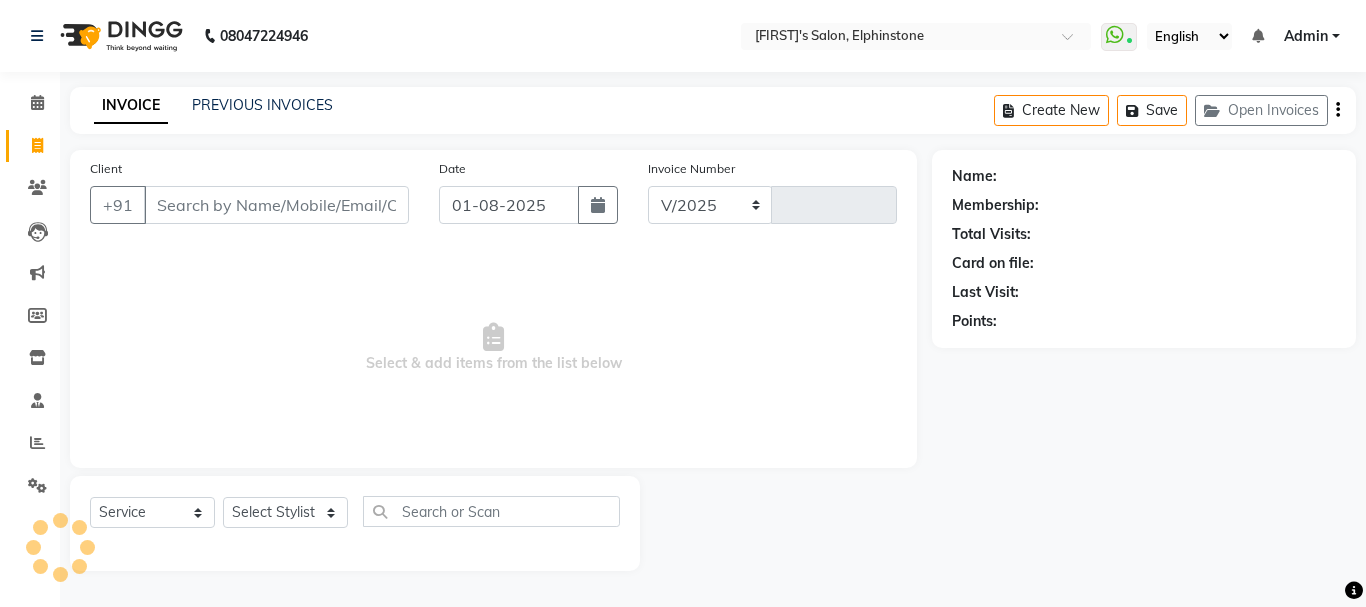 select on "716" 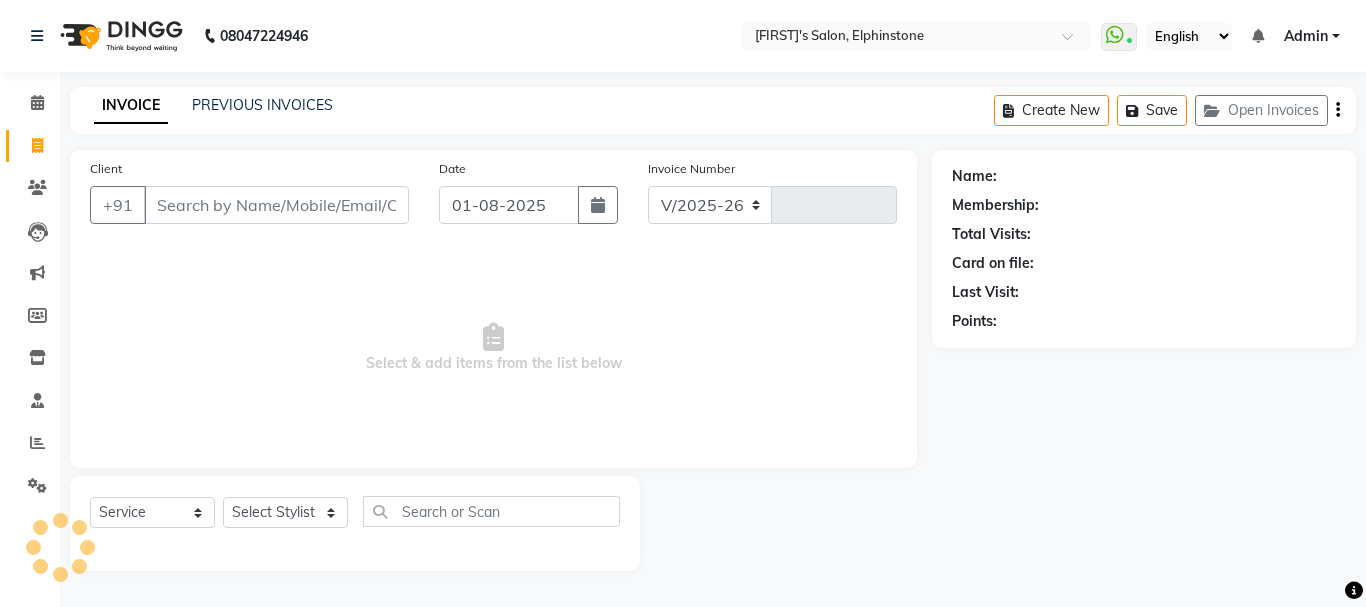 type on "0189" 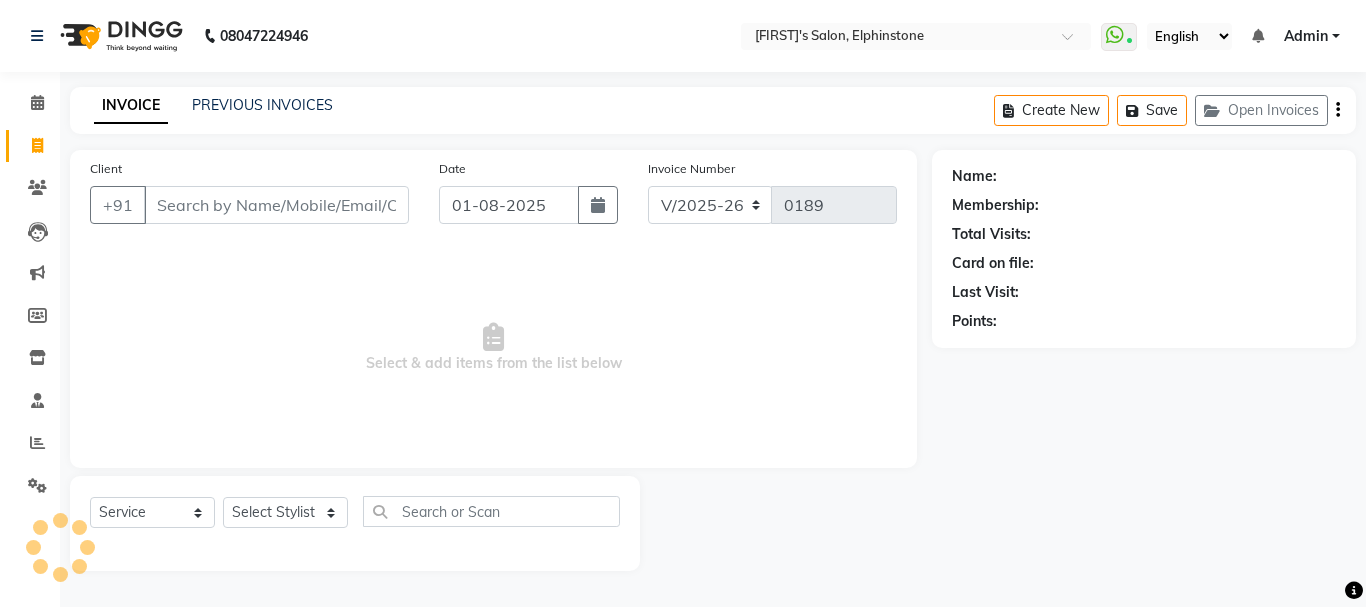 click on "Client" at bounding box center [276, 205] 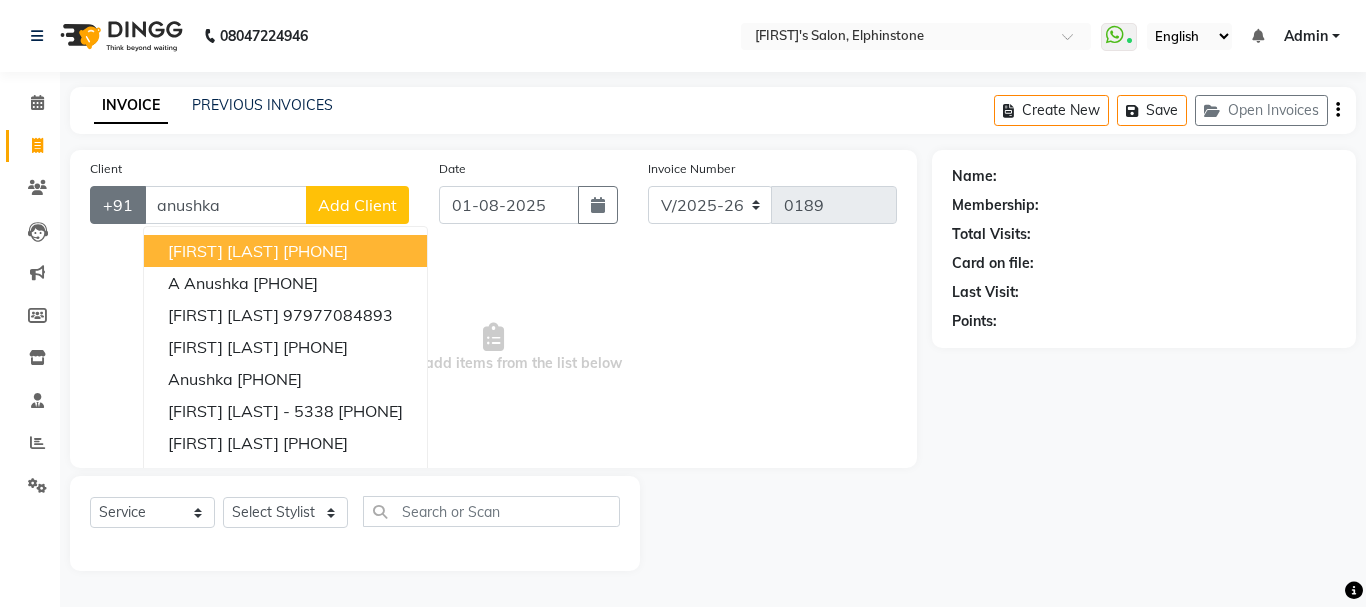 drag, startPoint x: 258, startPoint y: 200, endPoint x: 121, endPoint y: 200, distance: 137 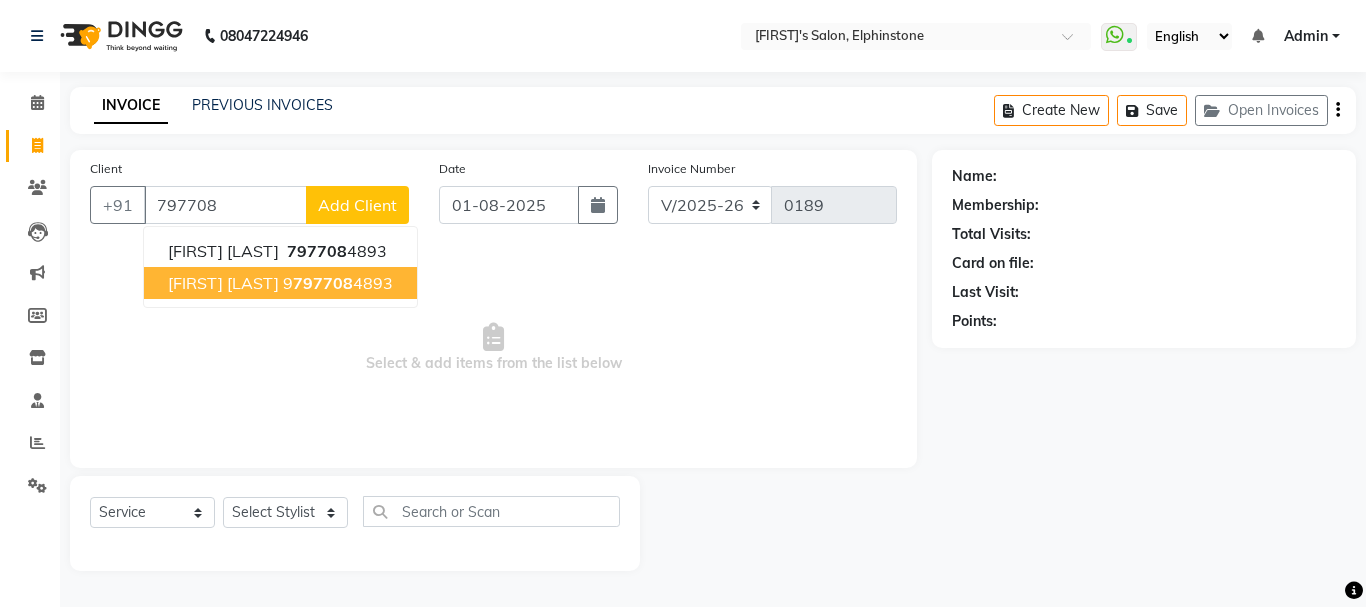 click on "797708" at bounding box center (323, 283) 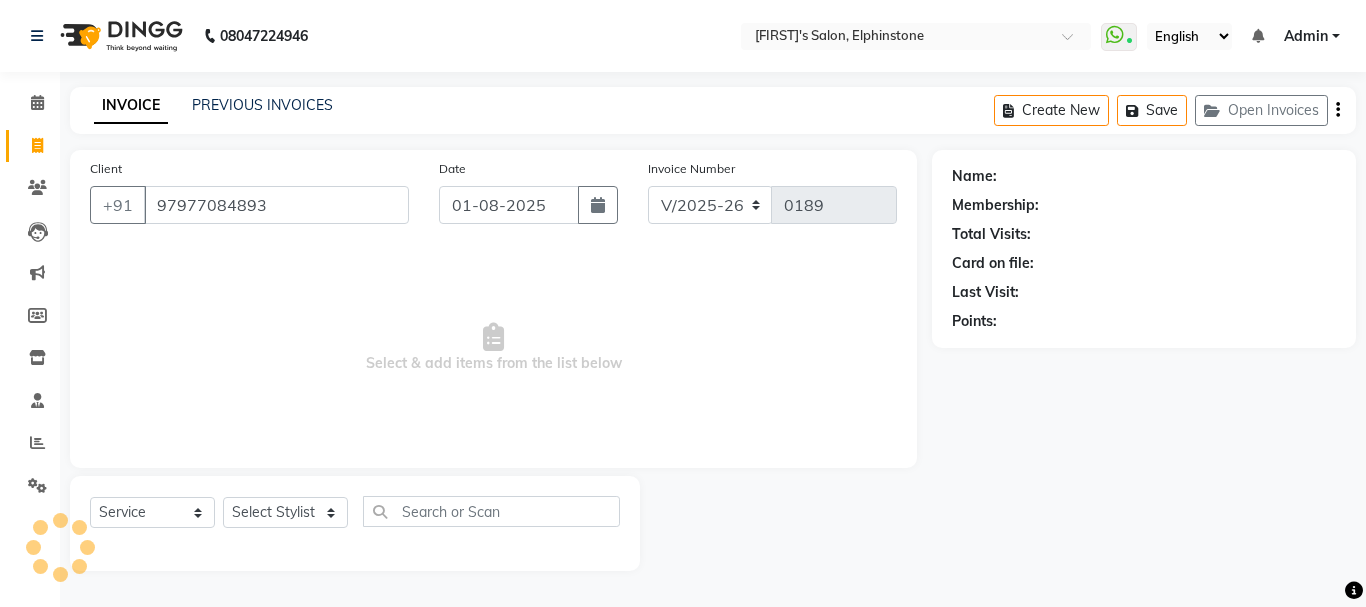 type on "97977084893" 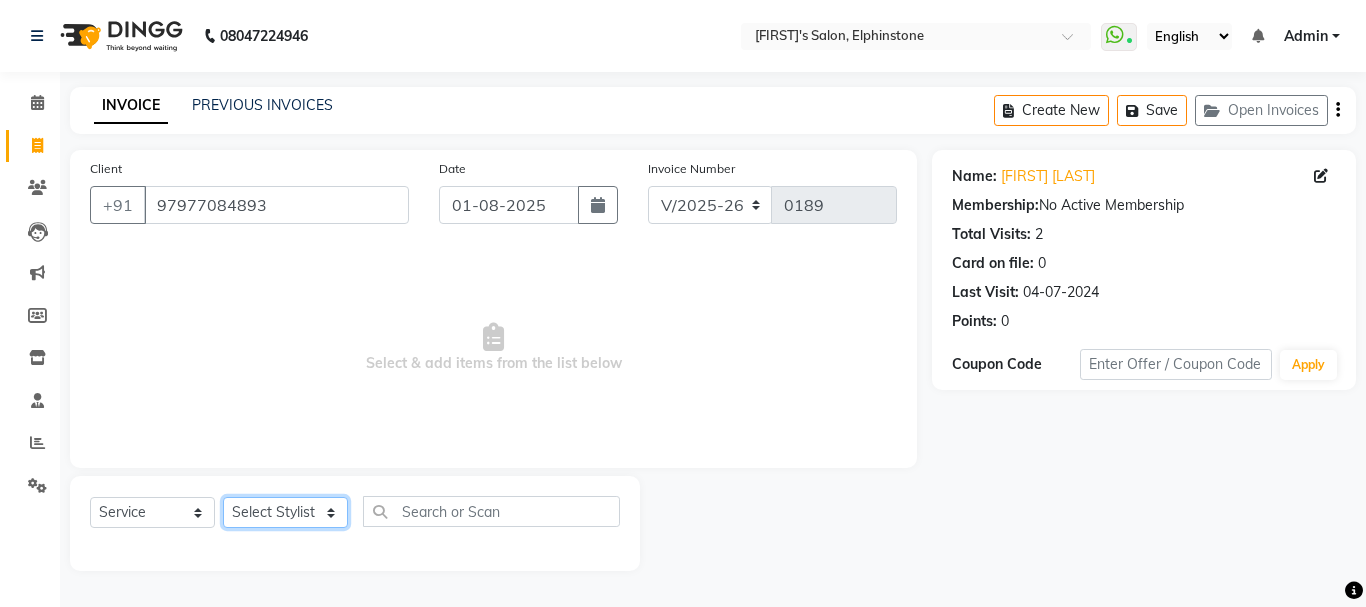 click on "Select Stylist Arpita Singh Chan Sayali Sakpal  Shraddha Tanvi Tanvi Masurkar" 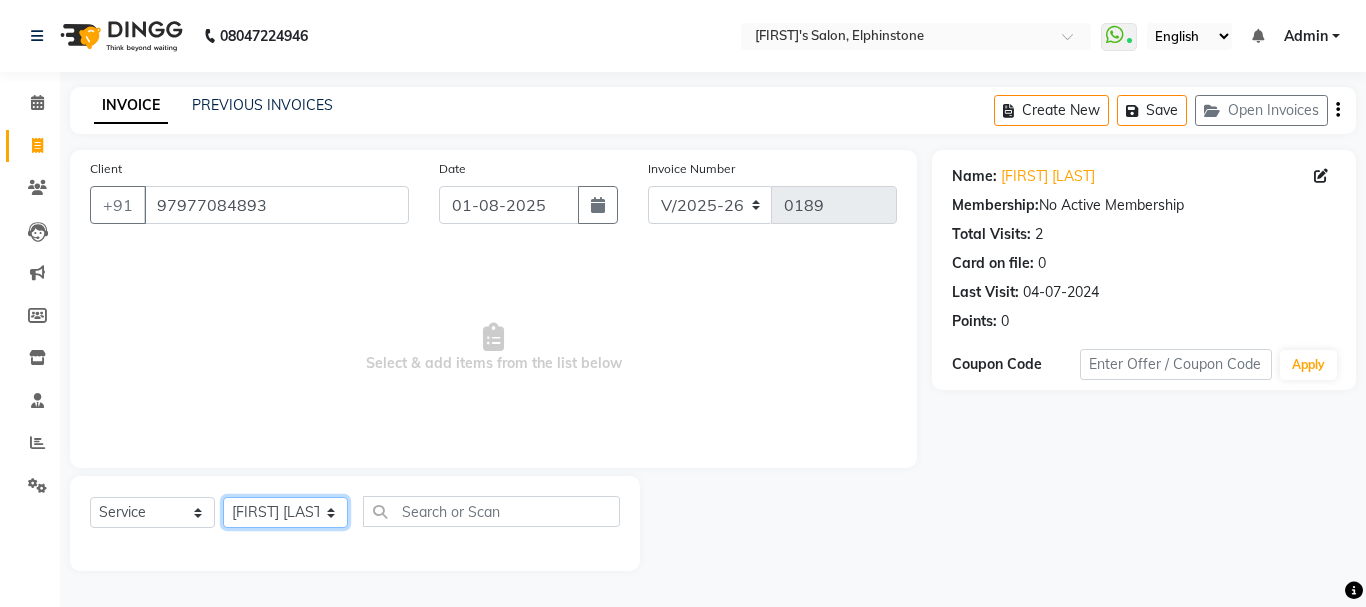click on "Select Stylist Arpita Singh Chan Sayali Sakpal  Shraddha Tanvi Tanvi Masurkar" 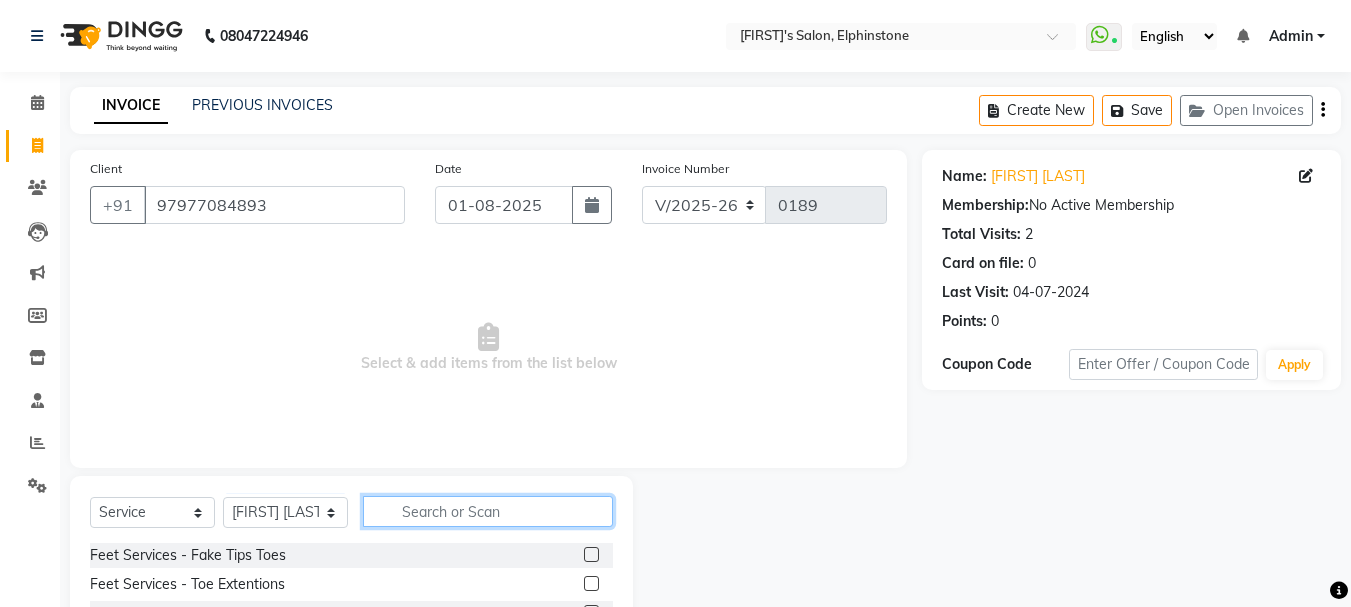 click 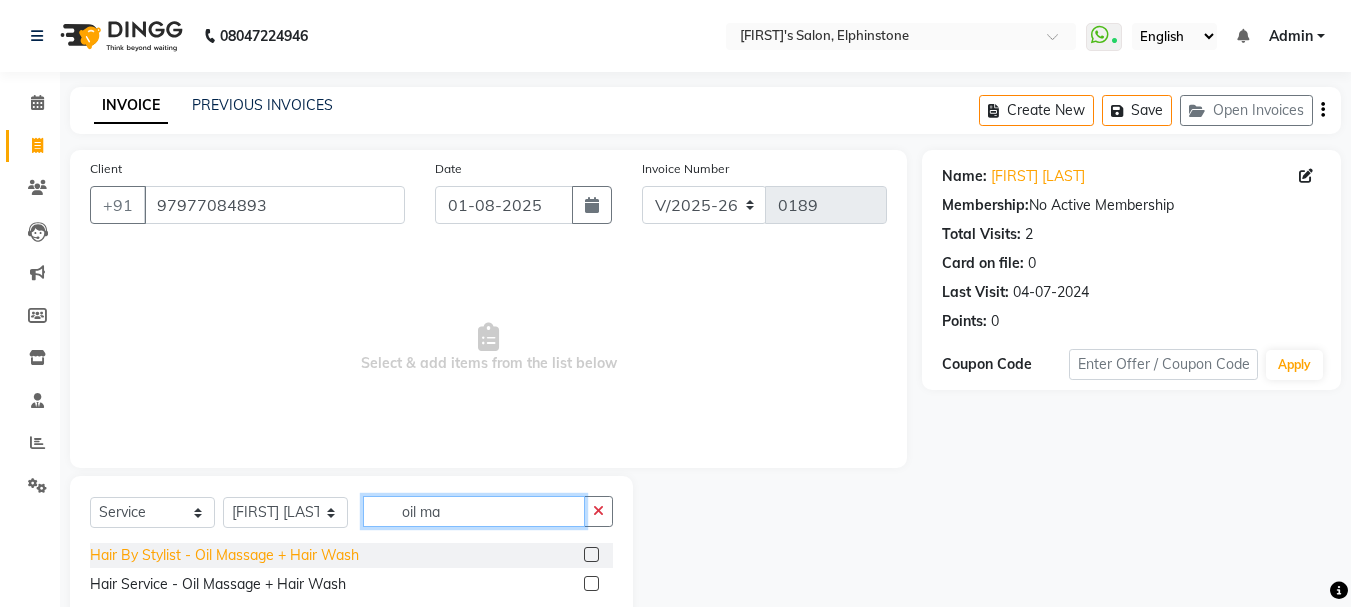 type on "oil ma" 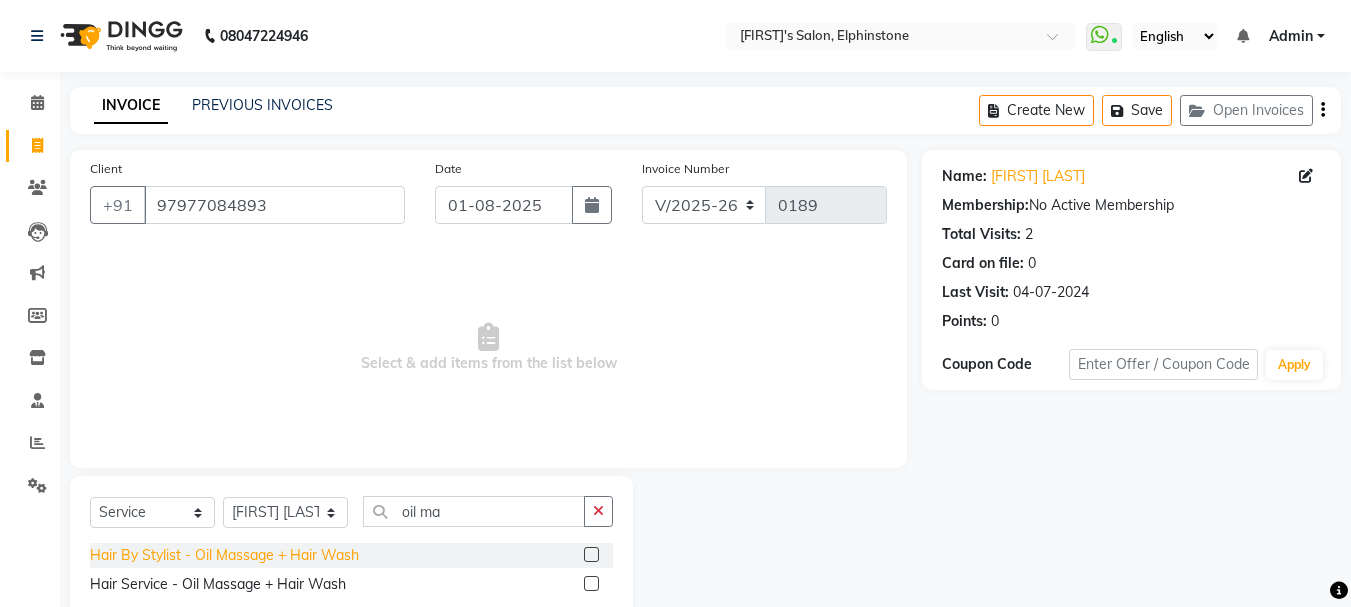 click on "Hair By Stylist  - Oil Massage + Hair Wash" 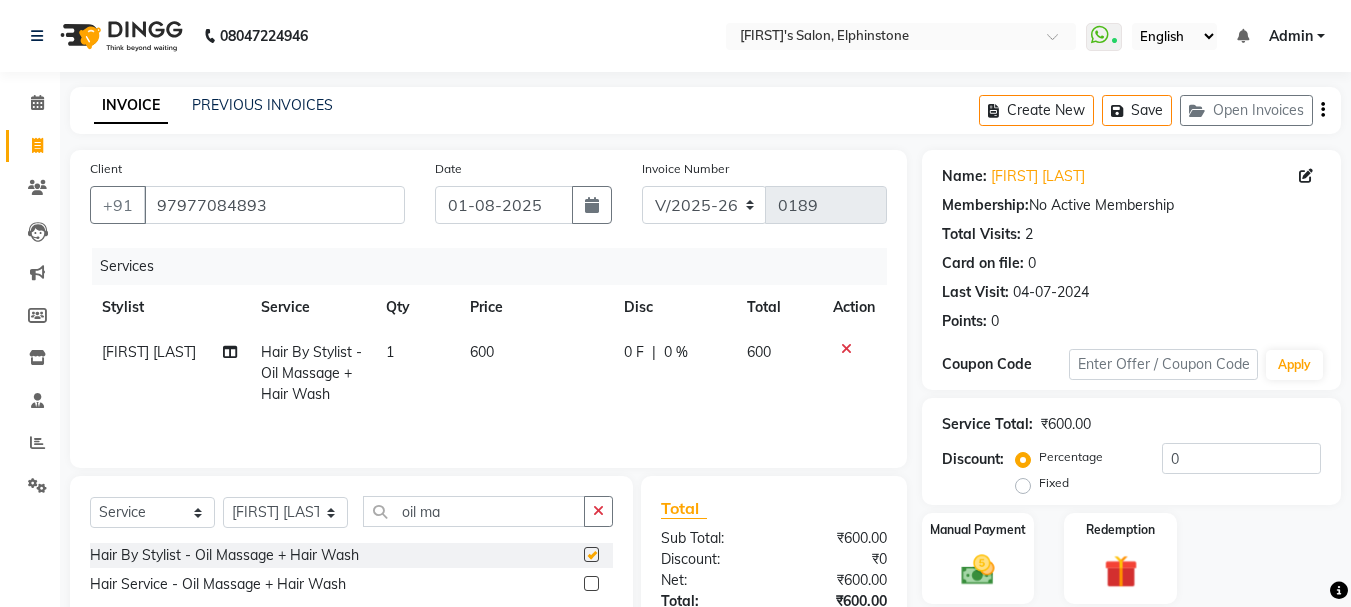 checkbox on "false" 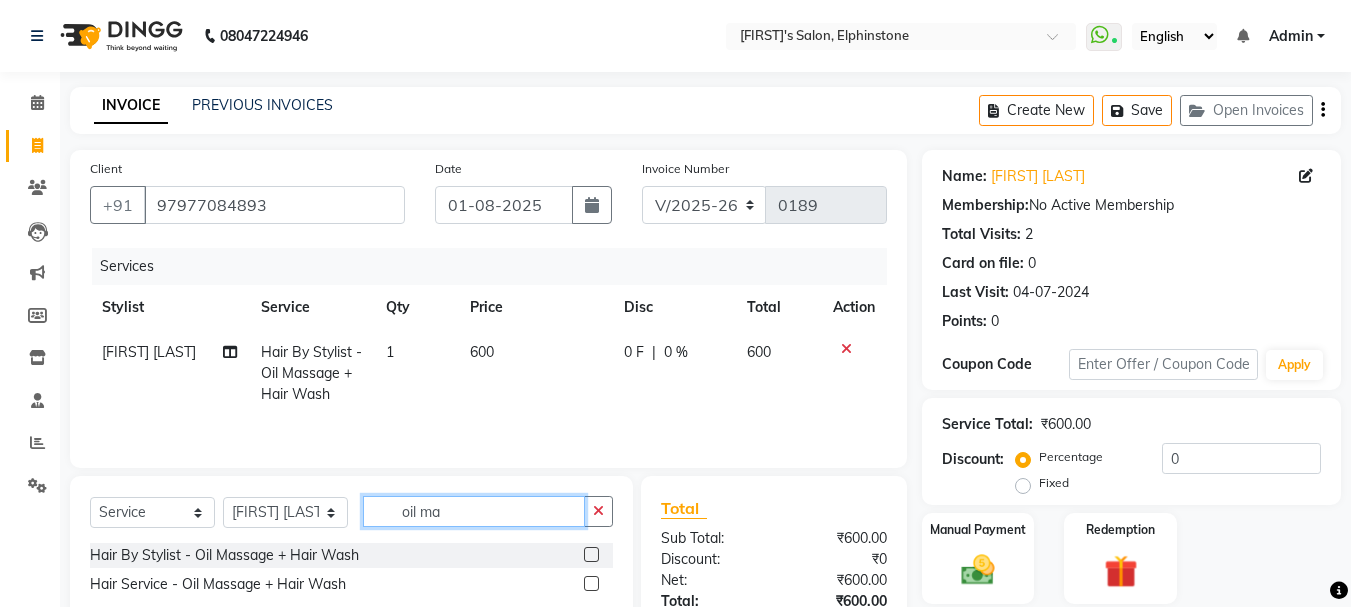 drag, startPoint x: 468, startPoint y: 510, endPoint x: 395, endPoint y: 497, distance: 74.1485 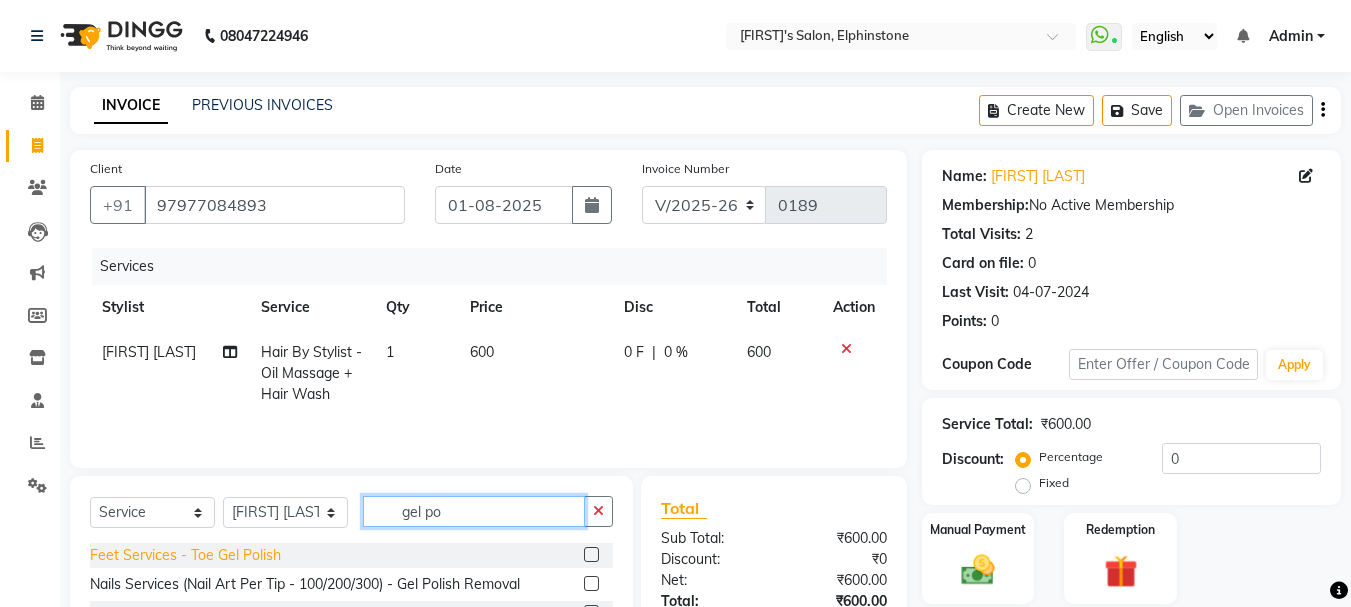 type on "gel po" 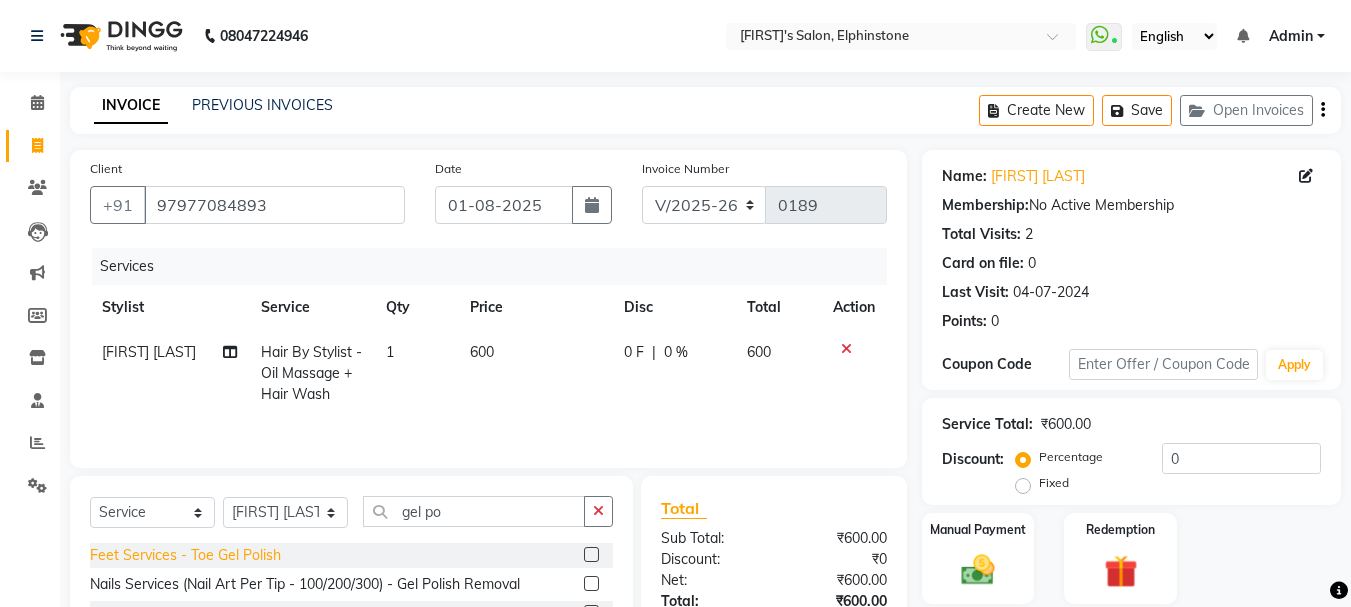 click on "Feet Services - Toe Gel Polish" 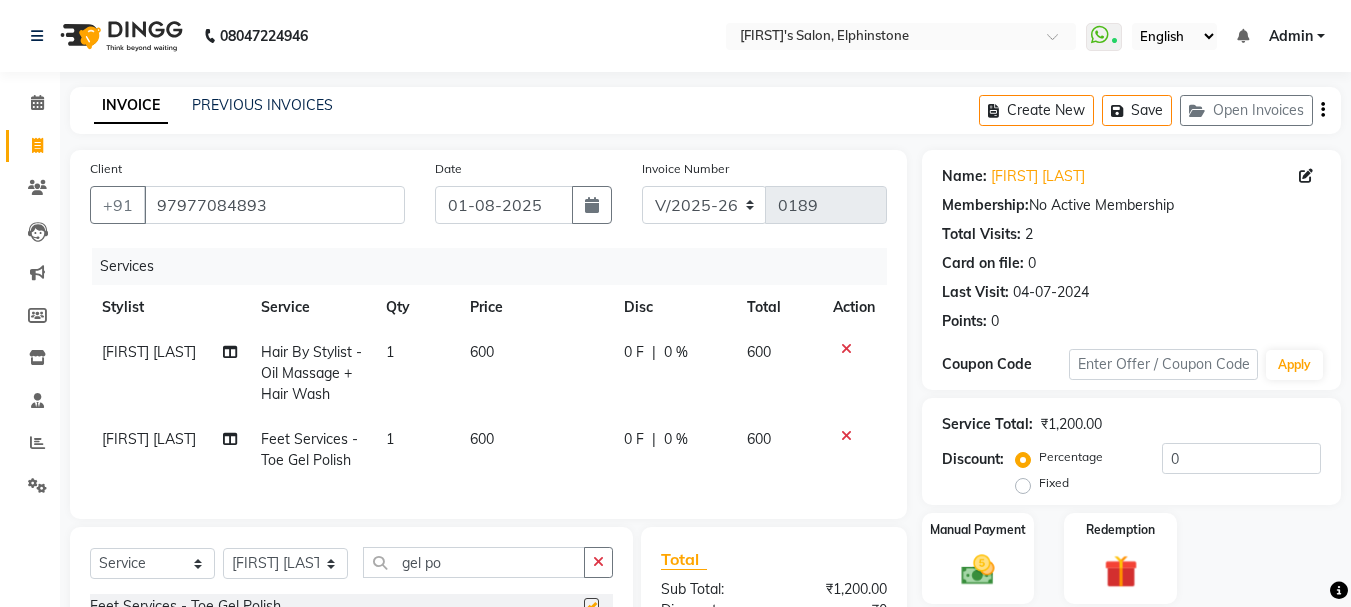 checkbox on "false" 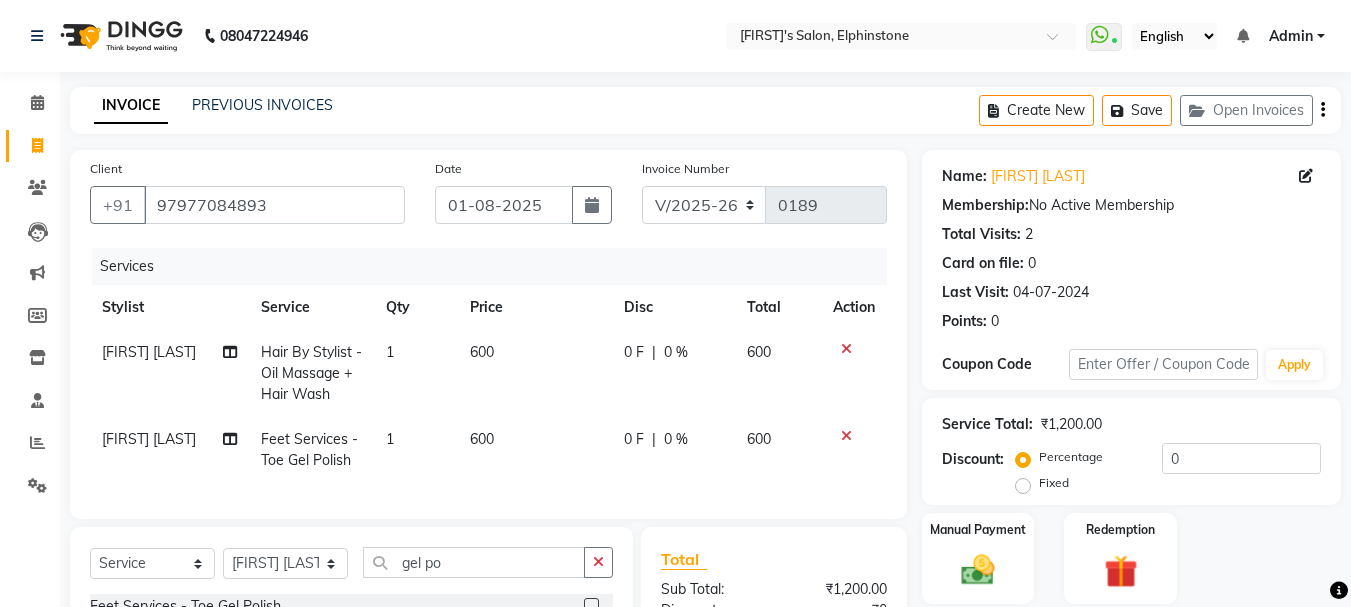 click on "600" 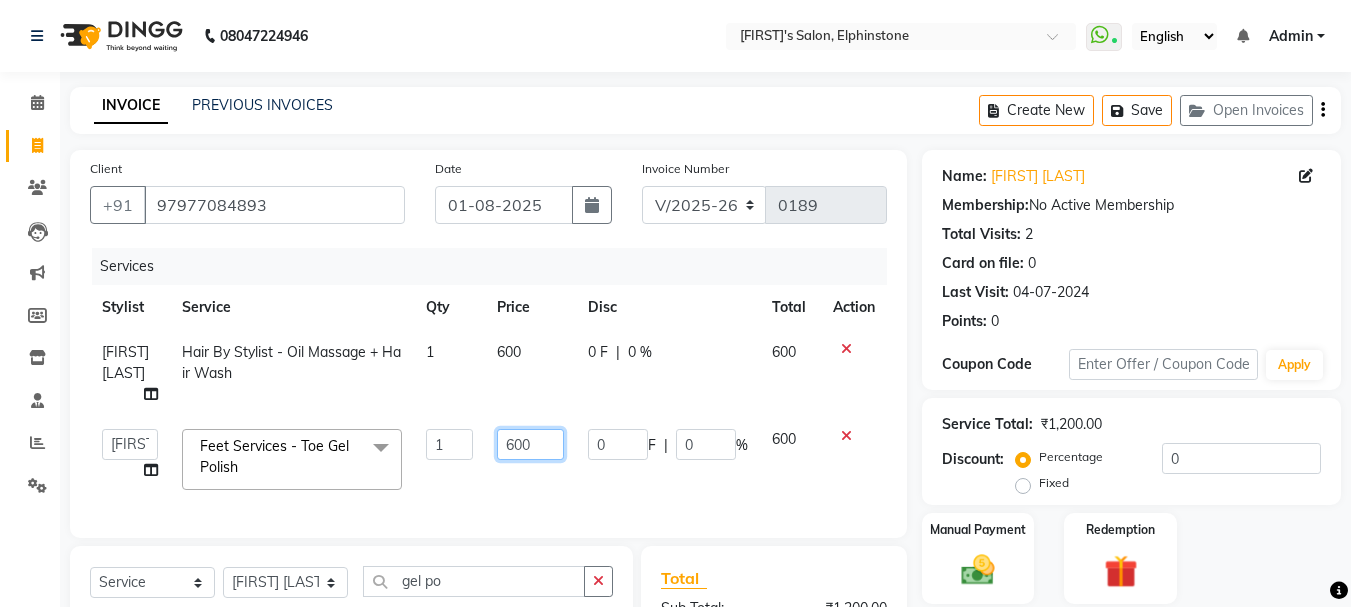 drag, startPoint x: 529, startPoint y: 424, endPoint x: 500, endPoint y: 420, distance: 29.274563 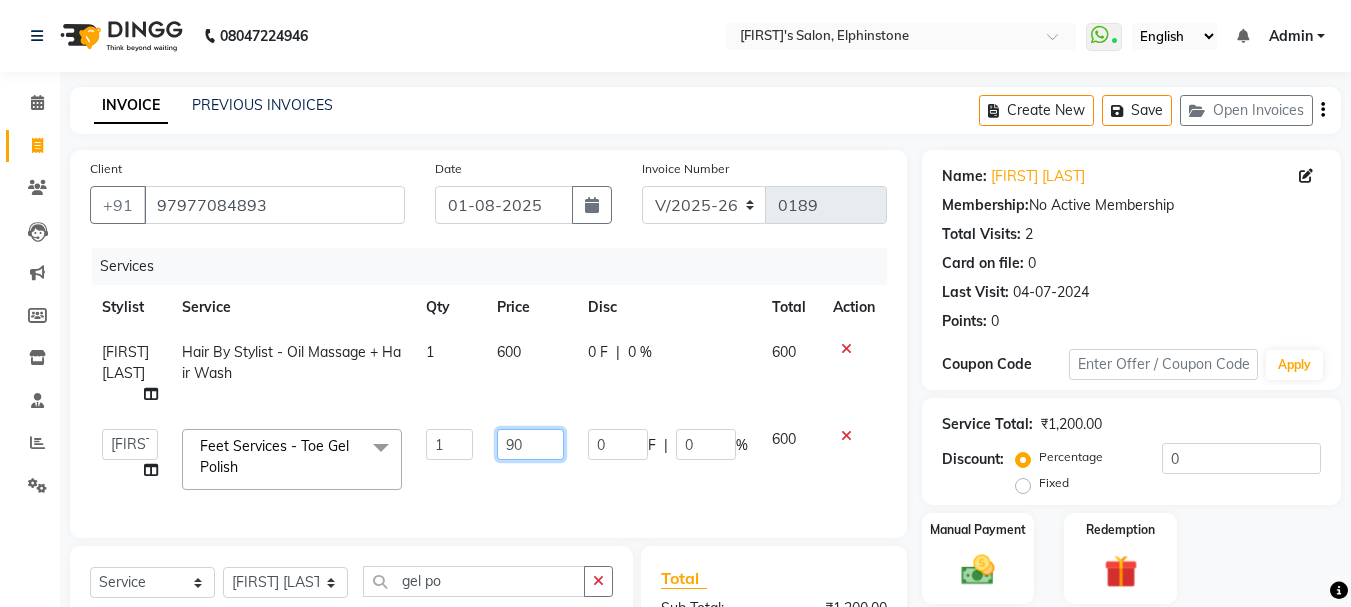type on "900" 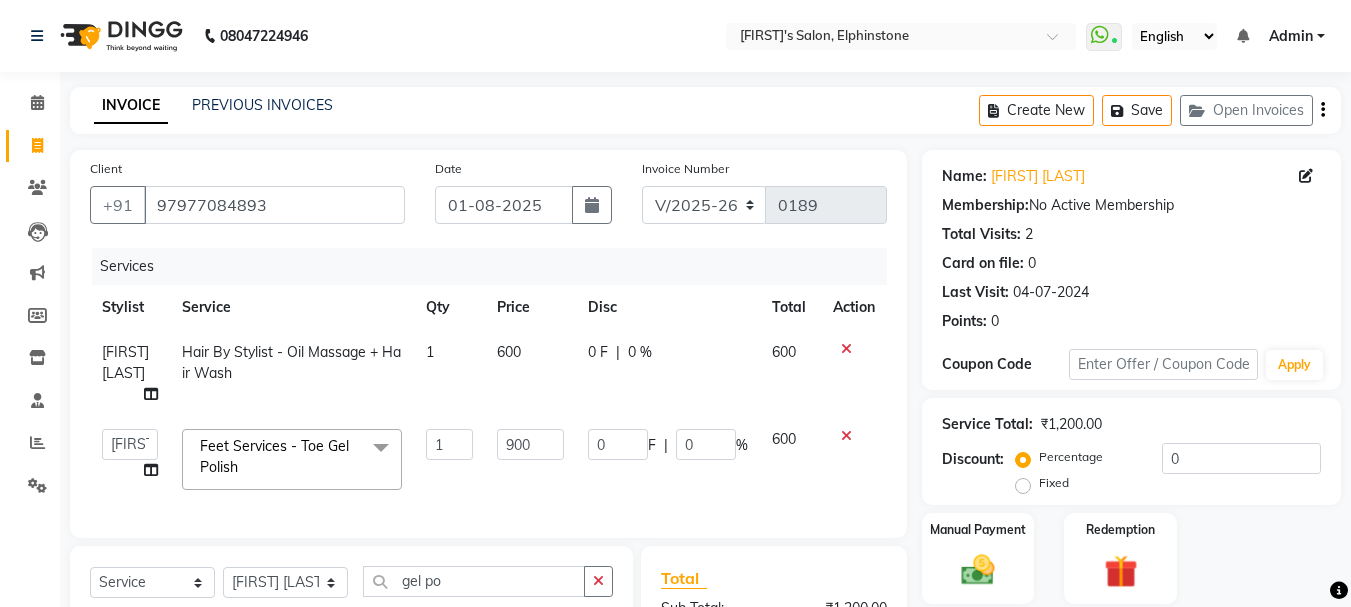 click on "900" 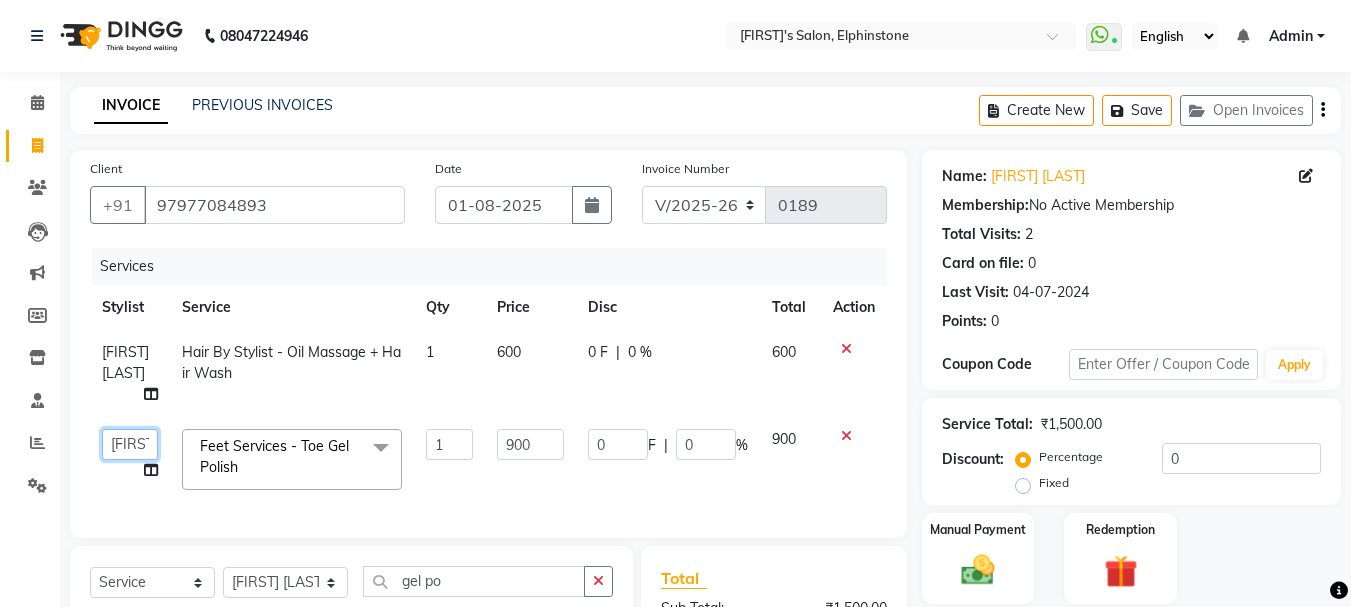 click on "Arpita Singh   Chan   Sayali Sakpal    Shraddha   Tanvi   Tanvi Masurkar" 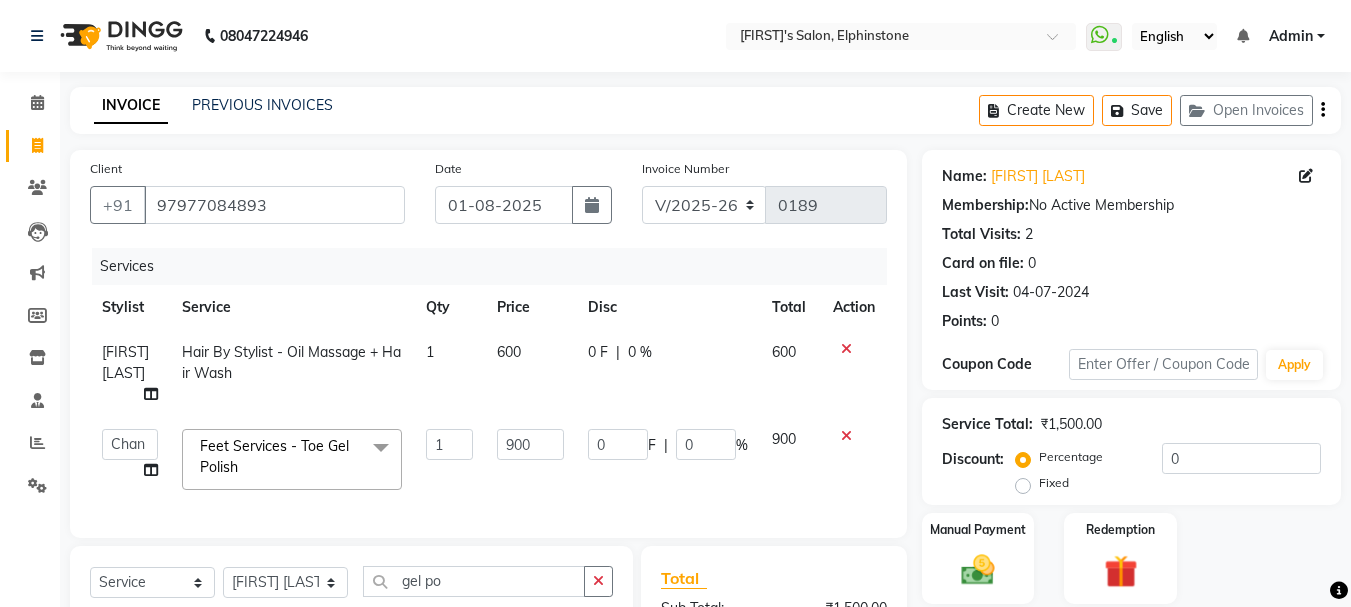 select on "85926" 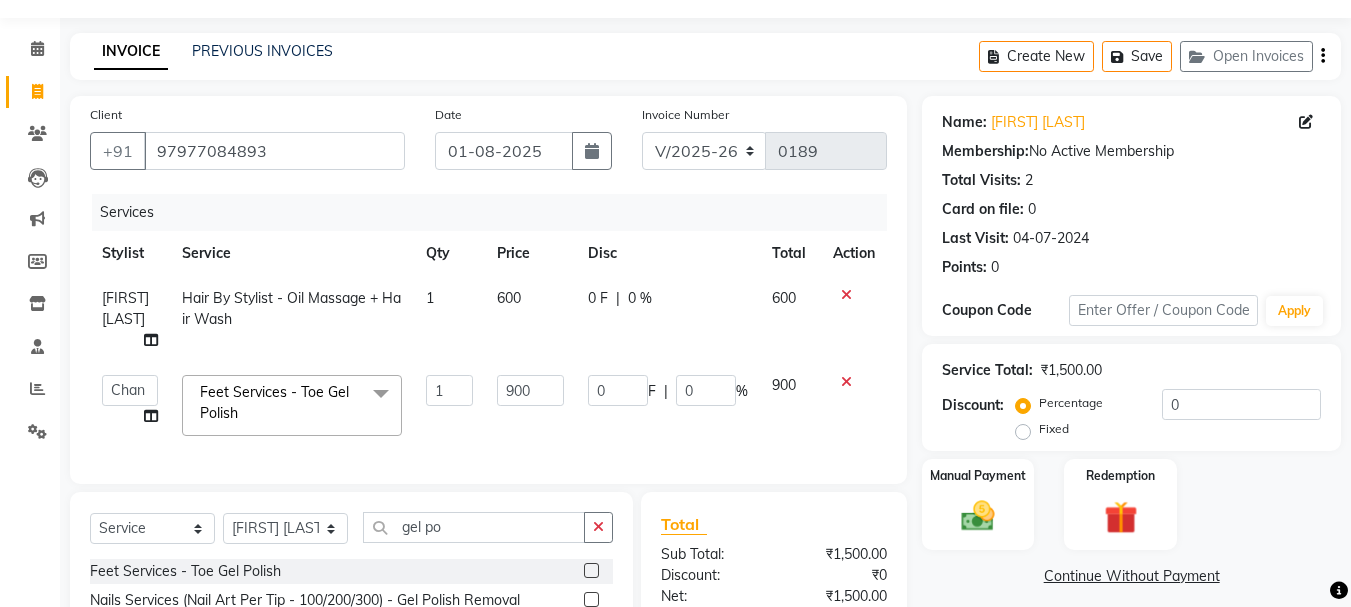 scroll, scrollTop: 100, scrollLeft: 0, axis: vertical 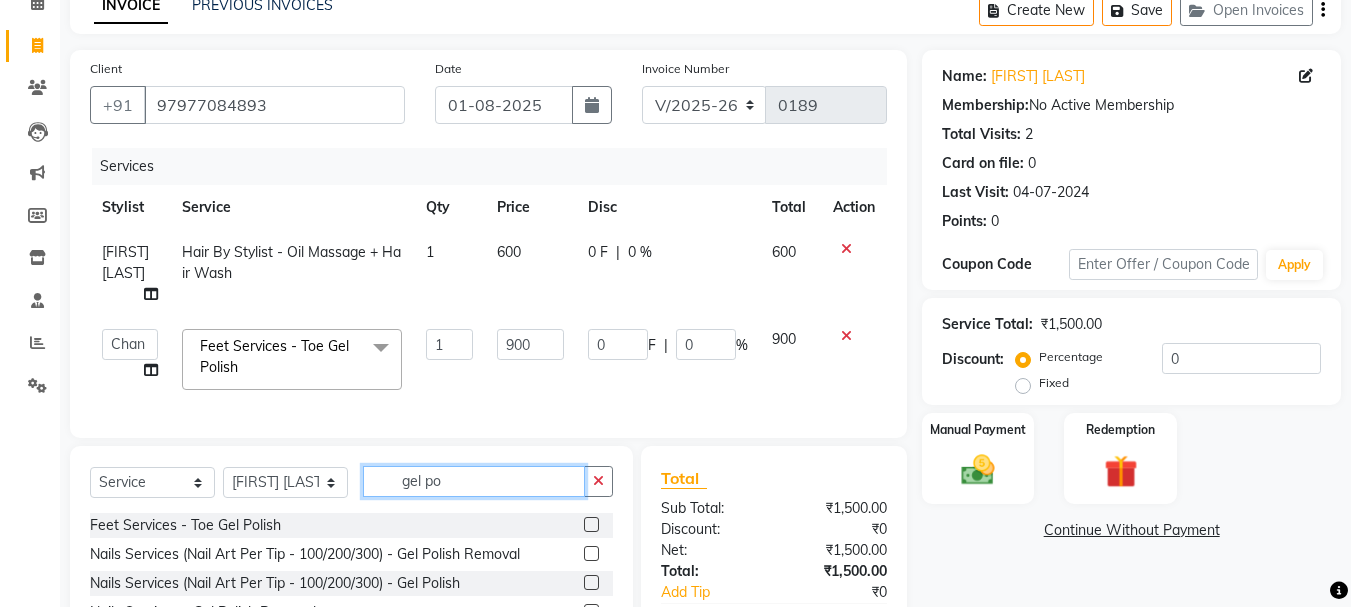 drag, startPoint x: 443, startPoint y: 479, endPoint x: 393, endPoint y: 487, distance: 50.635956 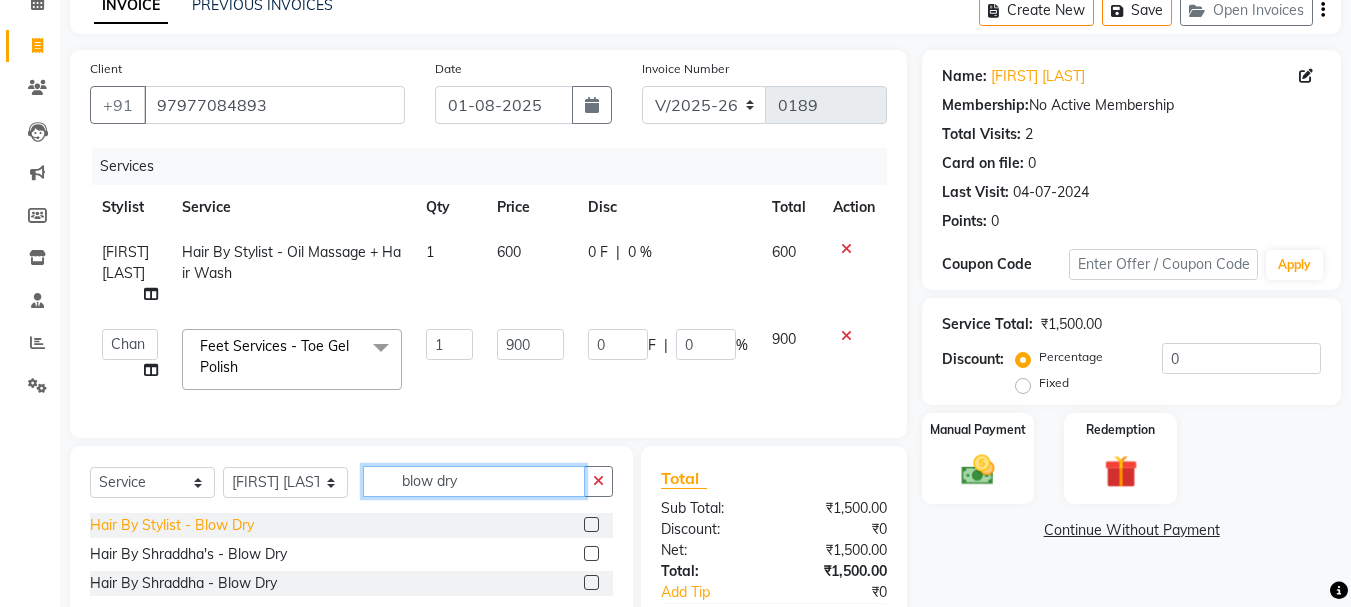 type on "blow dry" 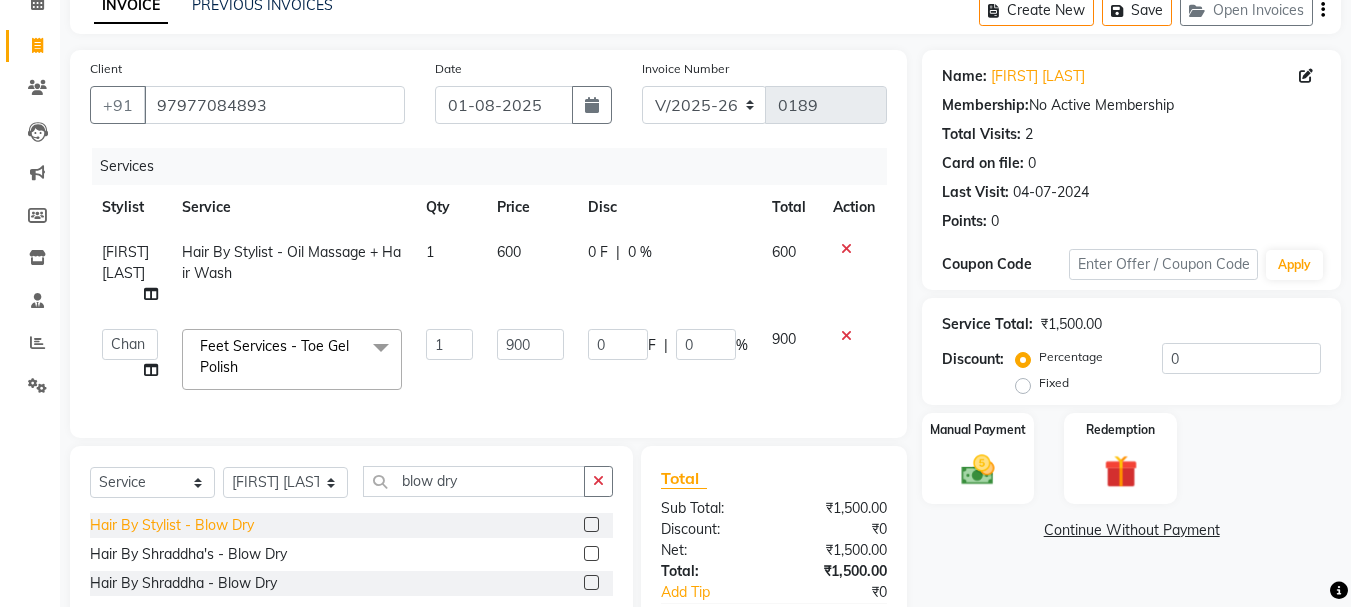 click on "Hair By Stylist  - Blow Dry" 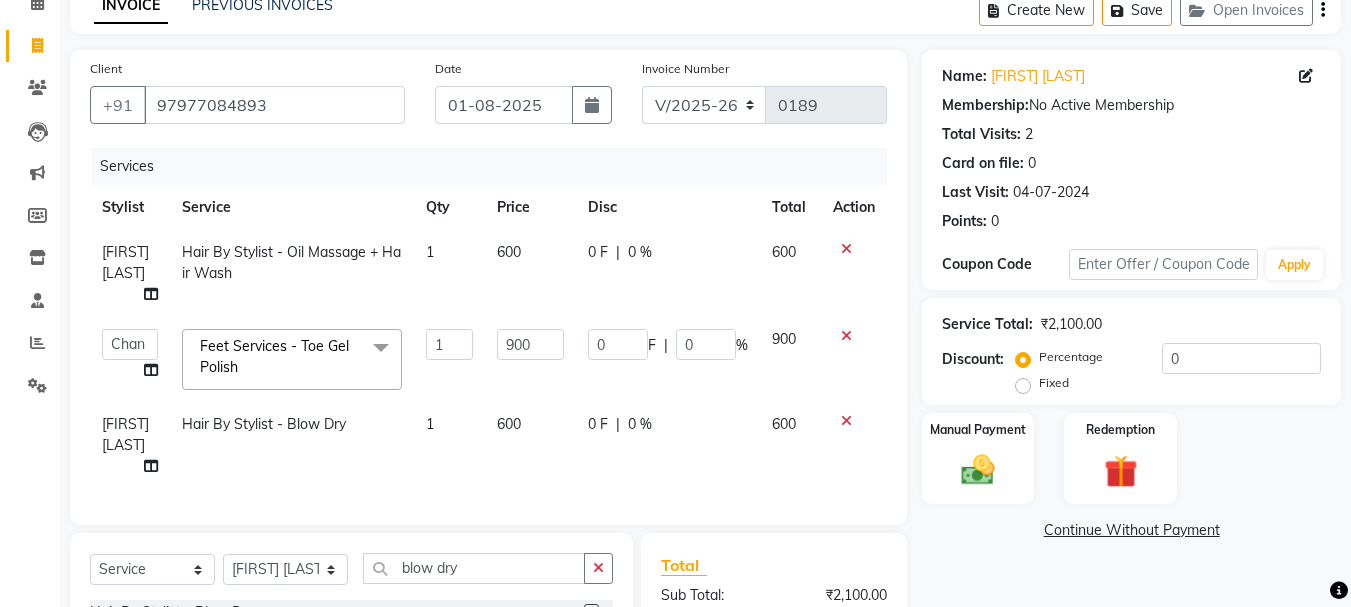 checkbox on "false" 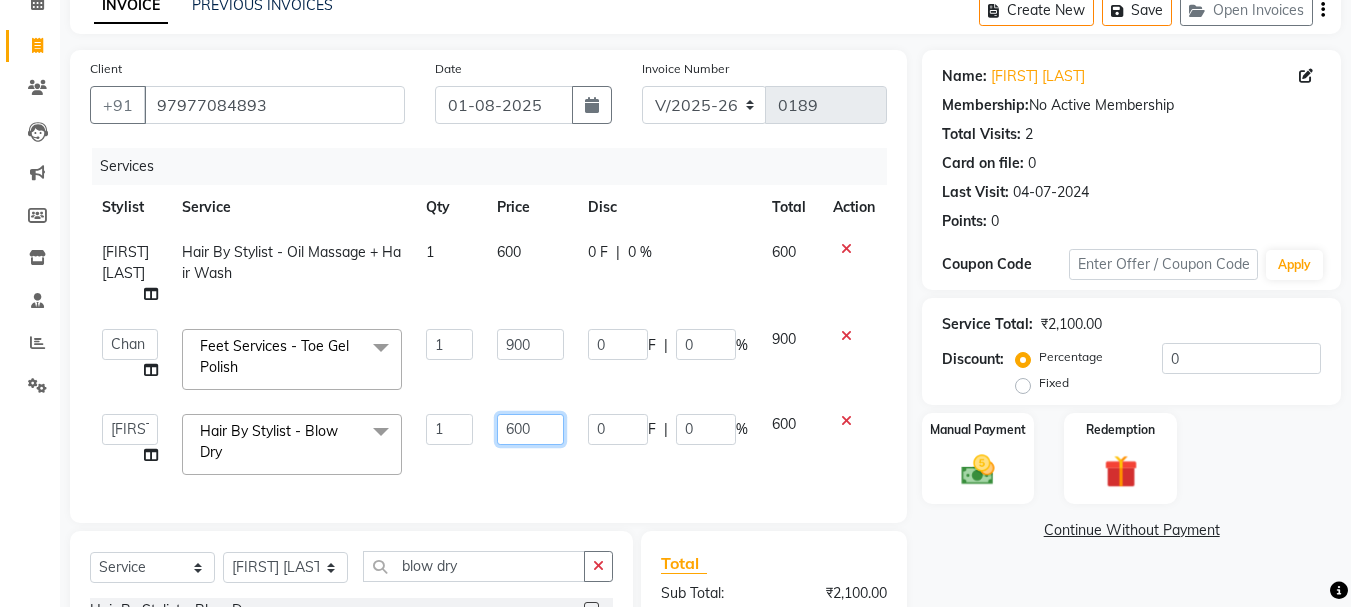 drag, startPoint x: 535, startPoint y: 412, endPoint x: 492, endPoint y: 405, distance: 43.56604 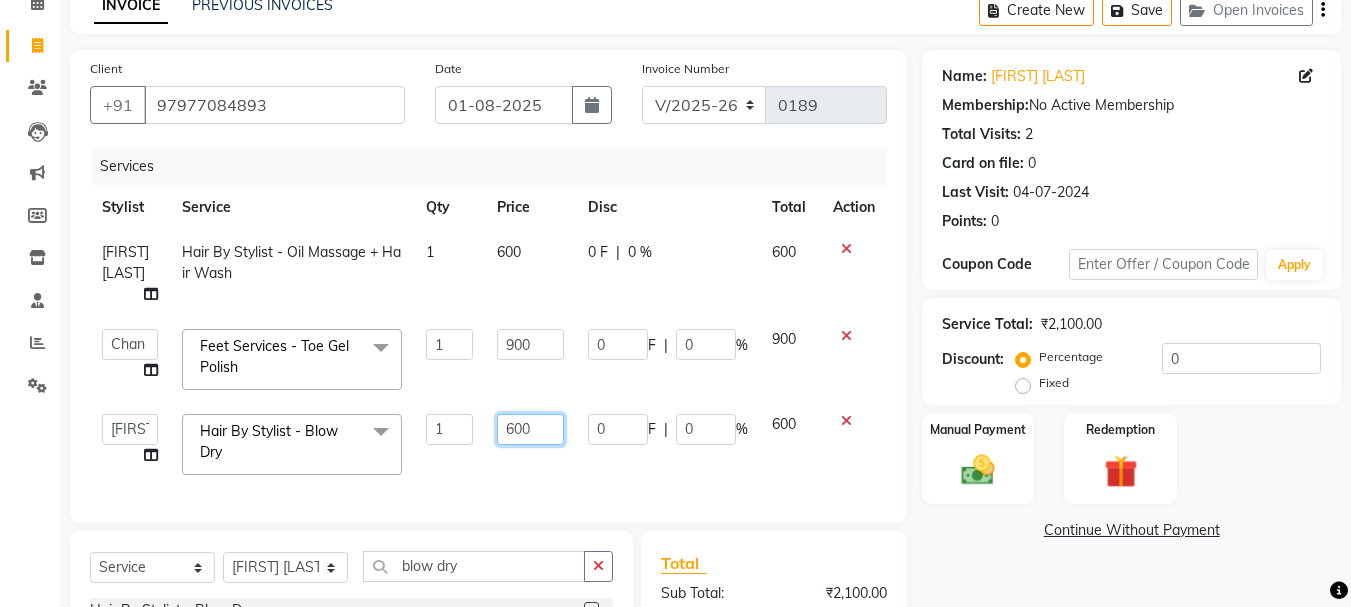 click on "600" 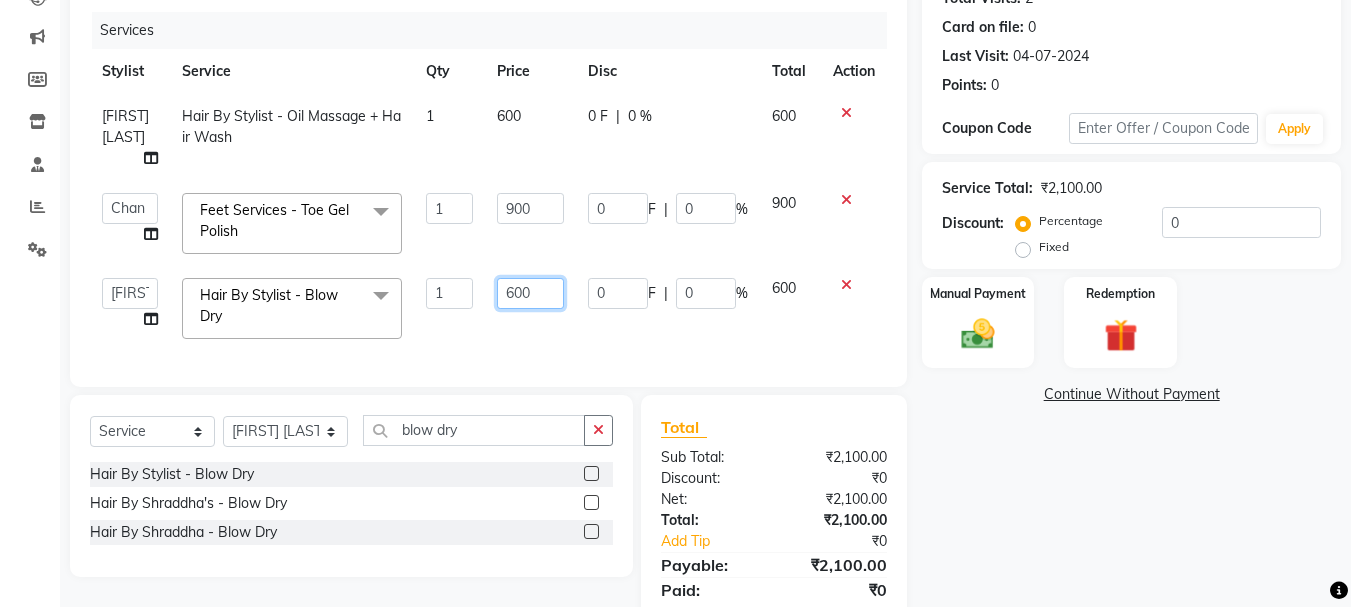 scroll, scrollTop: 300, scrollLeft: 0, axis: vertical 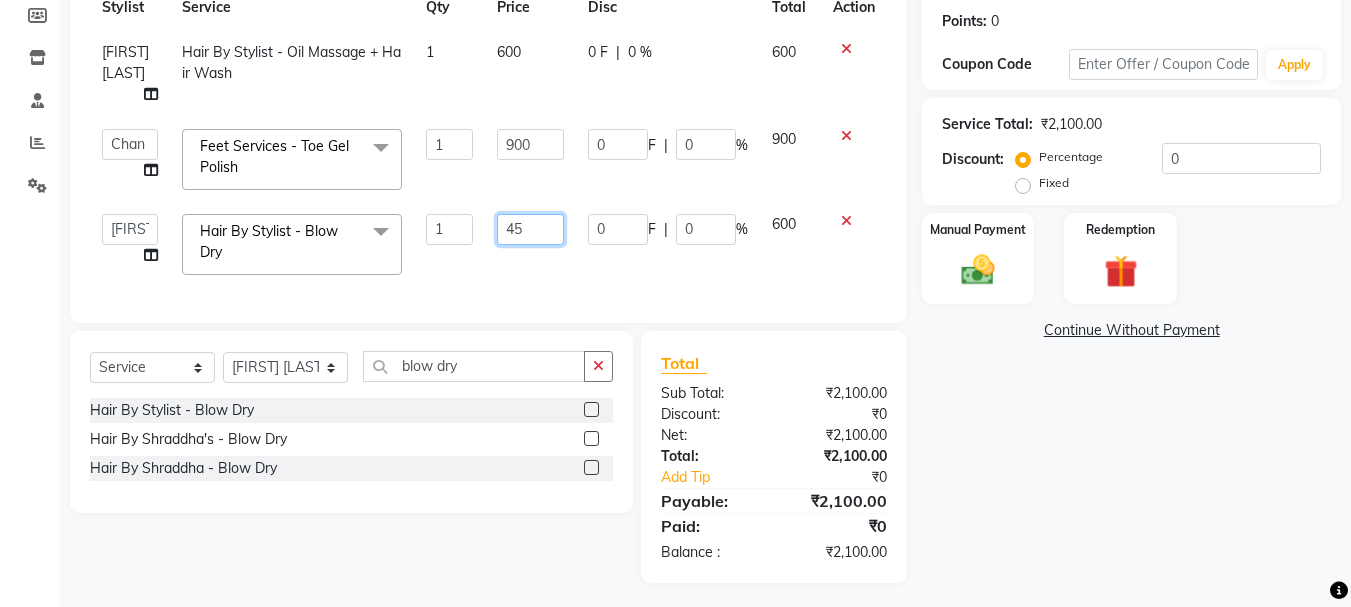 type on "450" 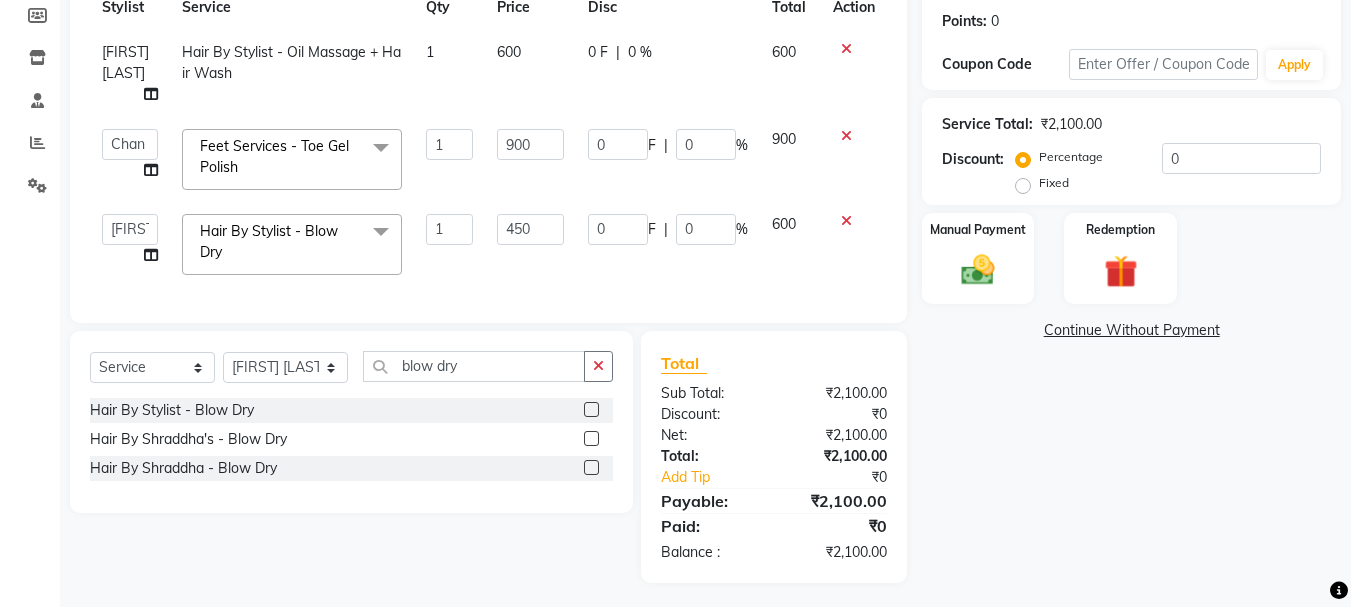 click on "Name: Anushka Sanavi Membership:  No Active Membership  Total Visits:  2 Card on file:  0 Last Visit:   04-07-2024 Points:   0  Coupon Code Apply Service Total:  ₹2,100.00  Discount:  Percentage   Fixed  0 Manual Payment Redemption  Continue Without Payment" 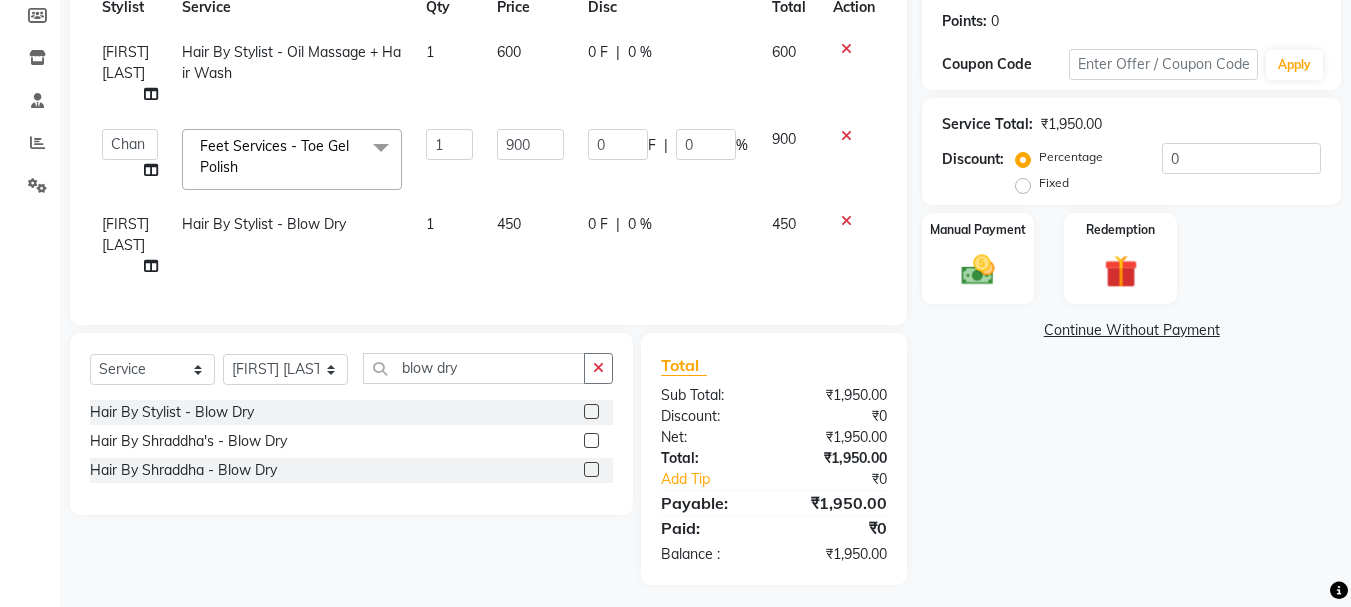 scroll, scrollTop: 281, scrollLeft: 0, axis: vertical 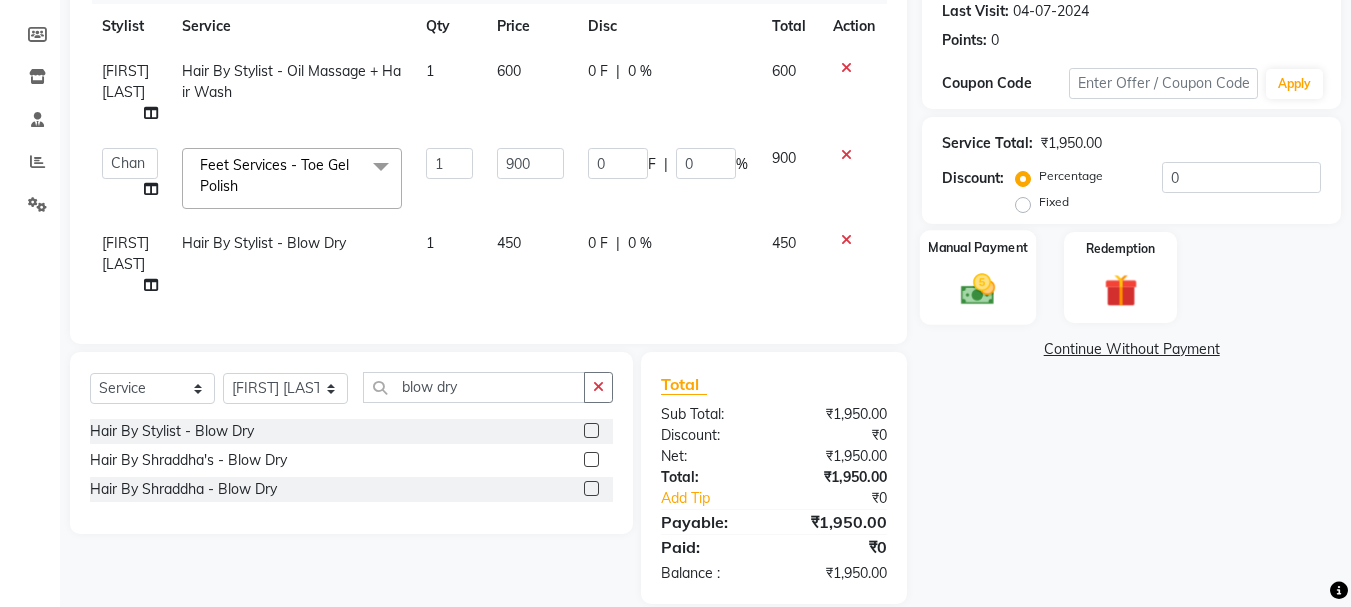 click 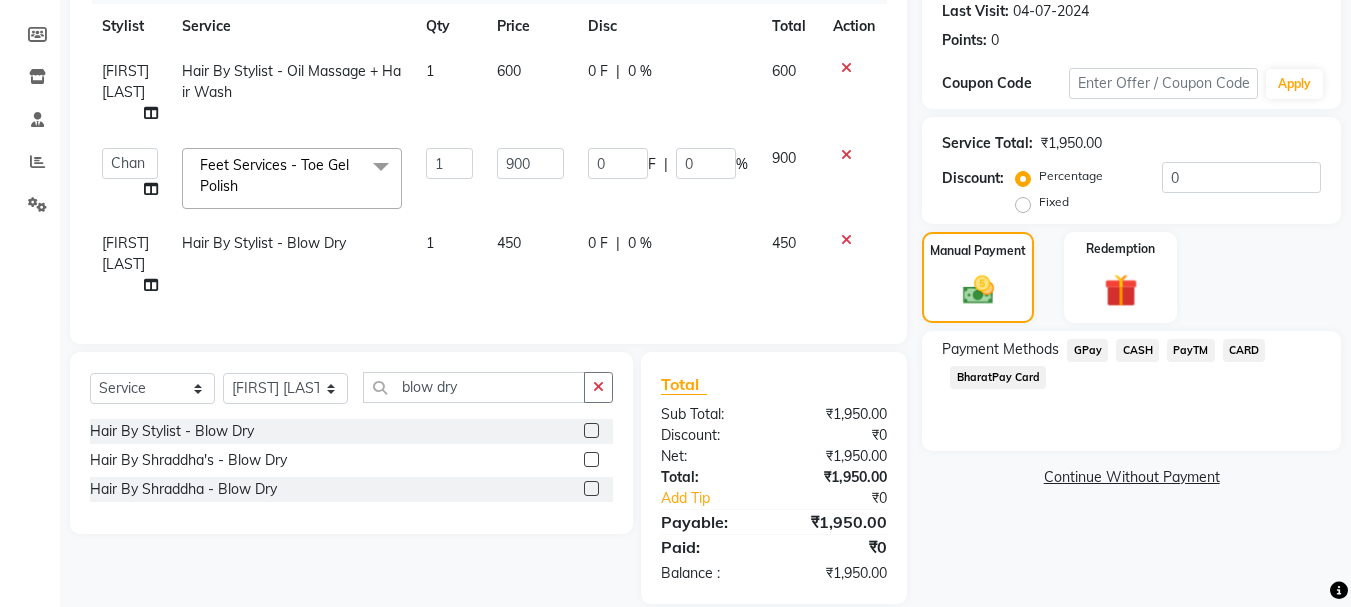 click on "CASH" 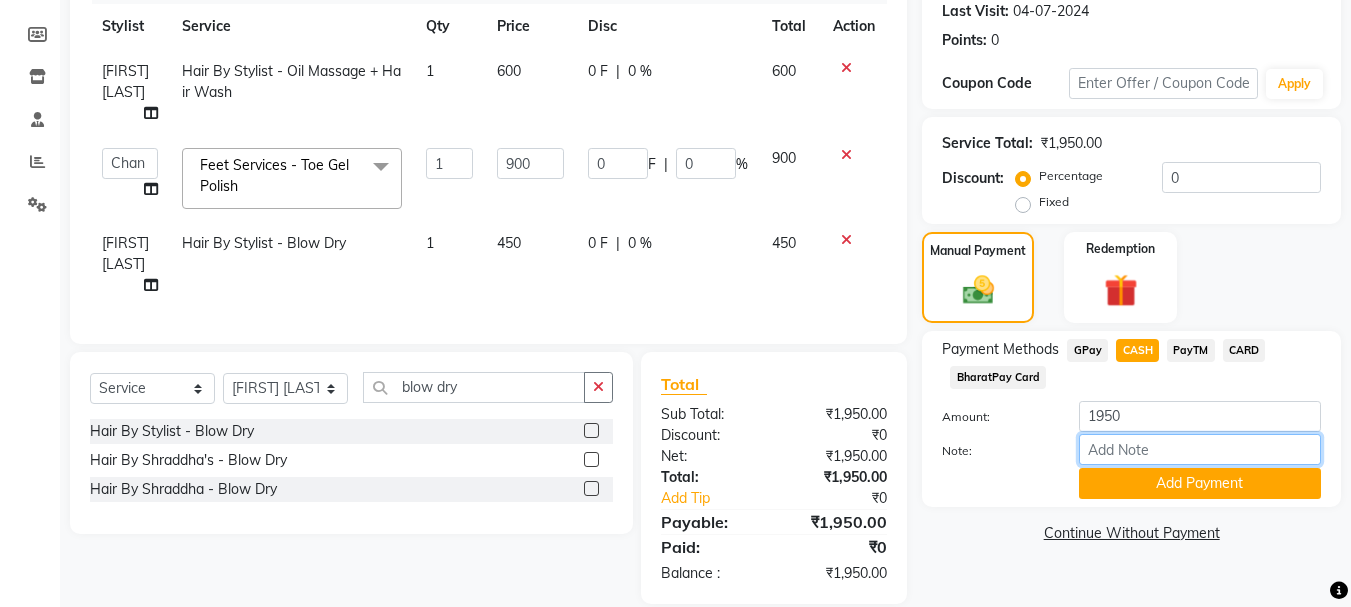 click on "Note:" at bounding box center [1200, 449] 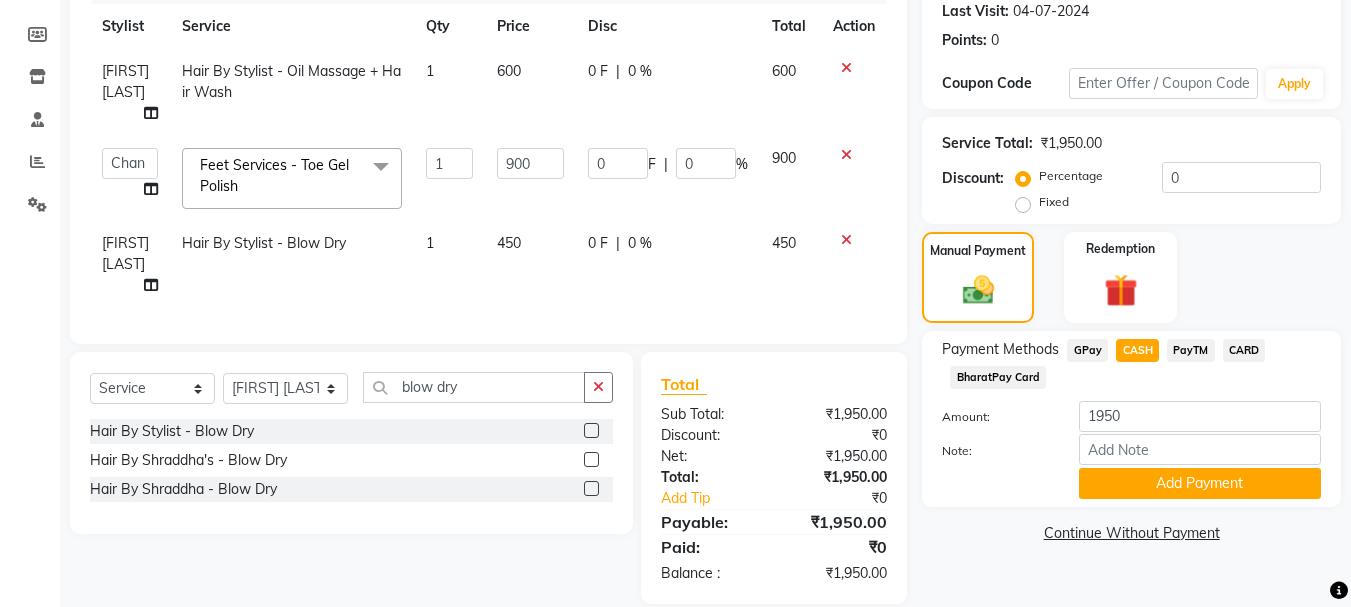 click on "Payment Methods  GPay   CASH   PayTM   CARD   BharatPay Card  Amount: 1950 Note: Add Payment" 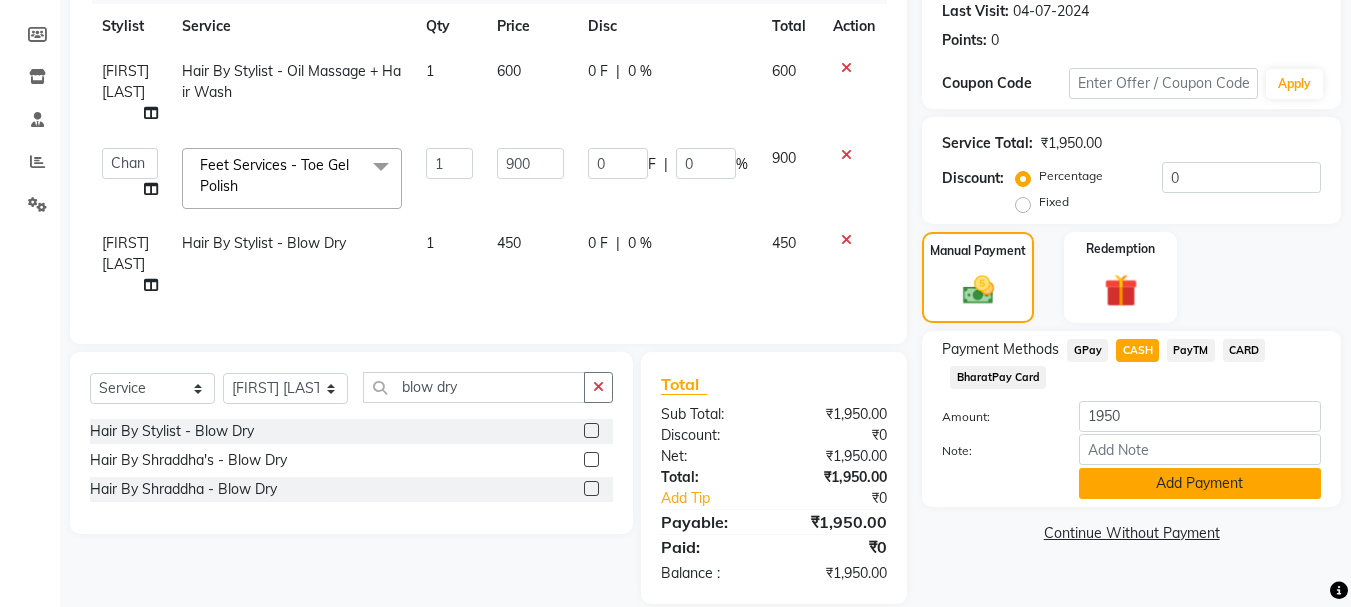 click on "Add Payment" 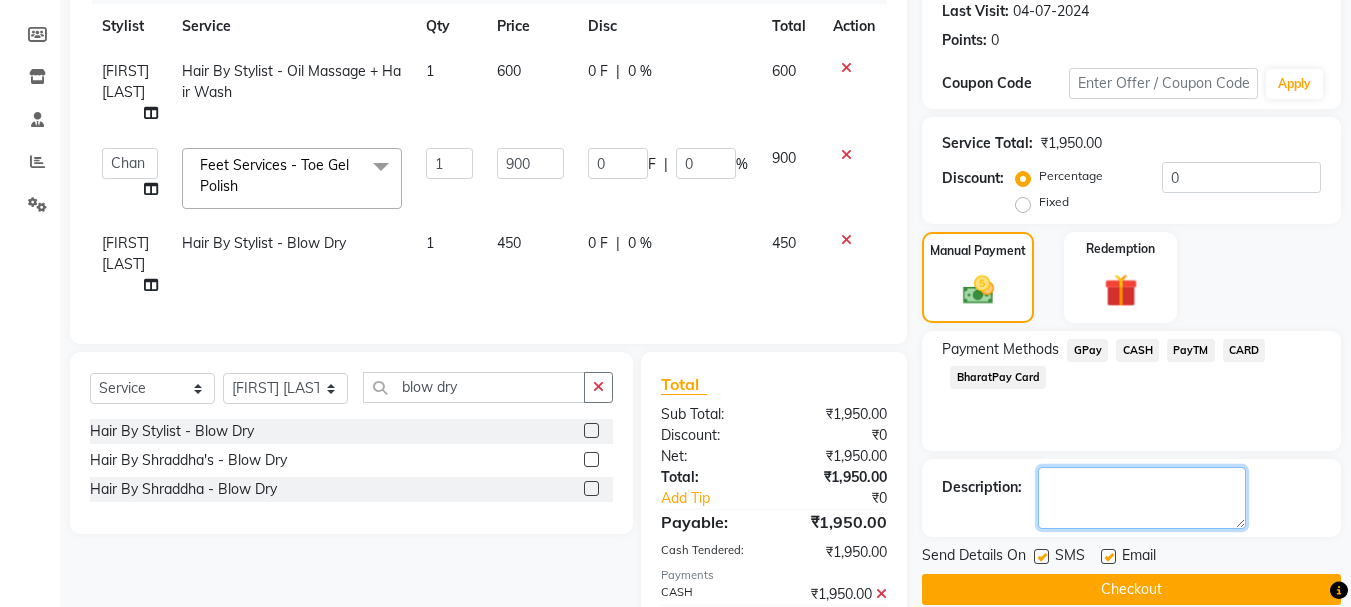 click 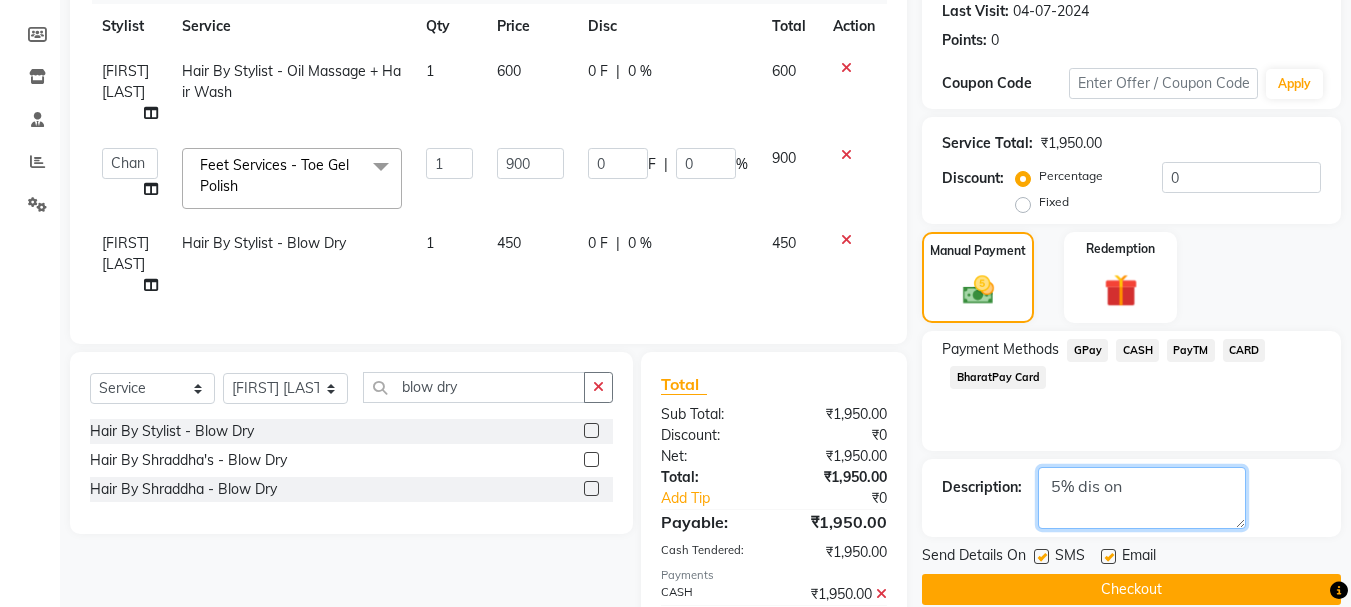 type on "5% dis on" 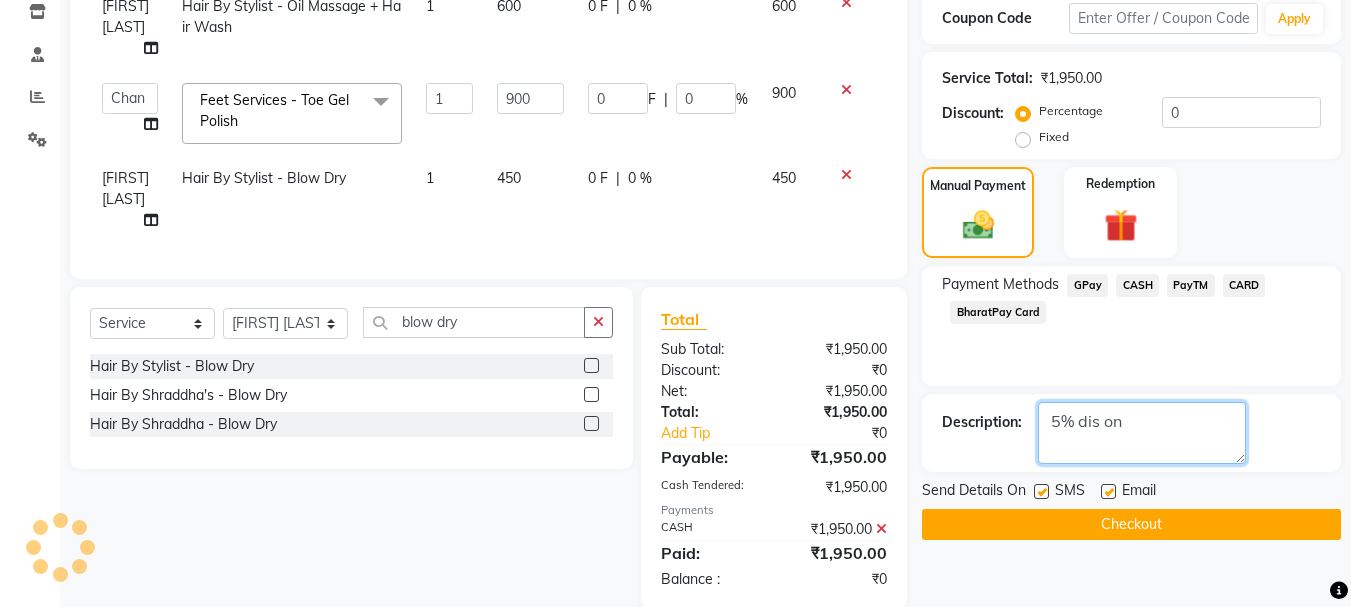 scroll, scrollTop: 352, scrollLeft: 0, axis: vertical 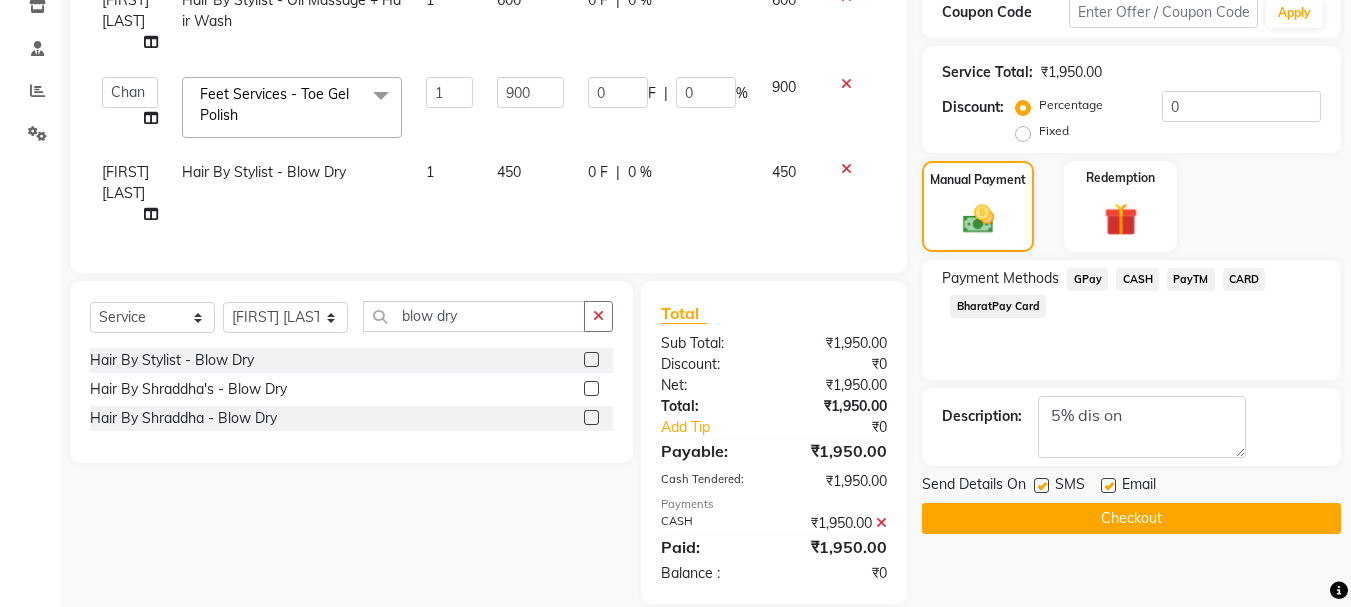 click on "Checkout" 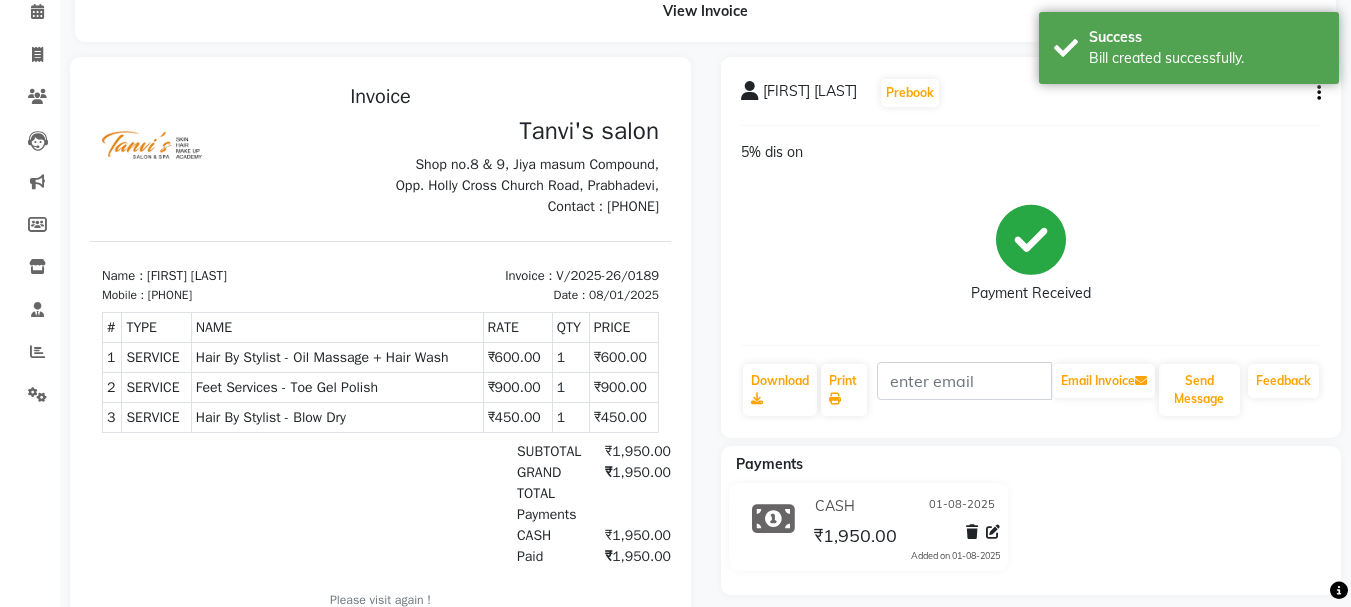 scroll, scrollTop: 0, scrollLeft: 0, axis: both 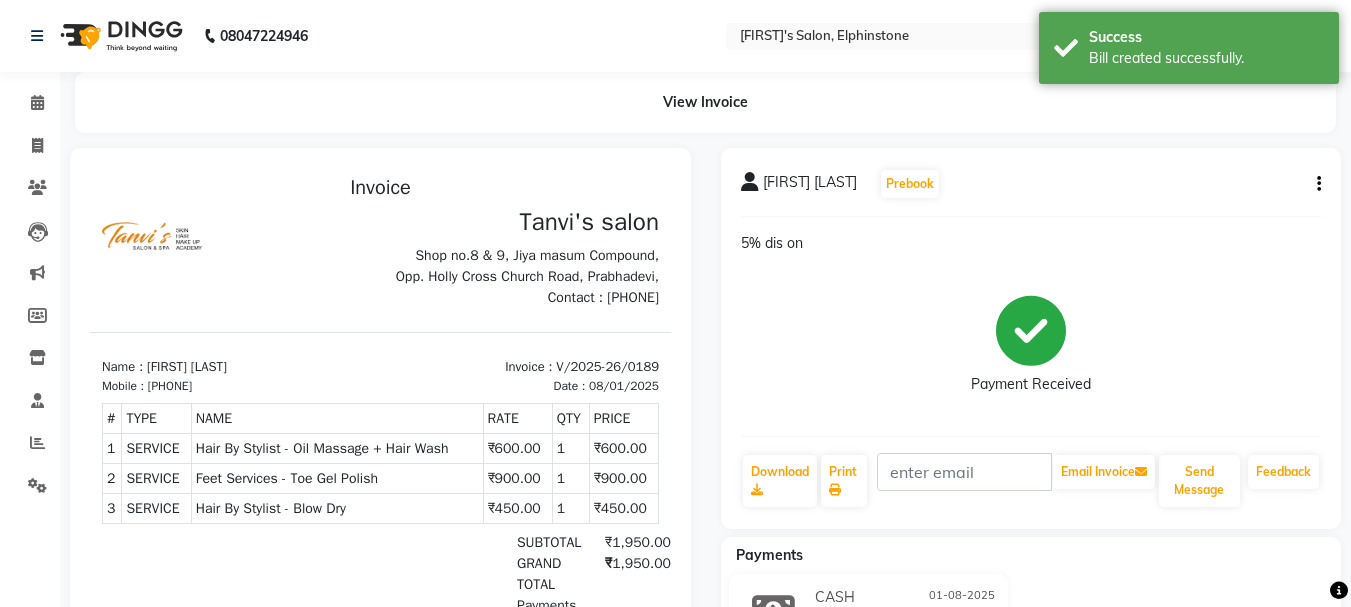 click 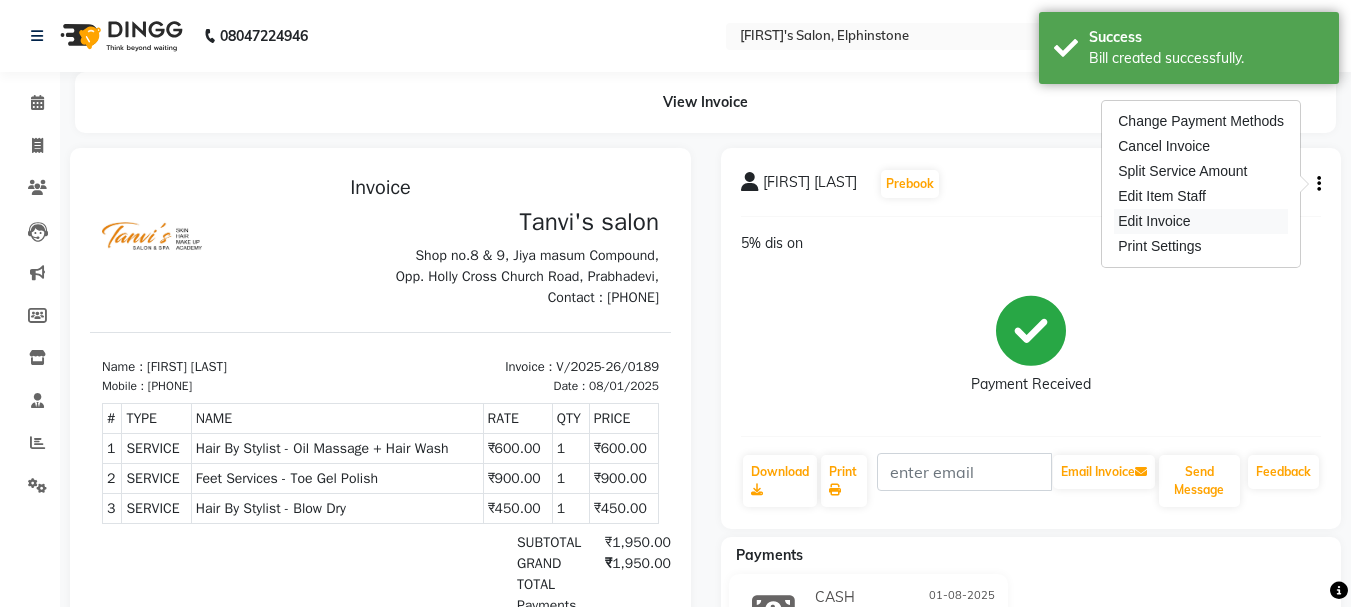 click on "Edit Invoice" at bounding box center [1201, 221] 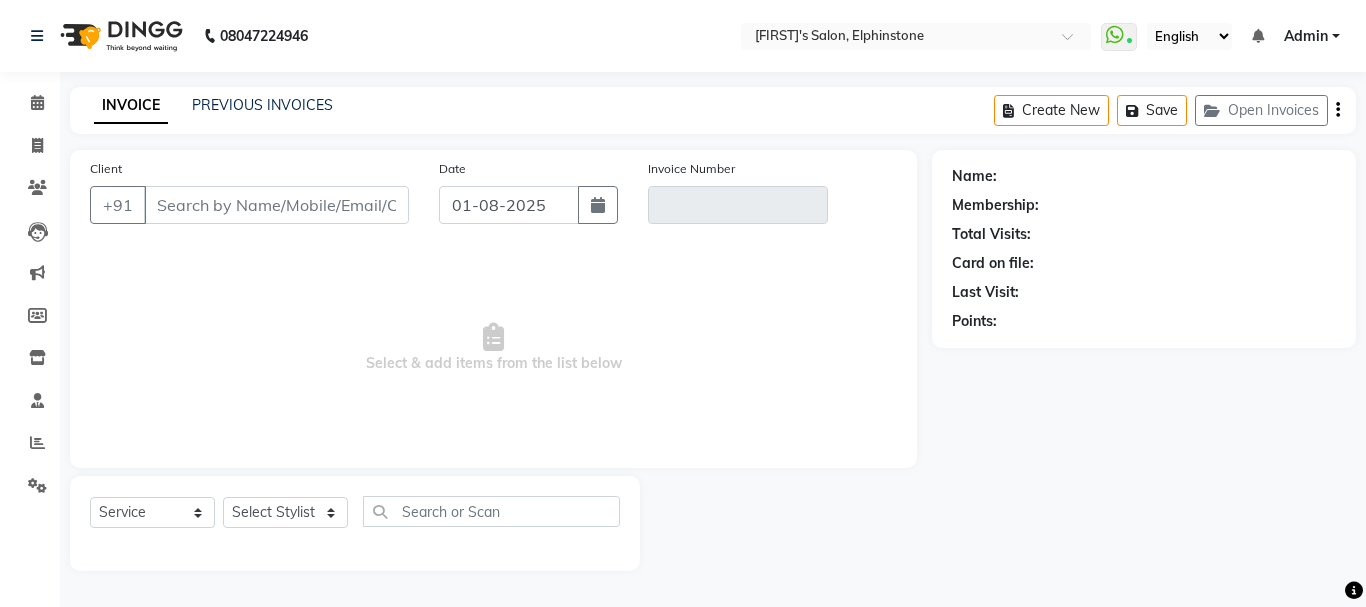 type on "97977084893" 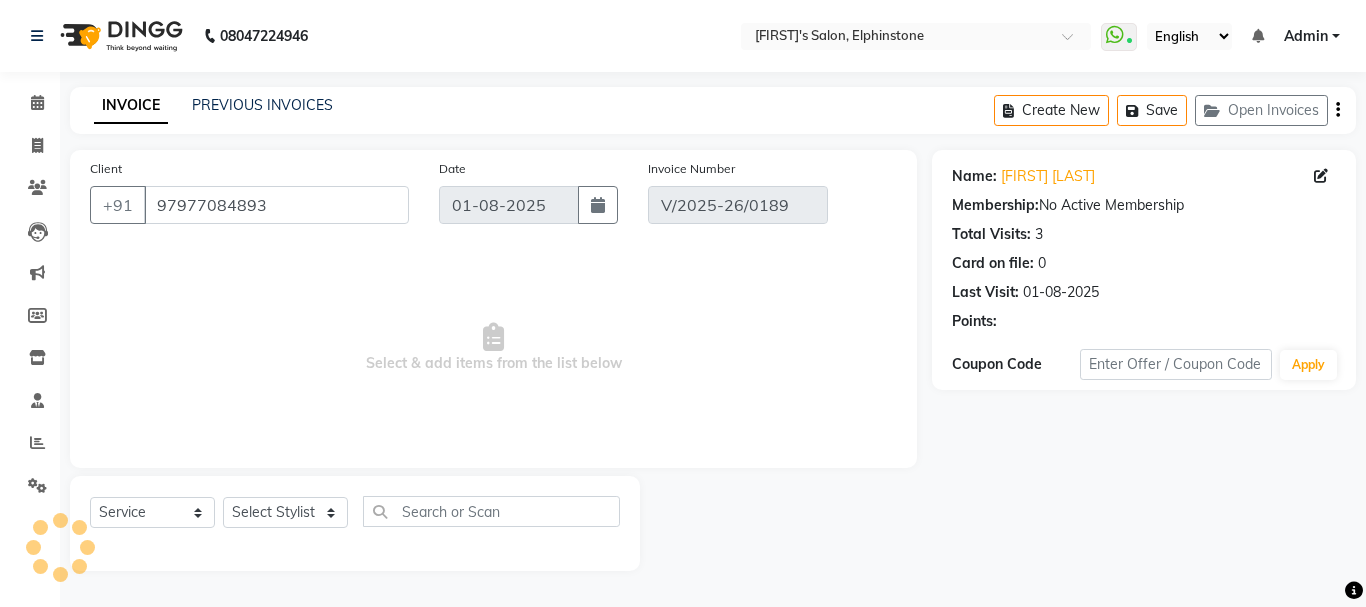 select on "select" 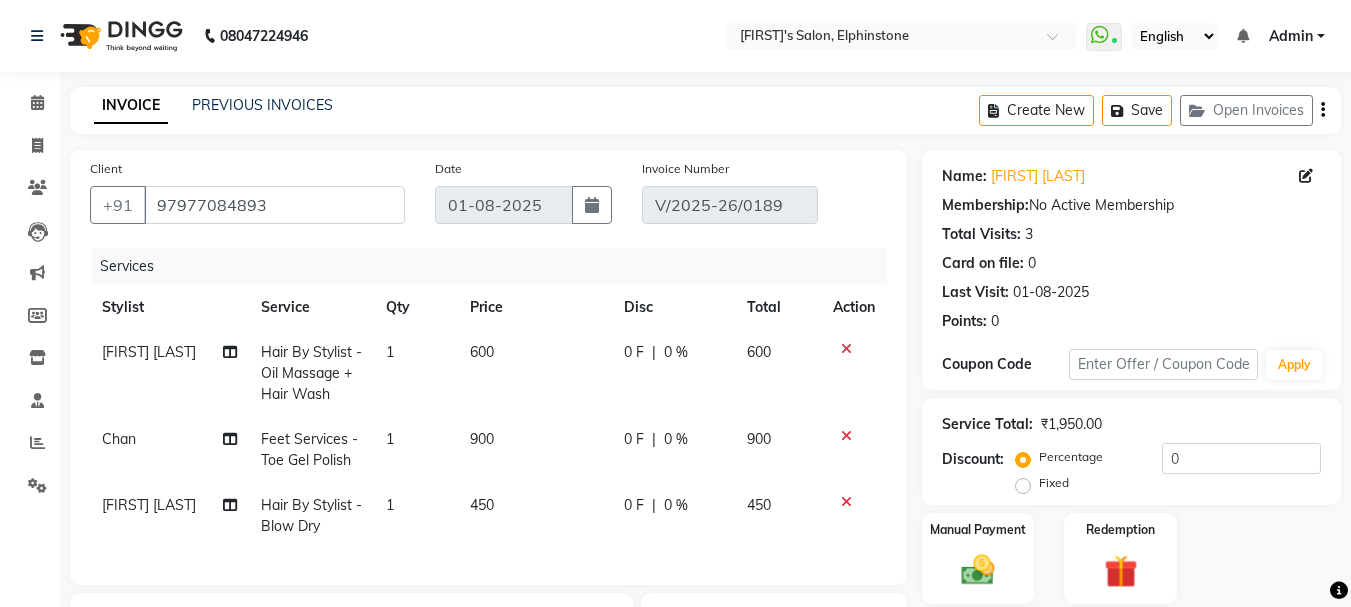 scroll, scrollTop: 354, scrollLeft: 0, axis: vertical 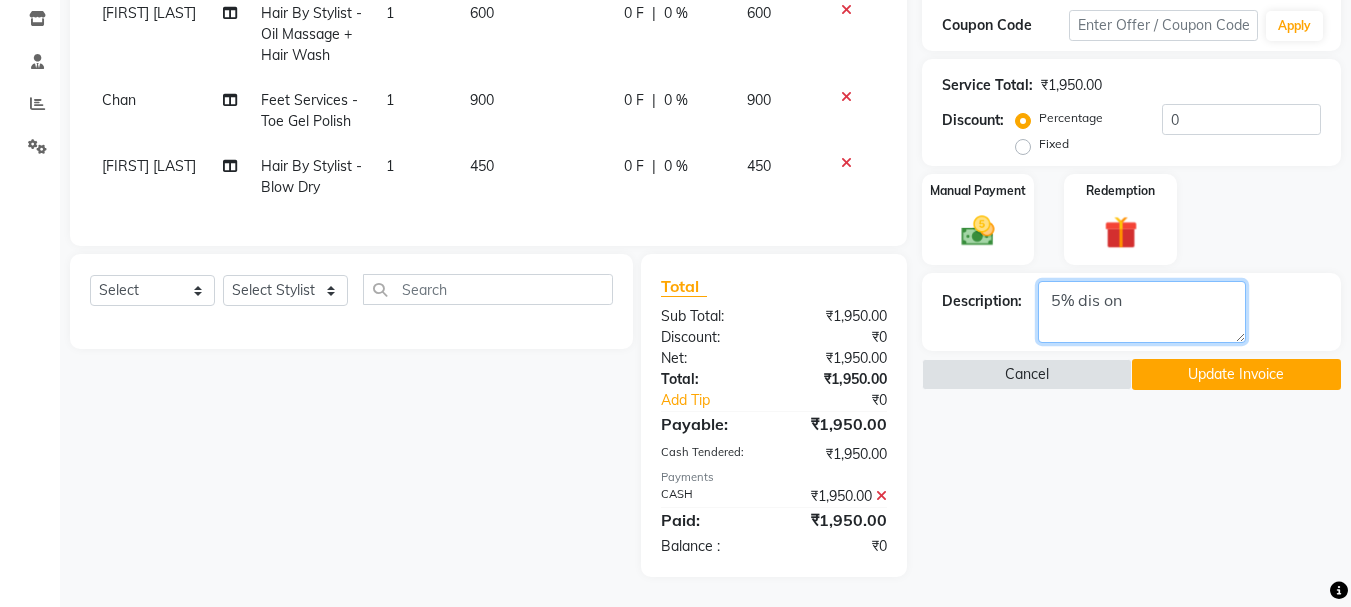 click 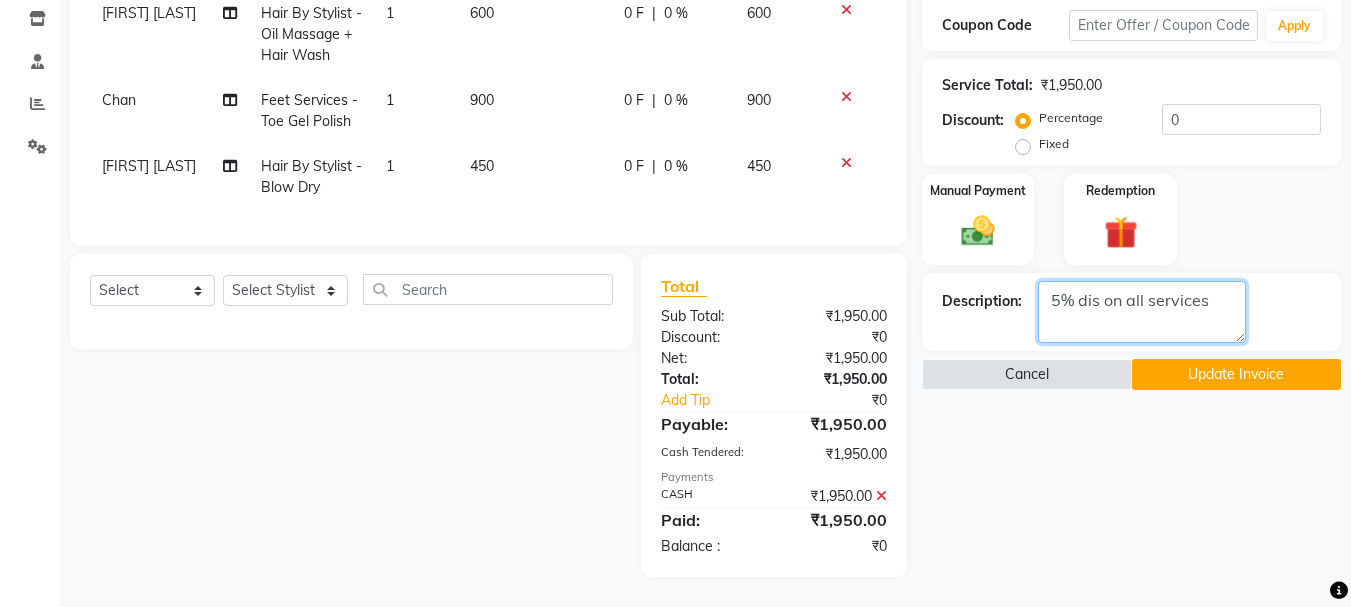 type on "5% dis on all services" 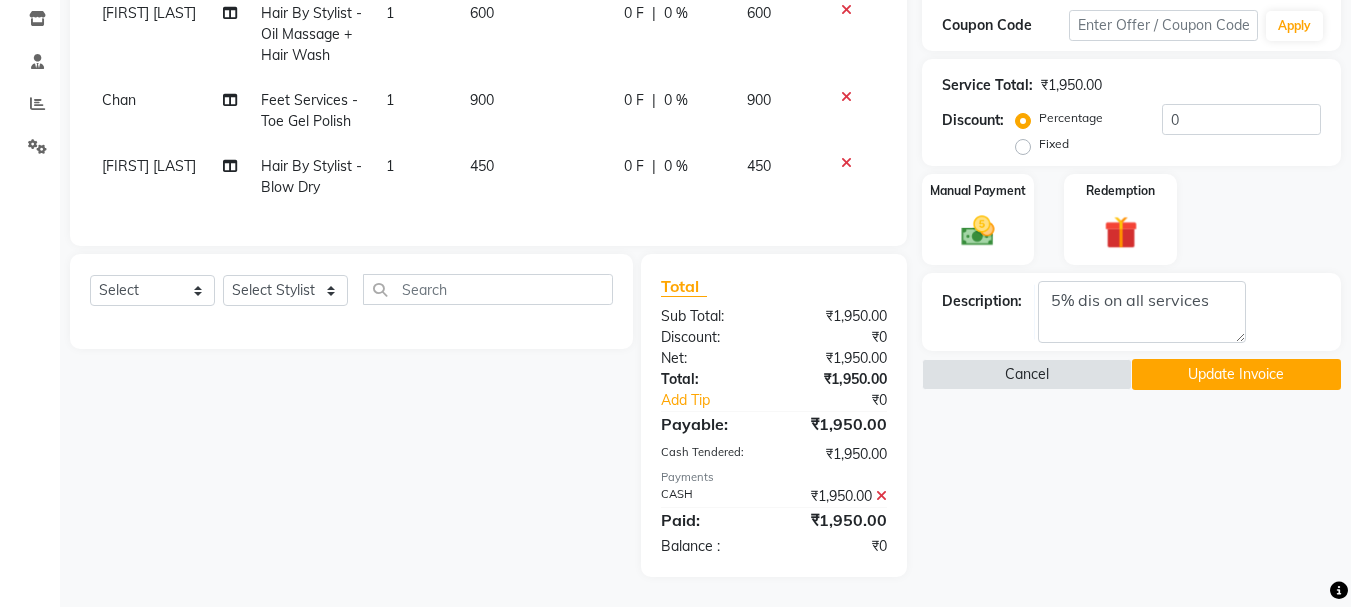 click on "Update Invoice" 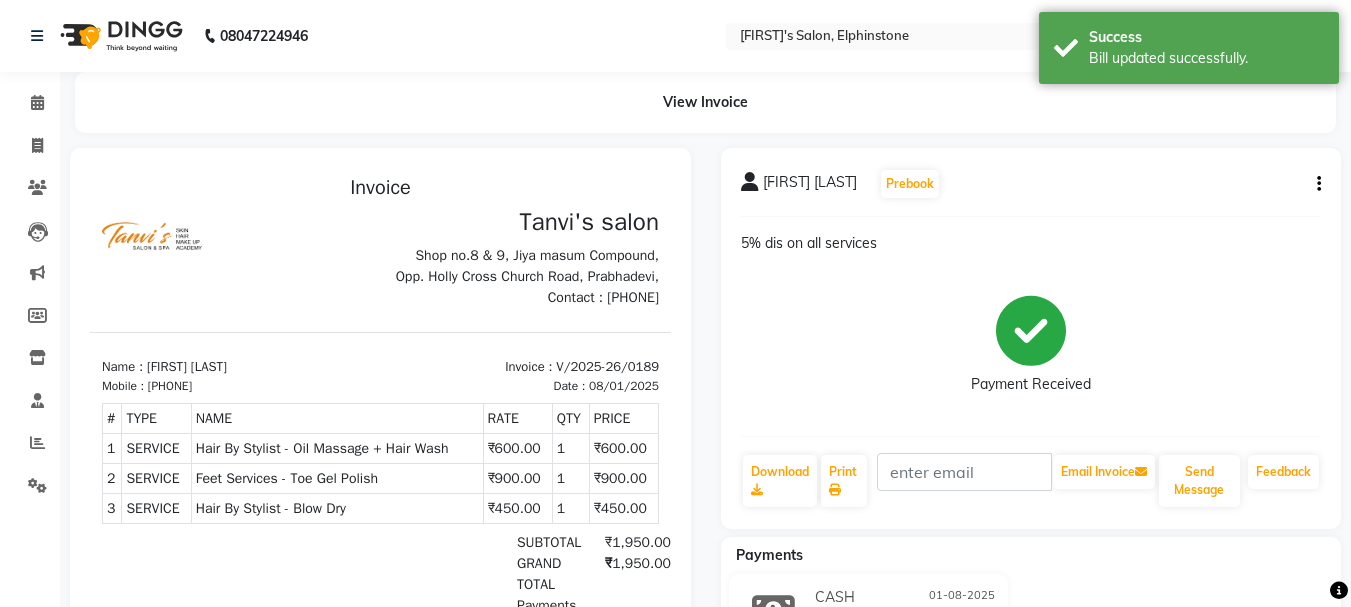 scroll, scrollTop: 0, scrollLeft: 0, axis: both 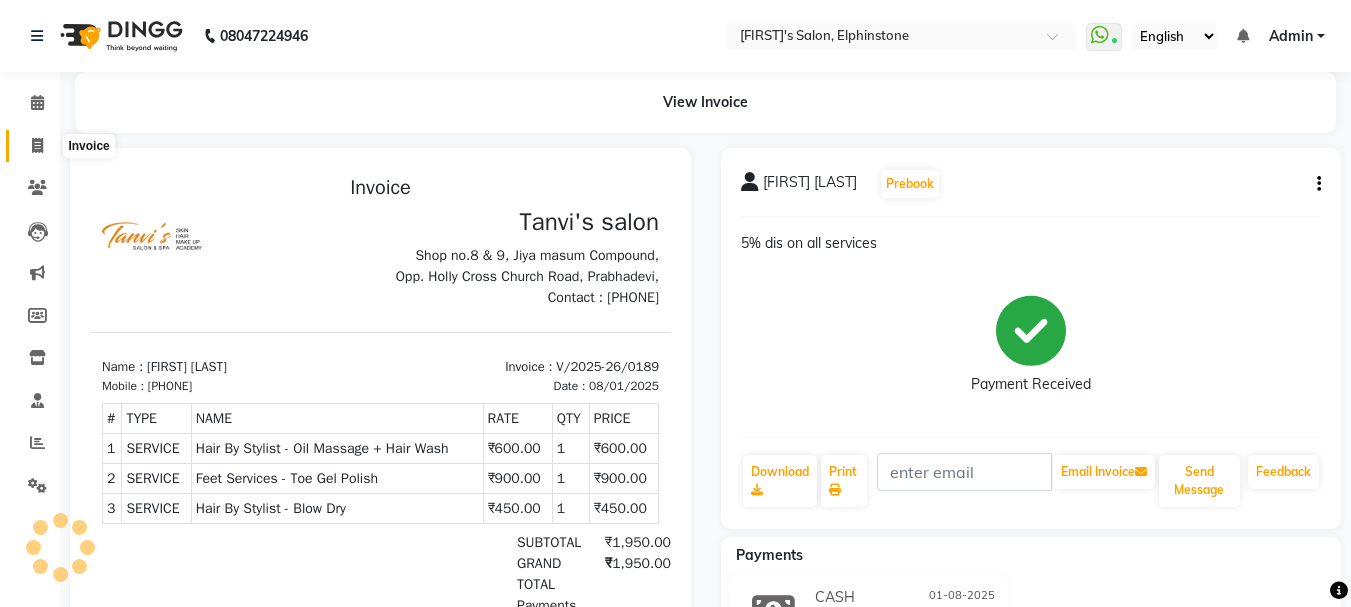 drag, startPoint x: 38, startPoint y: 137, endPoint x: 59, endPoint y: 153, distance: 26.400757 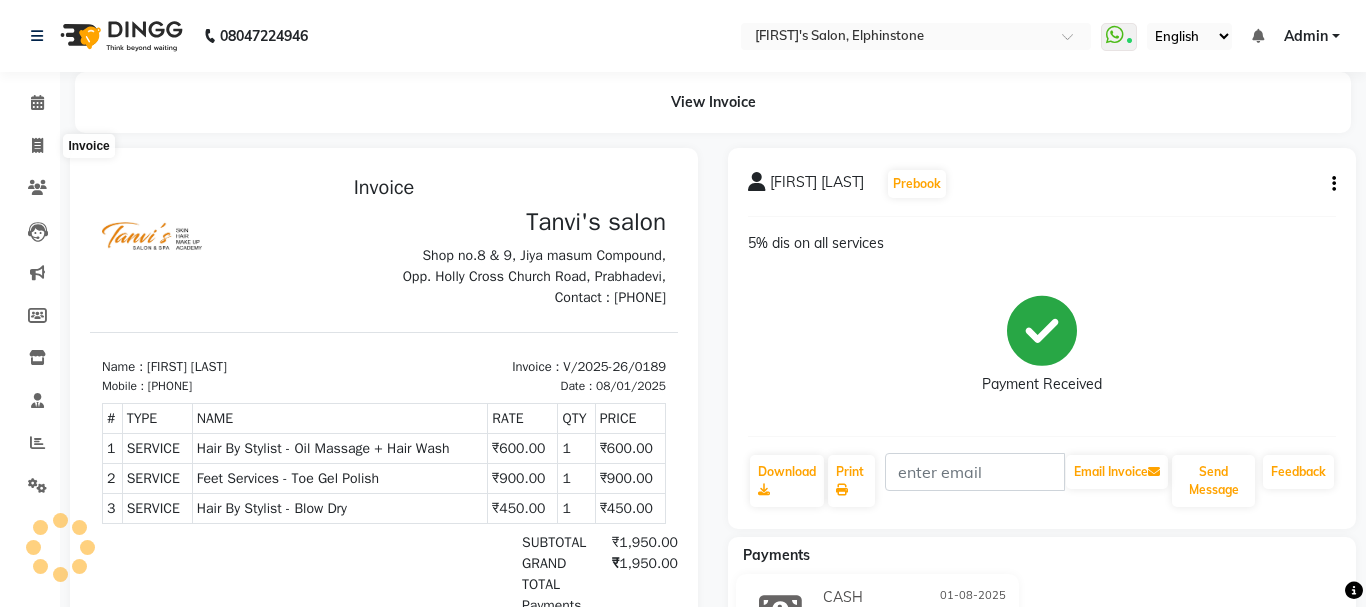 select on "service" 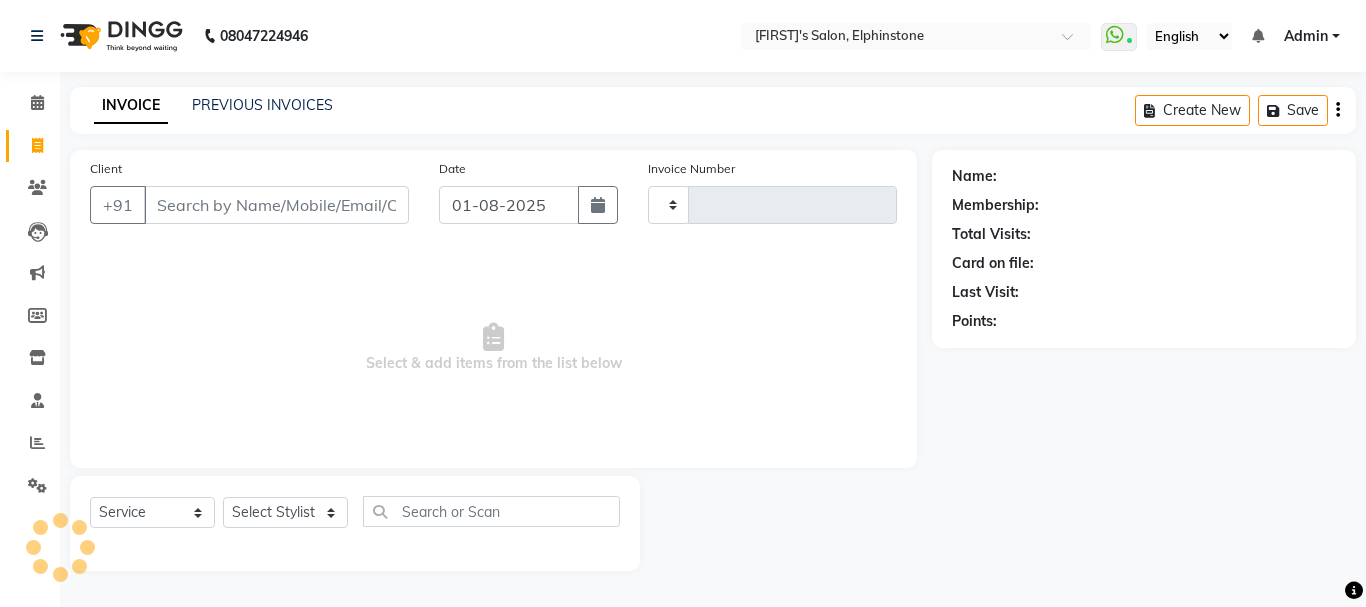click on "Client" at bounding box center (276, 205) 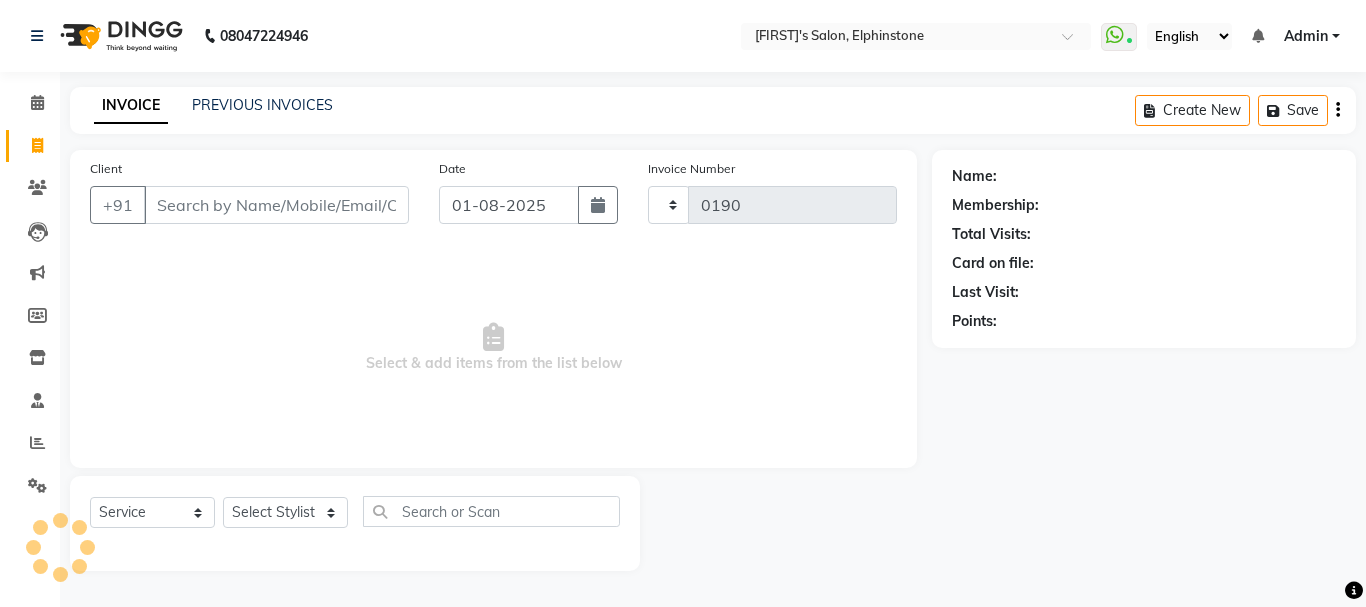 select on "716" 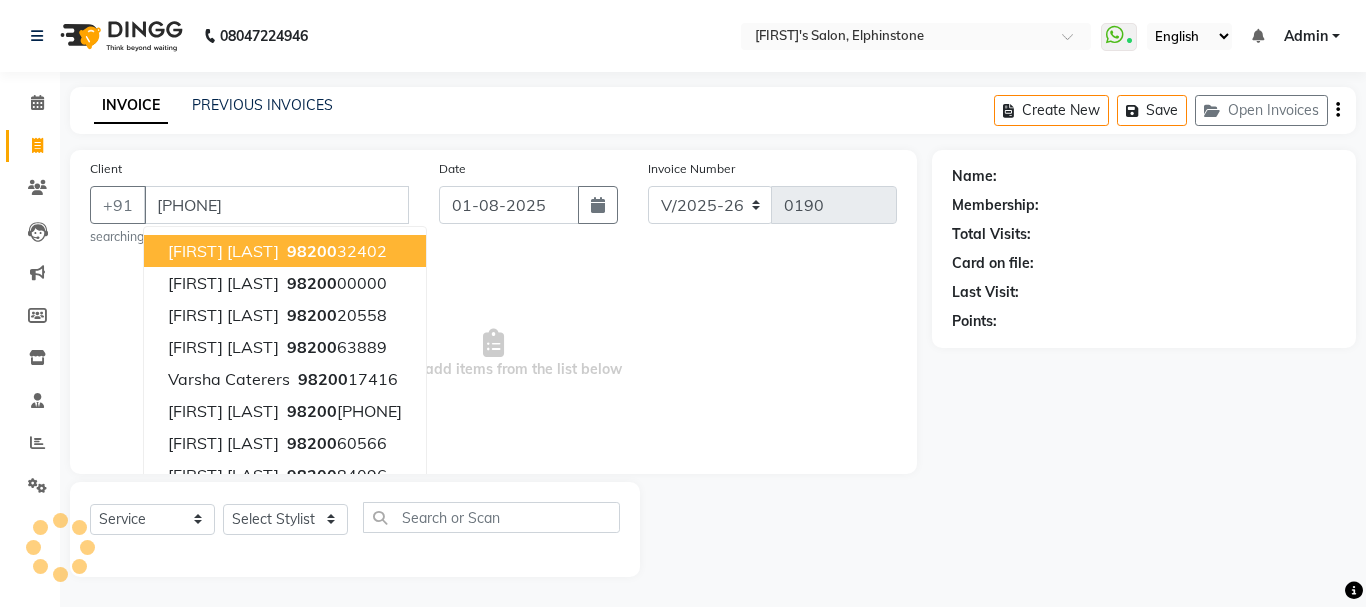 type on "9820094645" 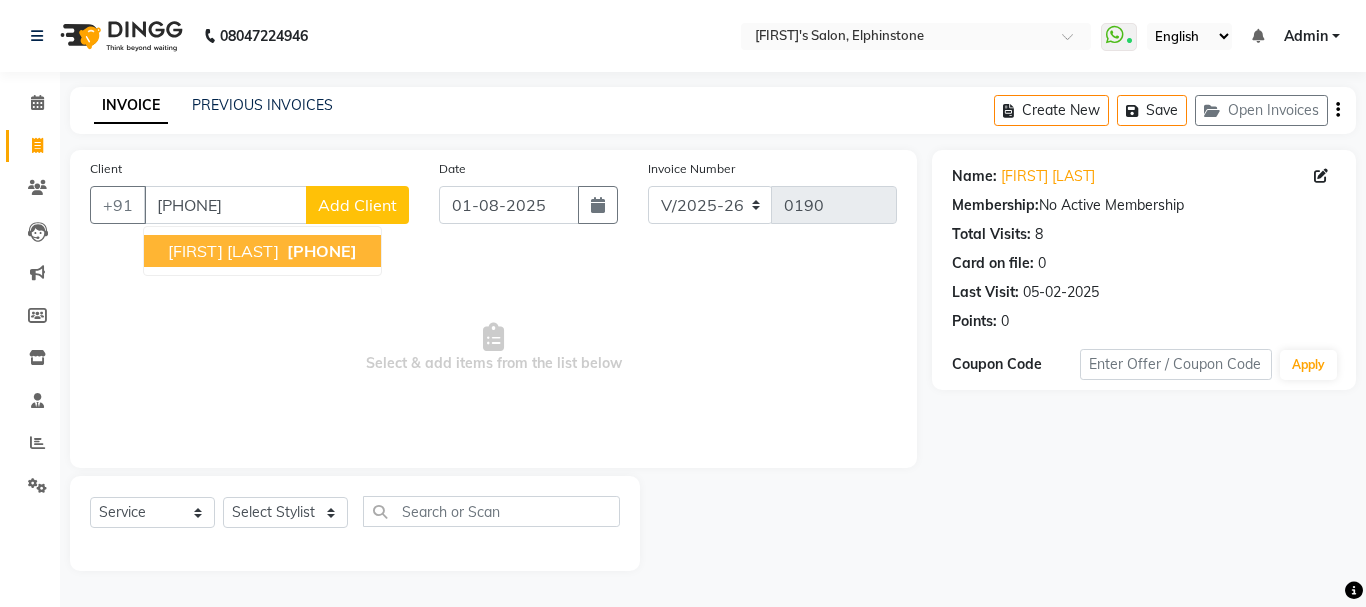click on "pranali sawant" at bounding box center (223, 251) 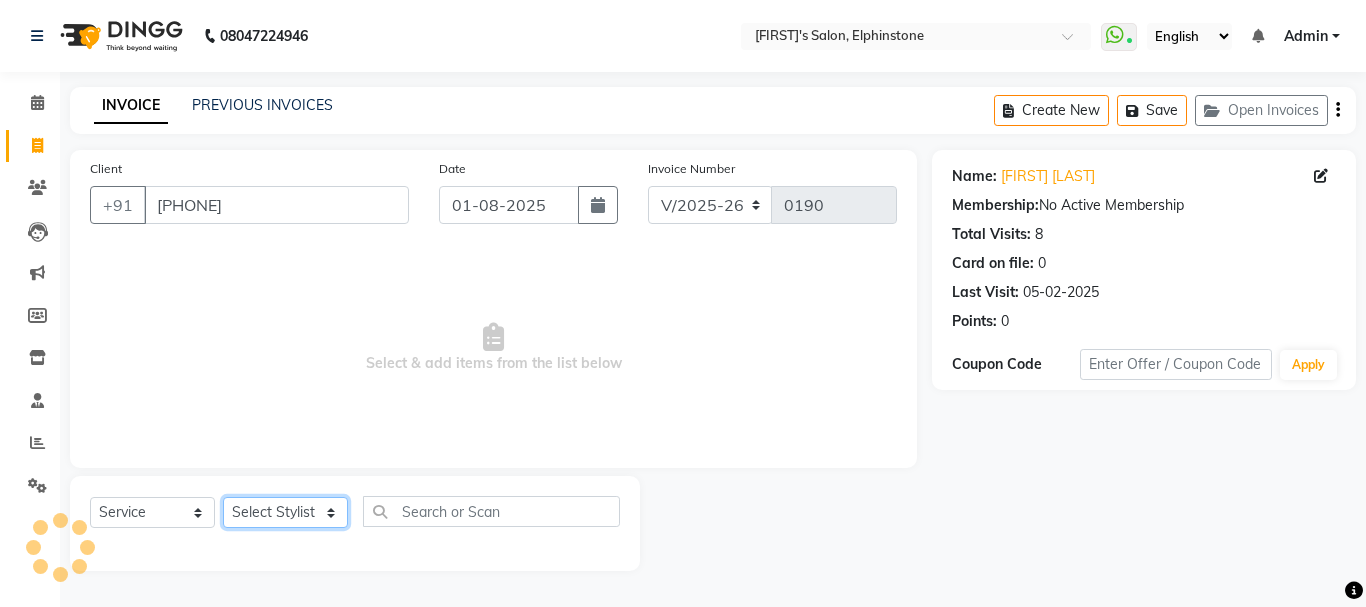 click on "Select Stylist Arpita Singh Chan Sayali Sakpal  Shraddha Tanvi Tanvi Masurkar" 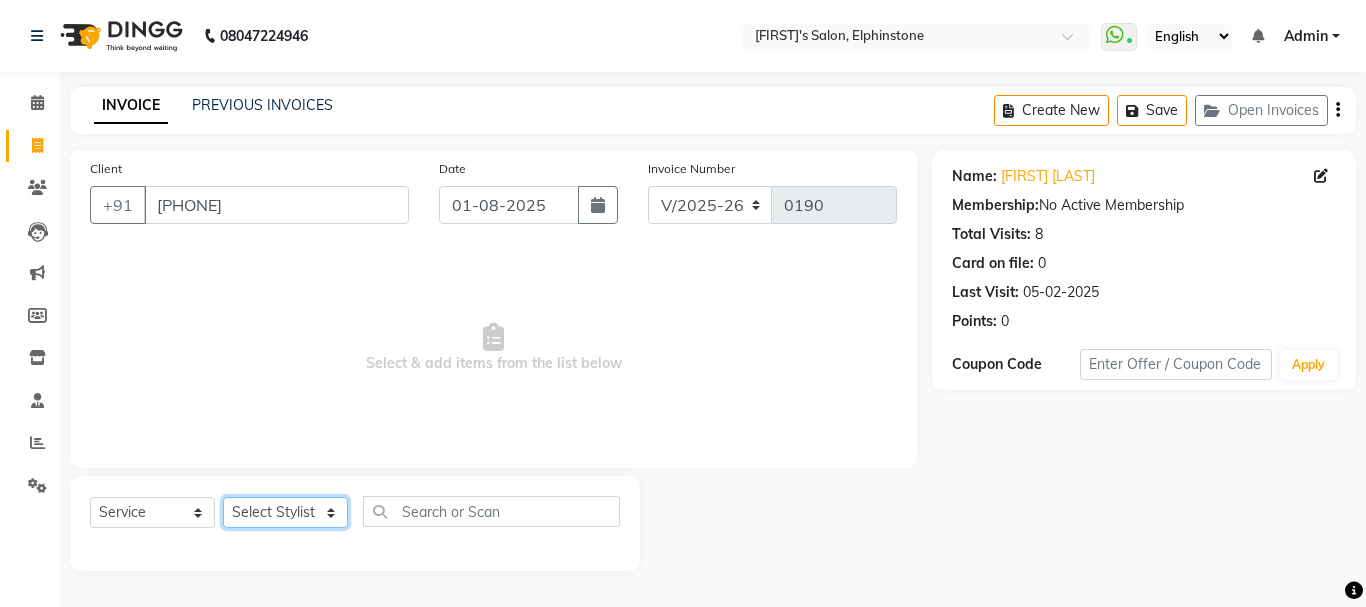 select on "85925" 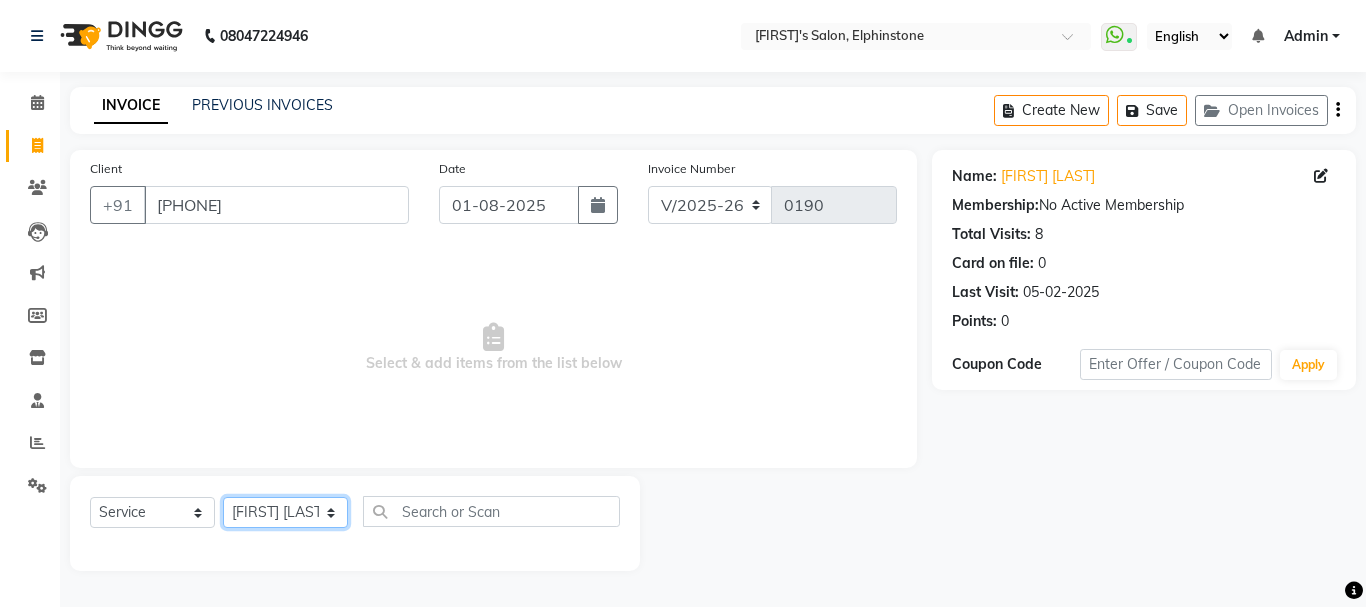 click on "Select Stylist Arpita Singh Chan Sayali Sakpal  Shraddha Tanvi Tanvi Masurkar" 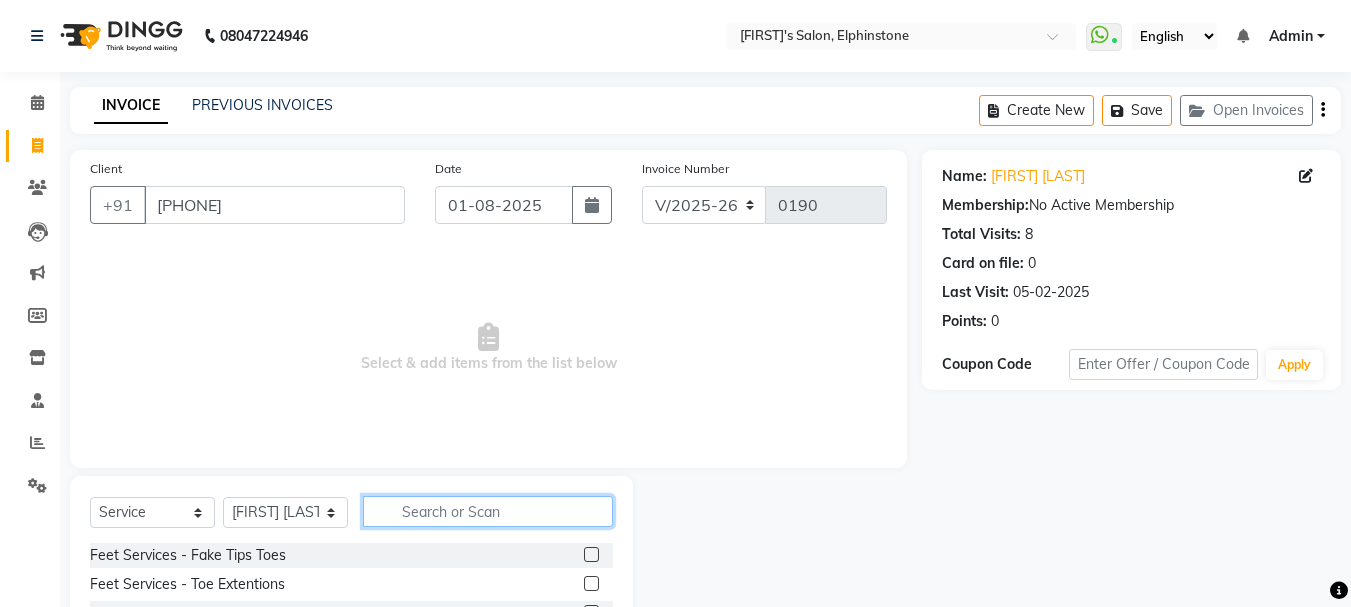 click 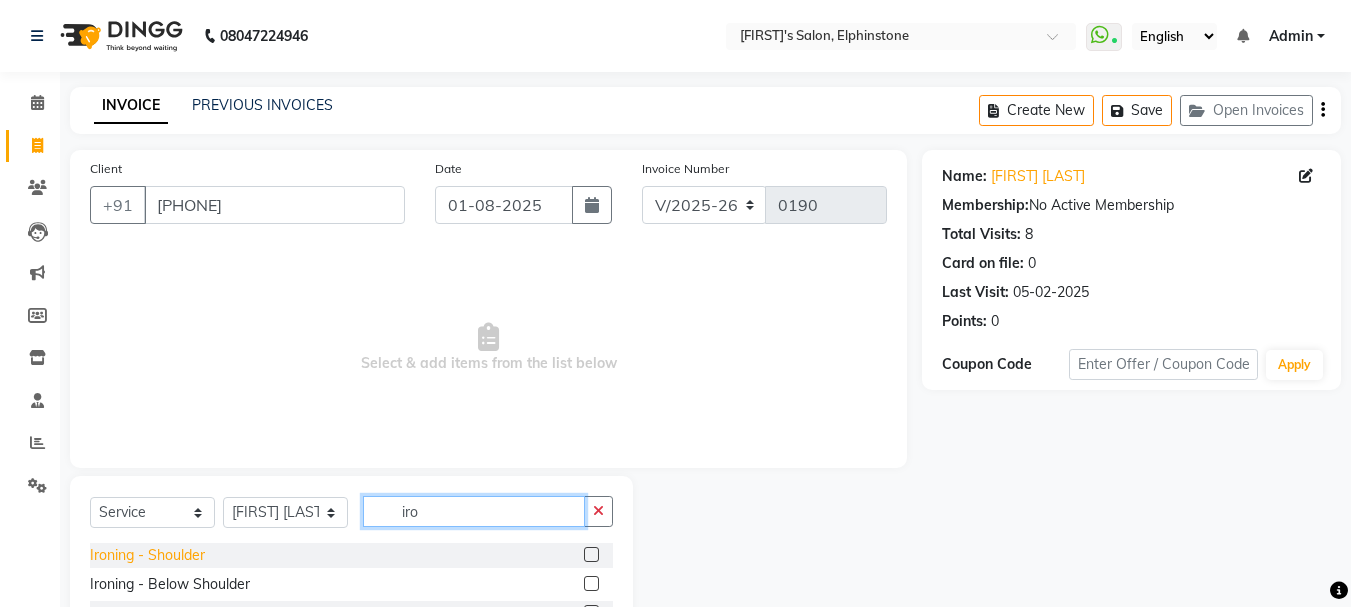 type on "iro" 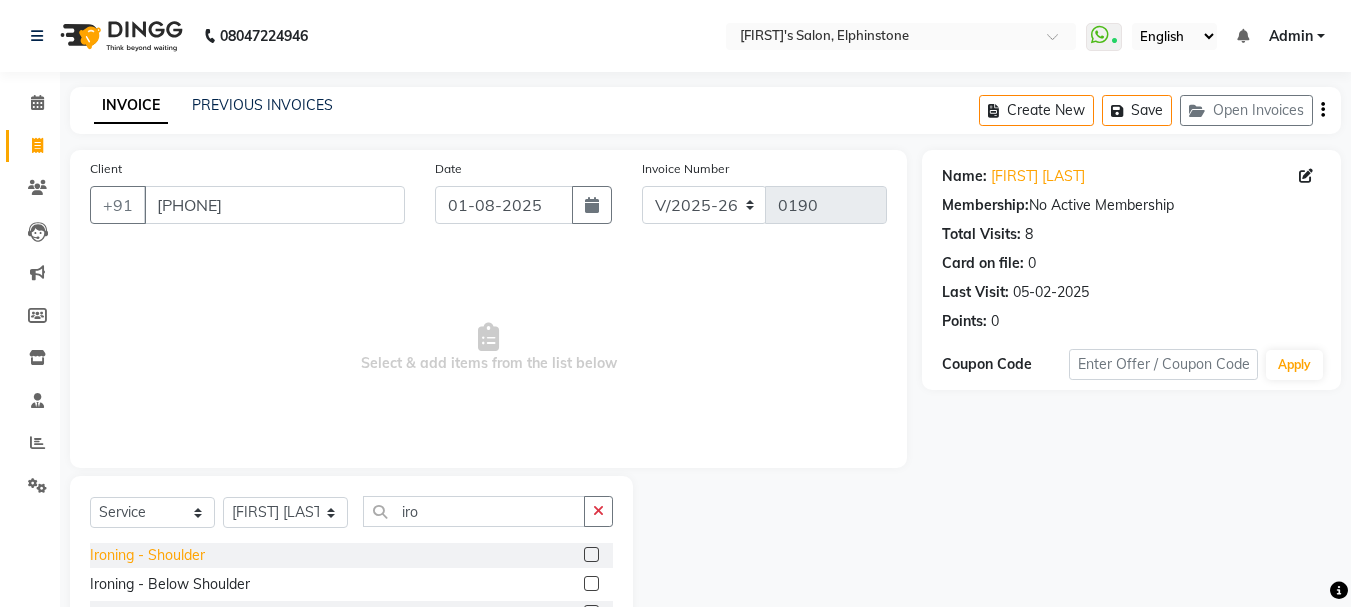click on "Ironing  - Shoulder" 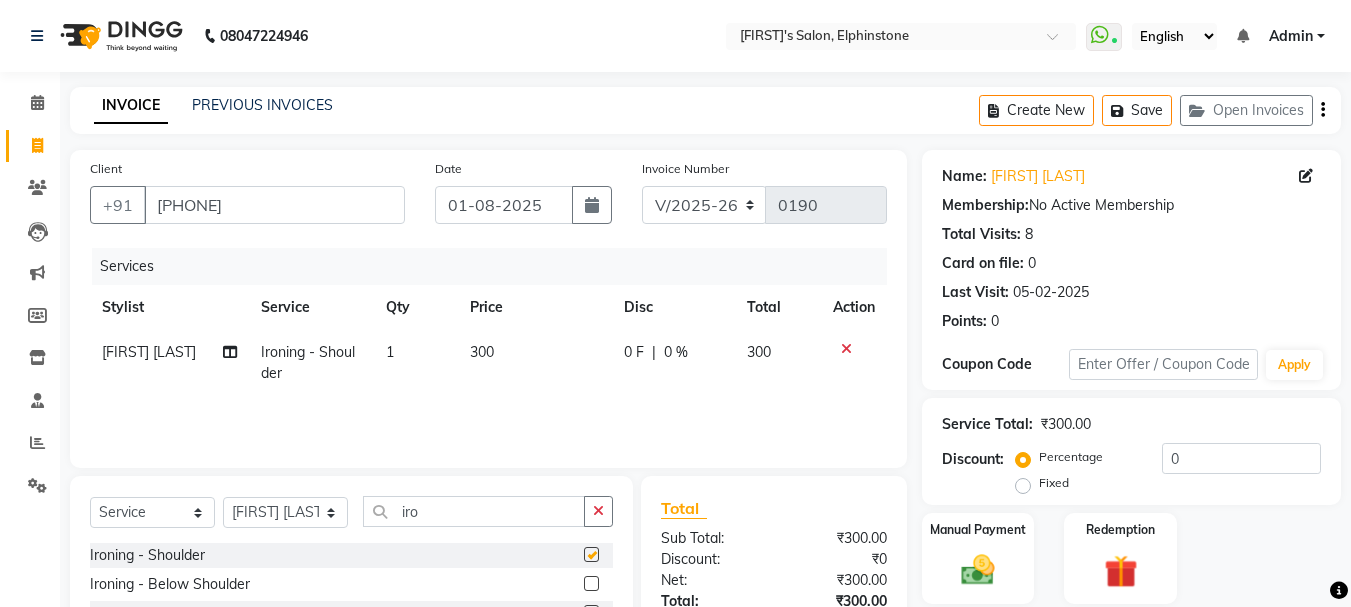 checkbox on "false" 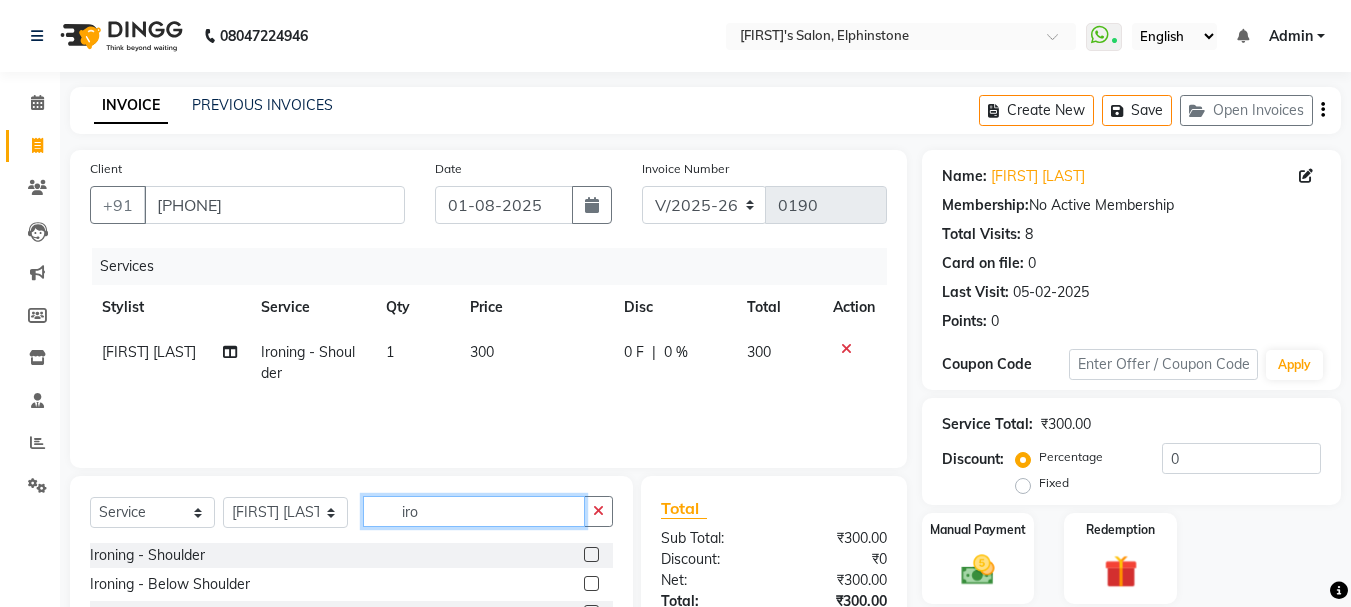 drag, startPoint x: 459, startPoint y: 514, endPoint x: 361, endPoint y: 511, distance: 98.045906 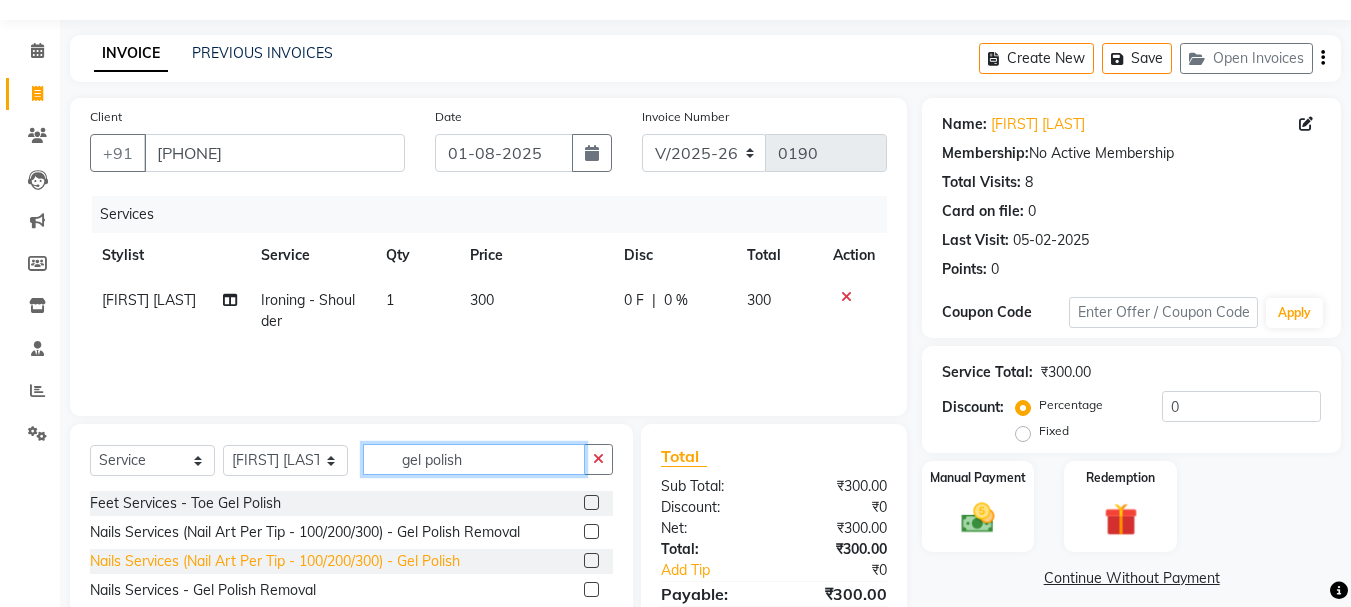 scroll, scrollTop: 151, scrollLeft: 0, axis: vertical 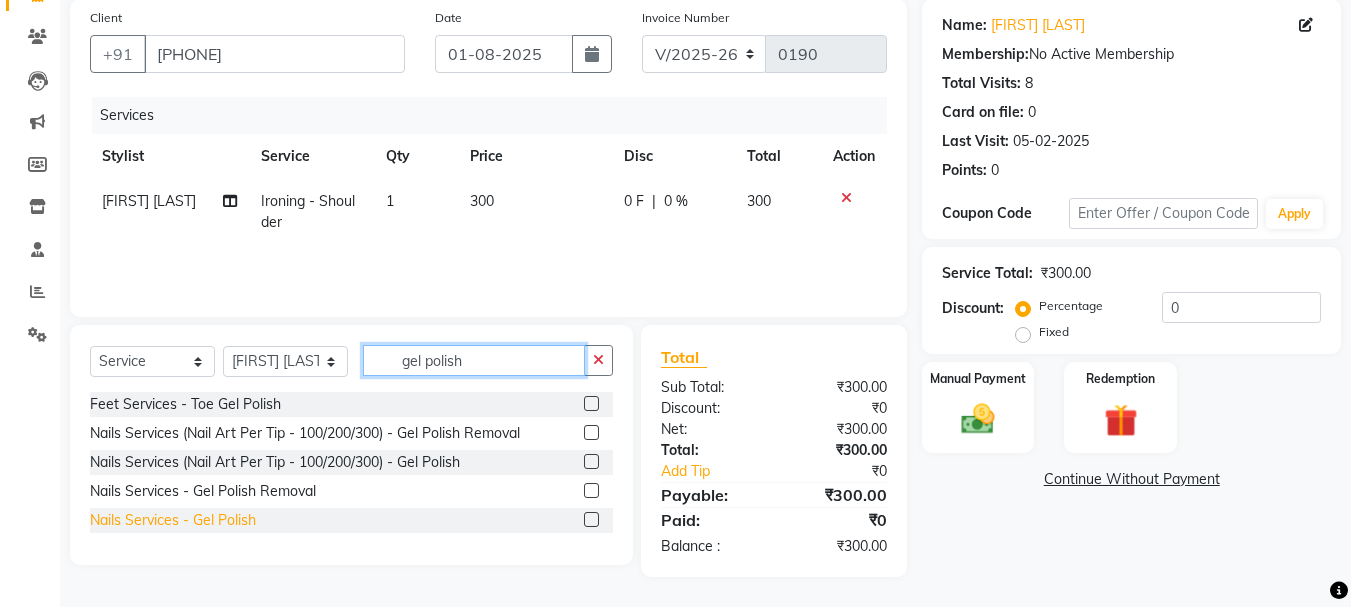 type on "gel polish" 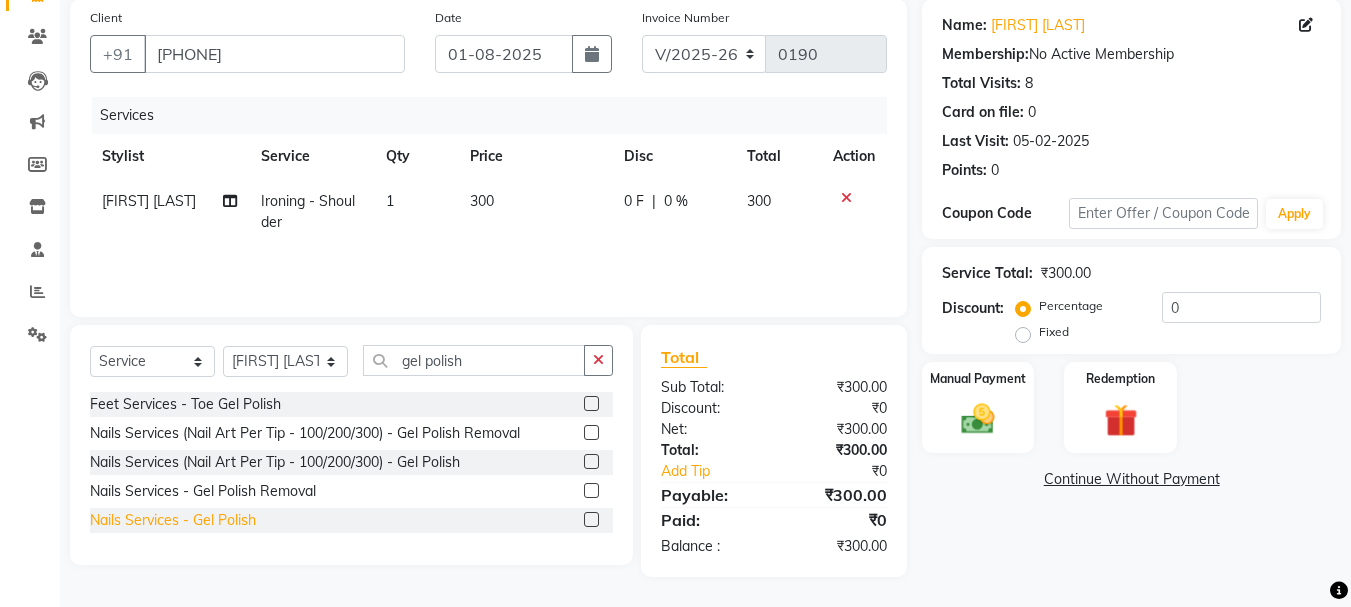 click on "Nails Services - Gel Polish" 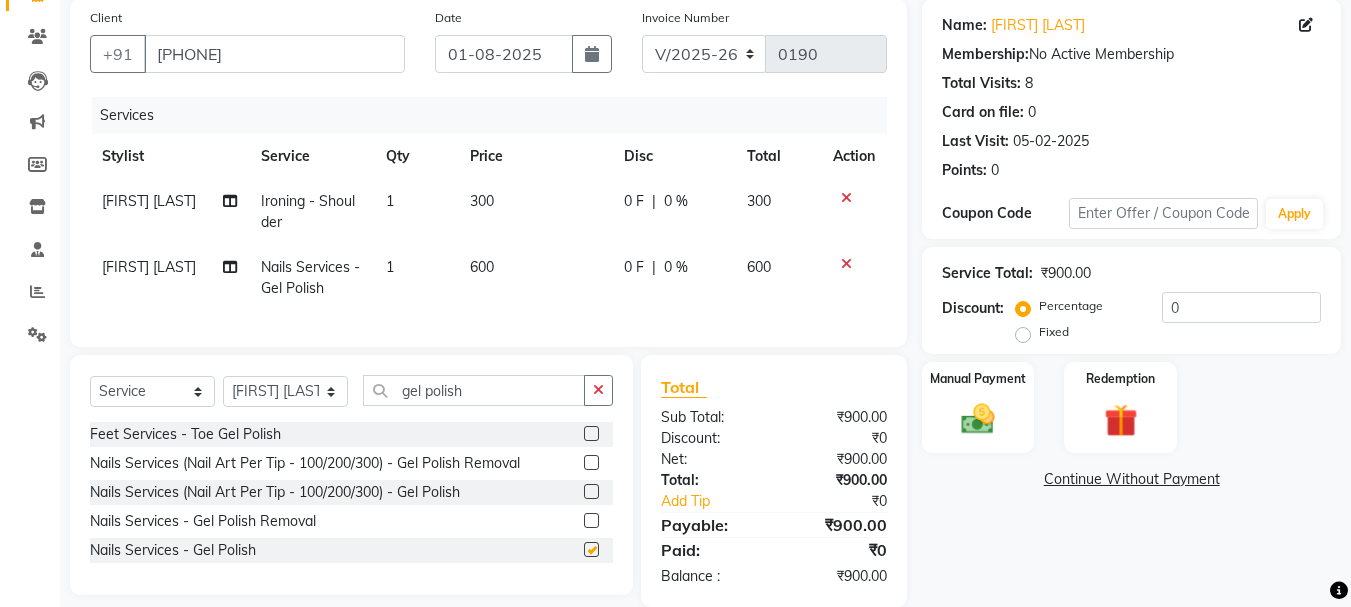 checkbox on "false" 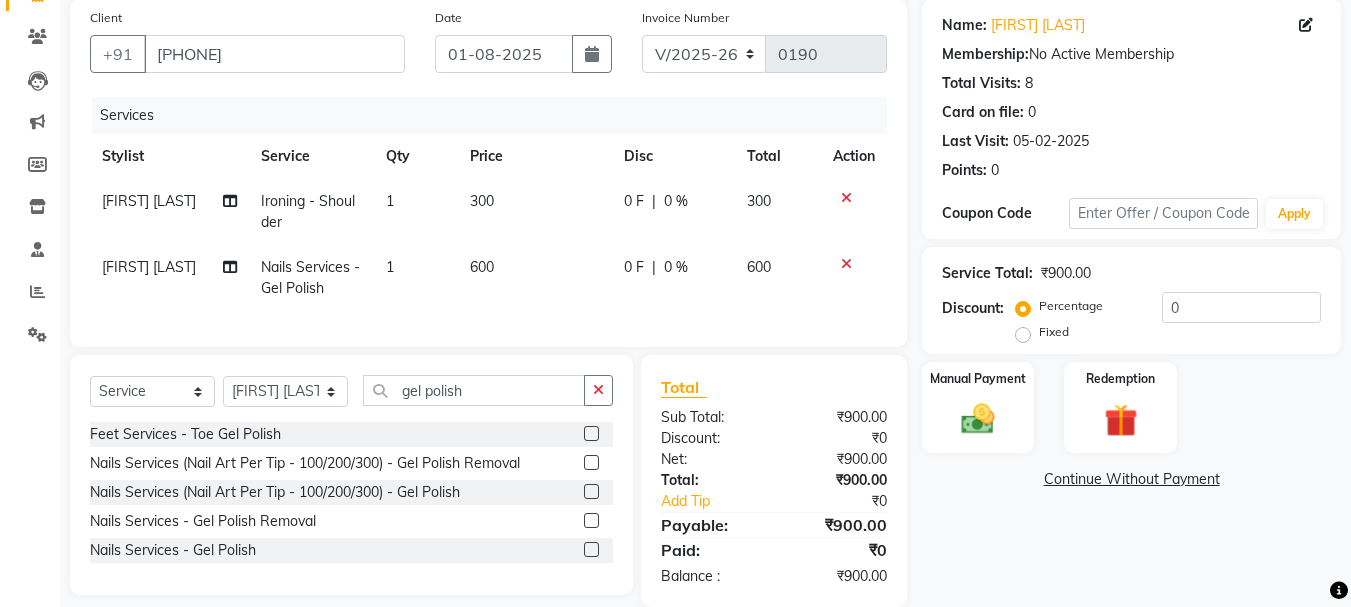 click on "600" 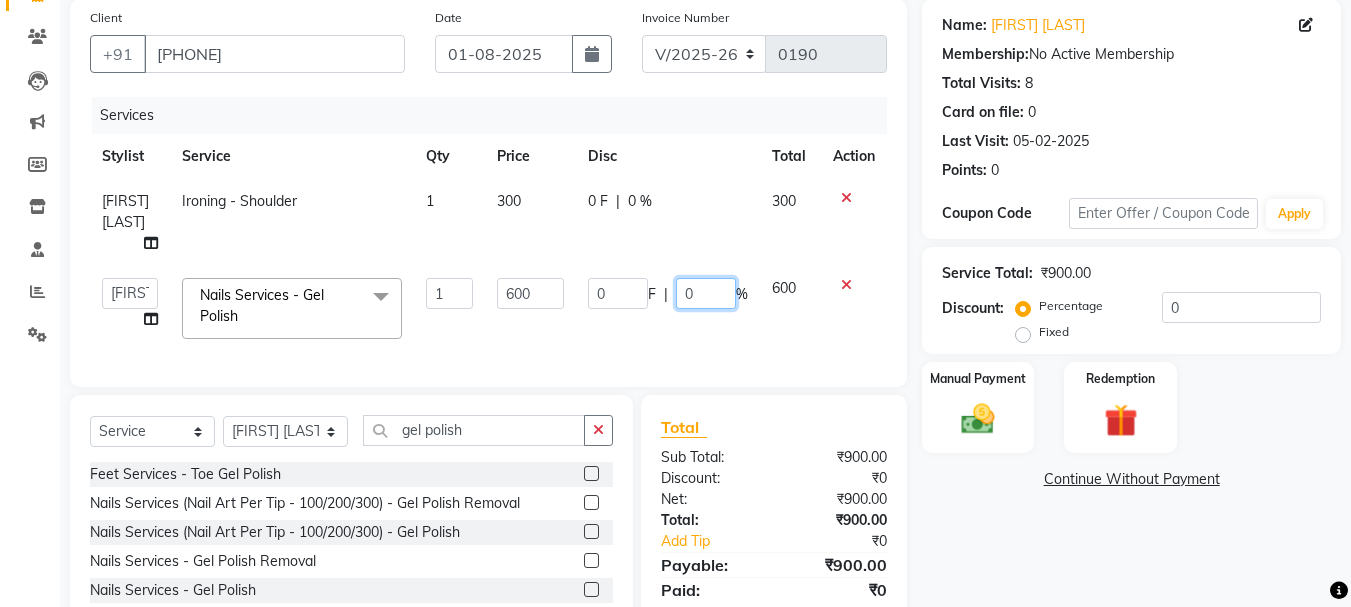 drag, startPoint x: 676, startPoint y: 282, endPoint x: 634, endPoint y: 288, distance: 42.426407 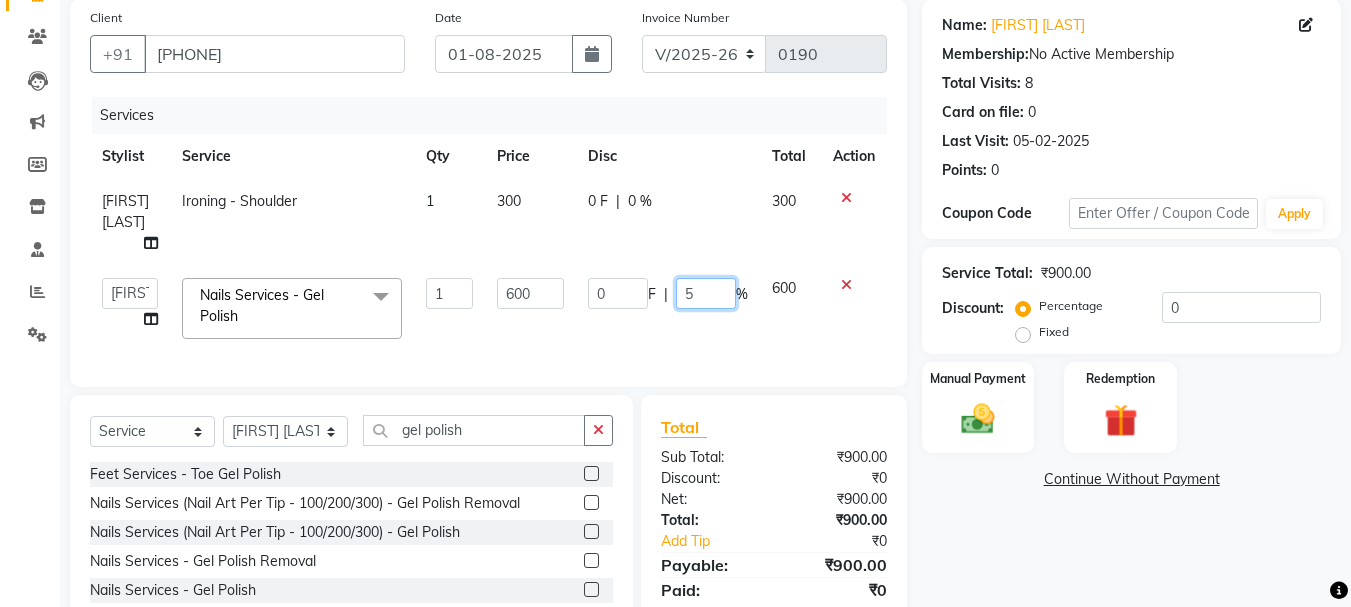 type on "50" 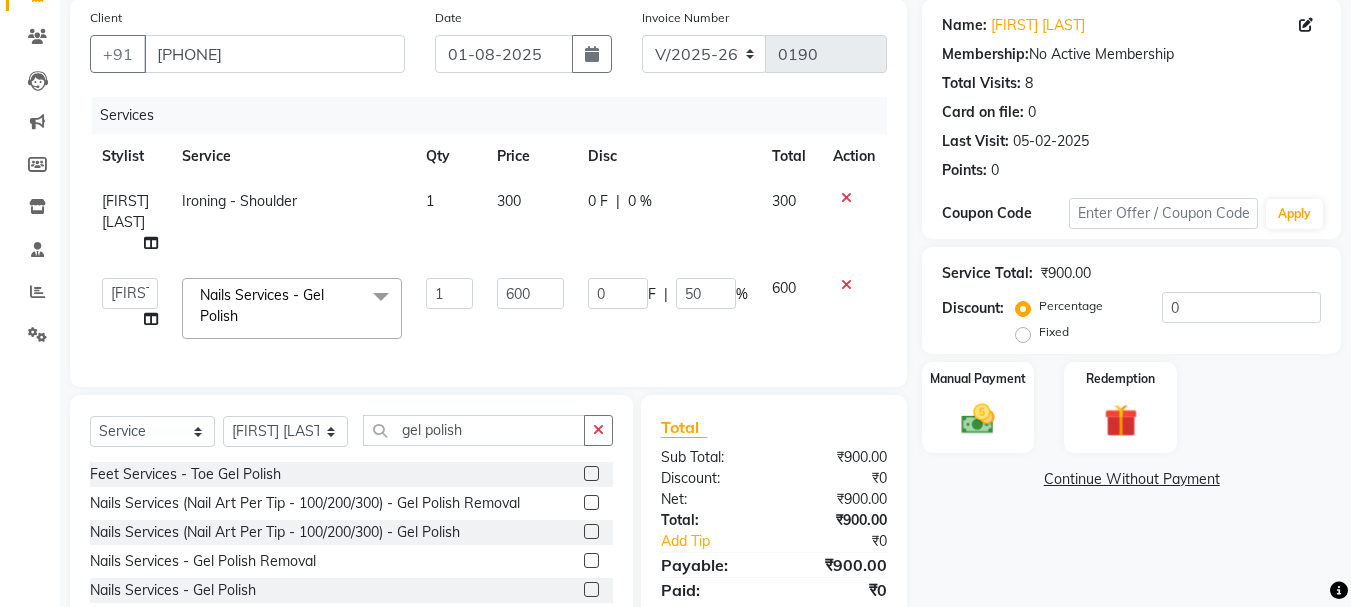 click on "0 F | 50 %" 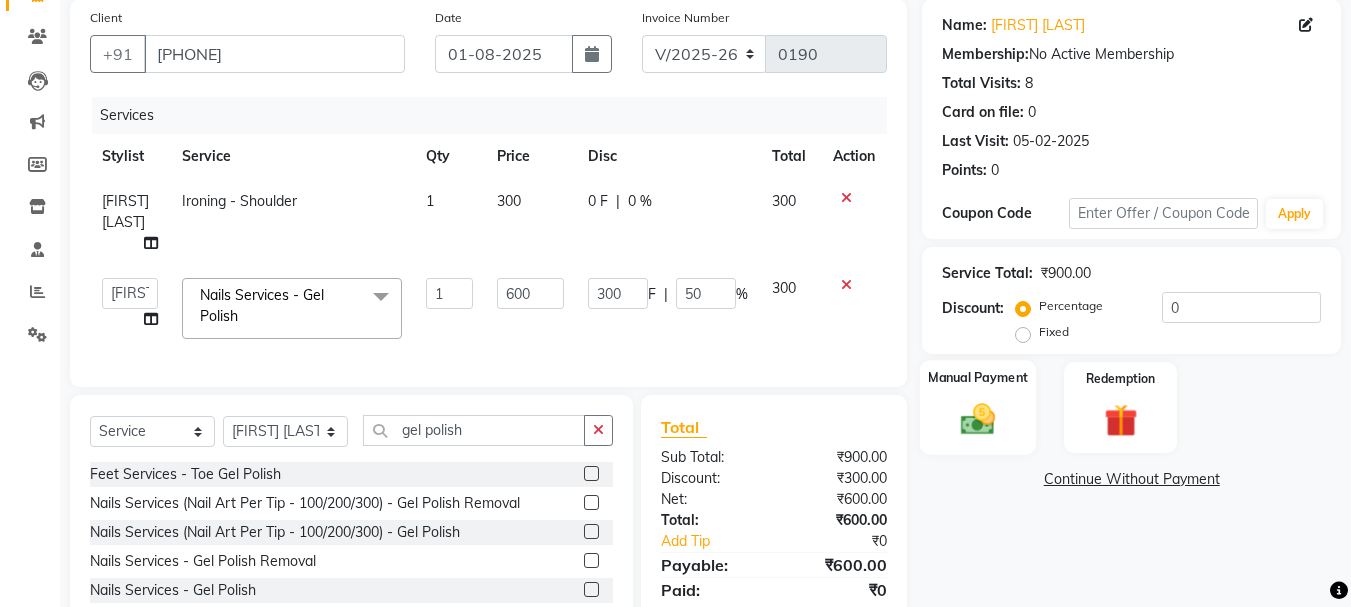 click on "Manual Payment" 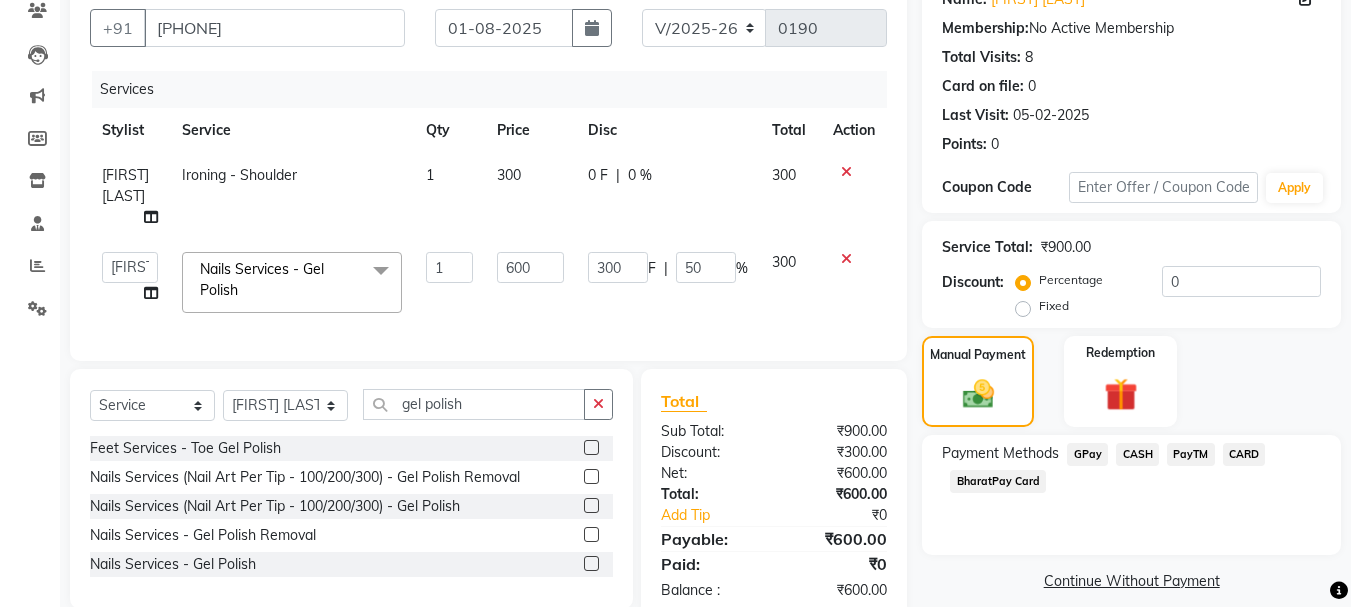 scroll, scrollTop: 215, scrollLeft: 0, axis: vertical 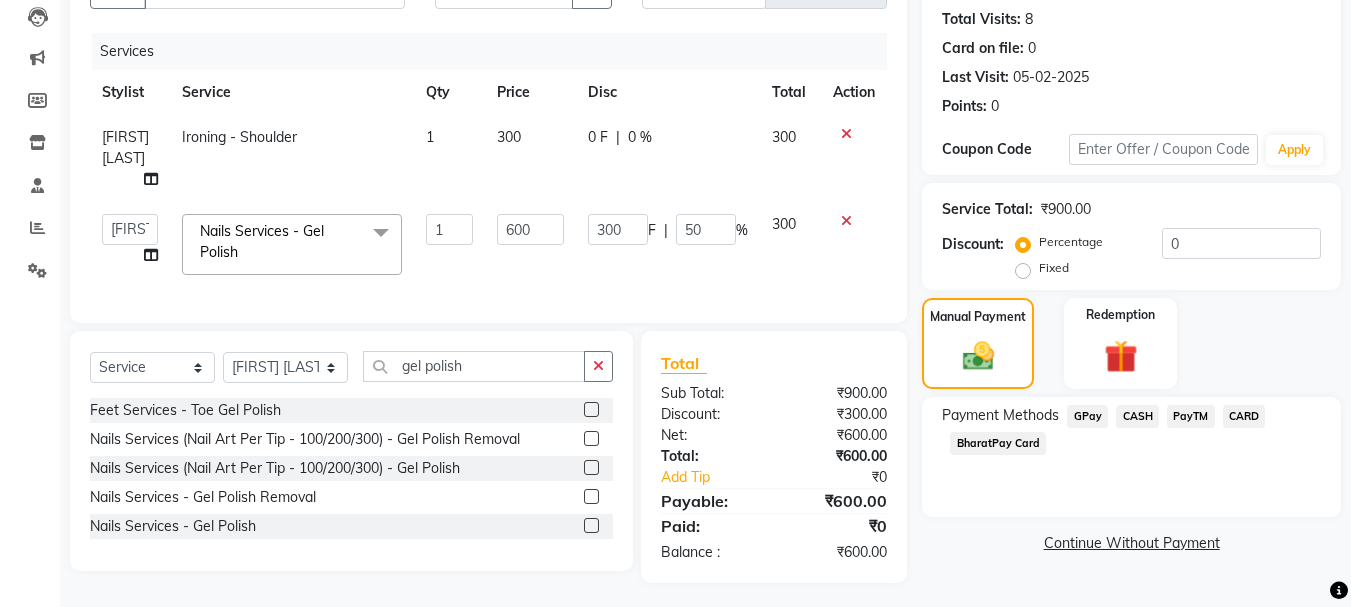 click on "GPay" 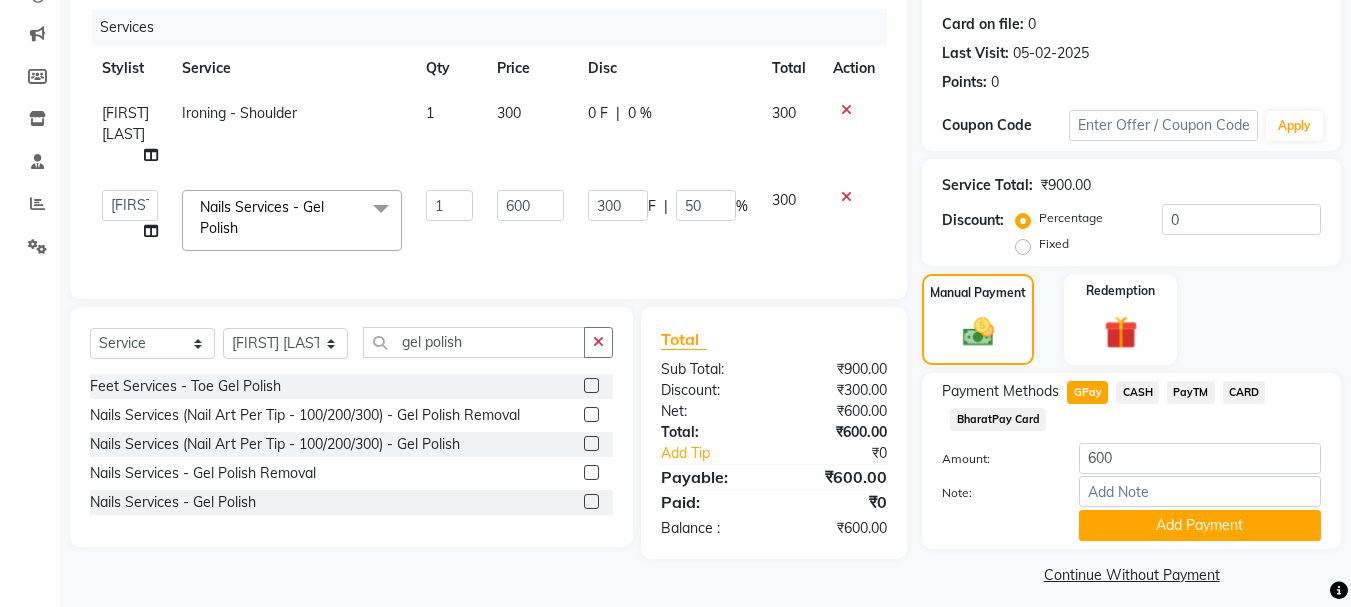 scroll, scrollTop: 252, scrollLeft: 0, axis: vertical 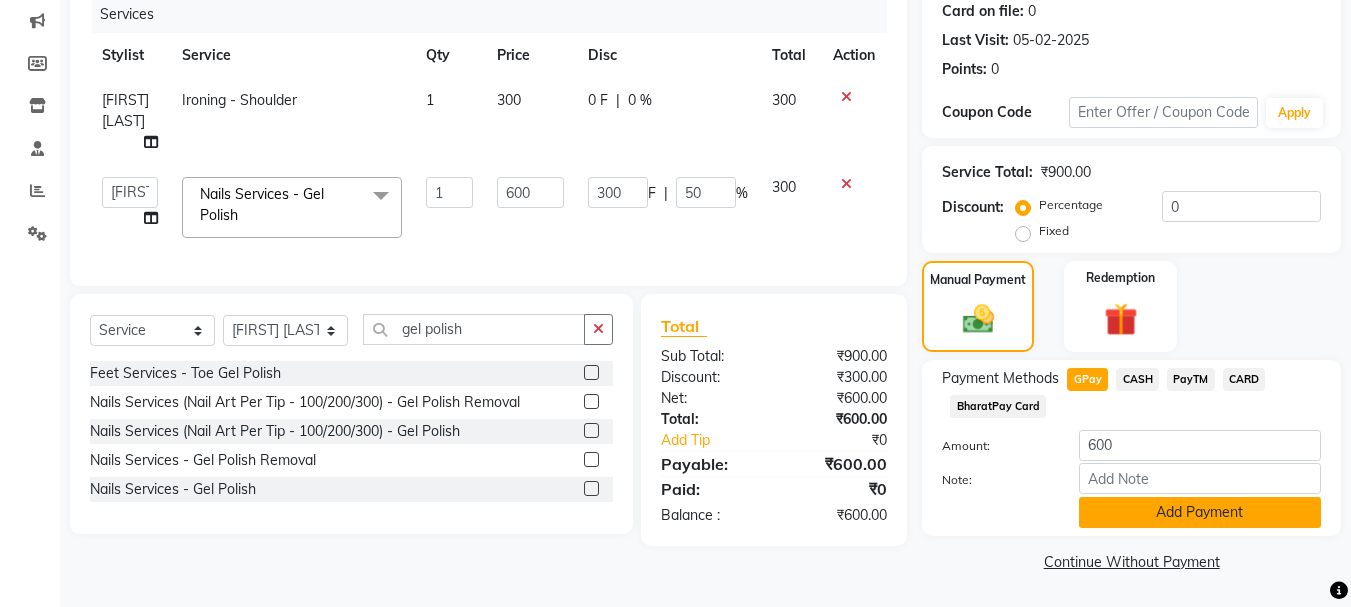 click on "Add Payment" 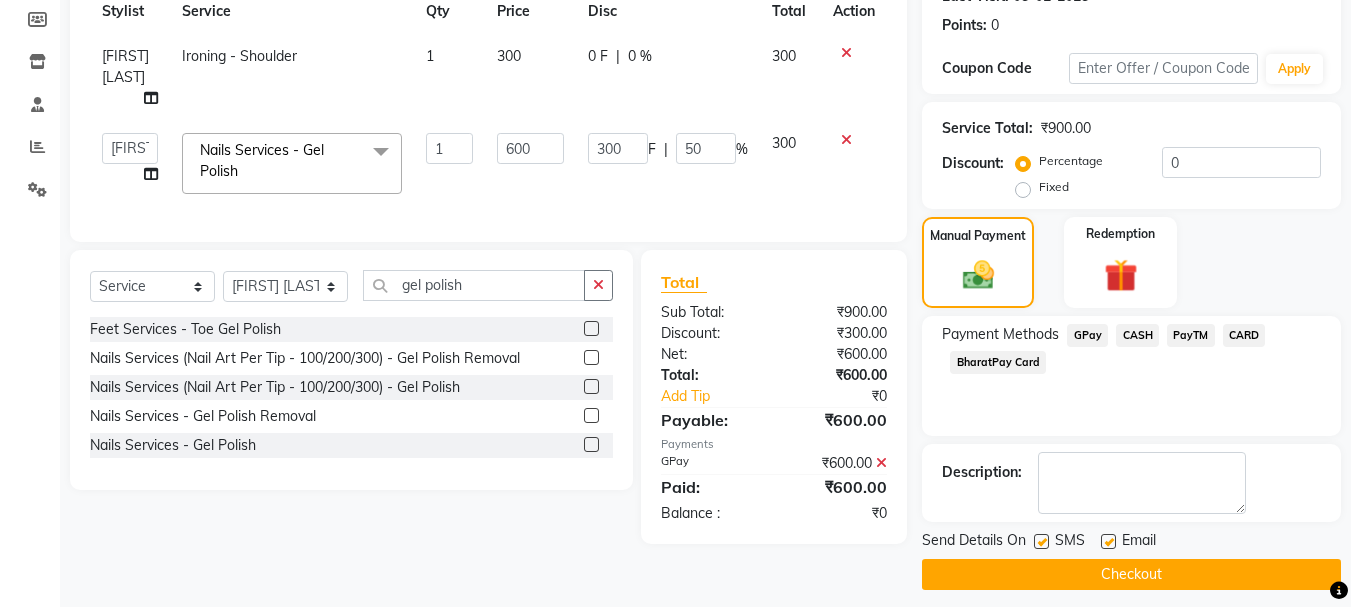scroll, scrollTop: 309, scrollLeft: 0, axis: vertical 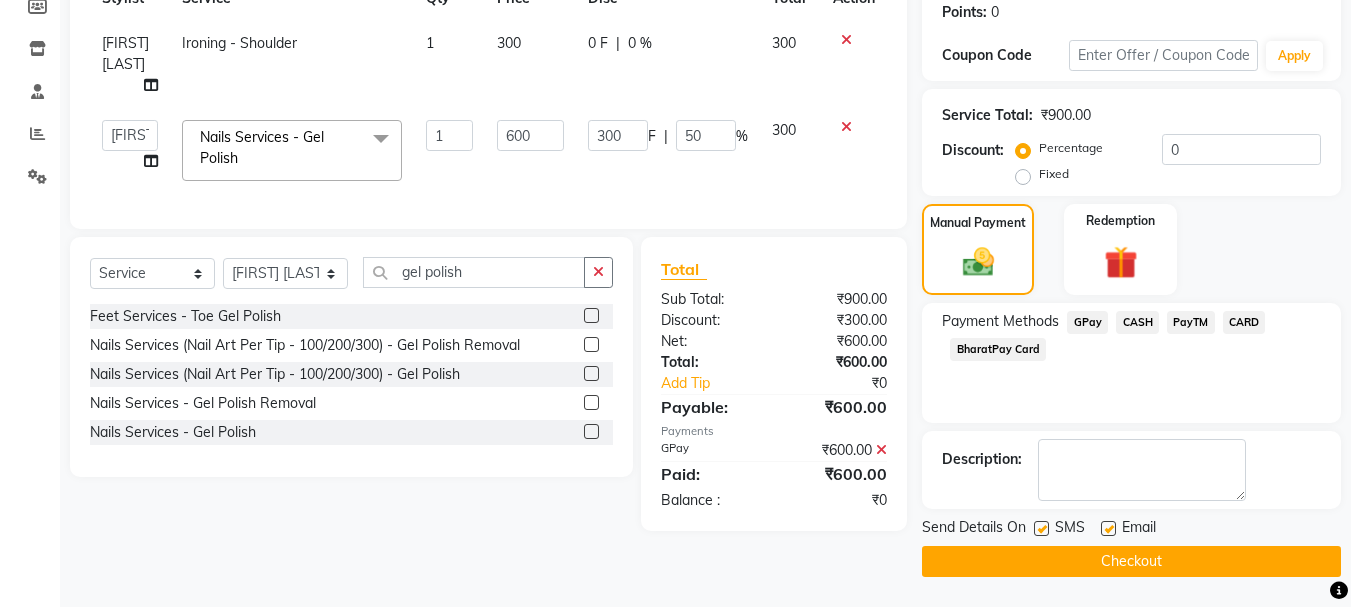 click on "GPay" 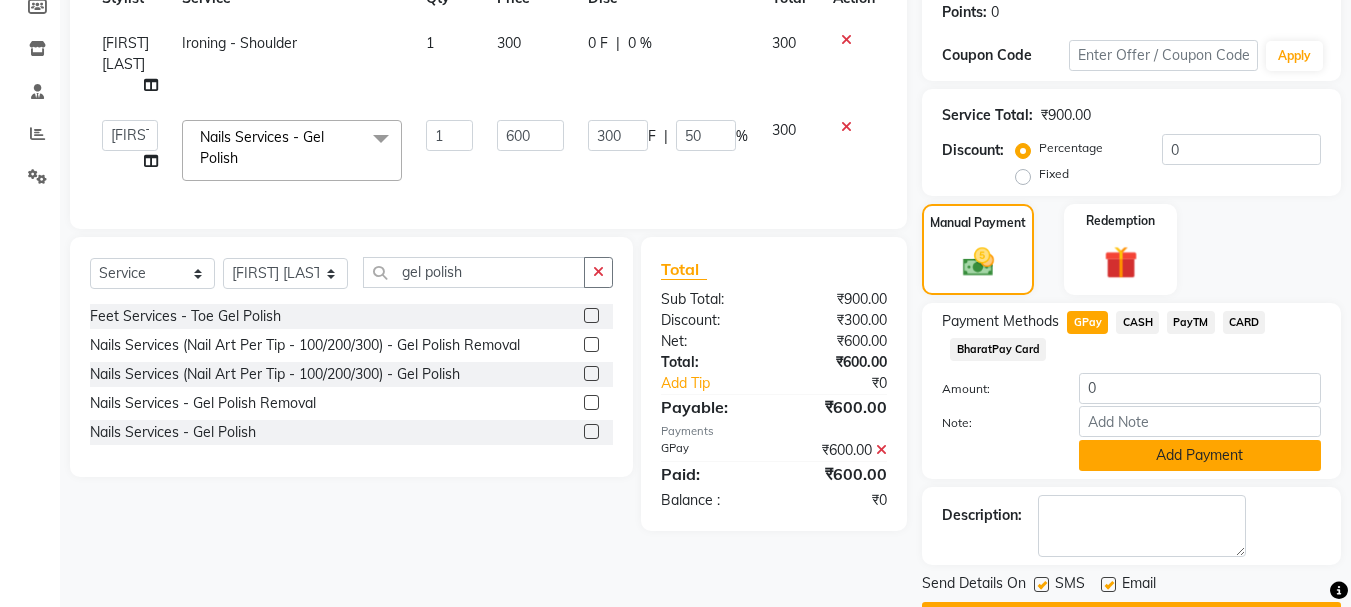 click on "Add Payment" 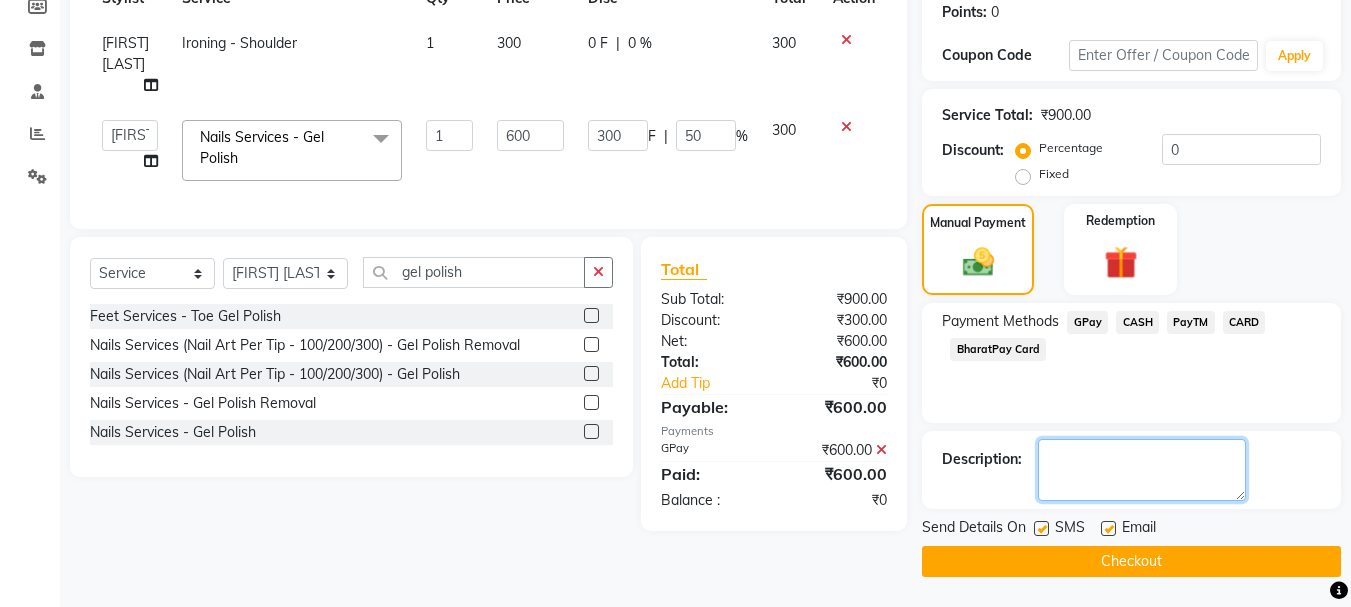 click 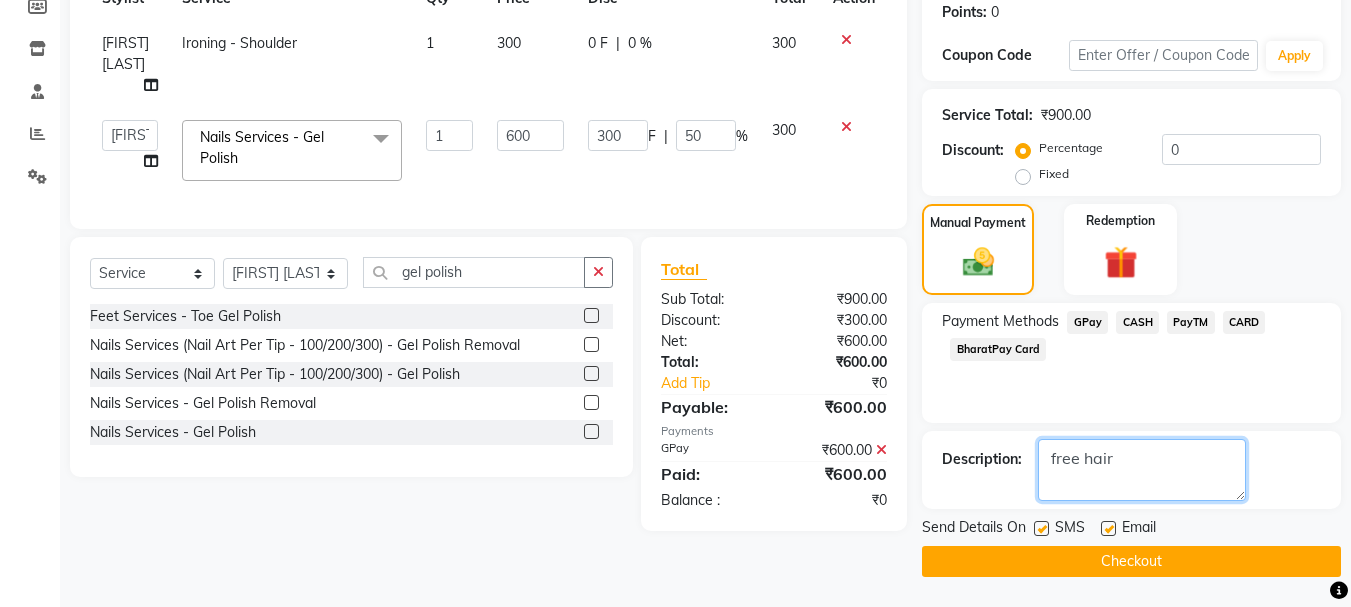 click 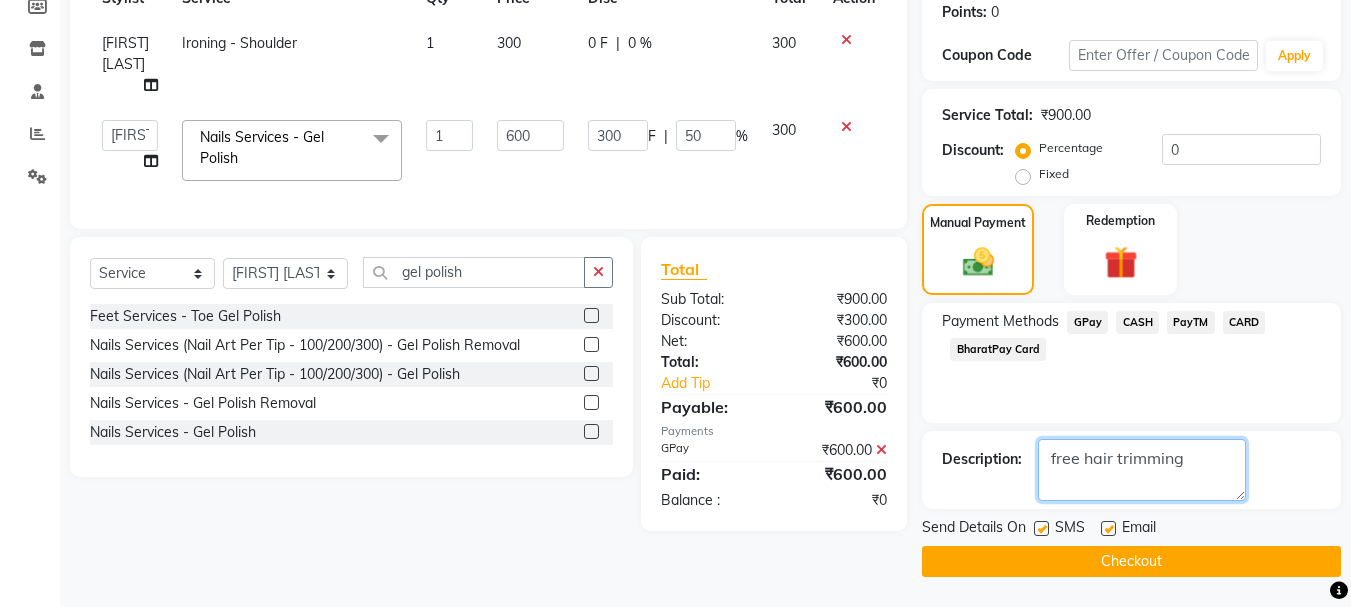 type on "free hair trimming" 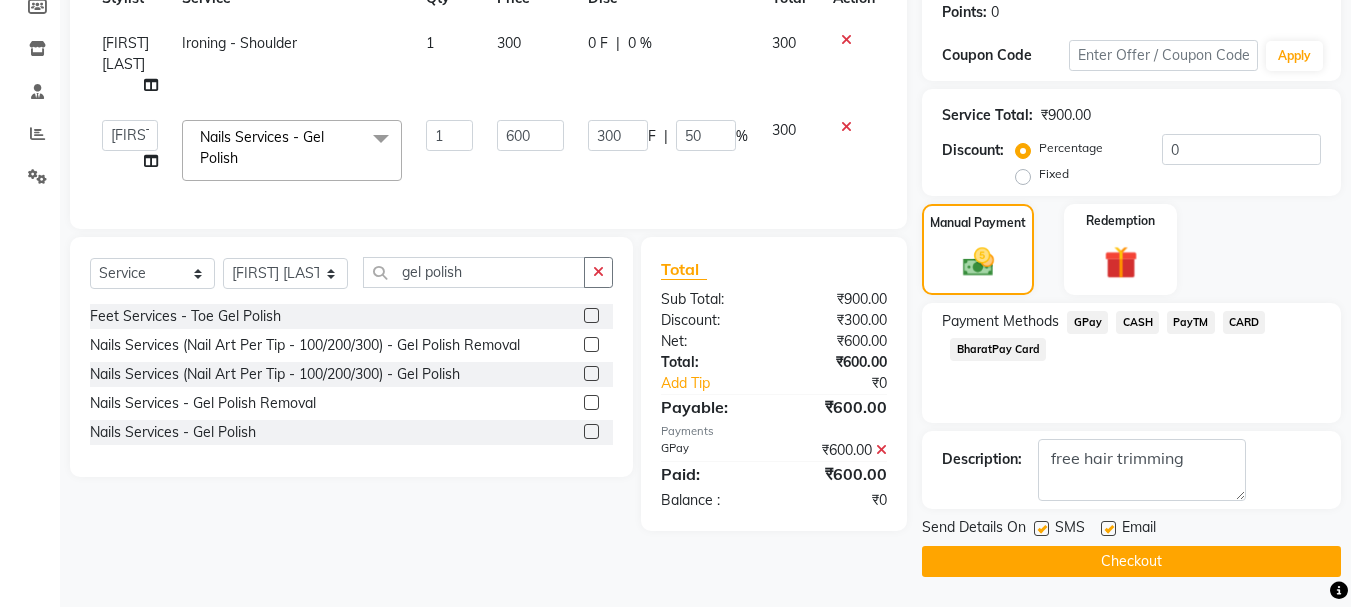 click on "Checkout" 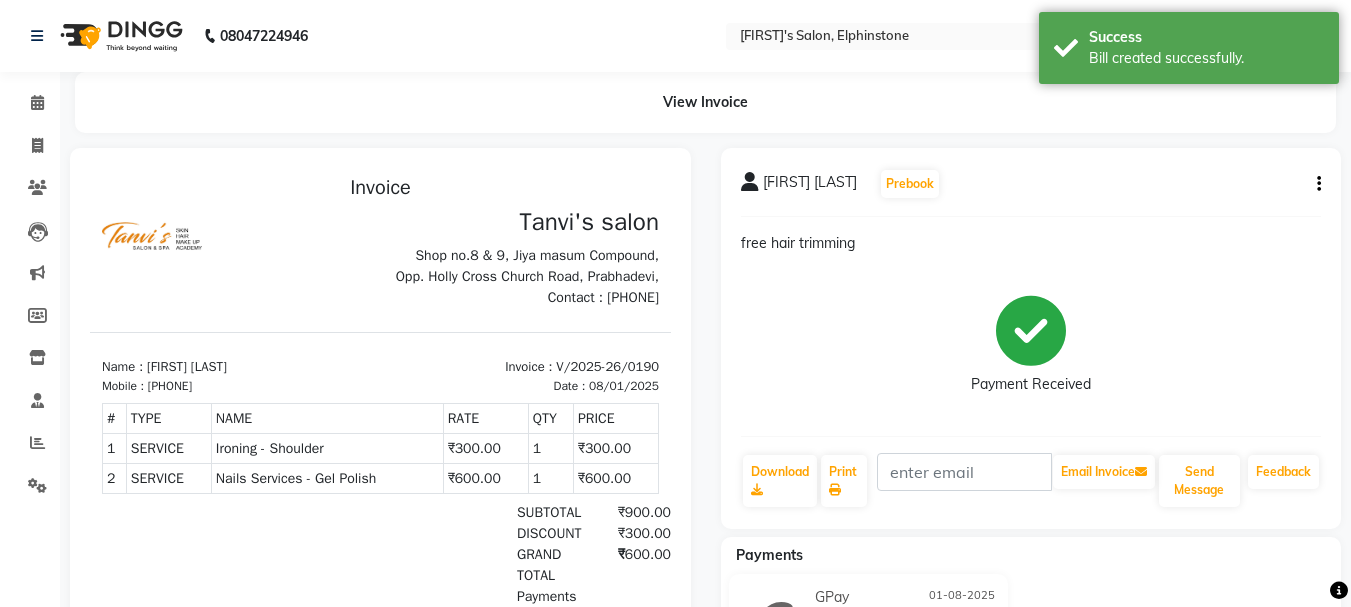 scroll, scrollTop: 194, scrollLeft: 0, axis: vertical 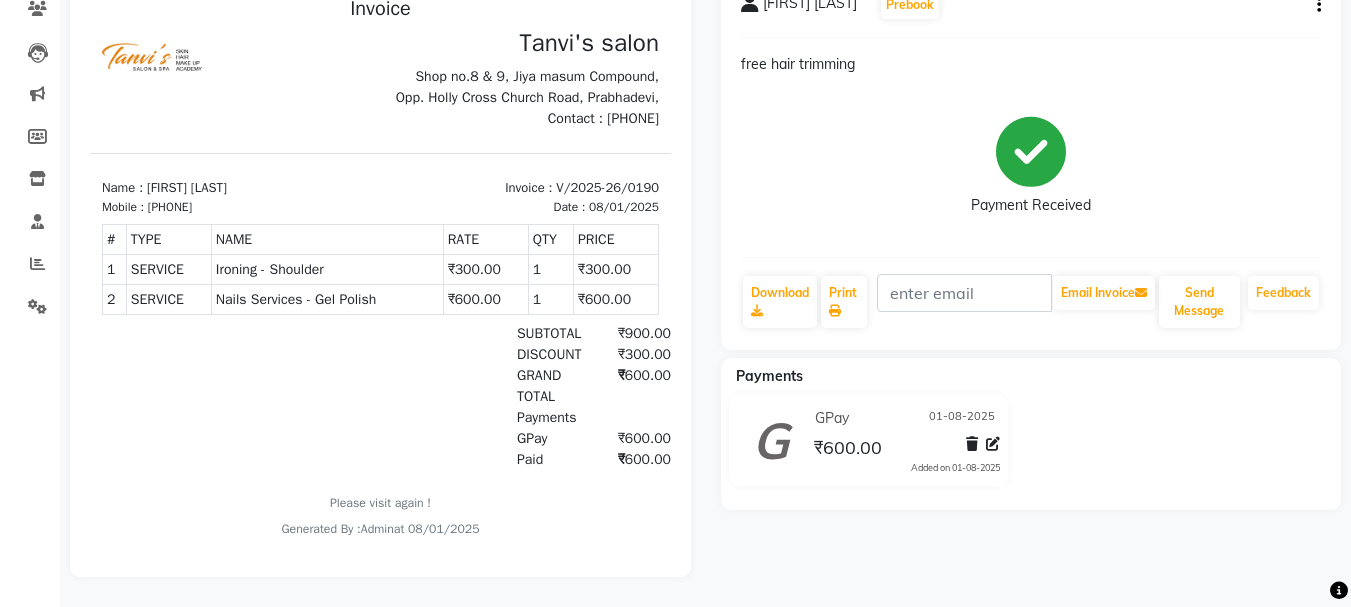 click on "Payment Received" 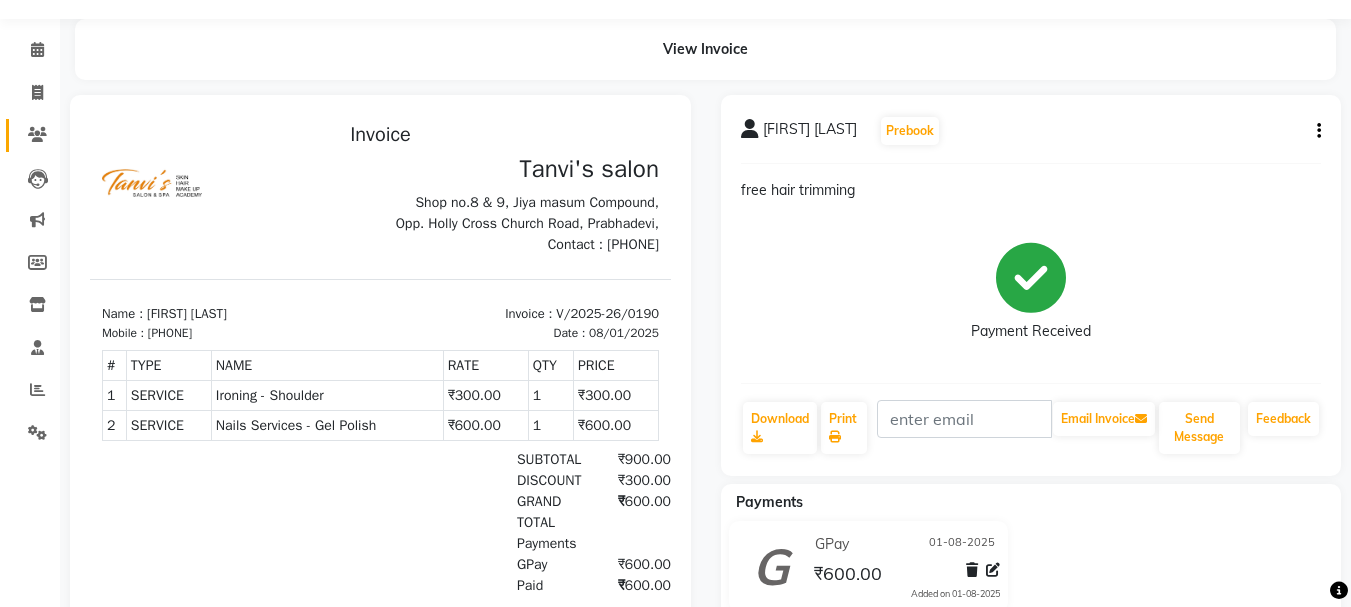 scroll, scrollTop: 0, scrollLeft: 0, axis: both 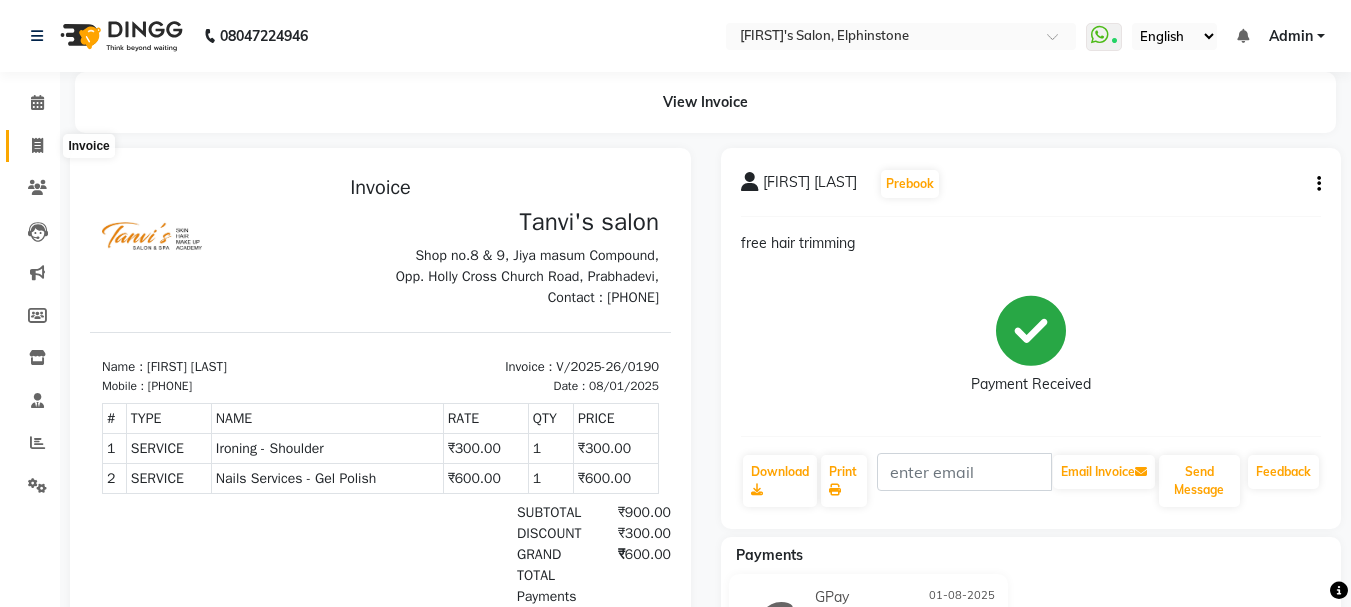 click 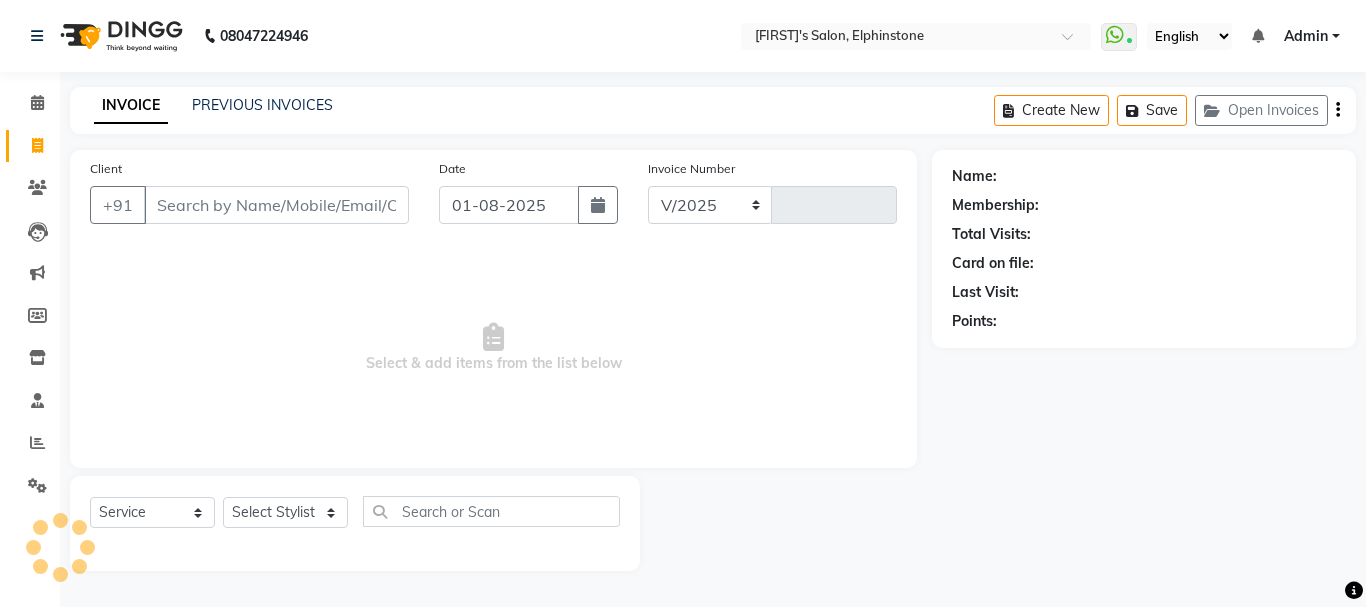 select on "716" 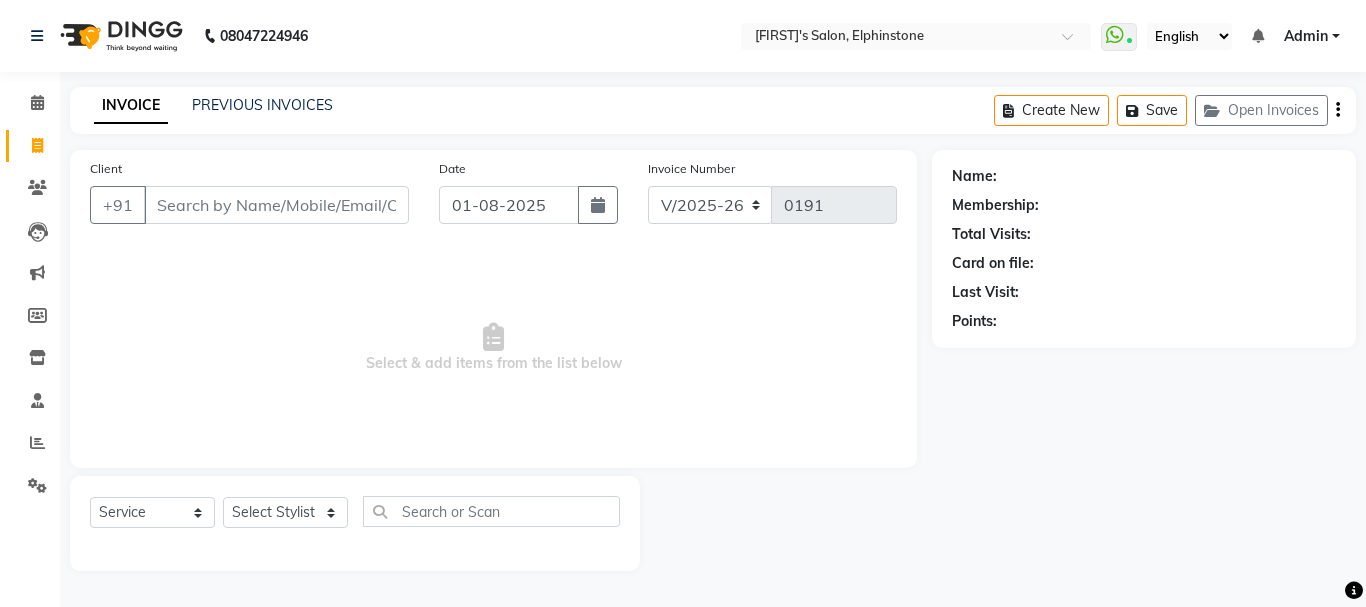 click on "Client" at bounding box center (276, 205) 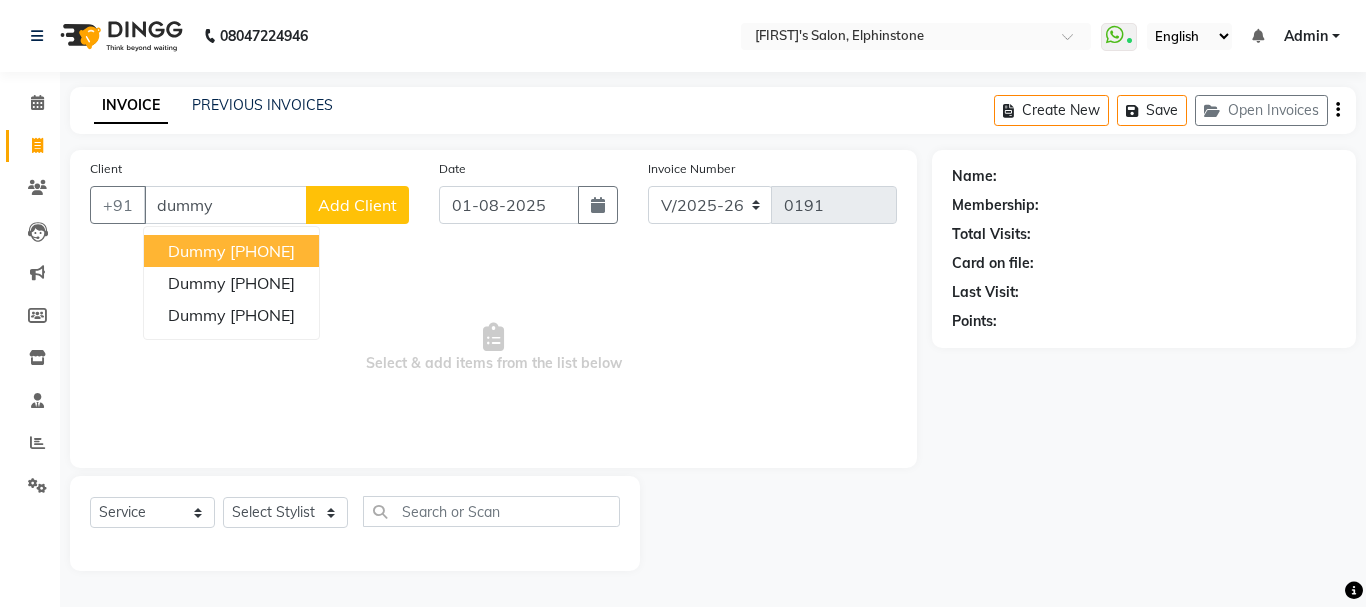 click on "11137000010" at bounding box center [262, 251] 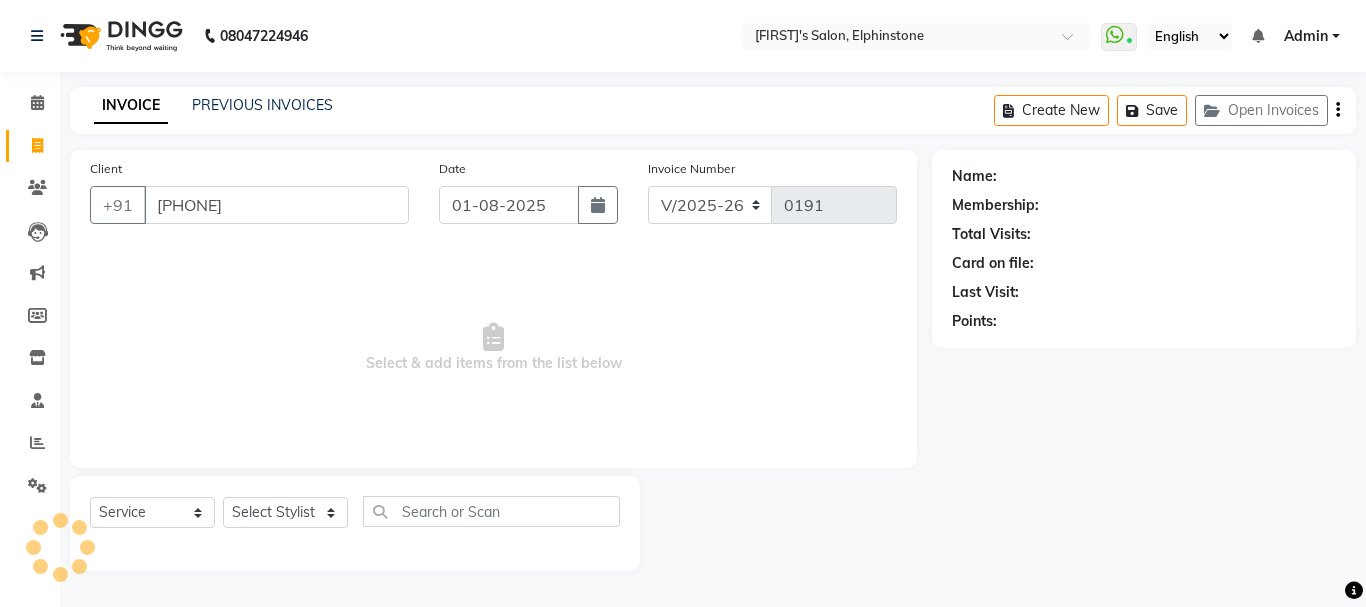 type on "11137000010" 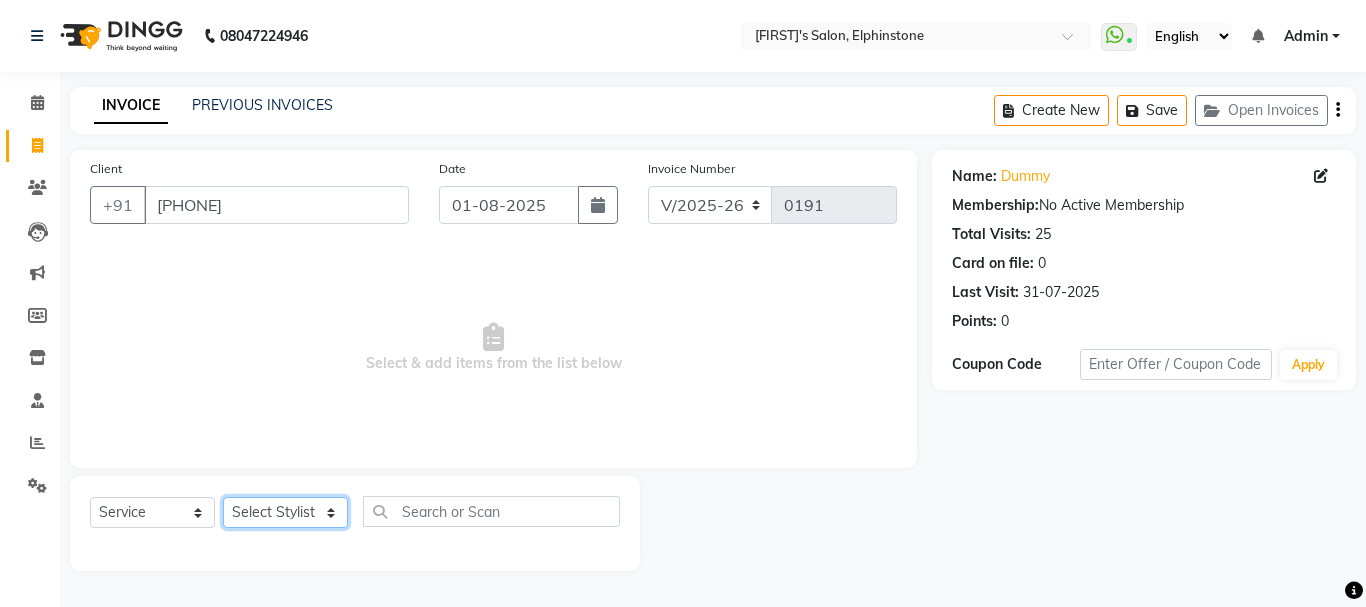 click on "Select Stylist Arpita Singh Chan Sayali Sakpal  Shraddha Tanvi Tanvi Masurkar" 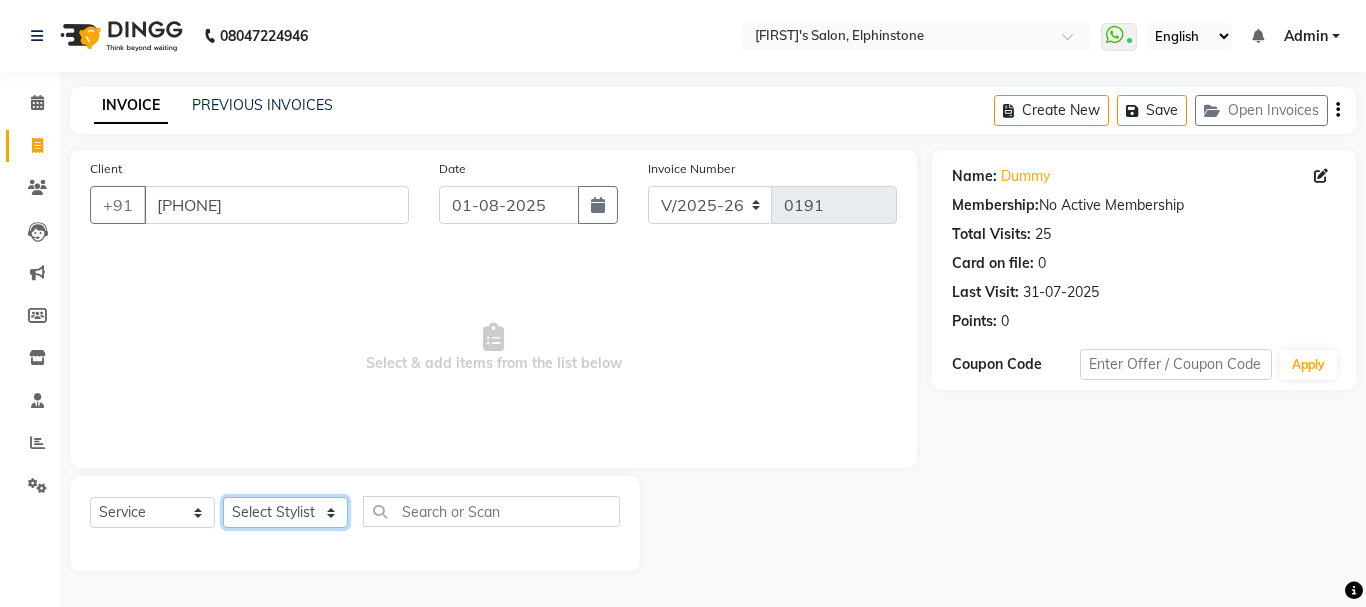 select on "10918" 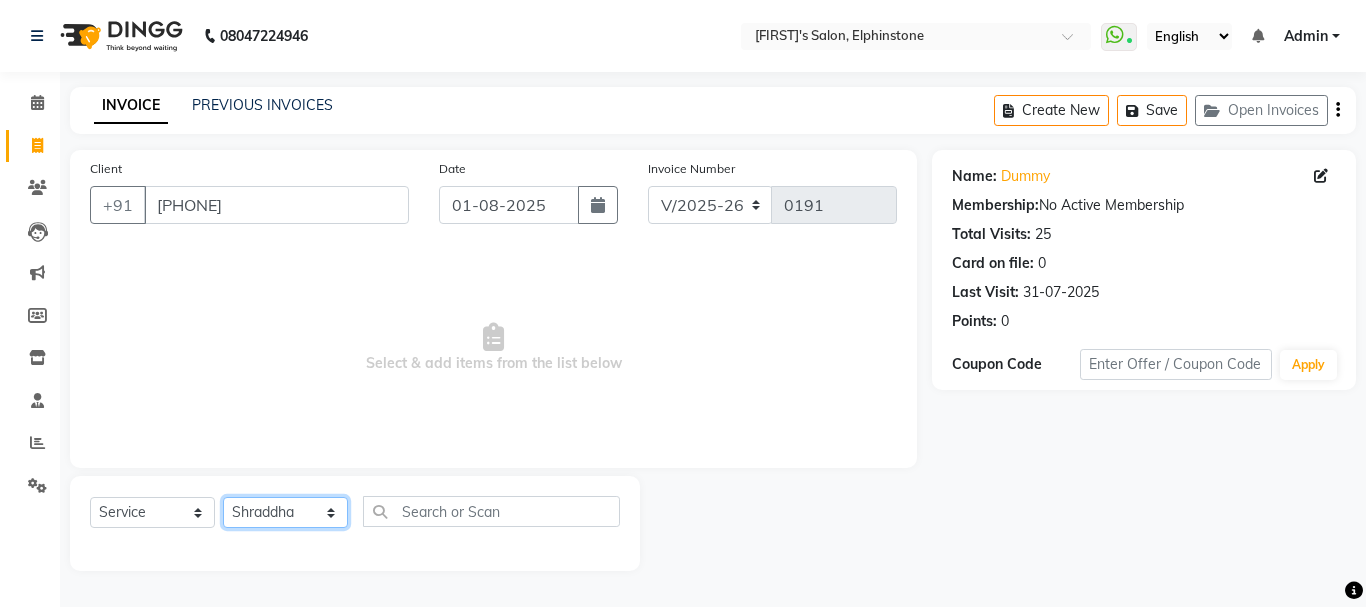 click on "Select Stylist Arpita Singh Chan Sayali Sakpal  Shraddha Tanvi Tanvi Masurkar" 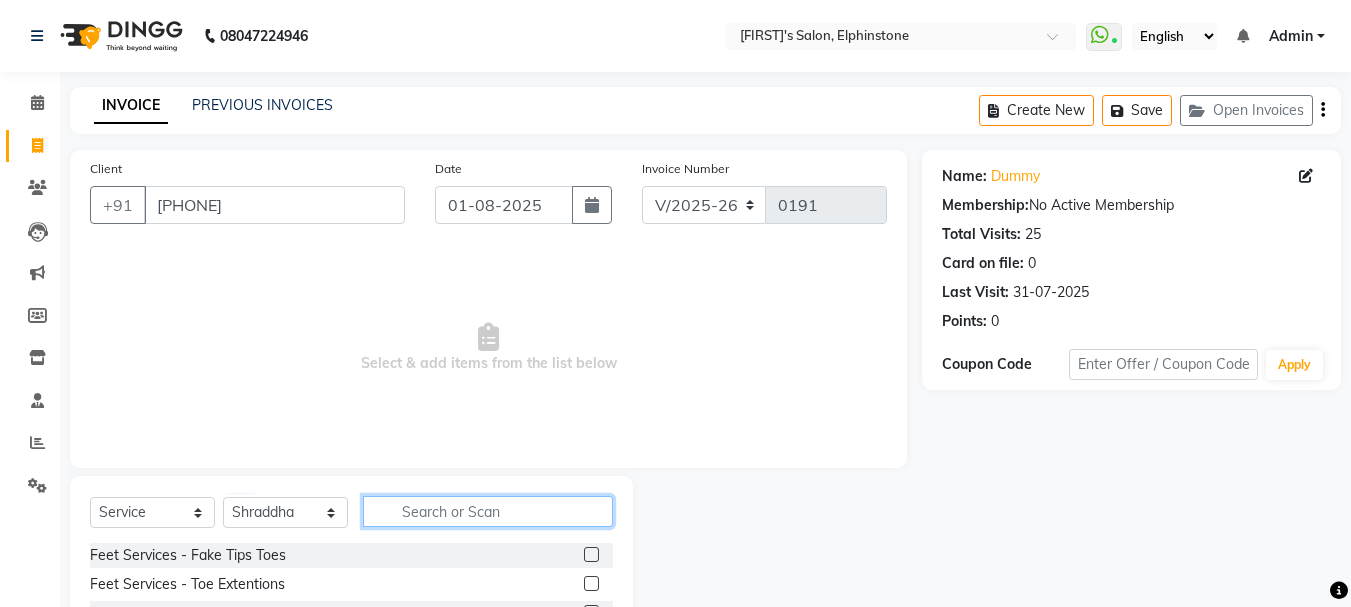 click 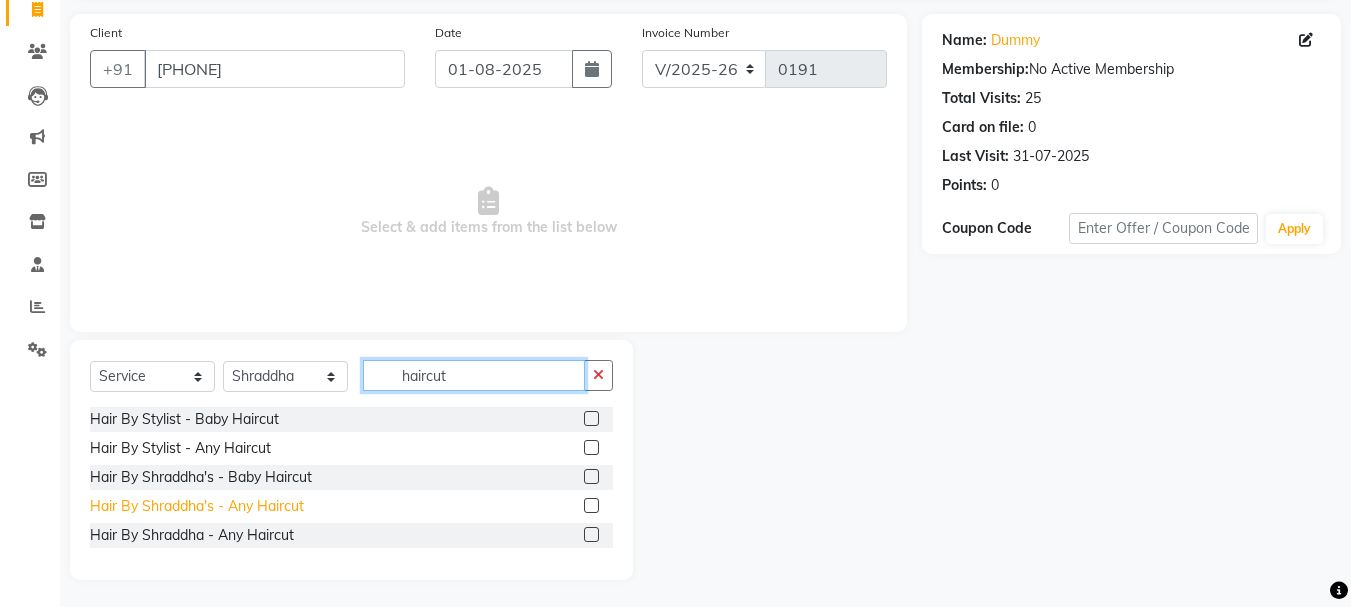 scroll, scrollTop: 139, scrollLeft: 0, axis: vertical 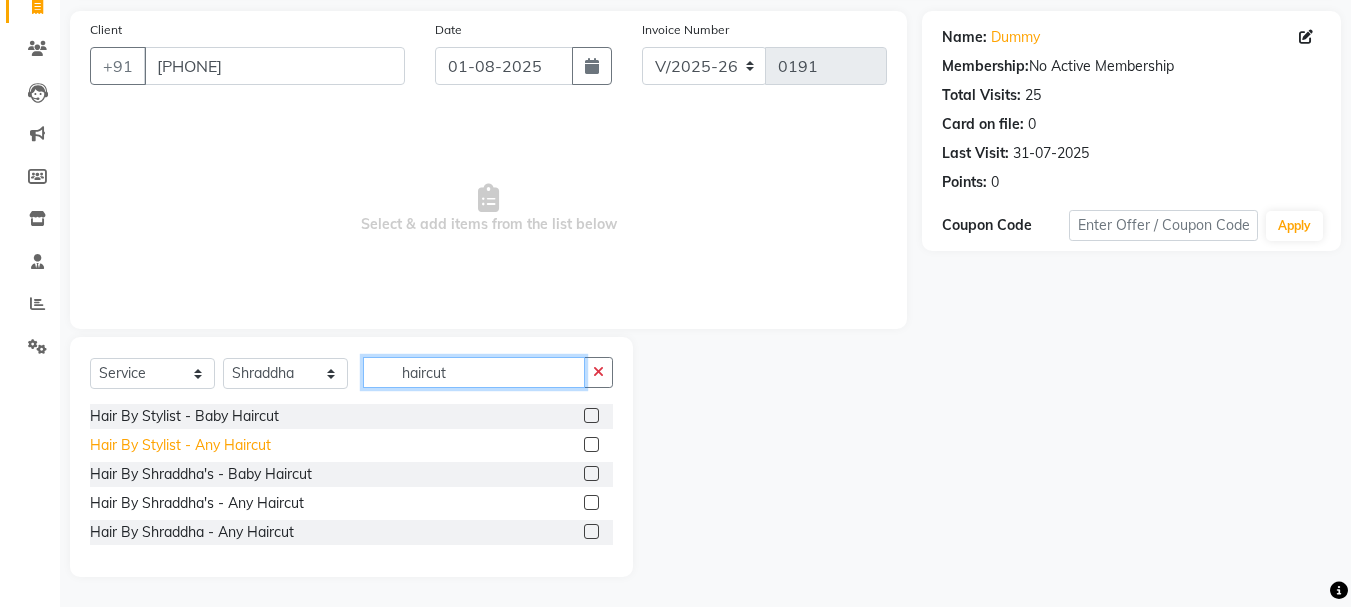 type on "haircut" 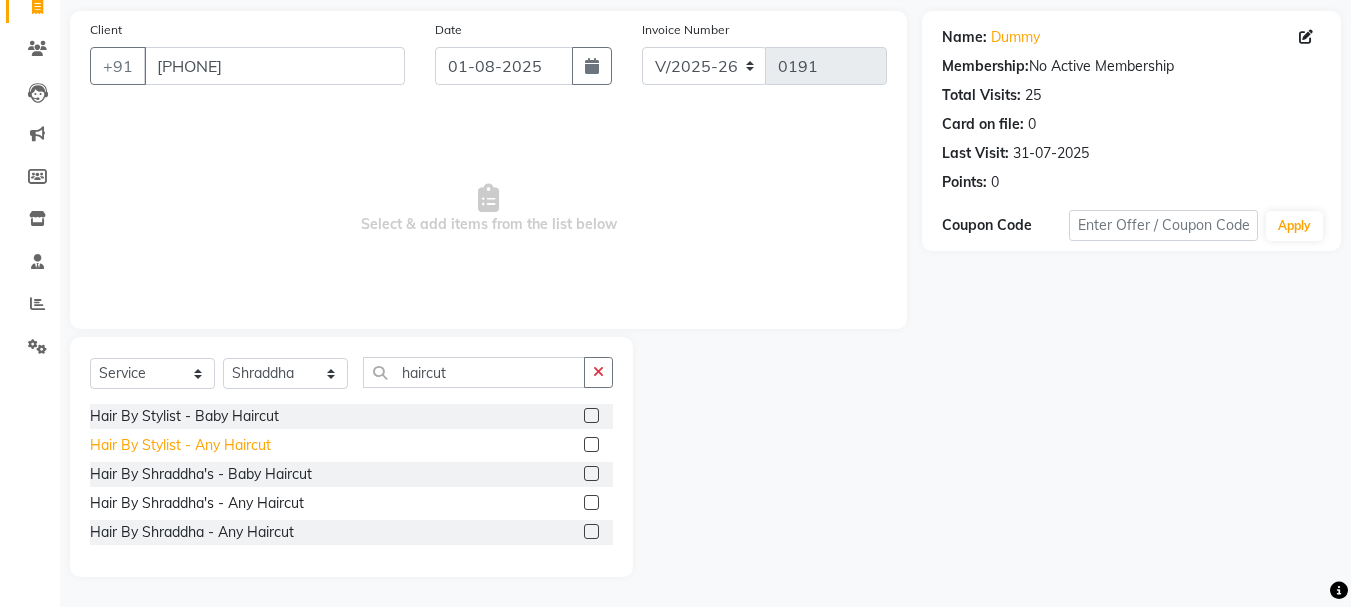 click on "Hair By Stylist  - Any Haircut" 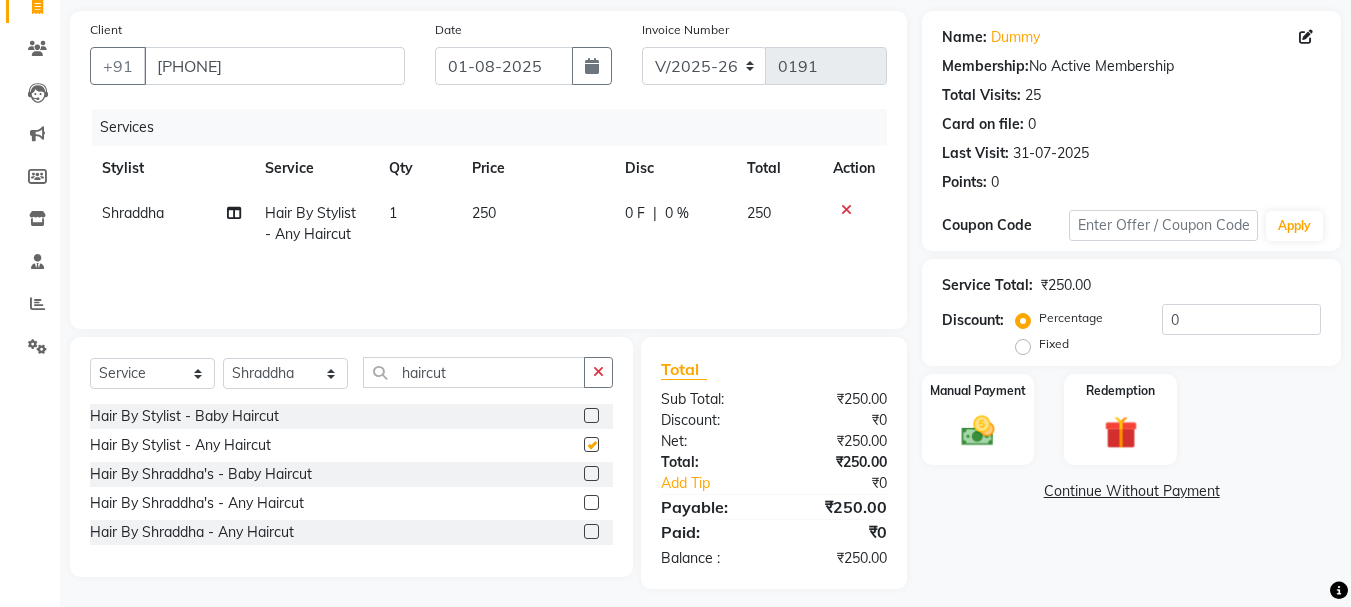 checkbox on "false" 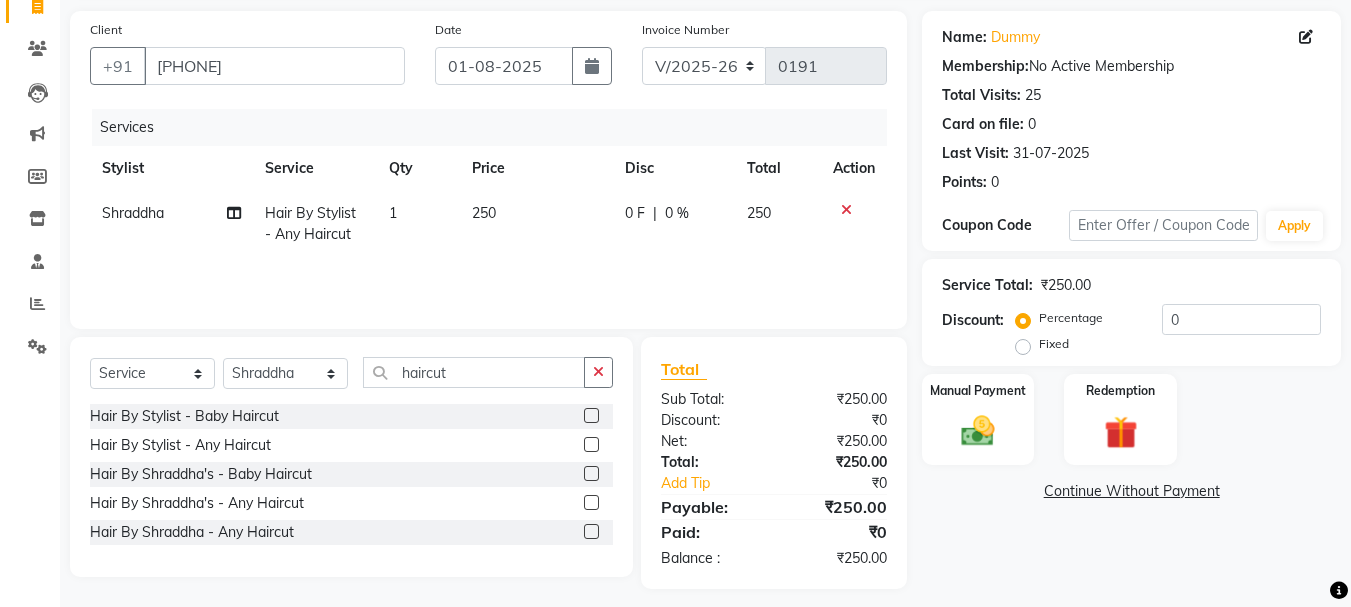 click 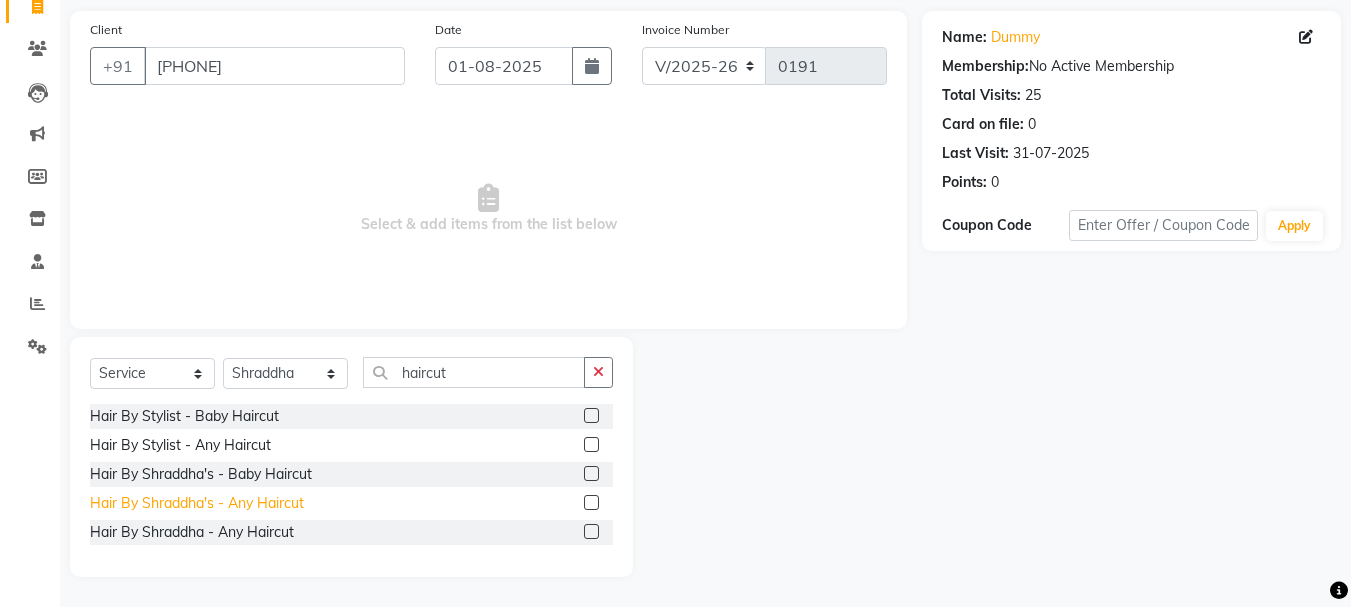click on "Hair By Shraddha's - Any Haircut" 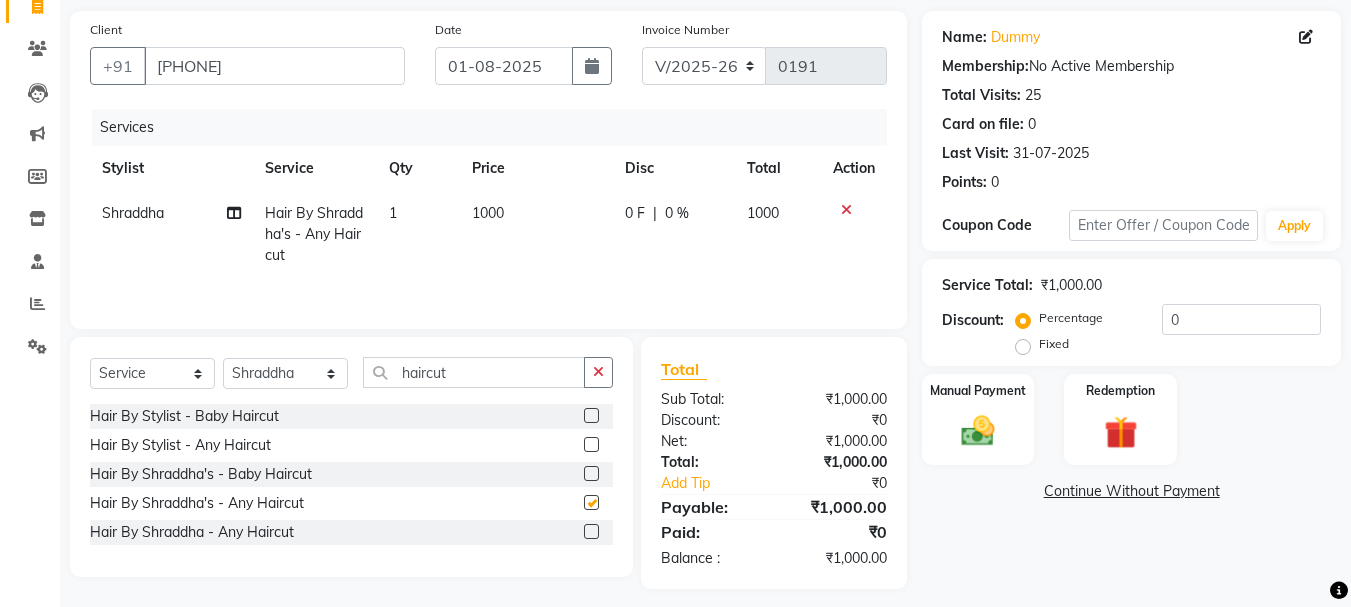 checkbox on "false" 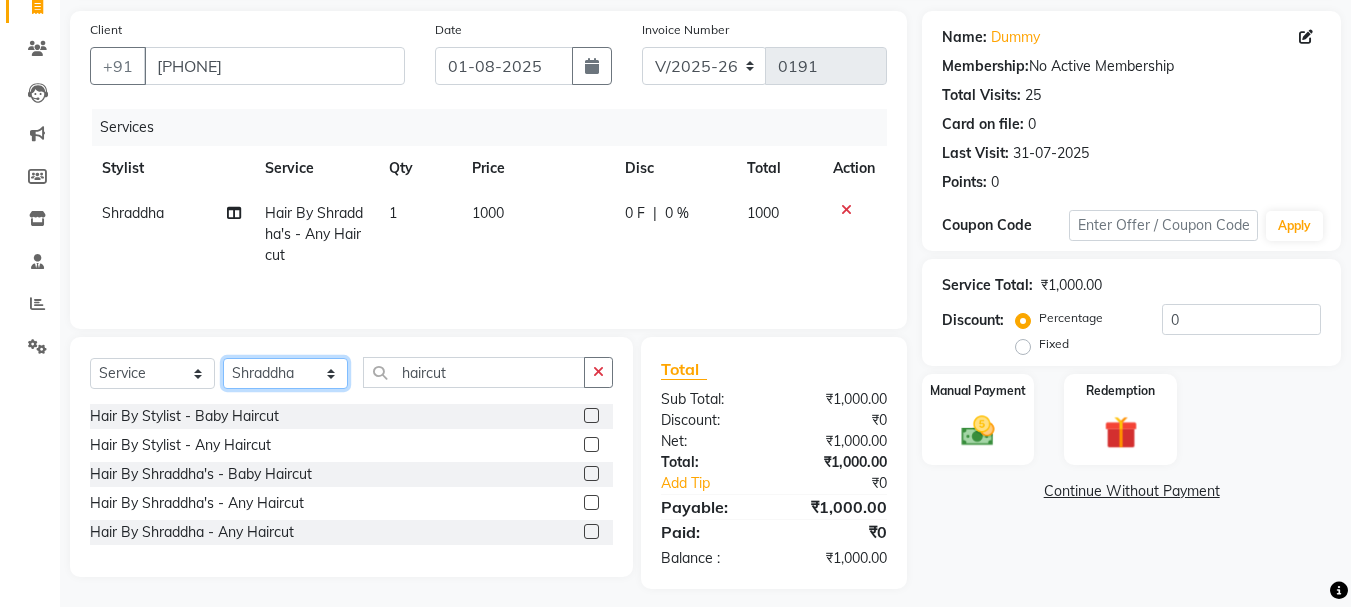 click on "Select Stylist Arpita Singh Chan Sayali Sakpal  Shraddha Tanvi Tanvi Masurkar" 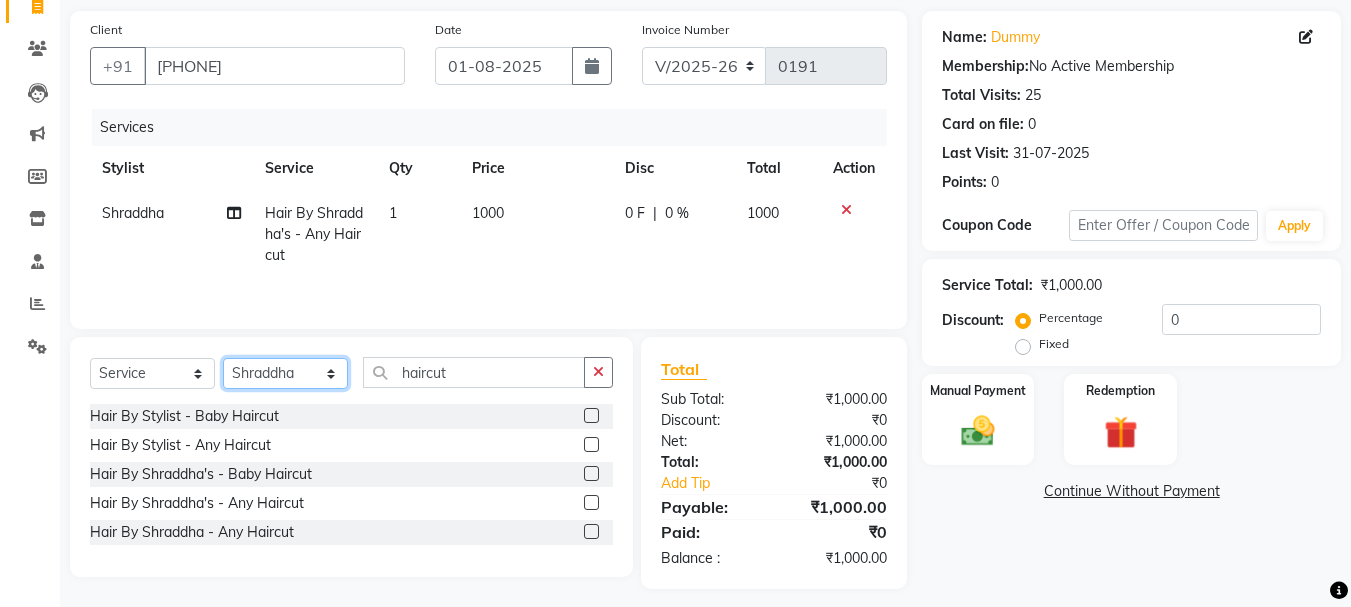select on "85925" 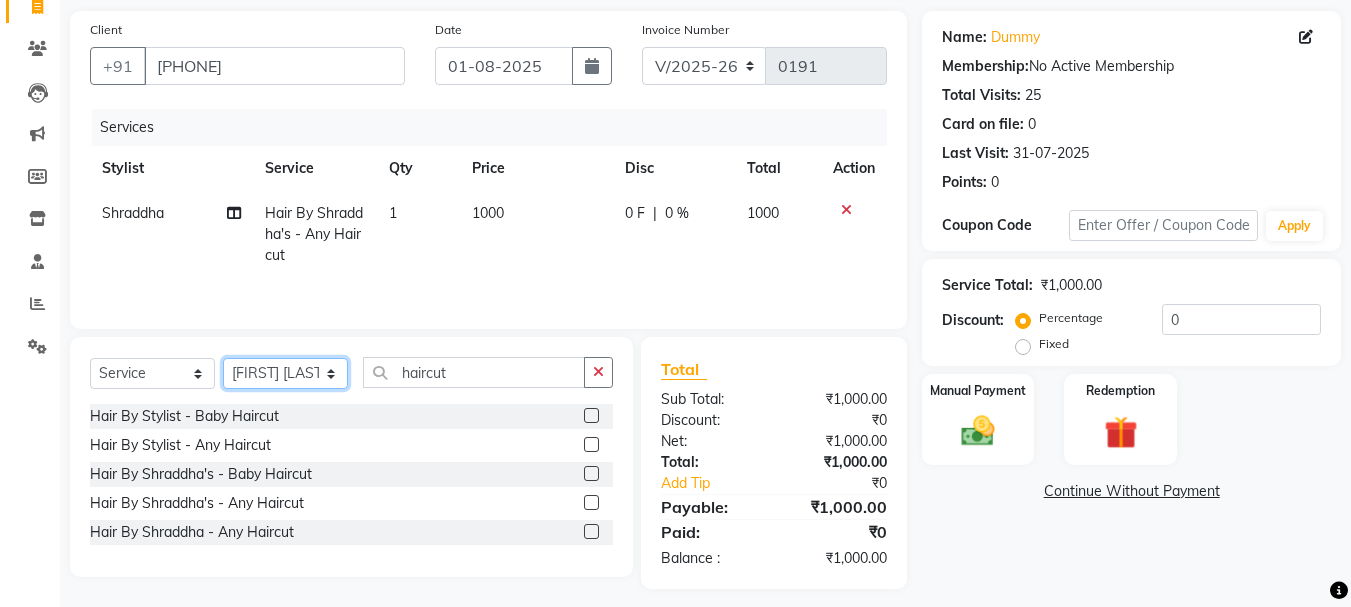 click on "Select Stylist Arpita Singh Chan Sayali Sakpal  Shraddha Tanvi Tanvi Masurkar" 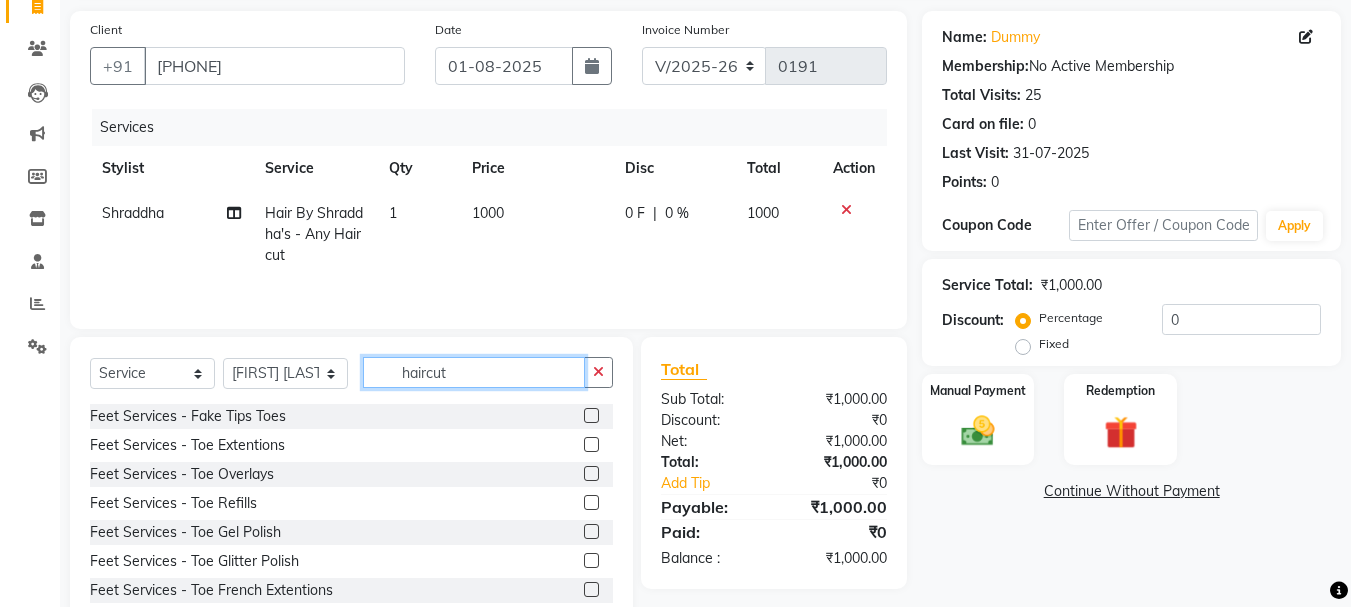 drag, startPoint x: 514, startPoint y: 370, endPoint x: 348, endPoint y: 385, distance: 166.67633 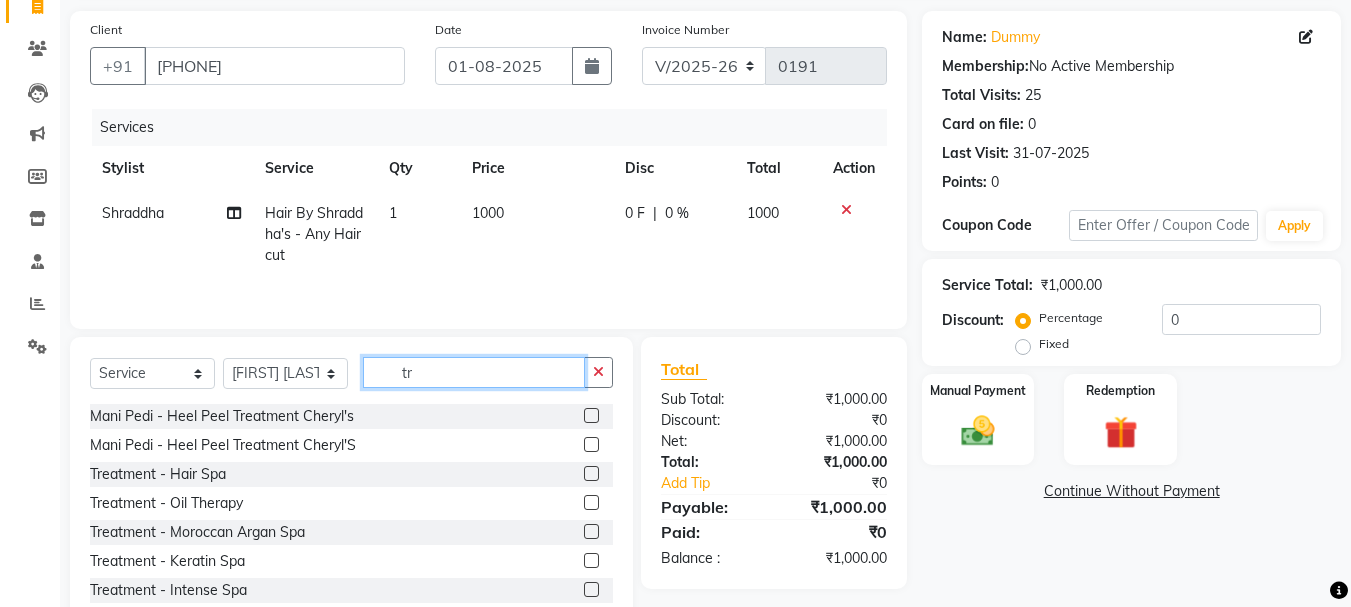 type on "t" 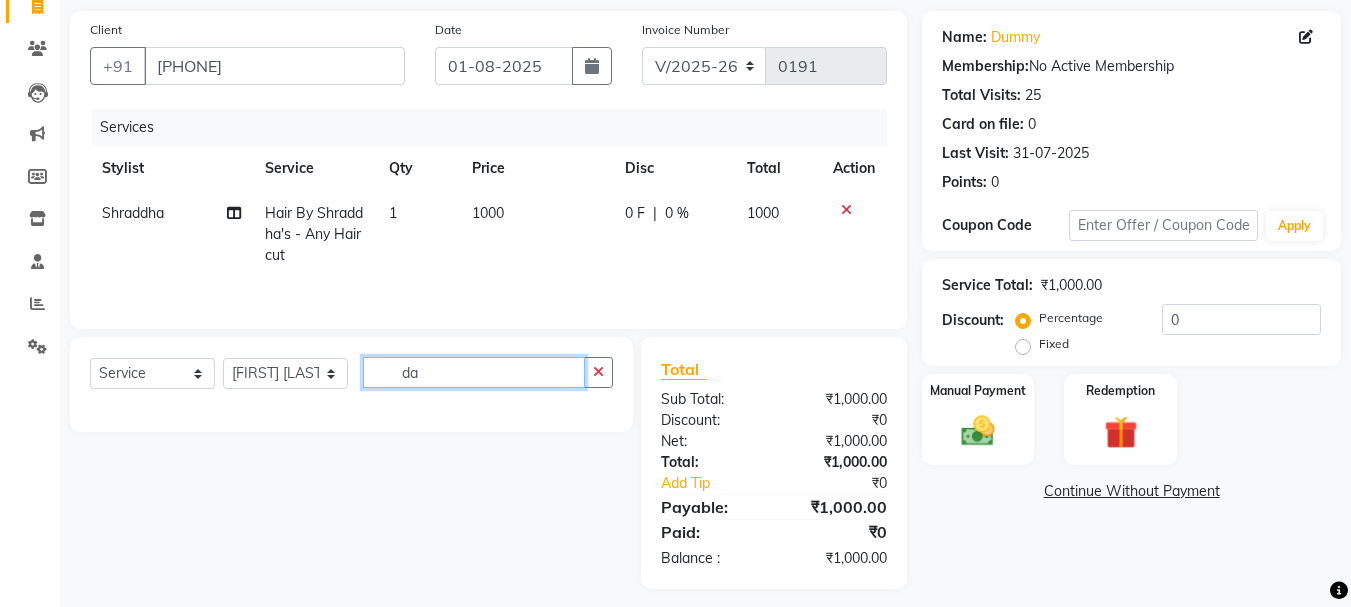 type on "d" 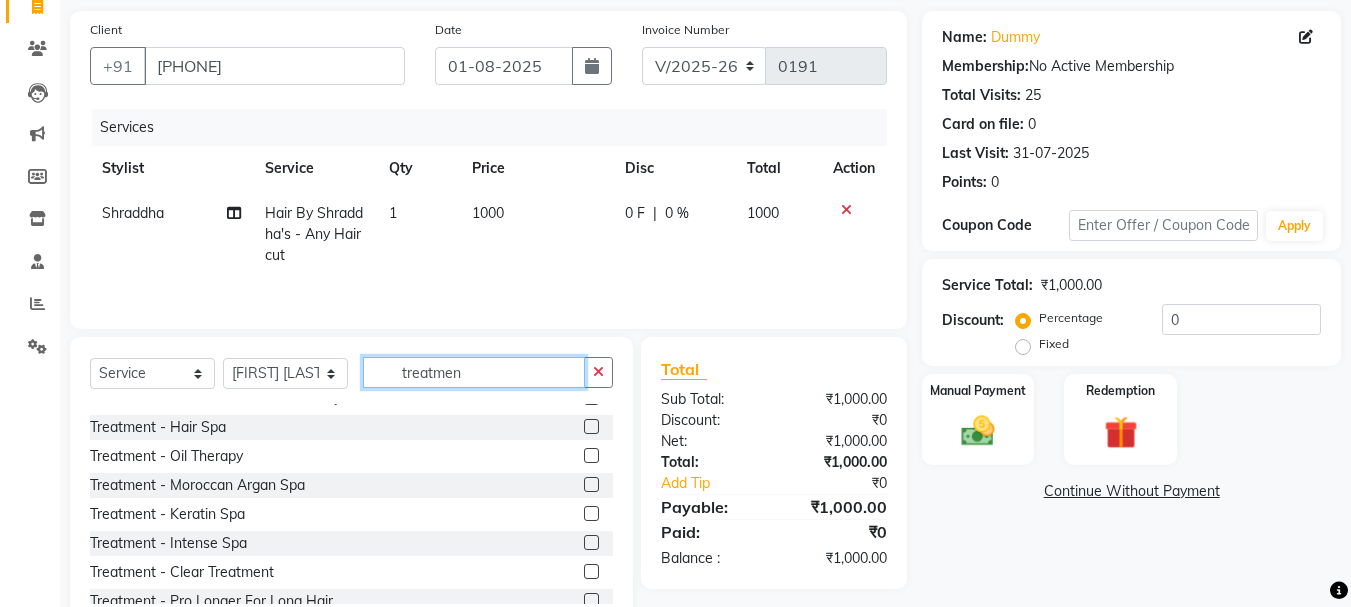 scroll, scrollTop: 90, scrollLeft: 0, axis: vertical 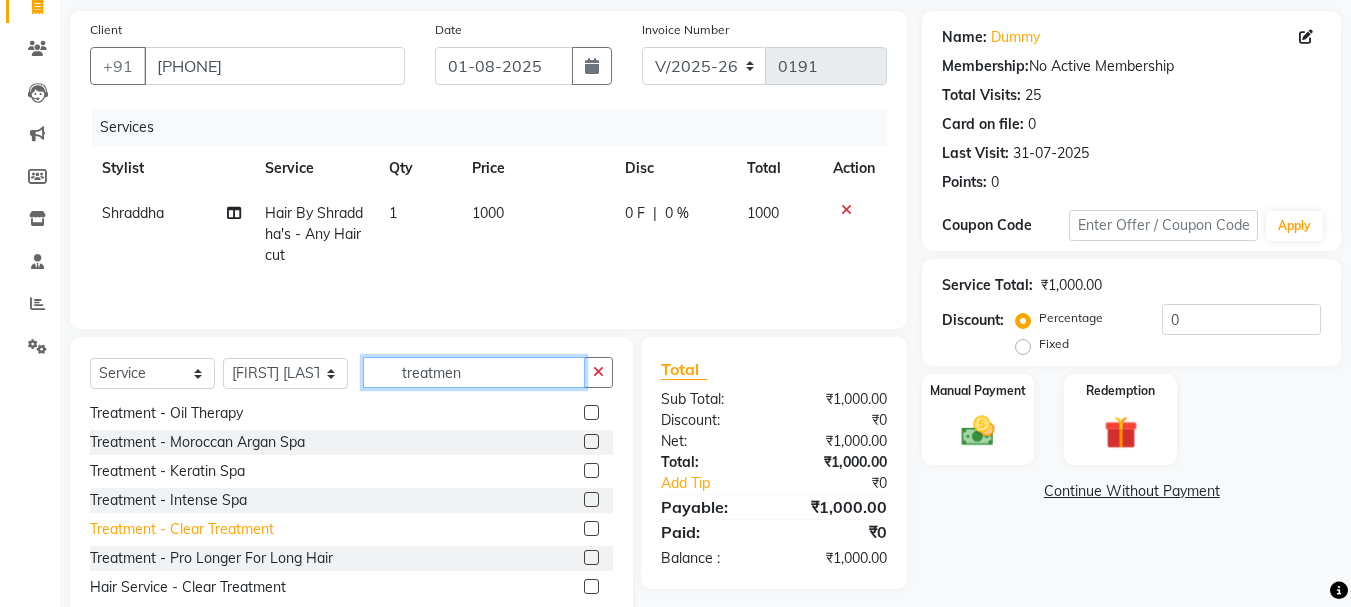 type on "treatmen" 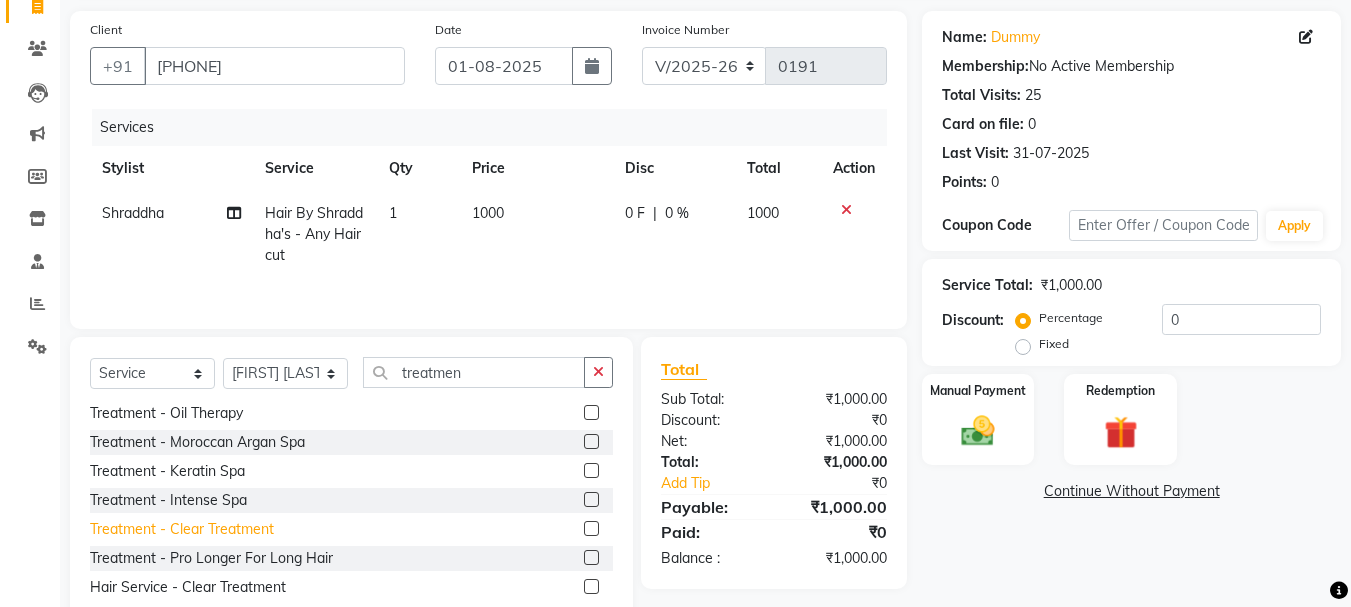 click on "Treatment  - Clear Treatment" 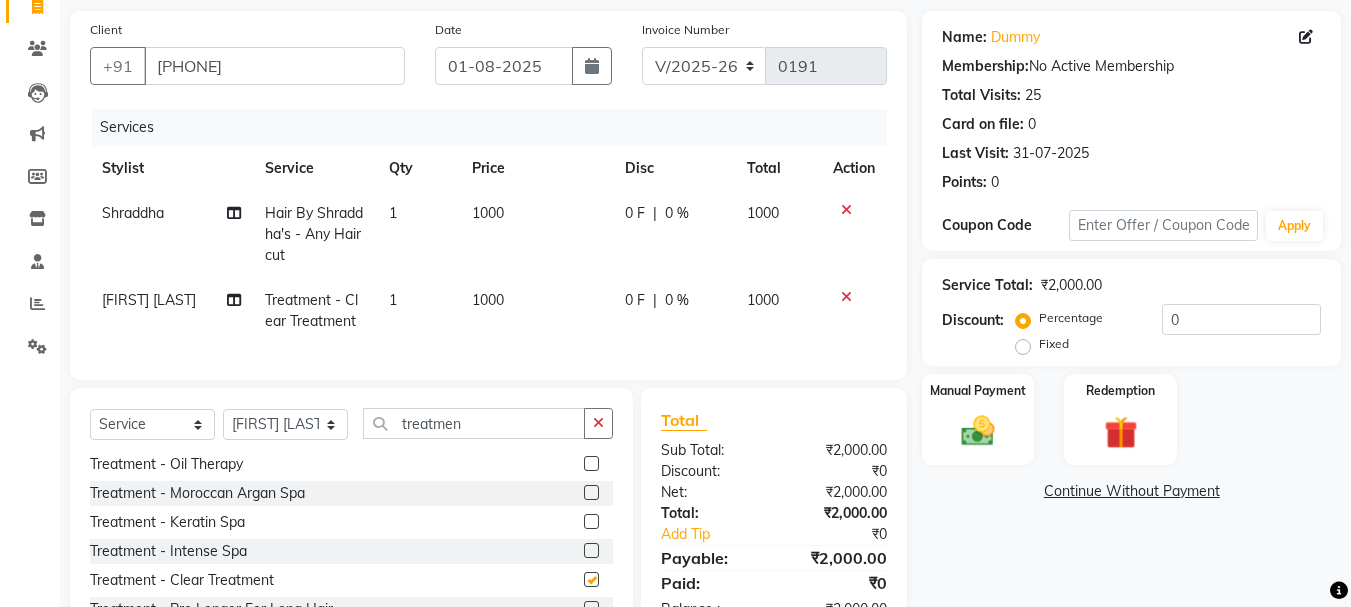 checkbox on "false" 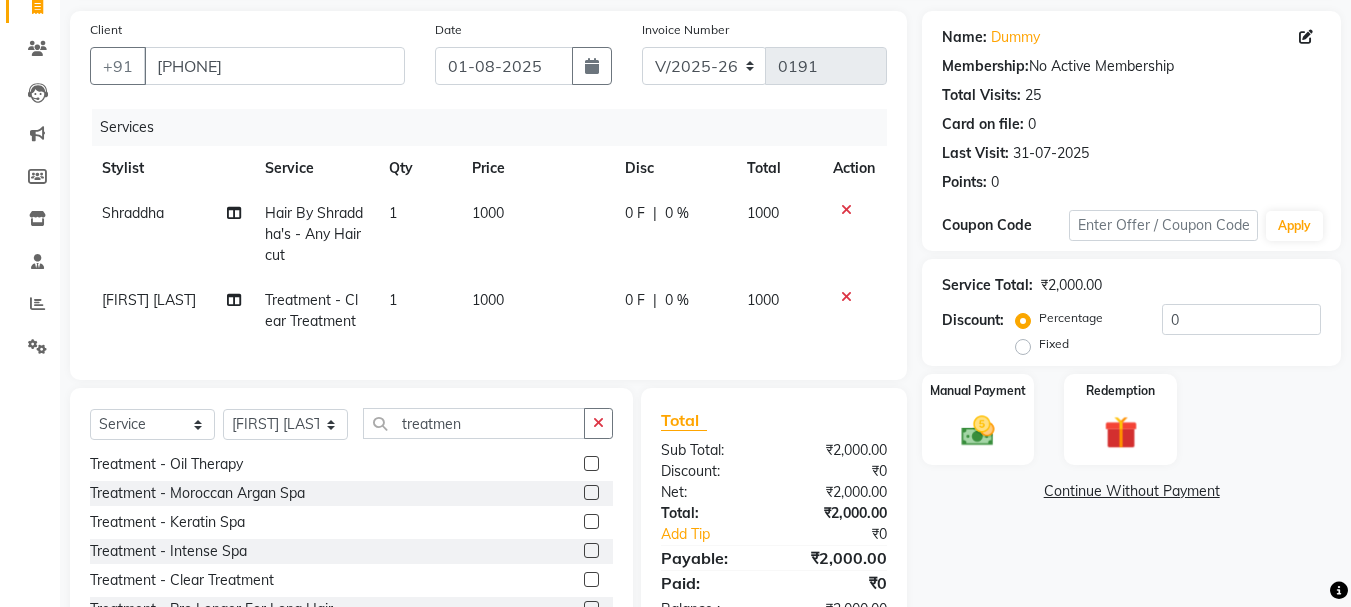 click on "1000" 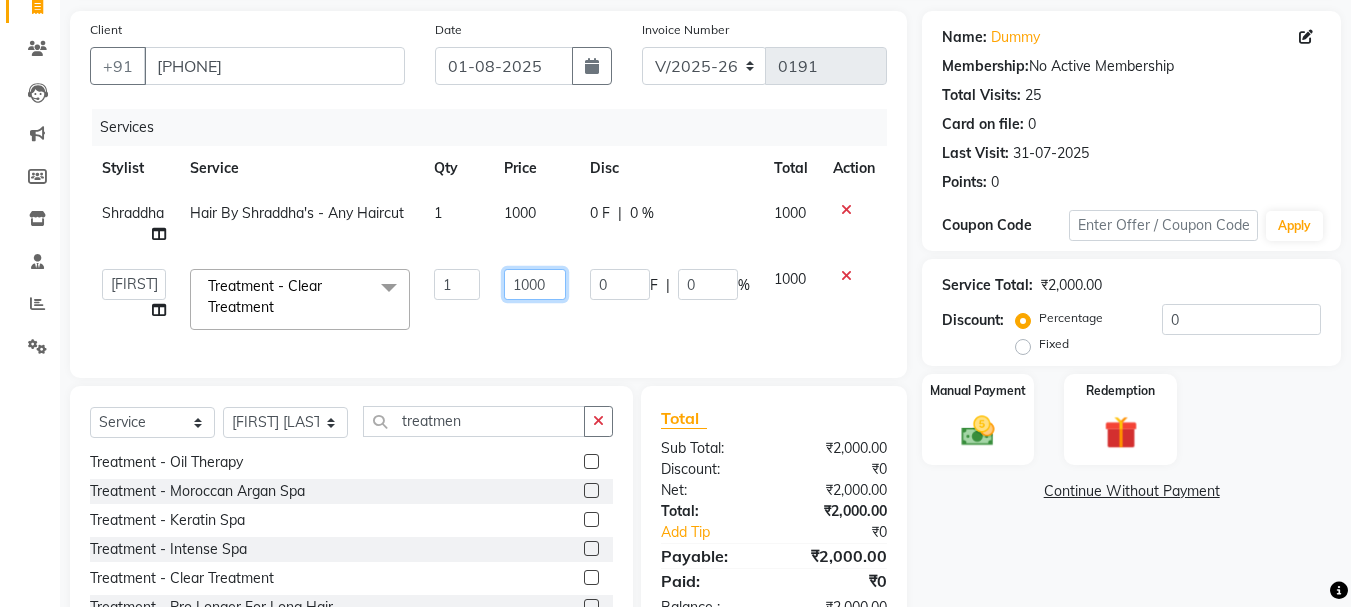 drag, startPoint x: 552, startPoint y: 283, endPoint x: 480, endPoint y: 279, distance: 72.11102 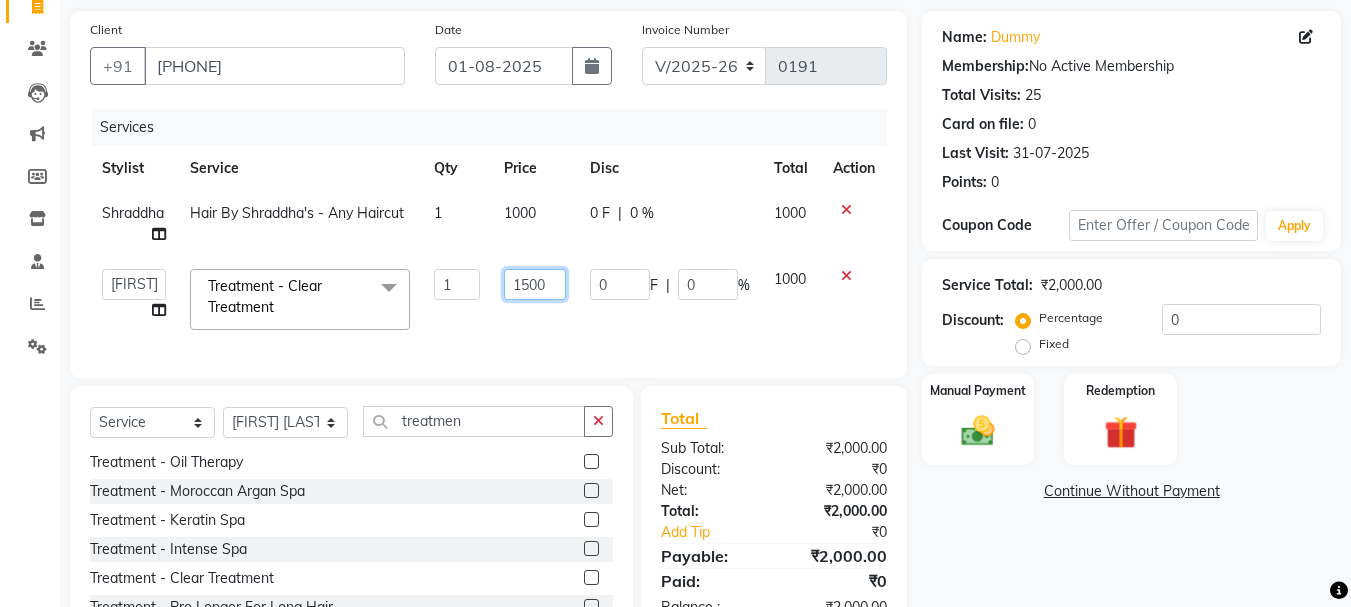 drag, startPoint x: 558, startPoint y: 288, endPoint x: 410, endPoint y: 312, distance: 149.93332 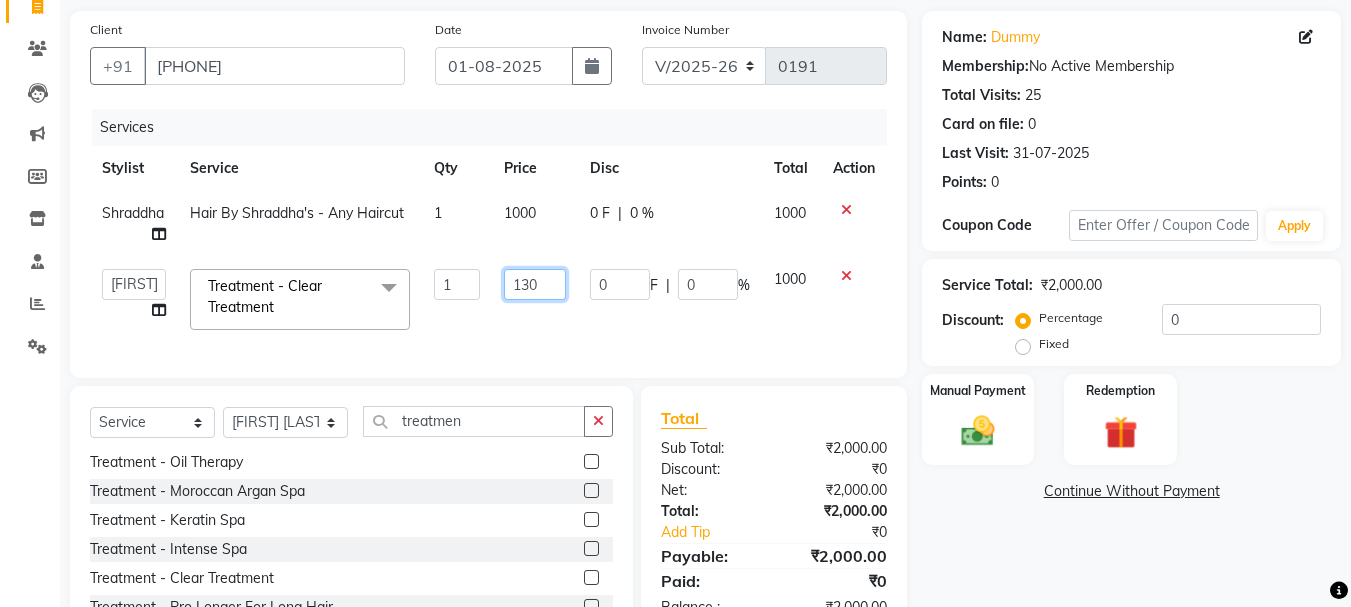 type on "1300" 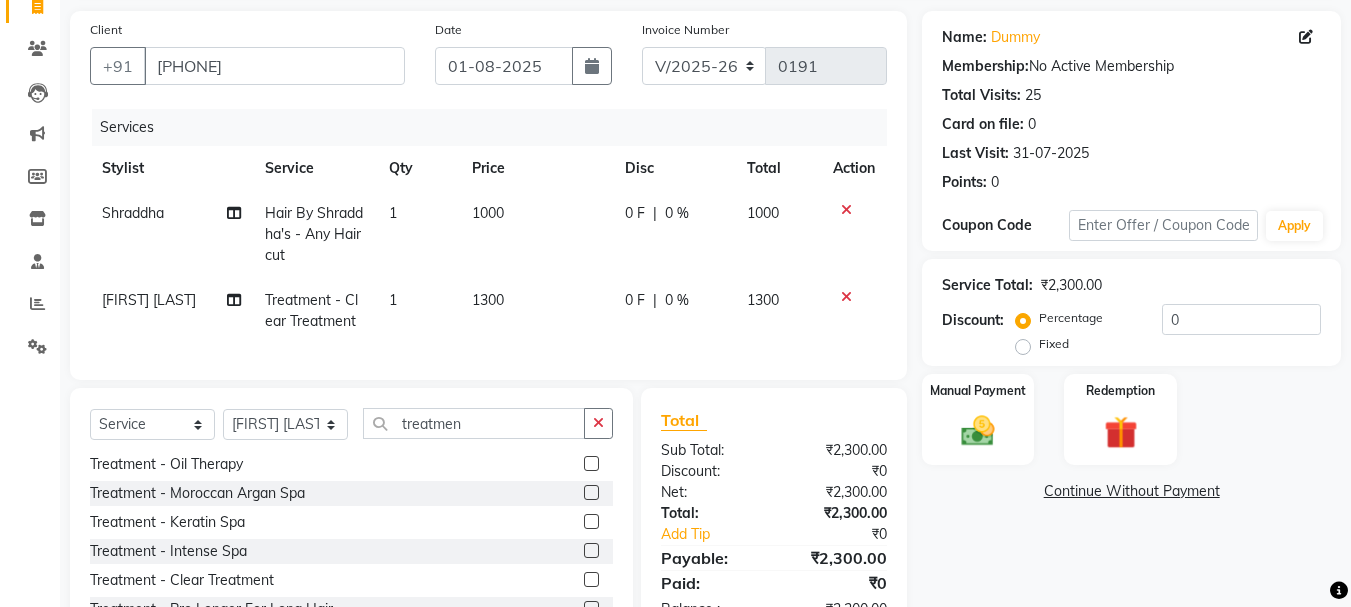 drag, startPoint x: 984, startPoint y: 508, endPoint x: 973, endPoint y: 503, distance: 12.083046 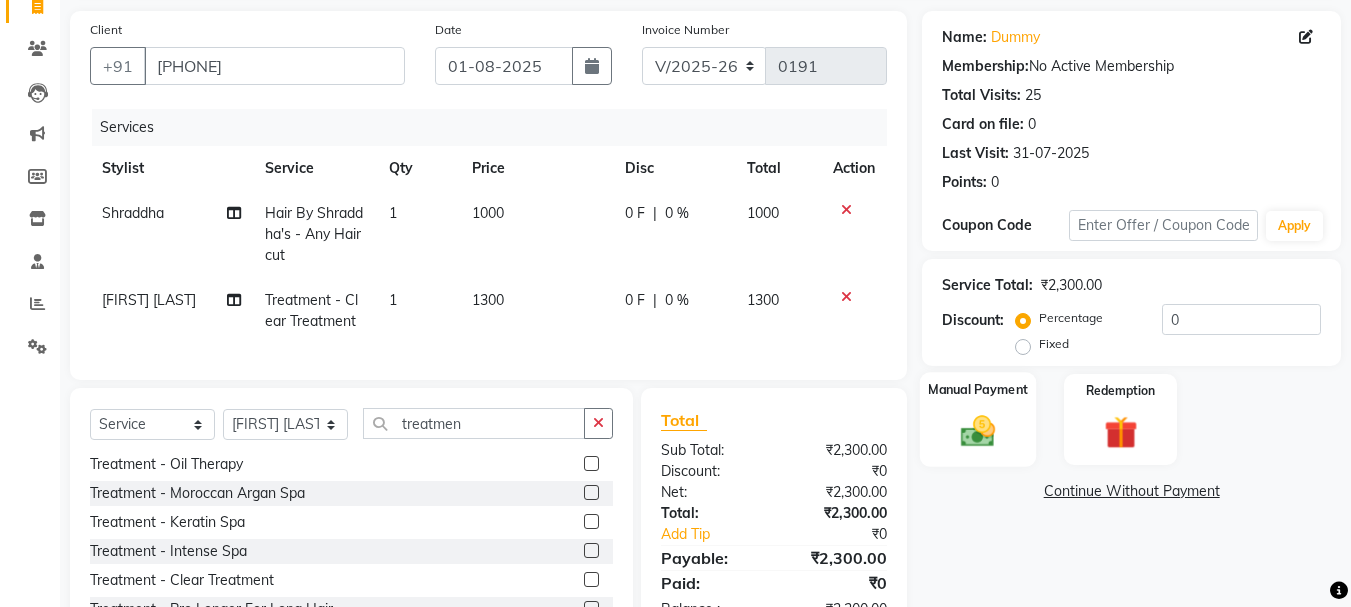 scroll, scrollTop: 260, scrollLeft: 0, axis: vertical 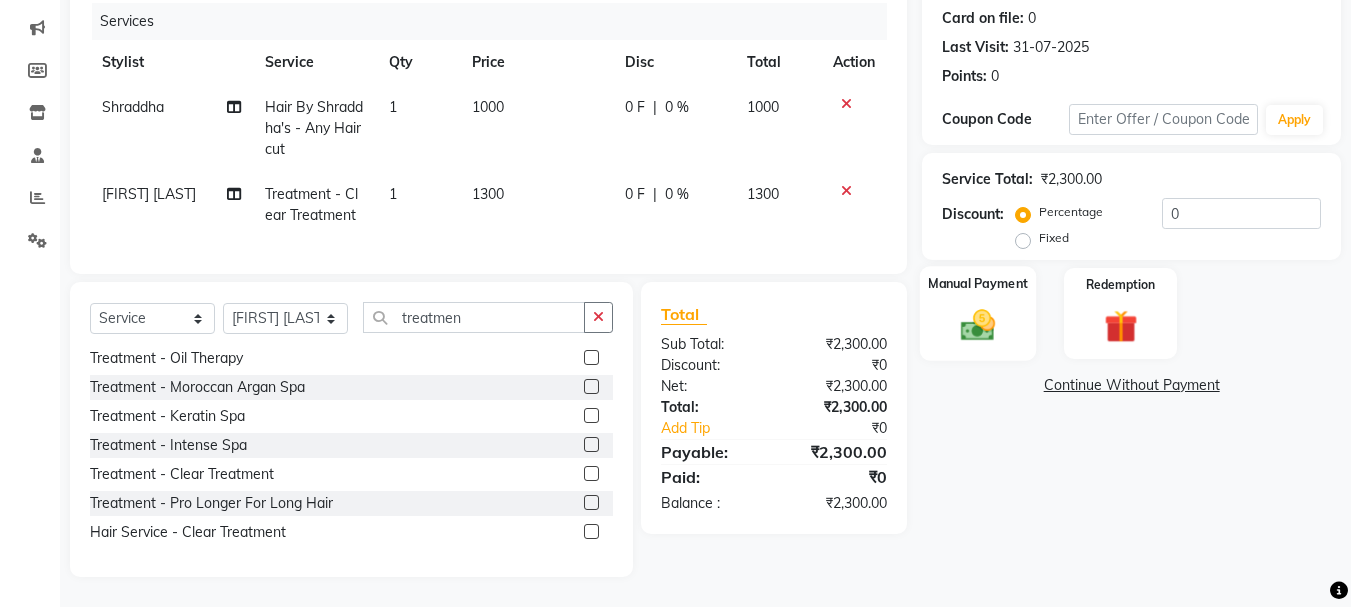 click 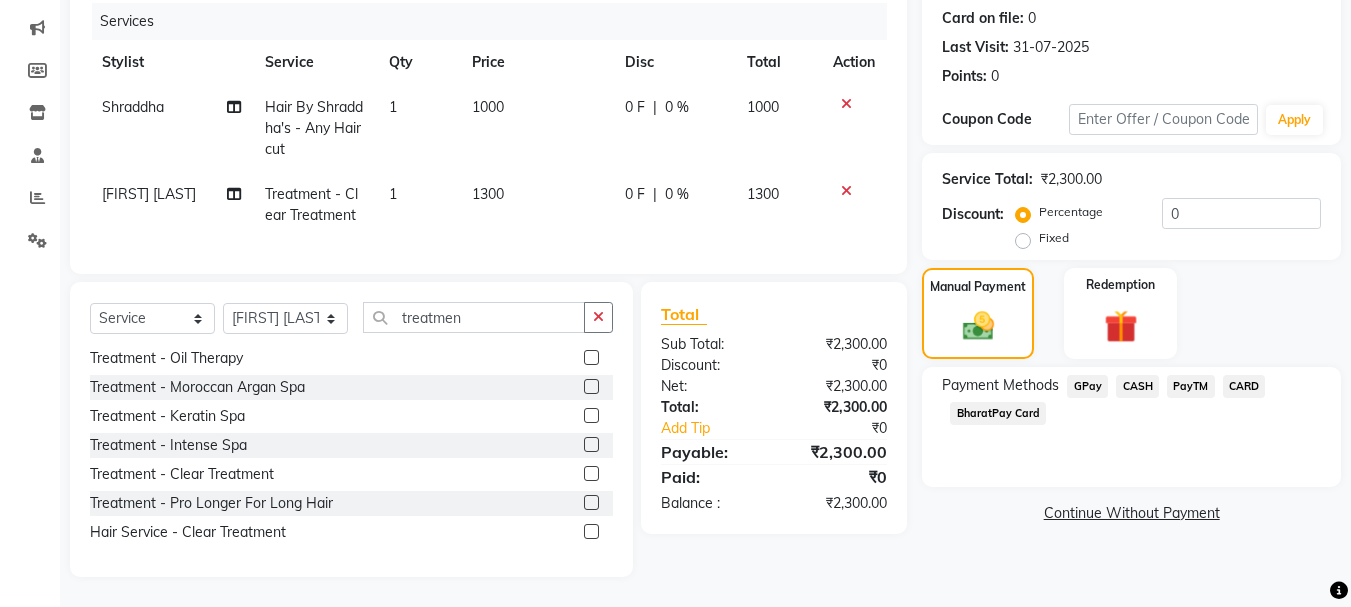 click on "CASH" 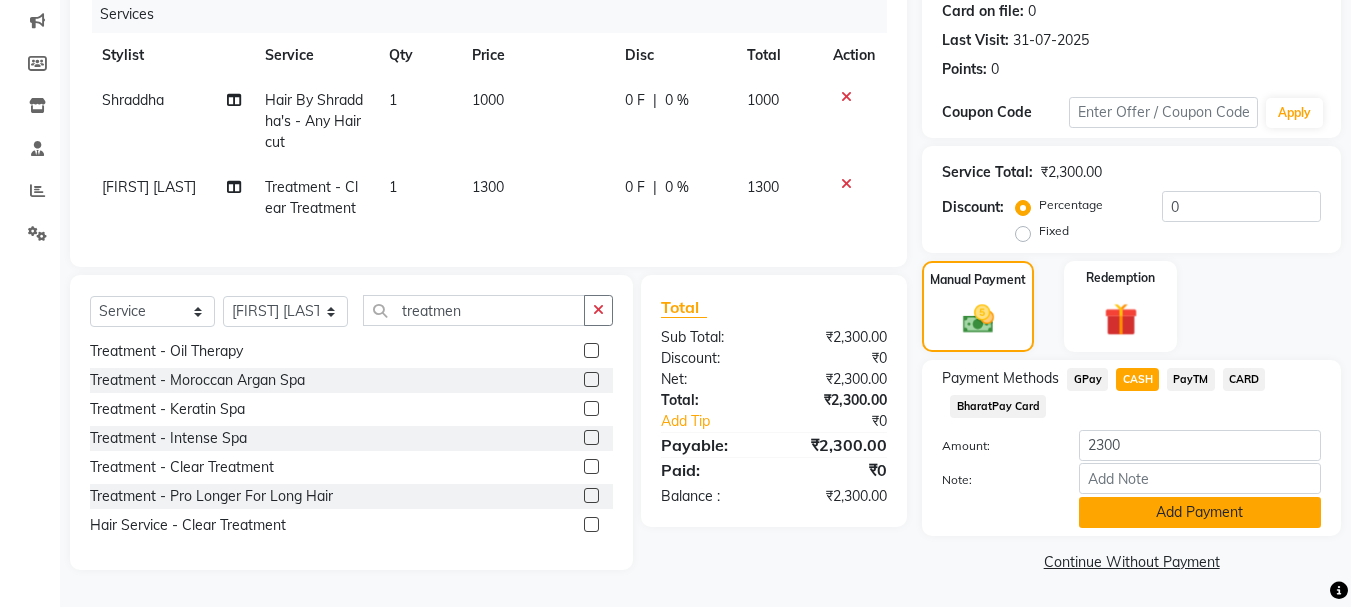 click on "Add Payment" 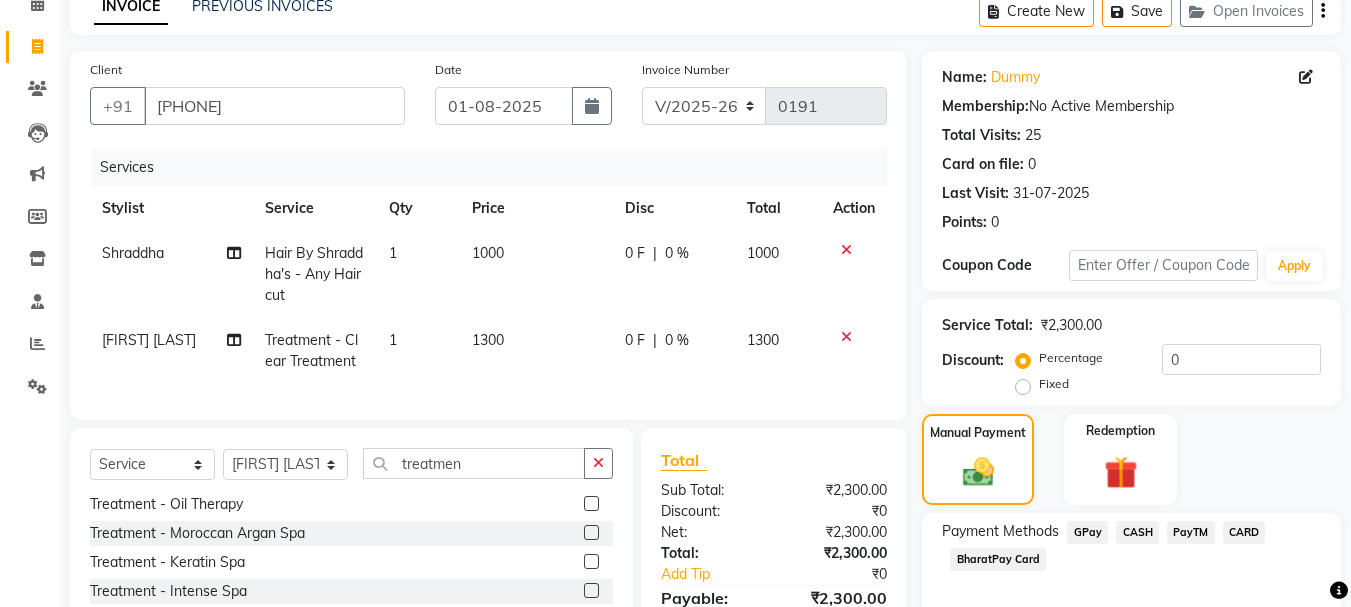 scroll, scrollTop: 309, scrollLeft: 0, axis: vertical 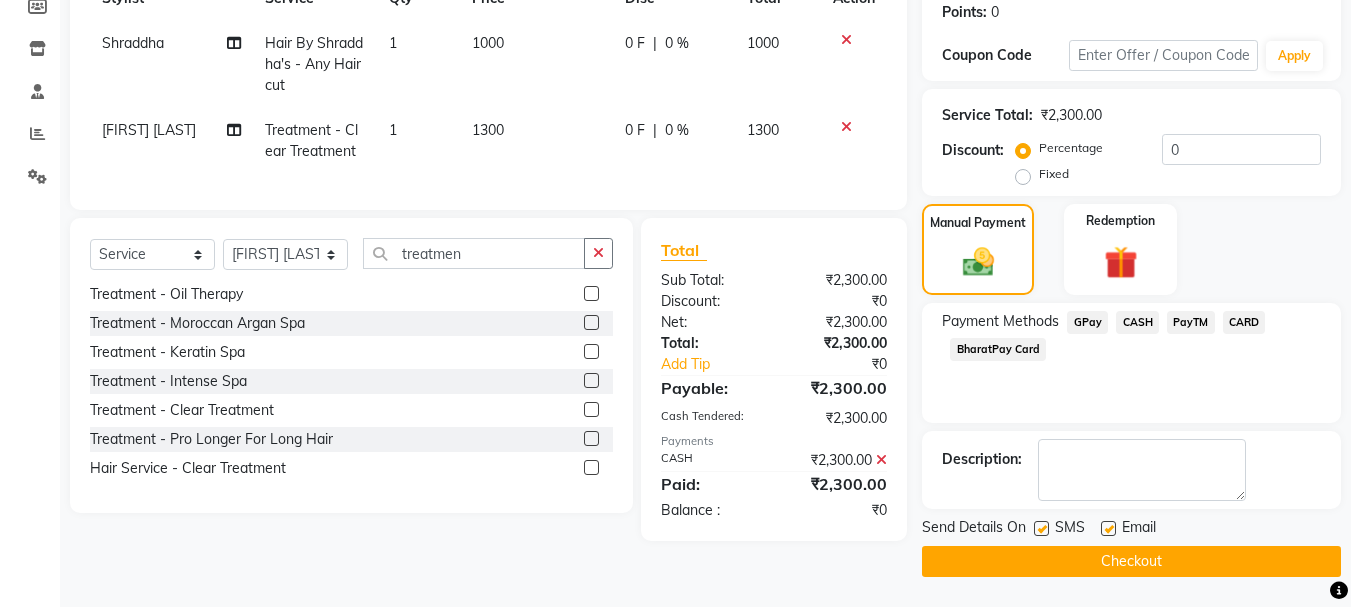 click on "Checkout" 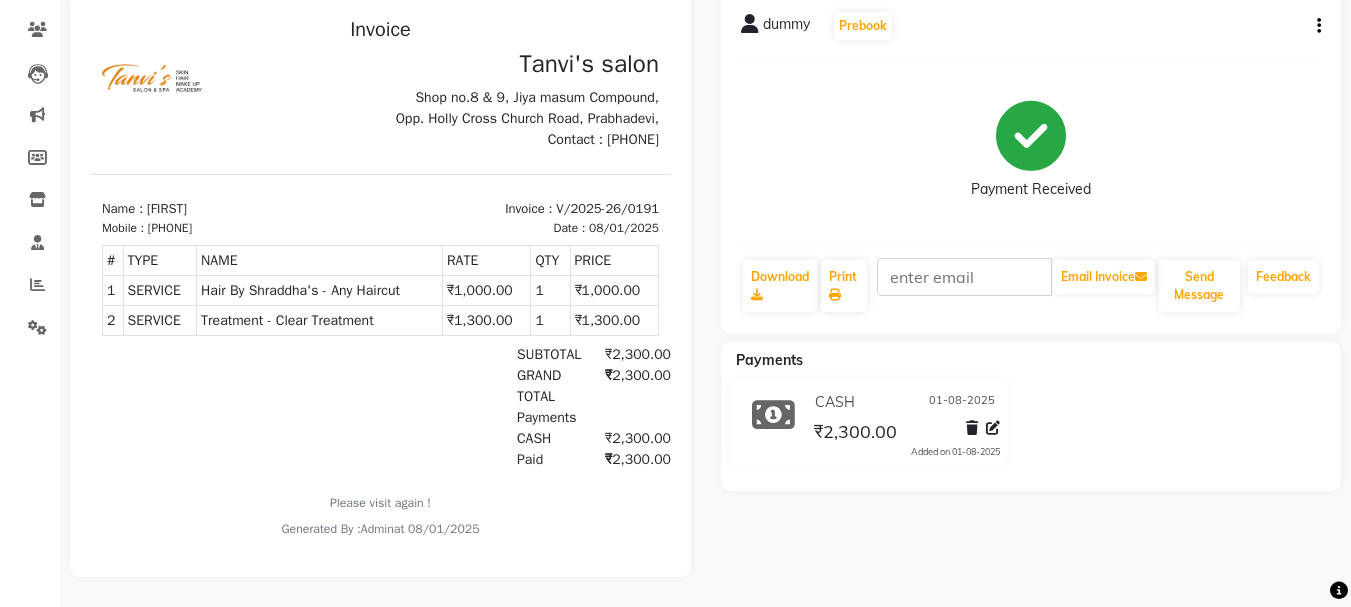 scroll, scrollTop: 0, scrollLeft: 0, axis: both 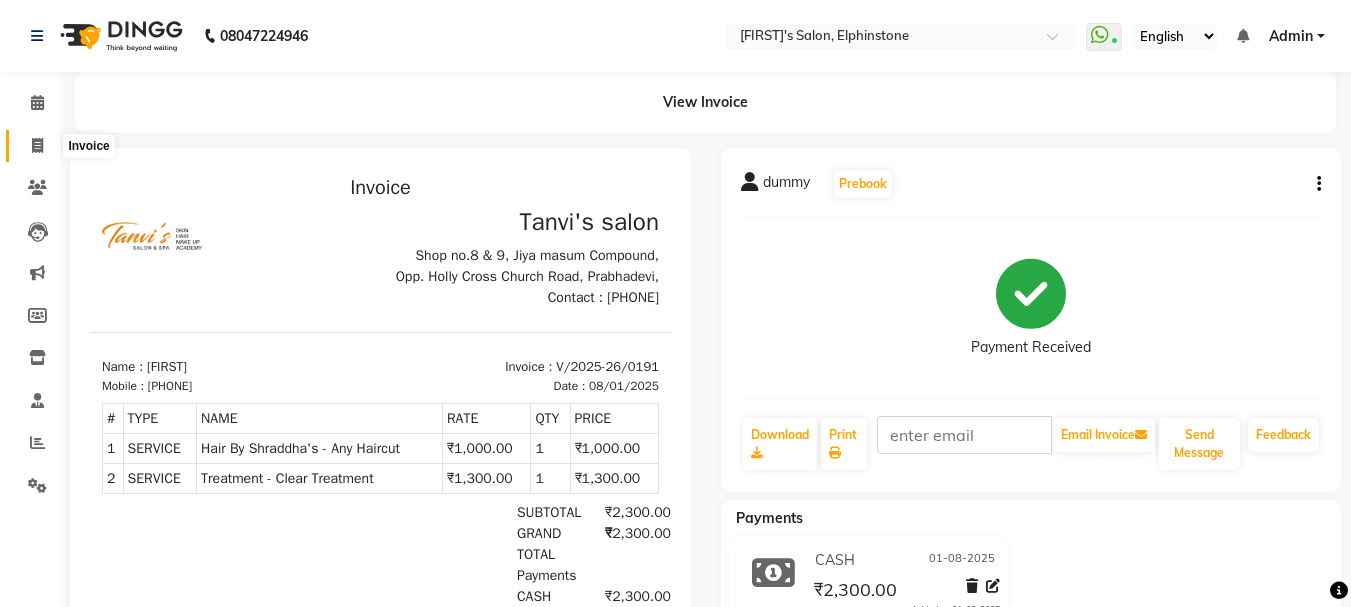 click 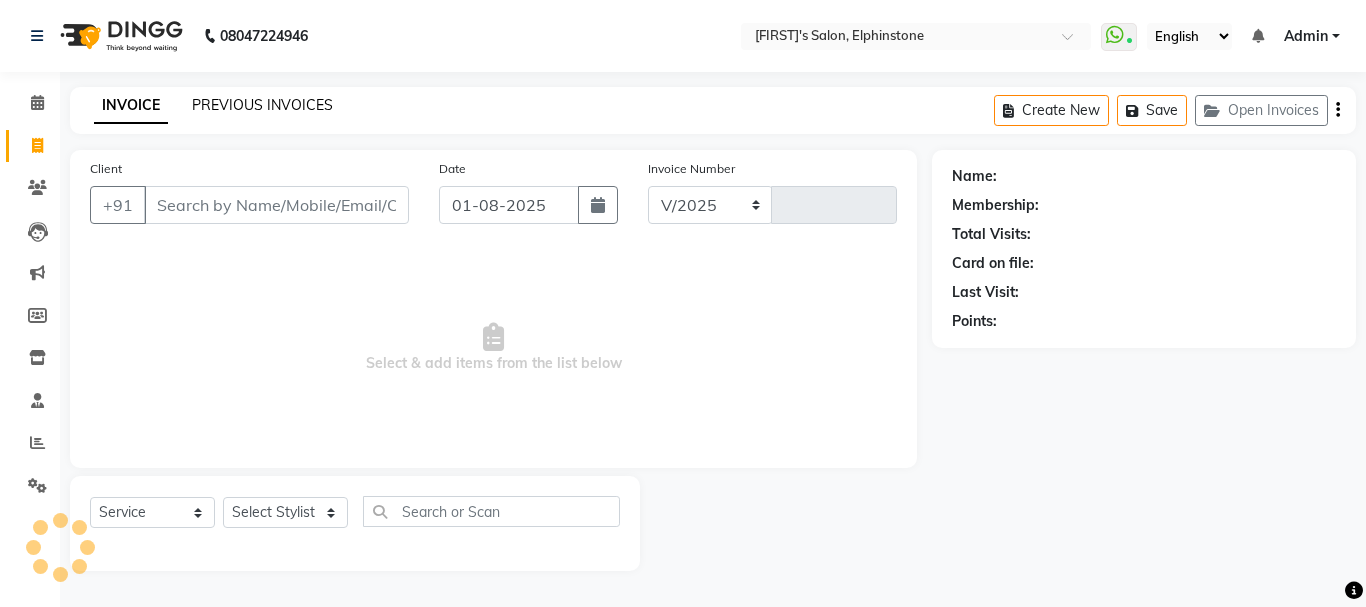 select on "716" 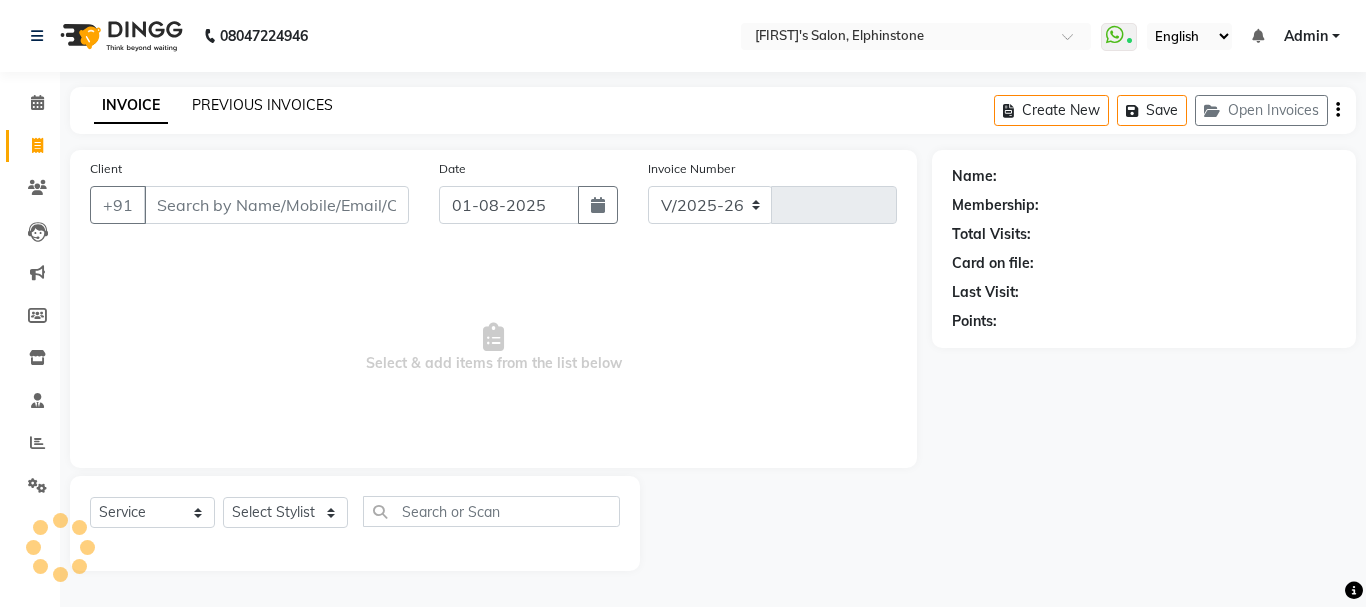 type on "0192" 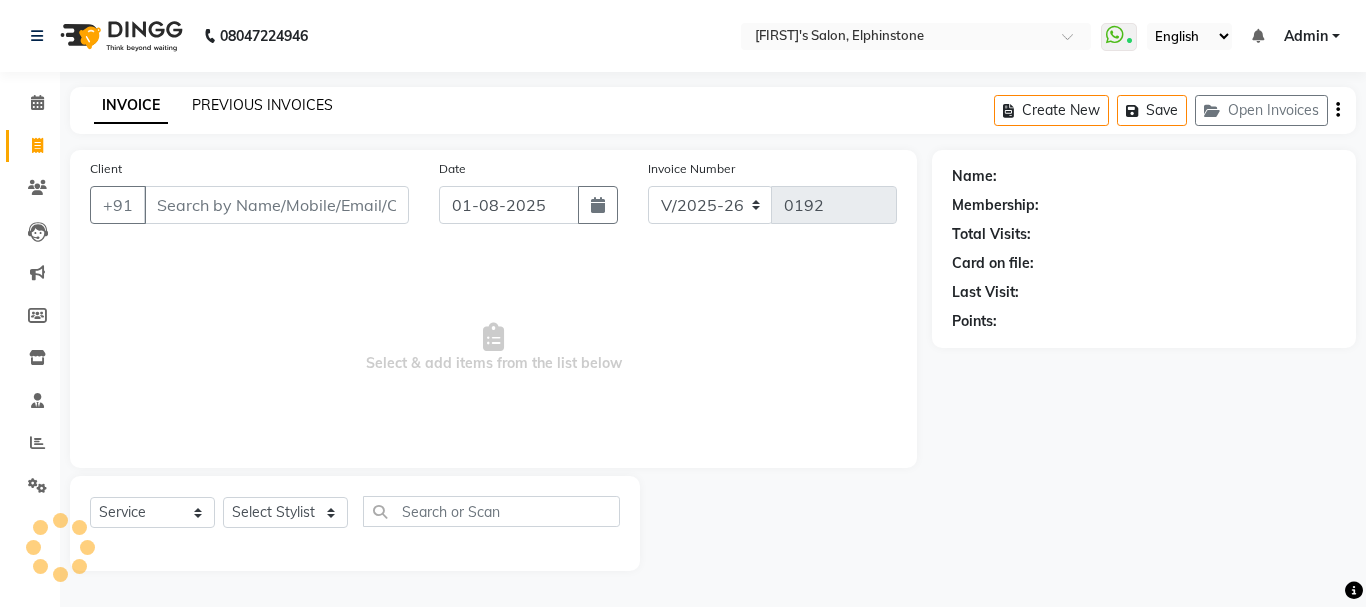 click on "PREVIOUS INVOICES" 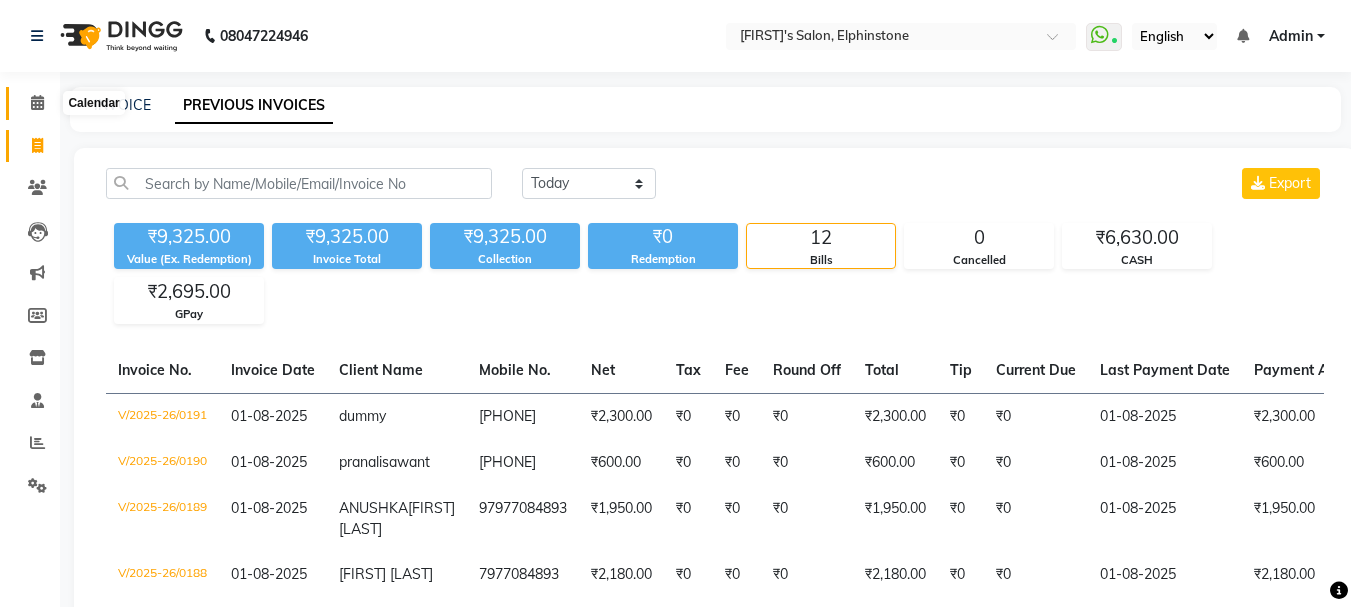click 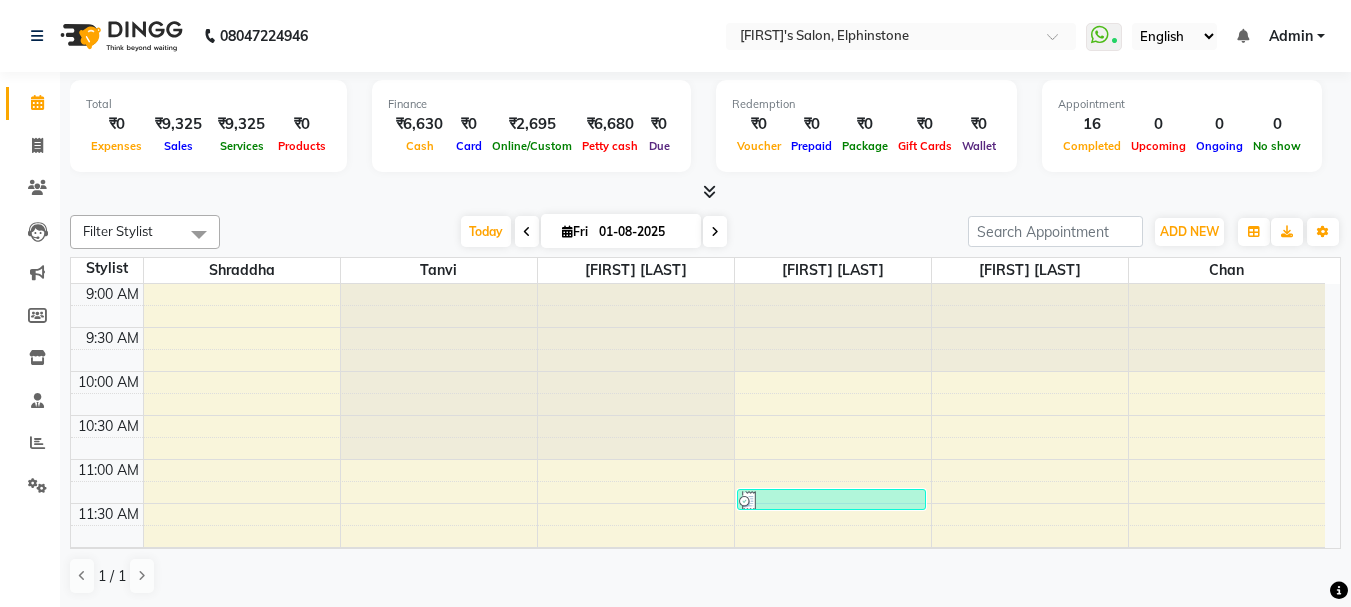 scroll, scrollTop: 841, scrollLeft: 0, axis: vertical 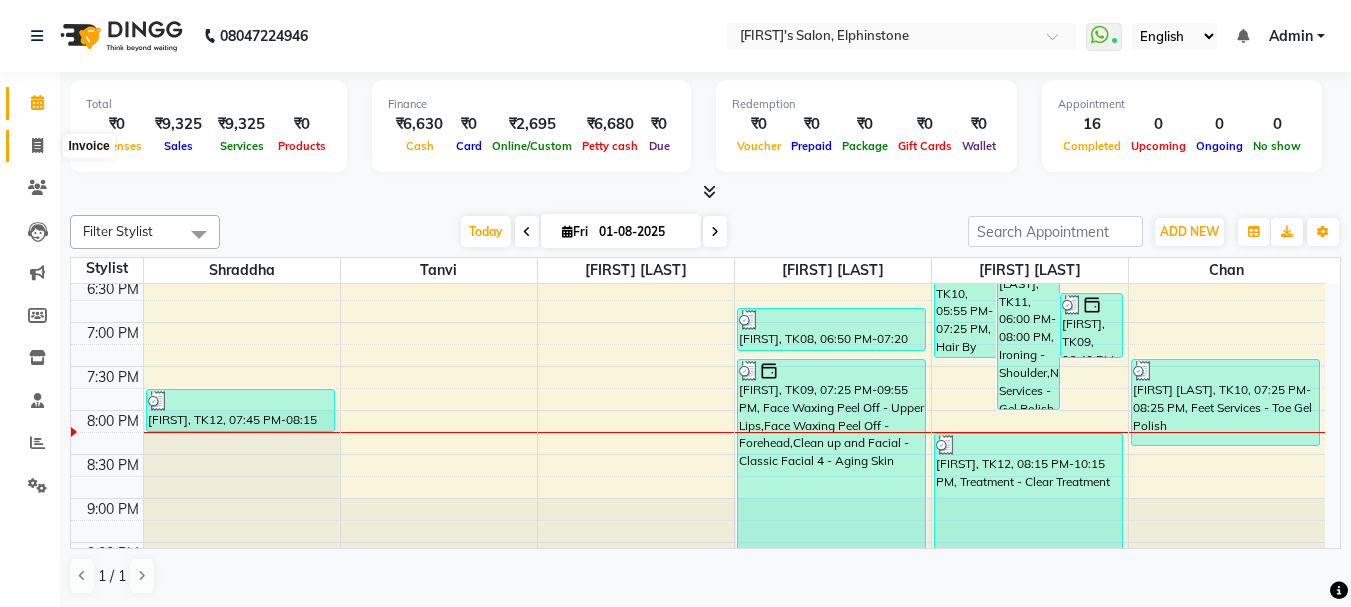click 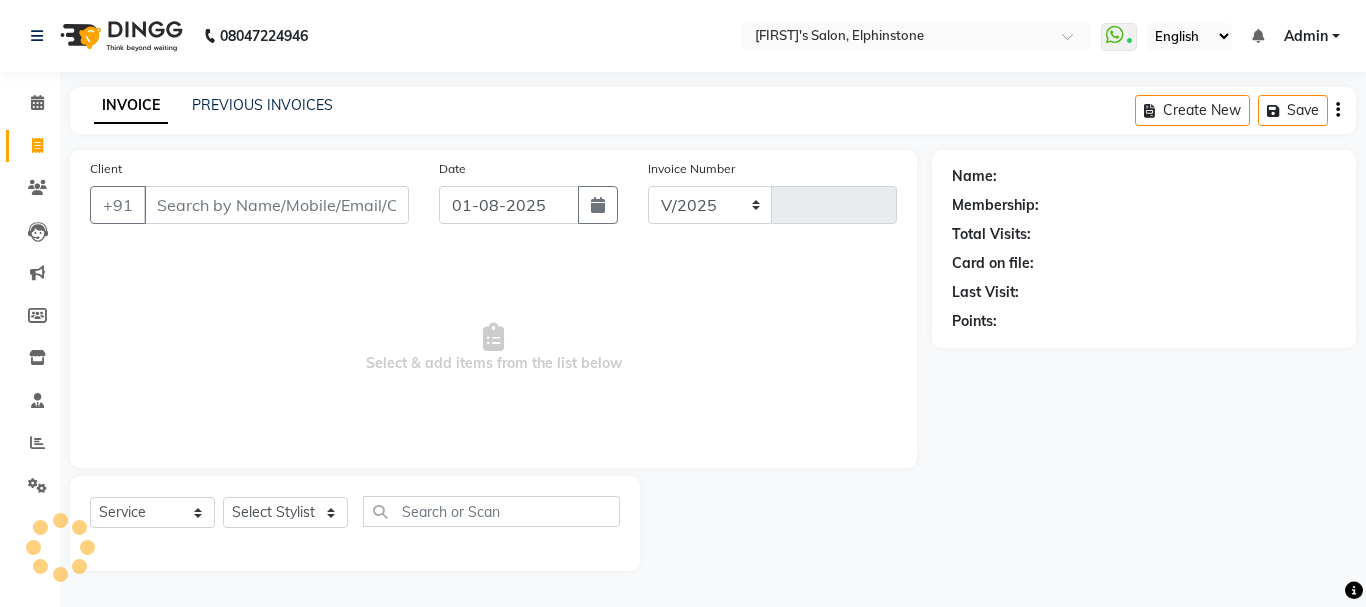 select on "716" 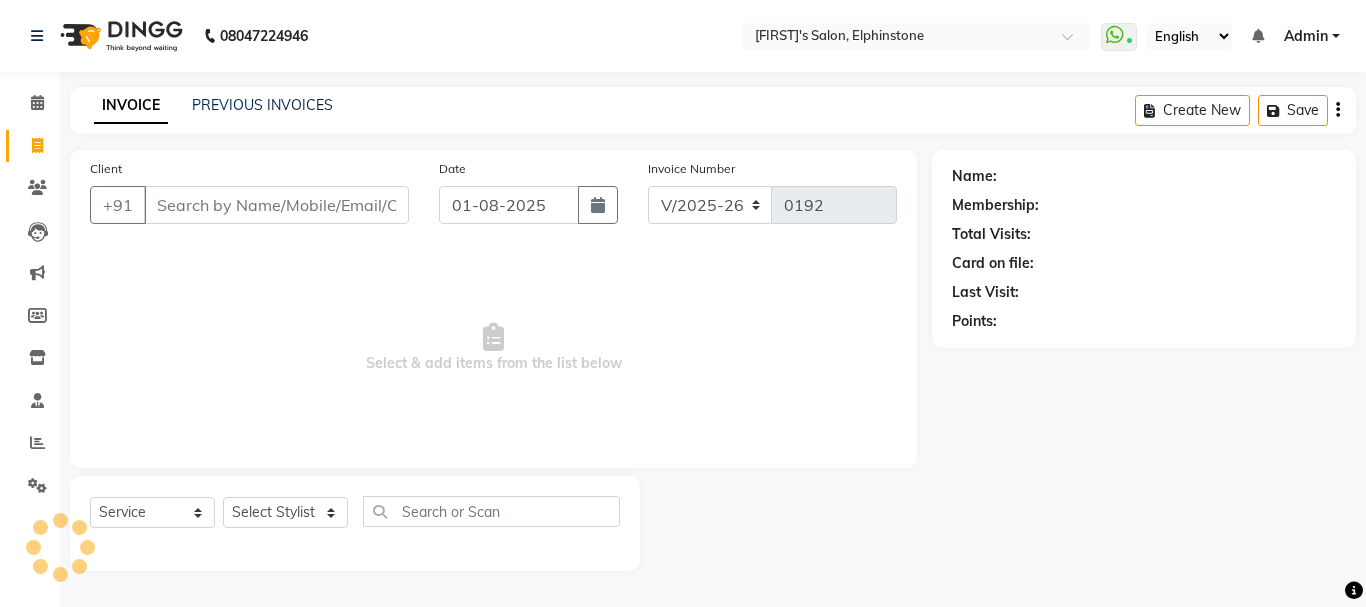 click on "Client" at bounding box center [276, 205] 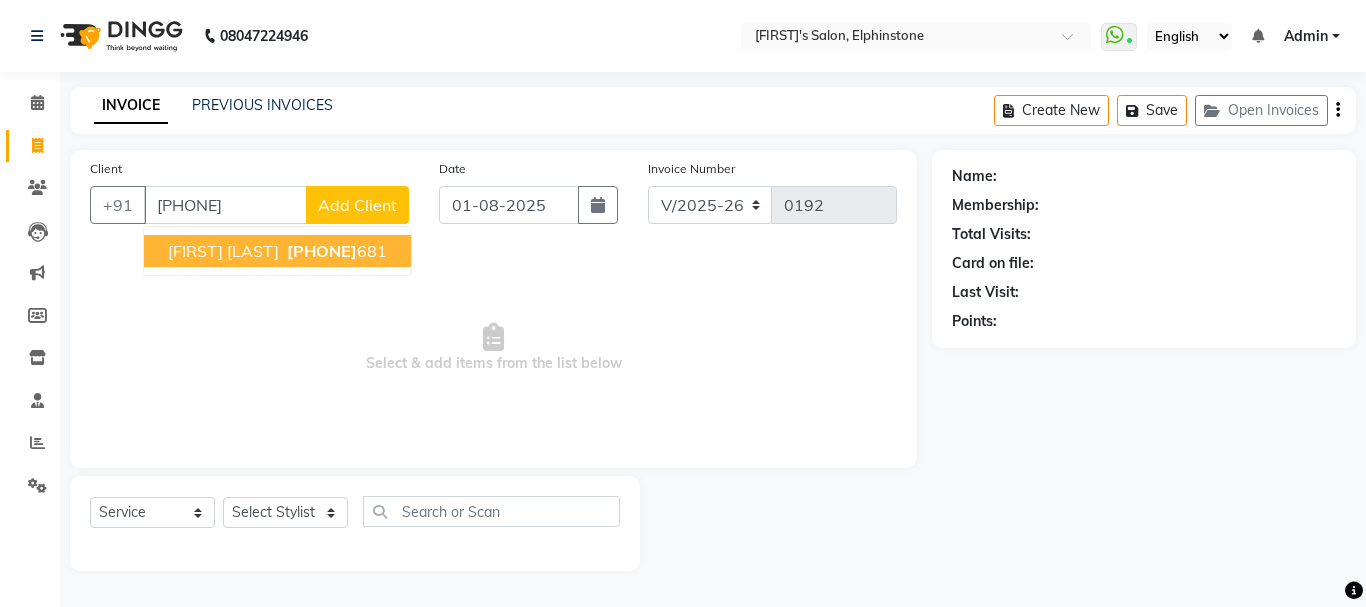 click on "Anushka Pratap" at bounding box center (223, 251) 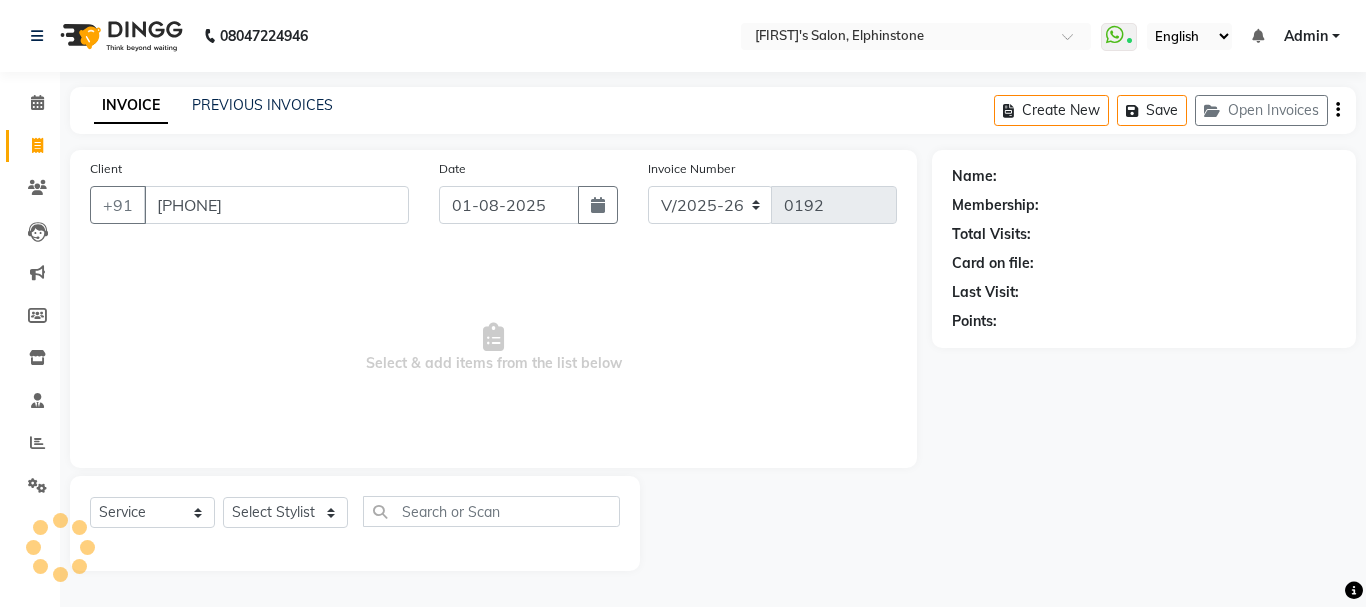 type on "7488058681" 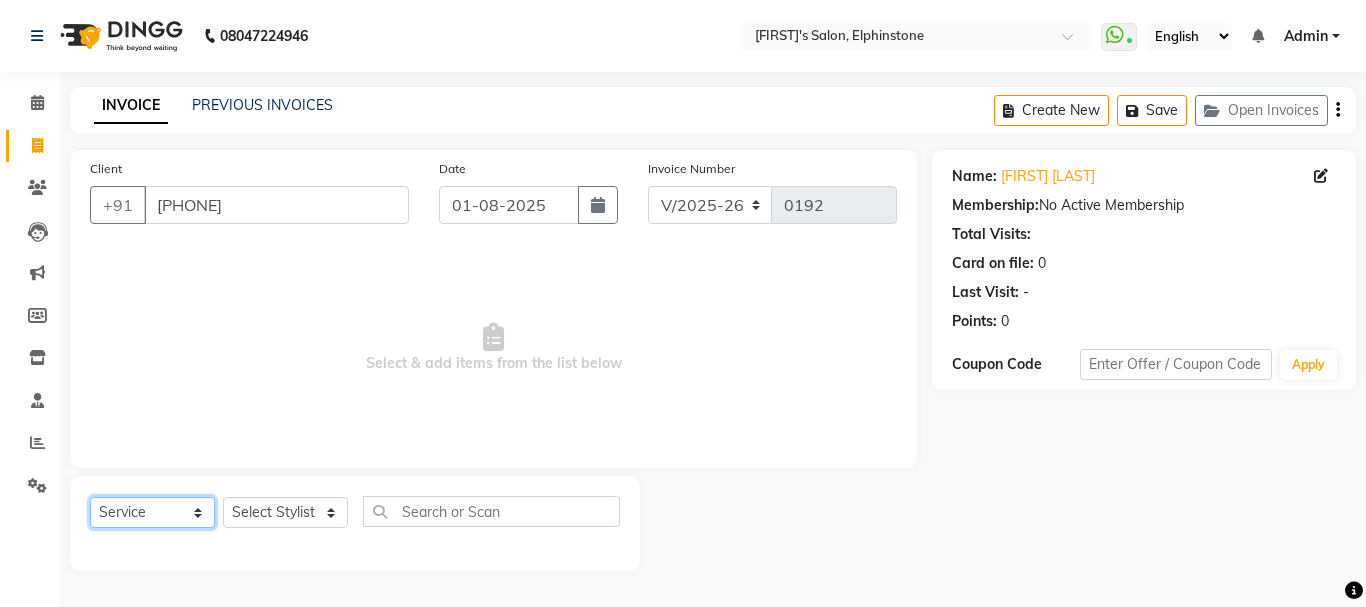 click on "Select  Service  Product  Membership  Package Voucher Prepaid Gift Card" 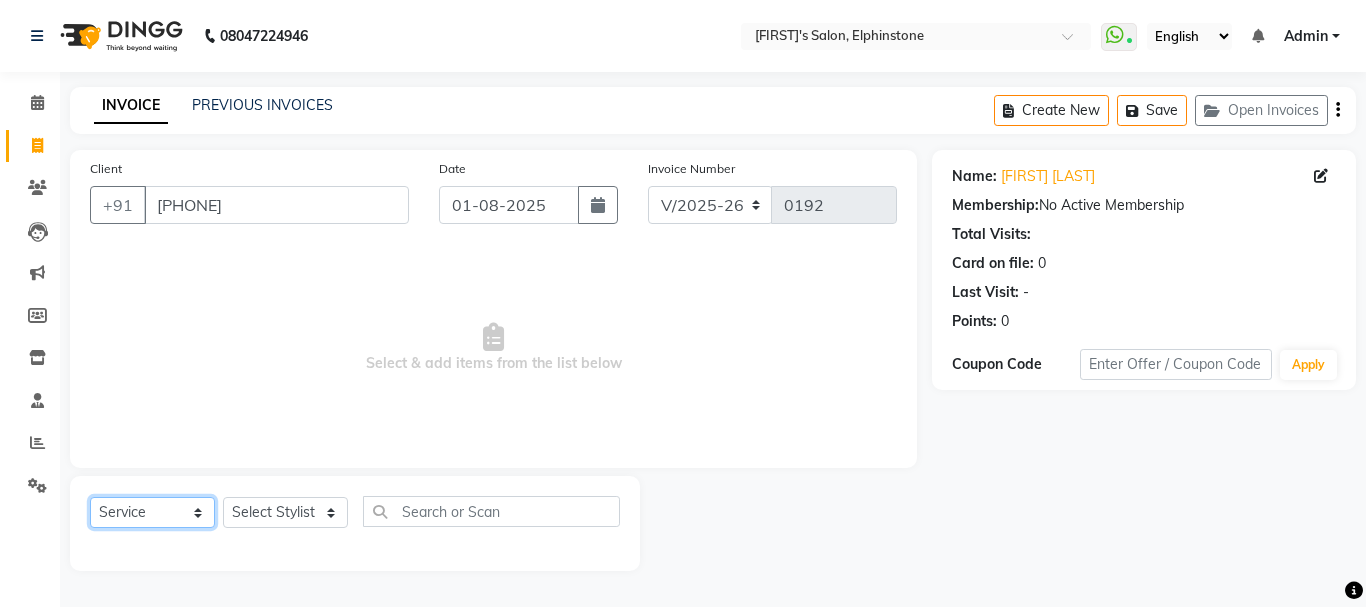 click on "Select  Service  Product  Membership  Package Voucher Prepaid Gift Card" 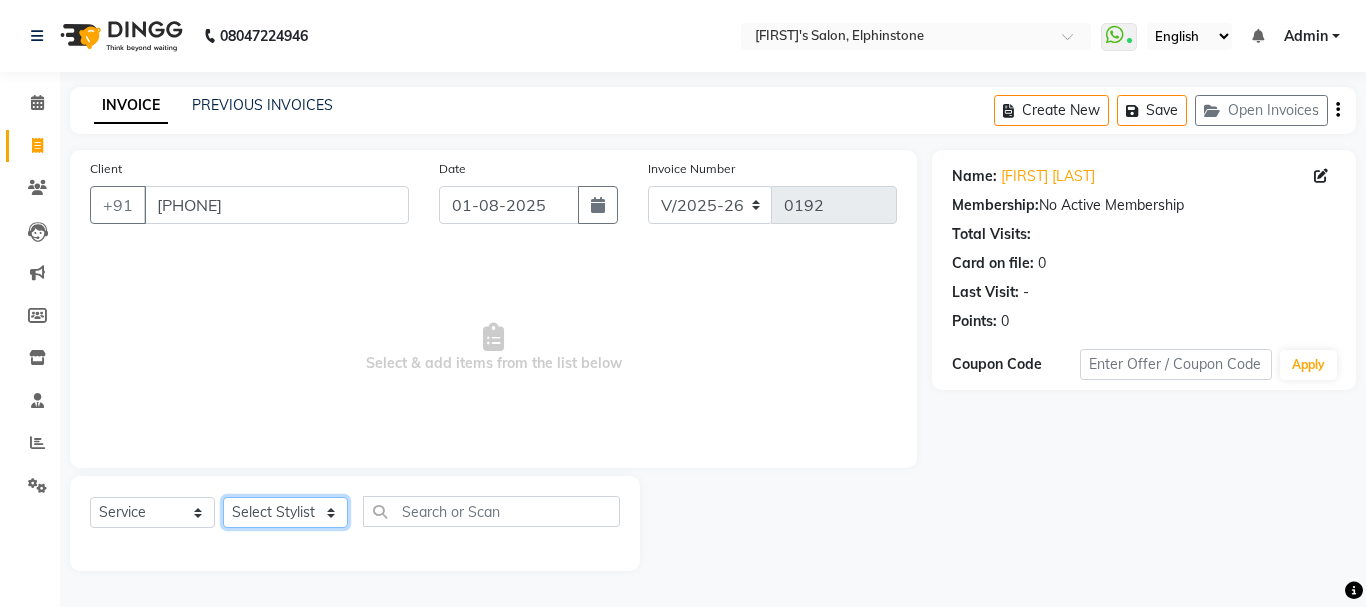 click on "Select Stylist Arpita Singh Chan Sayali Sakpal  Shraddha Tanvi Tanvi Masurkar" 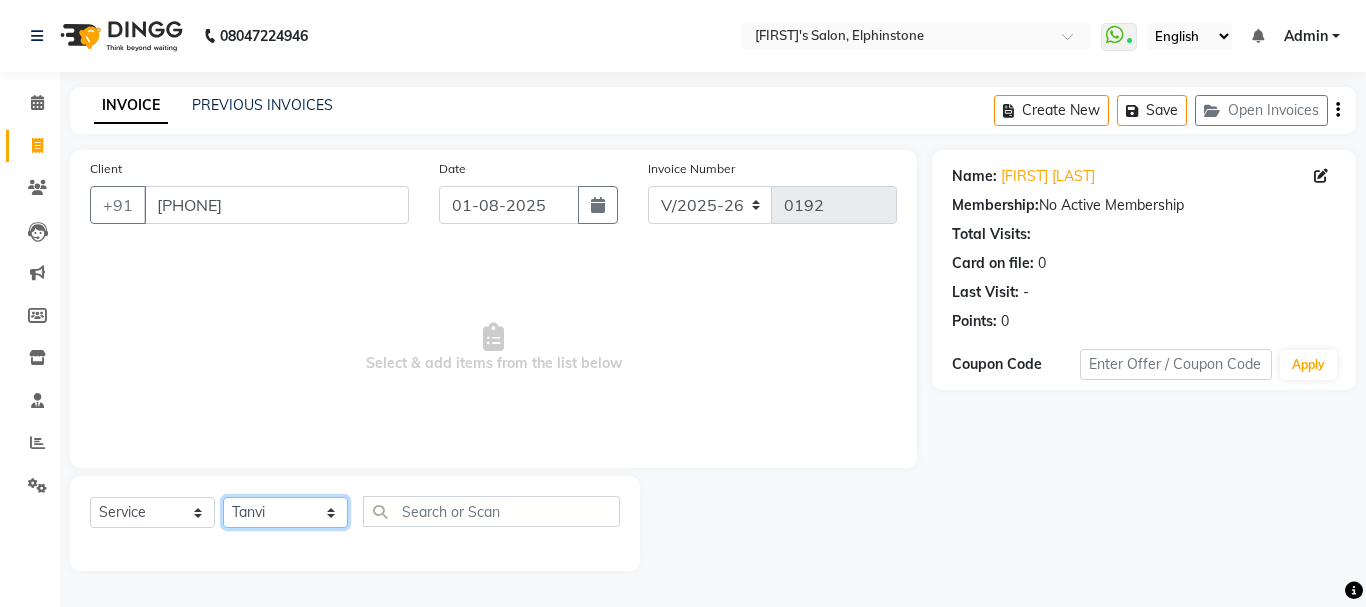 click on "Select Stylist Arpita Singh Chan Sayali Sakpal  Shraddha Tanvi Tanvi Masurkar" 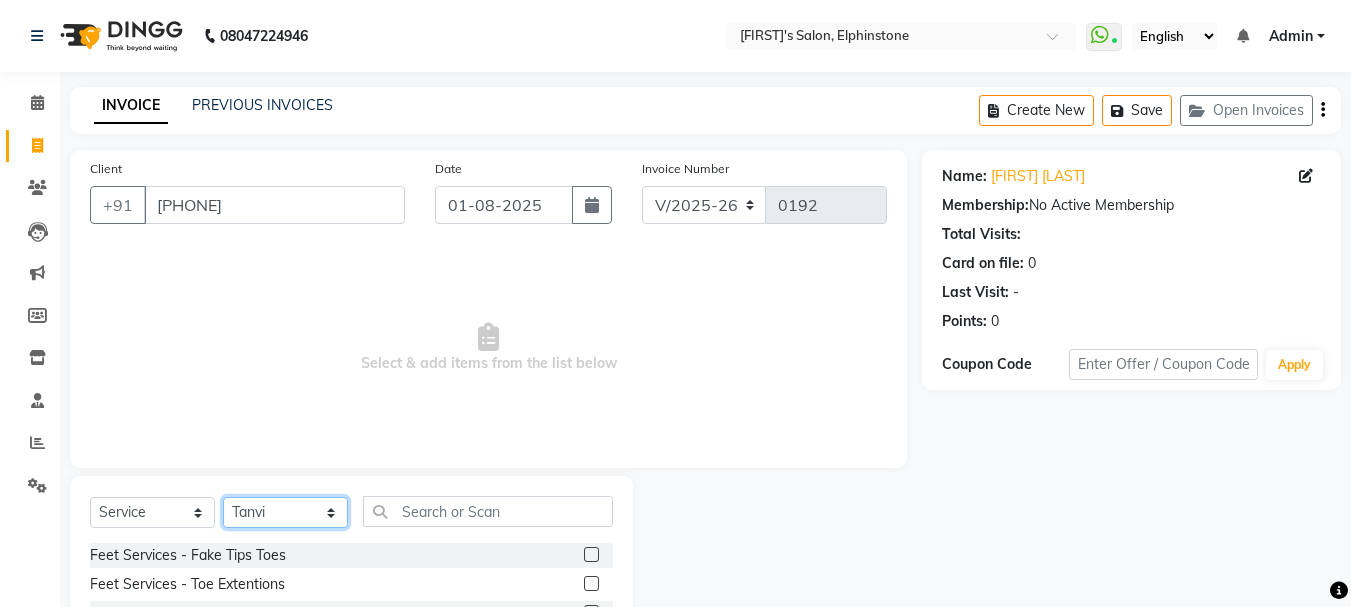 click on "Select Stylist Arpita Singh Chan Sayali Sakpal  Shraddha Tanvi Tanvi Masurkar" 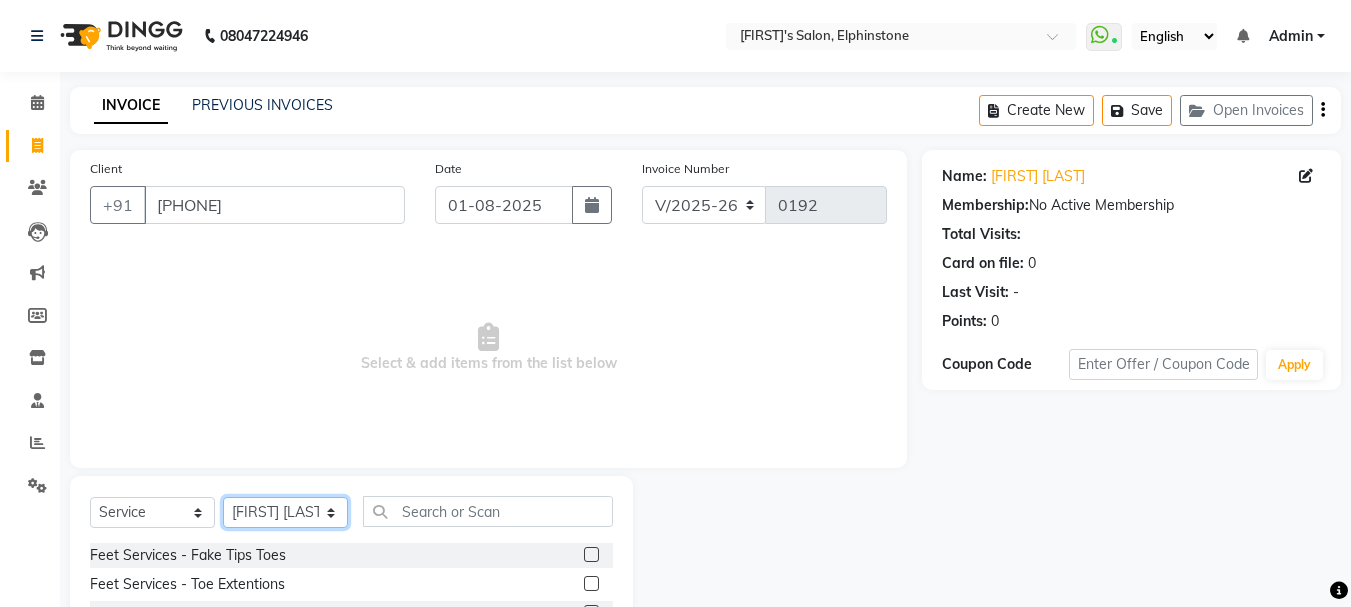 click on "Select Stylist Arpita Singh Chan Sayali Sakpal  Shraddha Tanvi Tanvi Masurkar" 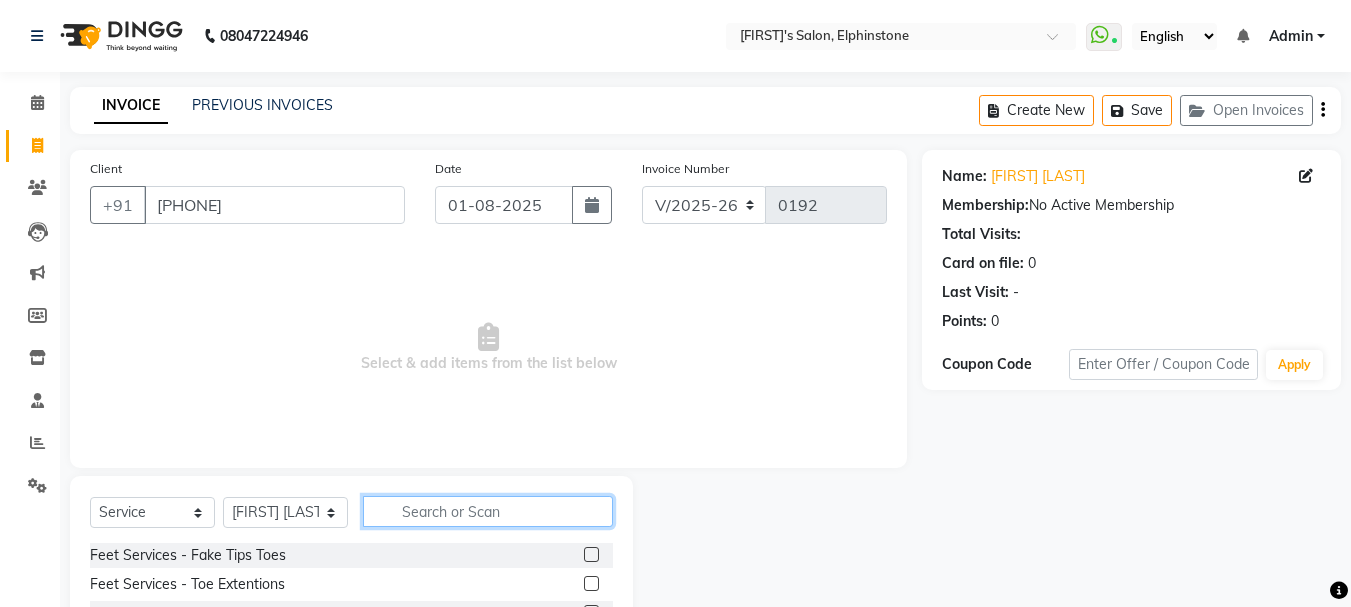 click 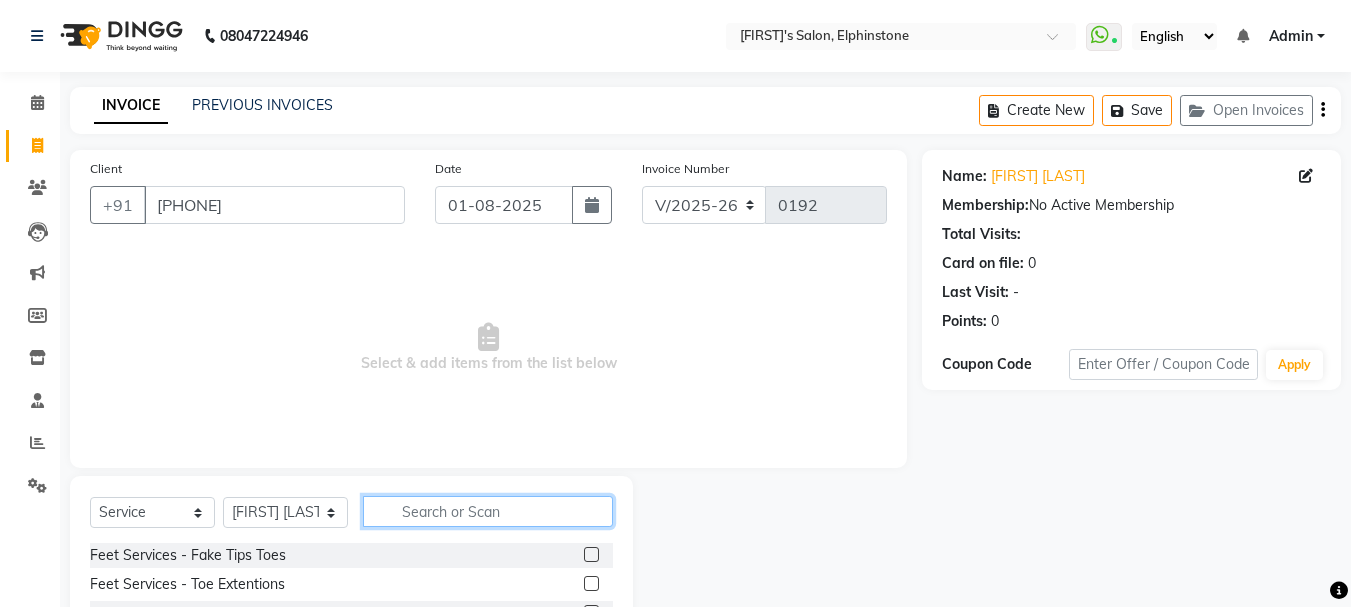 scroll, scrollTop: 194, scrollLeft: 0, axis: vertical 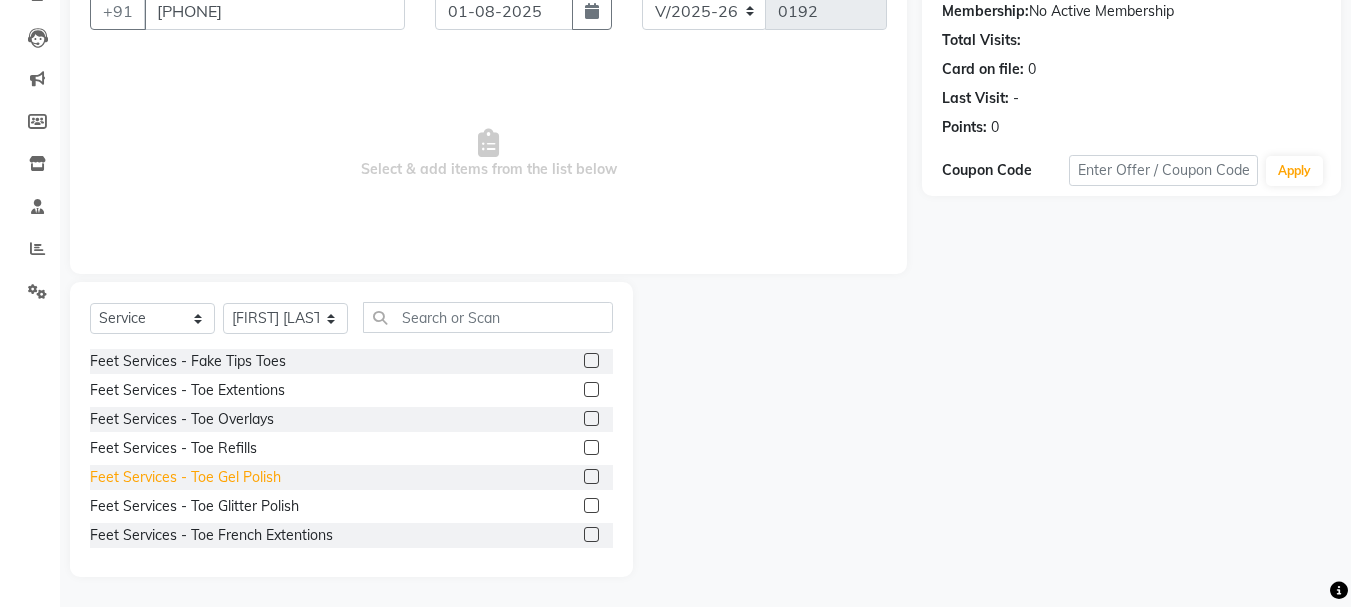 click on "Feet Services - Toe Gel Polish" 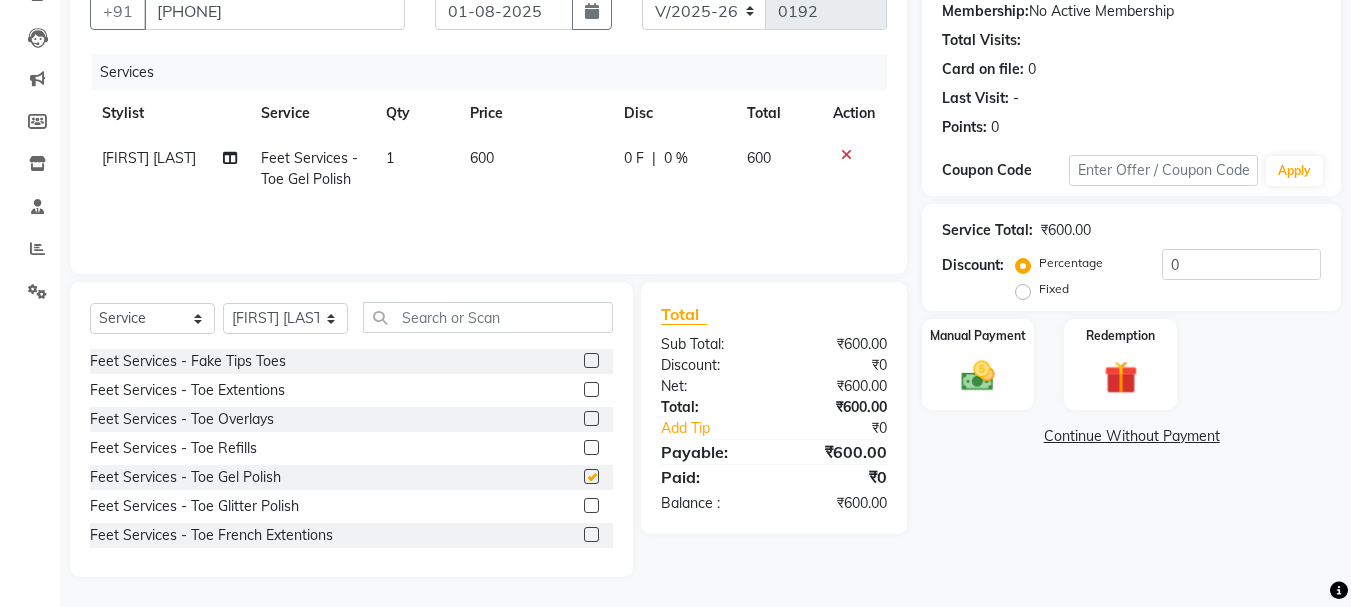 checkbox on "false" 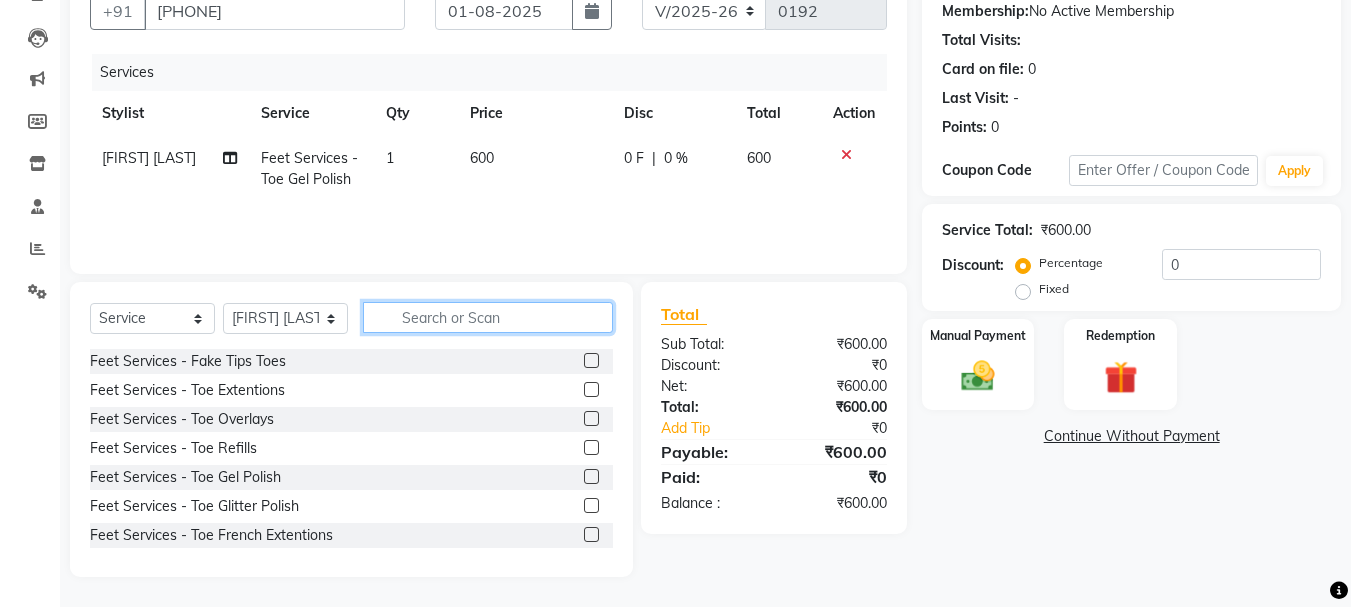 click 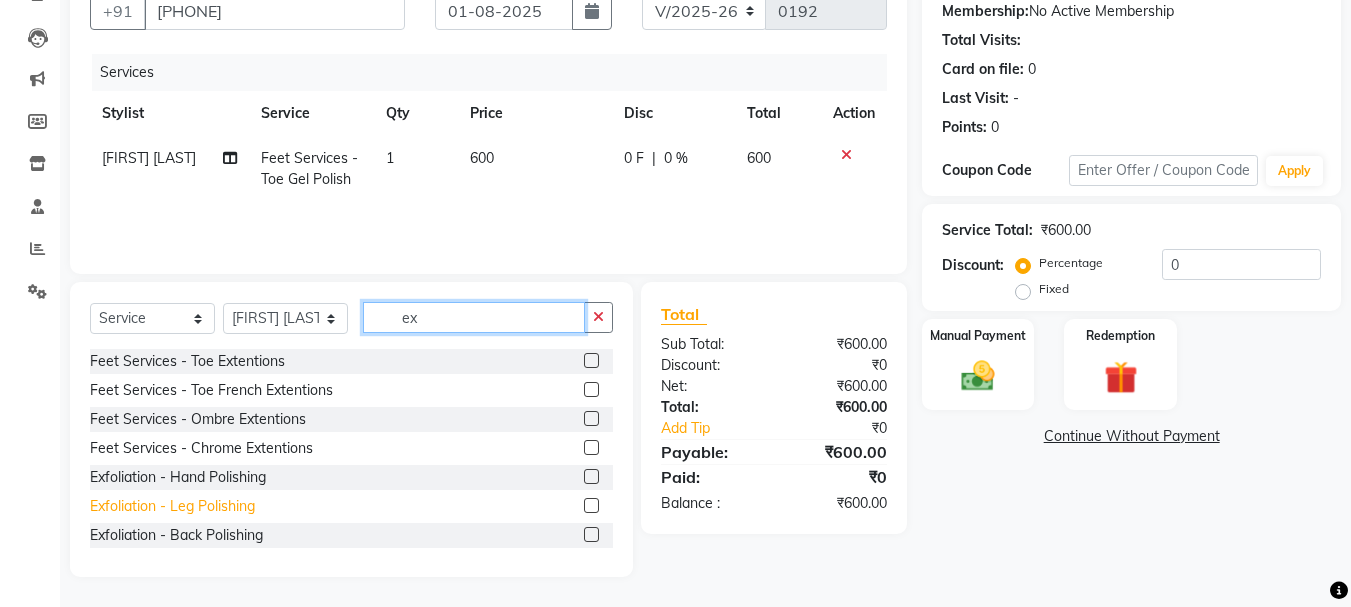 type on "e" 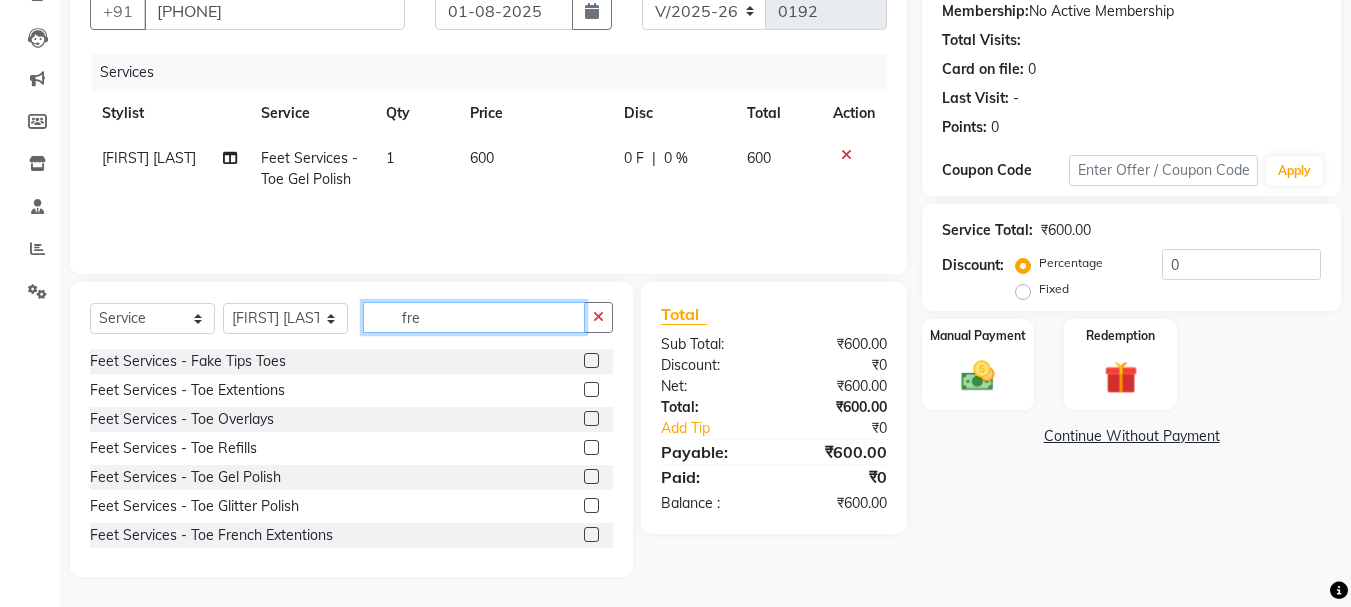 scroll, scrollTop: 151, scrollLeft: 0, axis: vertical 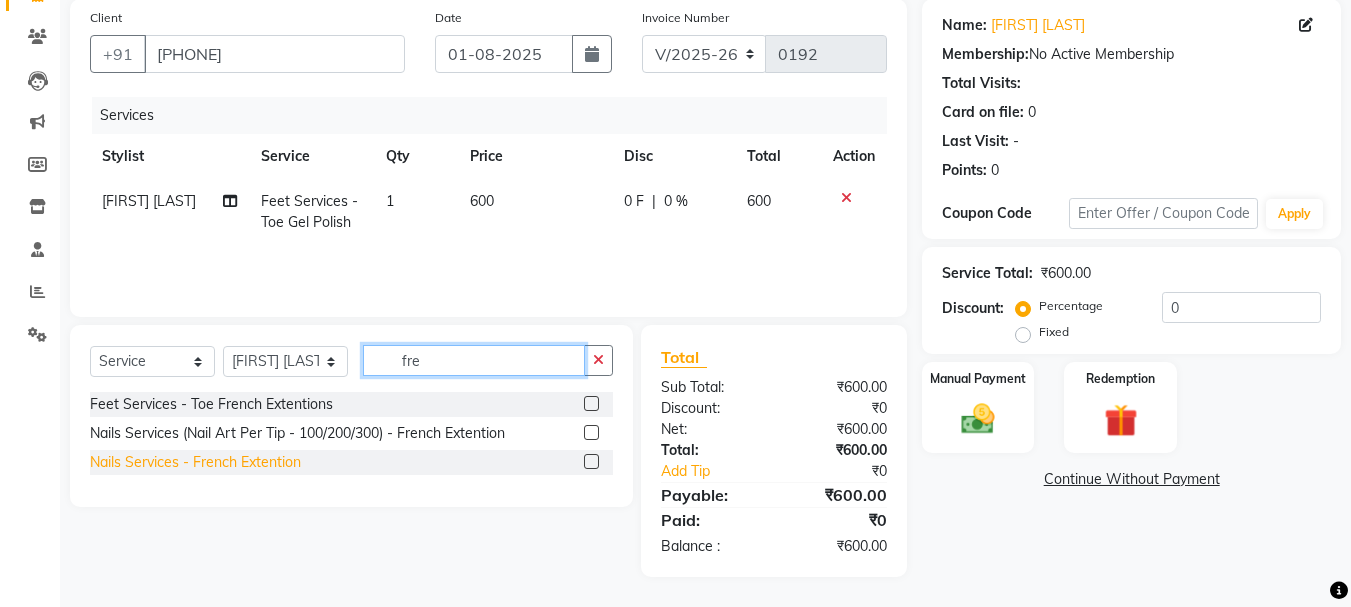 type on "fre" 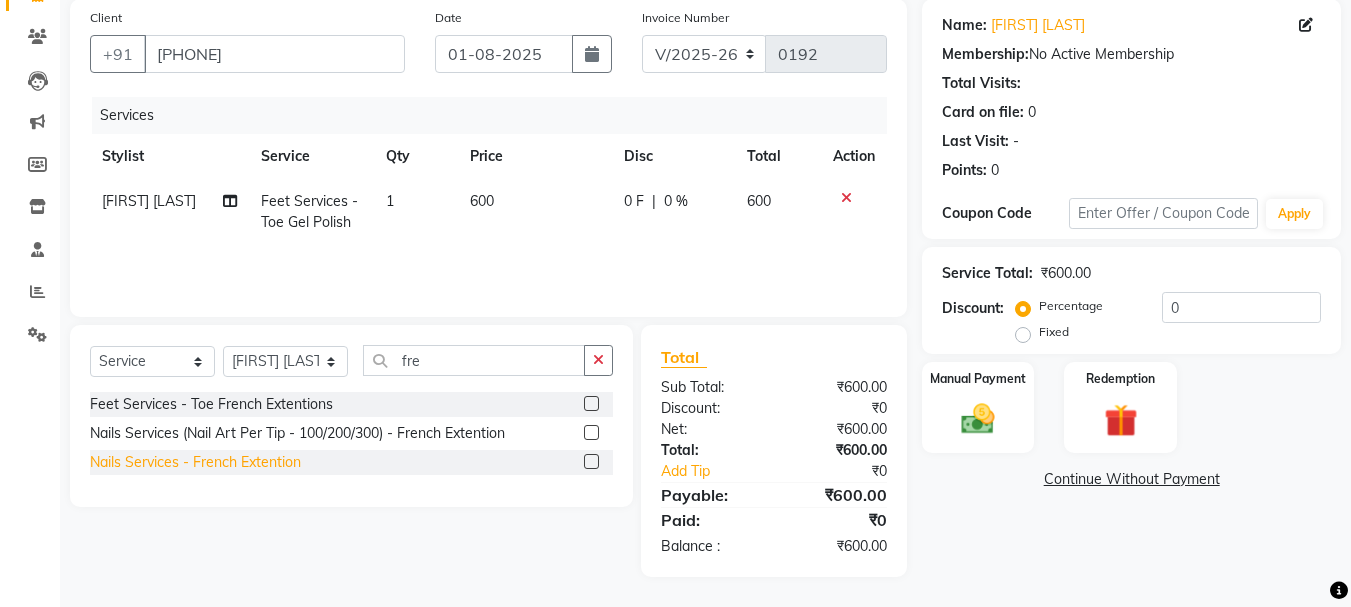 click on "Nails Services - French Extention" 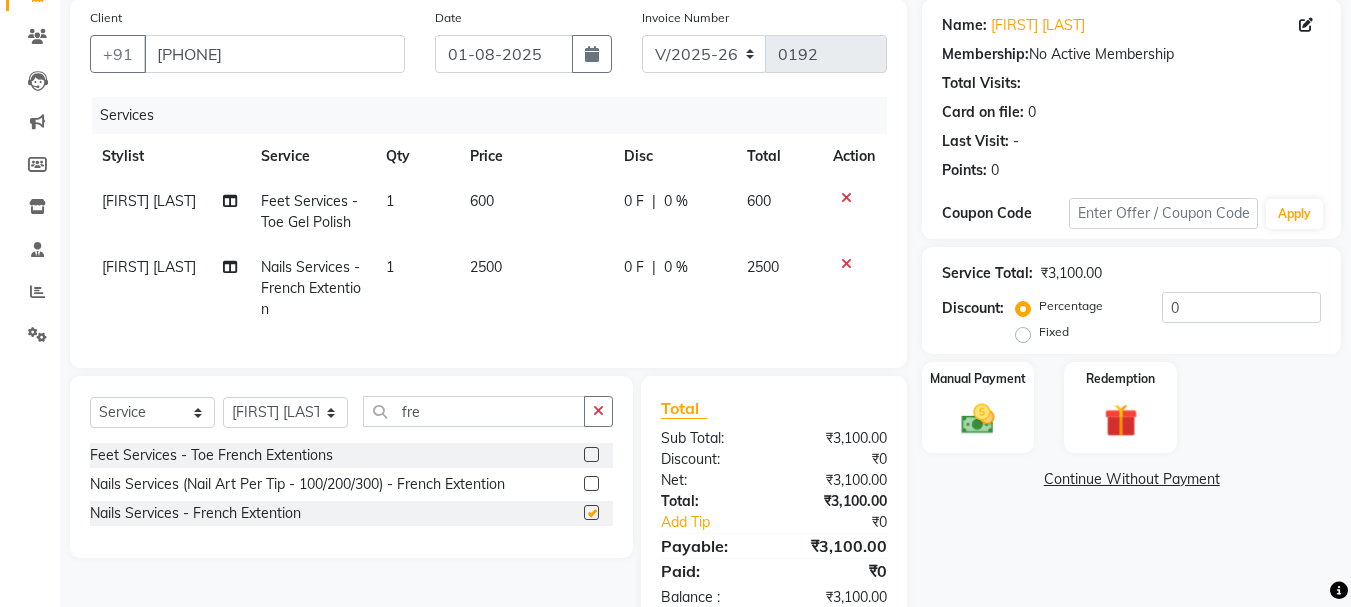 checkbox on "false" 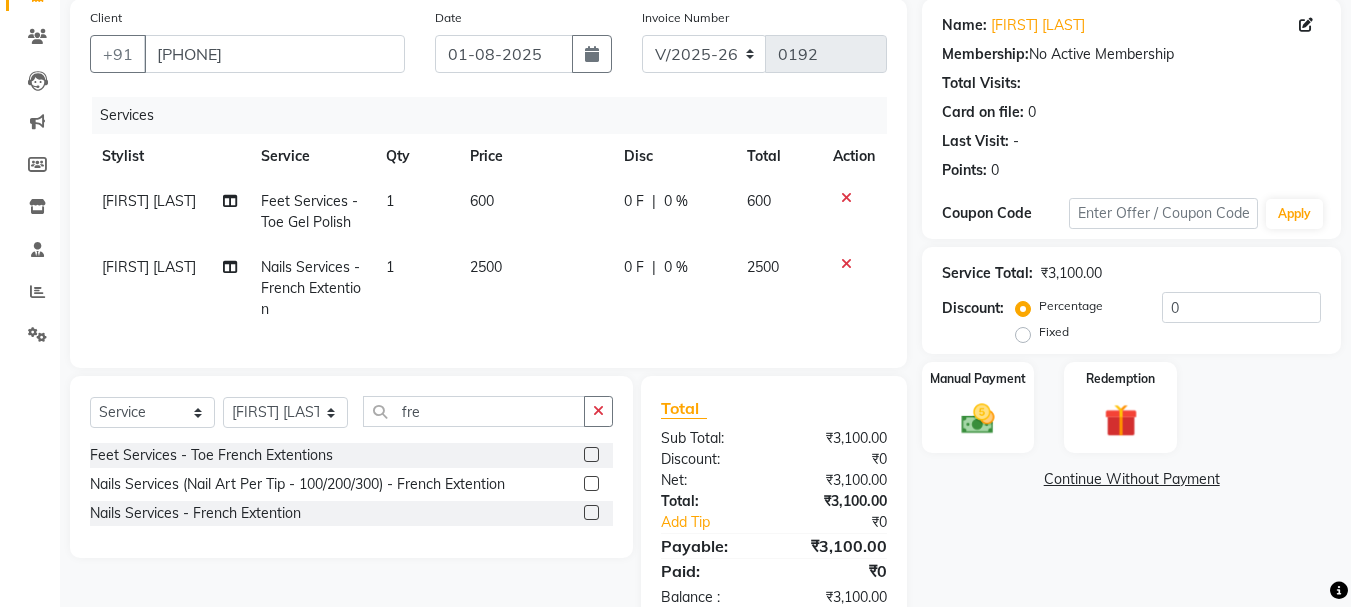 click on "2500" 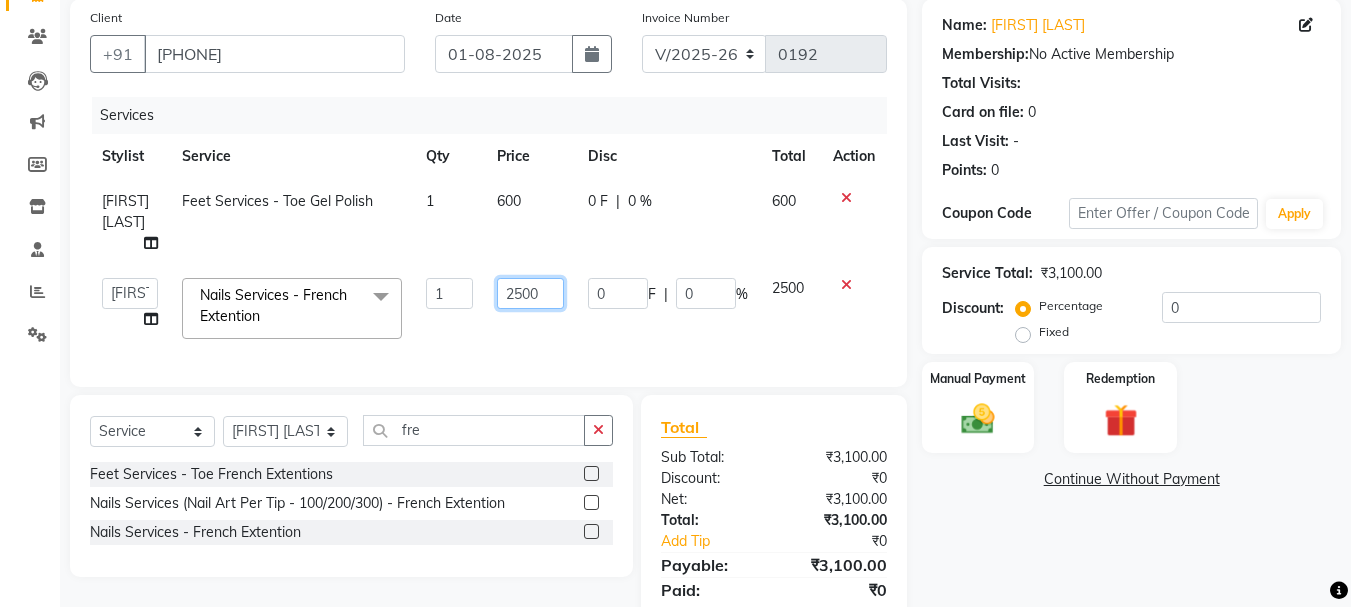 drag, startPoint x: 545, startPoint y: 292, endPoint x: 502, endPoint y: 295, distance: 43.104523 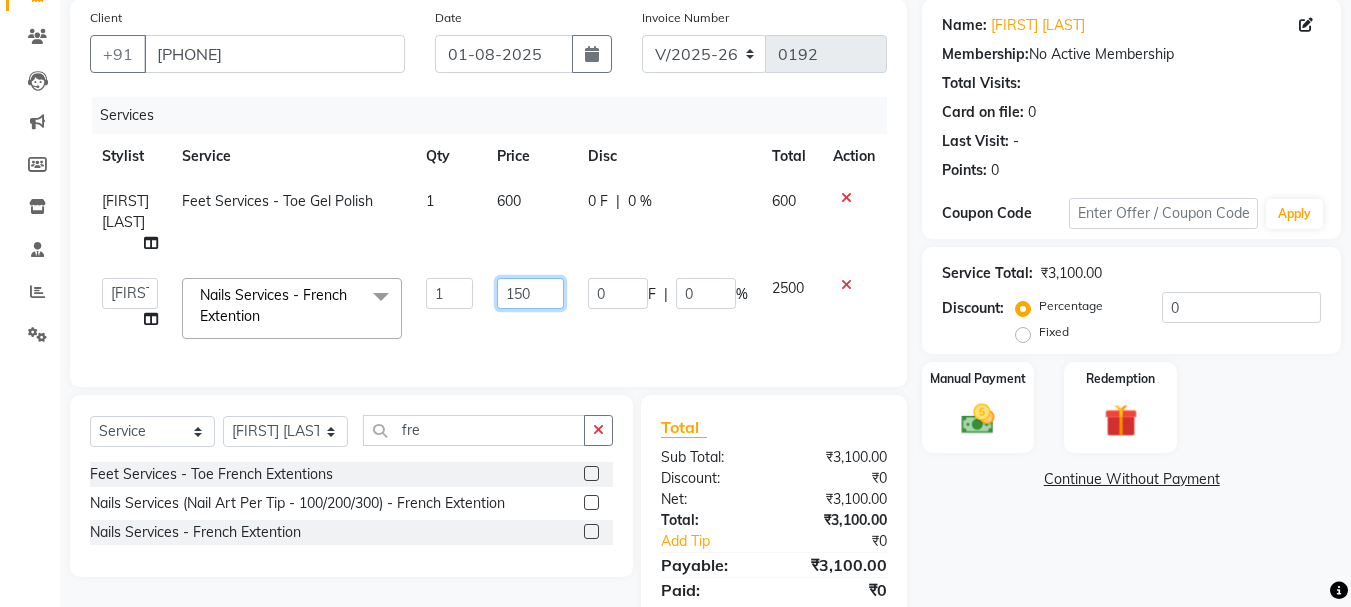 type on "1500" 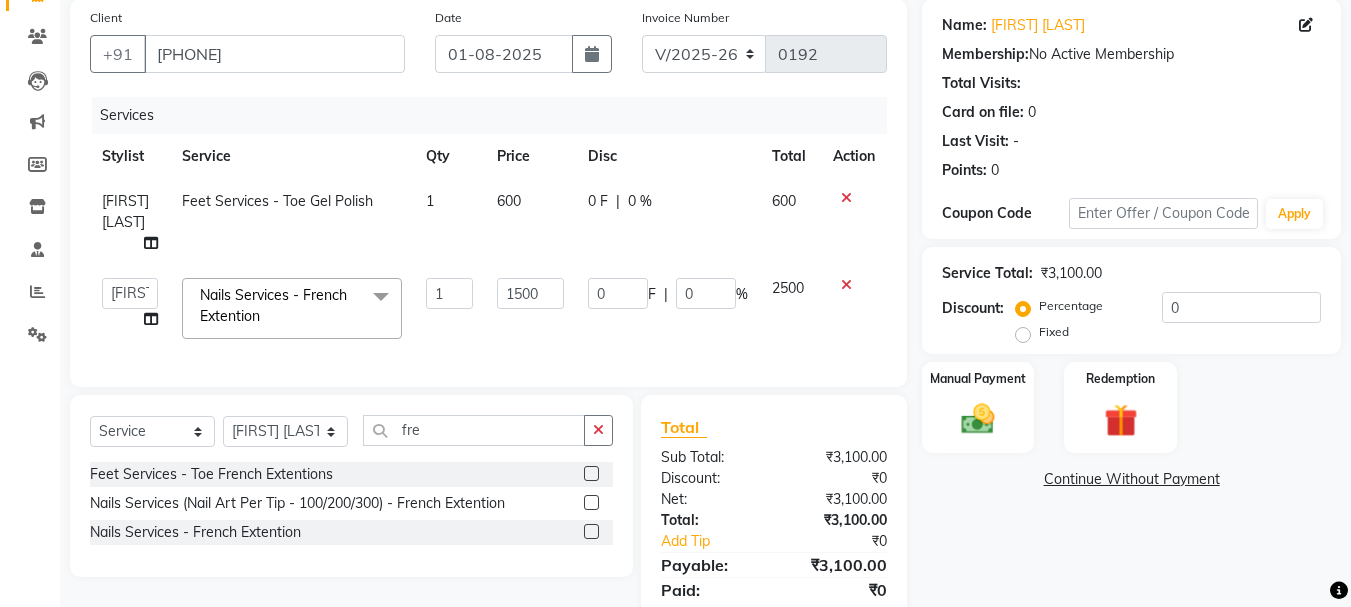 click on "Services Stylist Service Qty Price Disc Total Action Tanvi Masurkar Feet Services - Toe Gel Polish 1 600 0 F | 0 % 600  Arpita Singh   Chan   Sayali Sakpal    Shraddha   Tanvi   Tanvi Masurkar  Nails Services - French Extention  x Feet Services - Fake Tips Toes Feet Services - Toe Extentions Feet Services - Toe Overlays Feet Services - Toe Refills Feet Services - Toe Gel Polish Feet Services - Toe Glitter Polish Feet Services - Toe French Extentions Feet Services - Ombre Extentions Feet Services - Chrome Extentions Feet Services - Any Art per tip Feet Services - Any Art Per Tip Threading  - Eyebrows Threading  - Forehead Threading  - Chin Threading  - Lower Chin Threading  - Upper Lips Threading  - Lower Lips Threading  - Jaw Line Threading  - Side Locks Threading  - Full Face Threading - Eyebrows Threading - Forehead Threading - Chin Threading - Lower Chin Threading - Upper Lips Threading - Lower Lips Threading - Jaw Line Threading - Side Locks Threading - Full Face Honey Body Waxing  - Underarms Make Up 1" 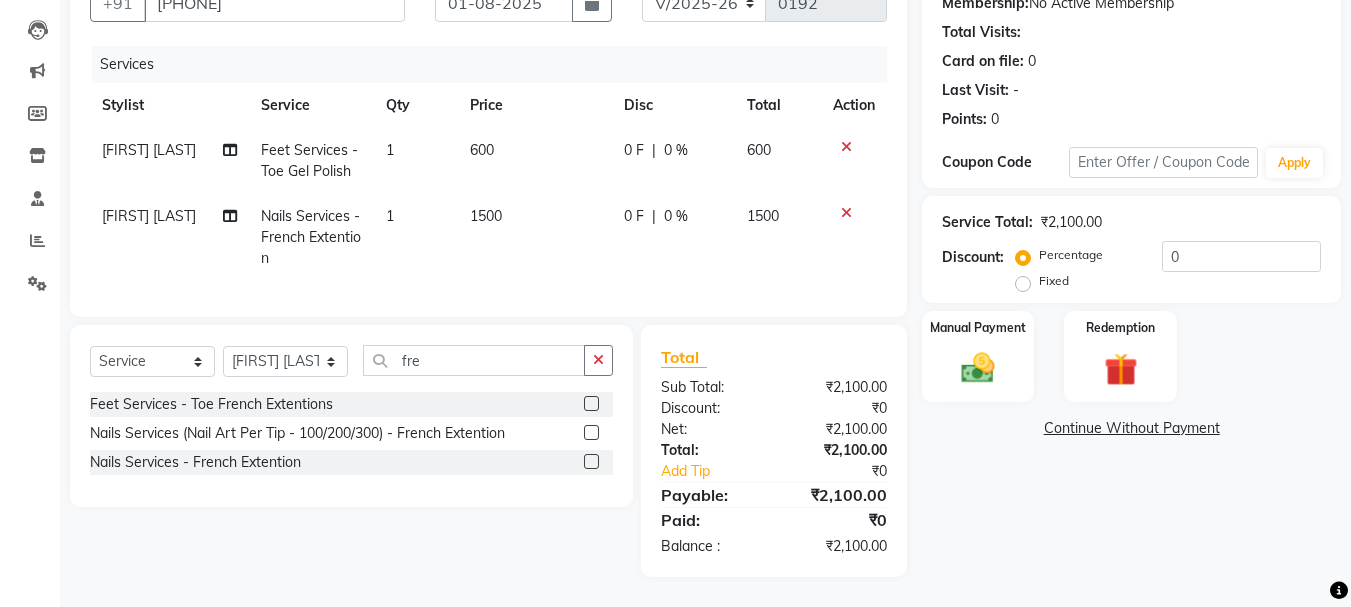 scroll, scrollTop: 217, scrollLeft: 0, axis: vertical 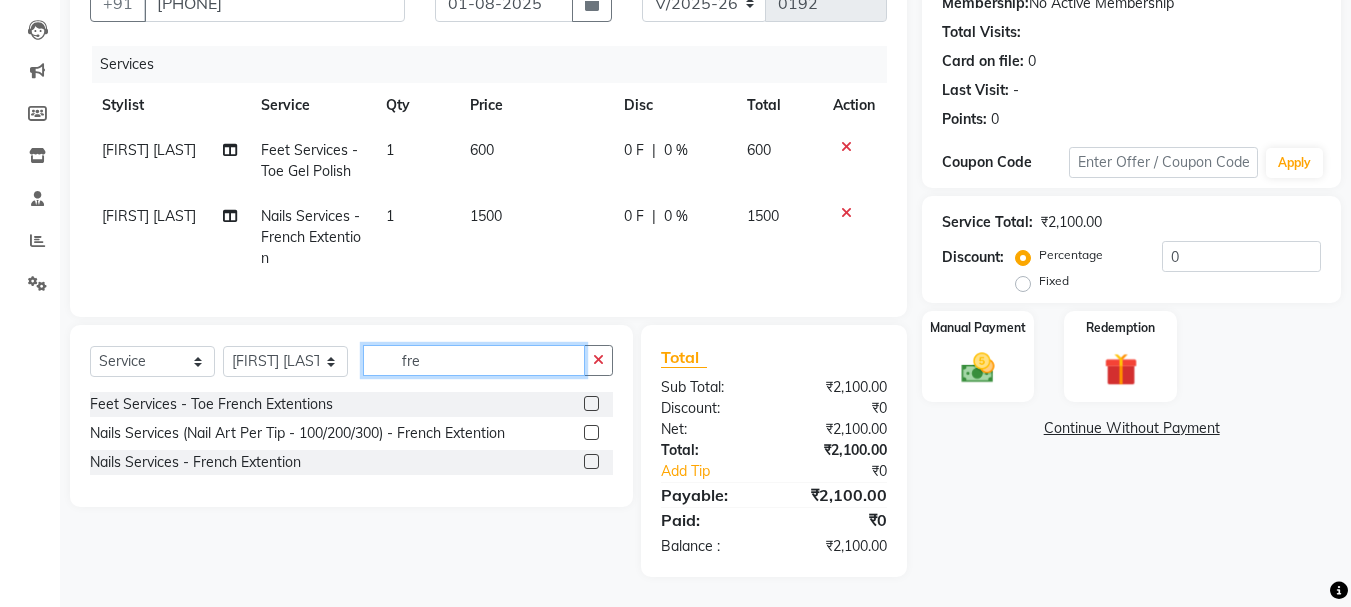 drag, startPoint x: 407, startPoint y: 373, endPoint x: 304, endPoint y: 374, distance: 103.00485 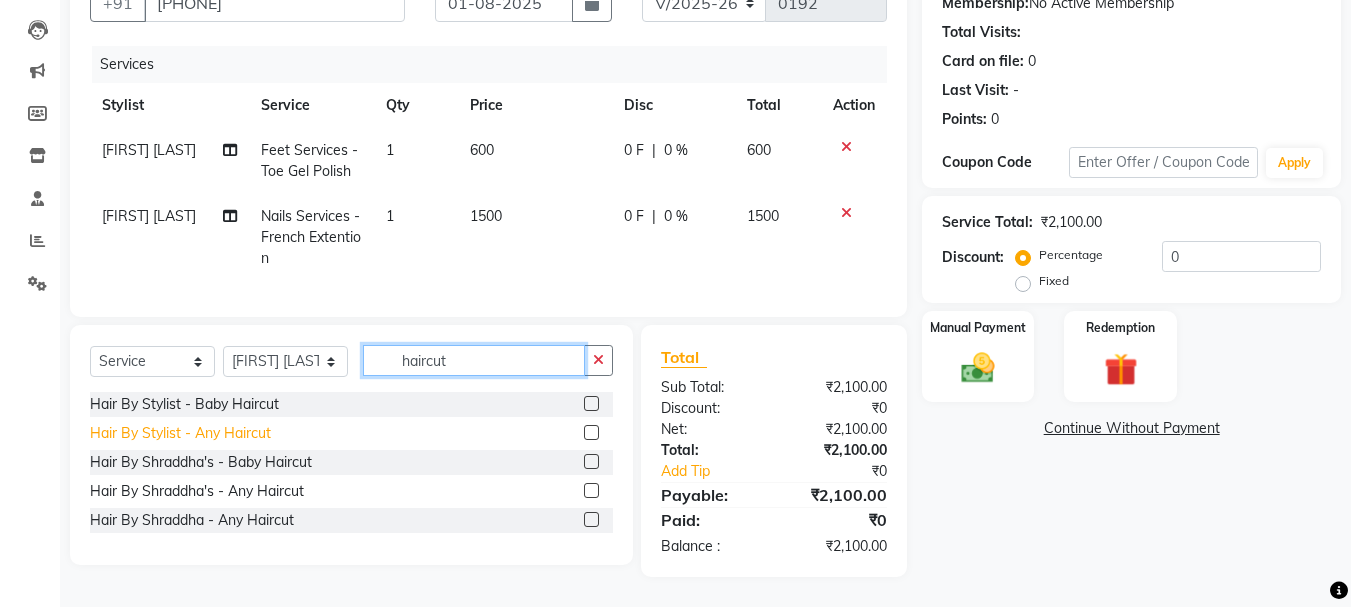 type on "haircut" 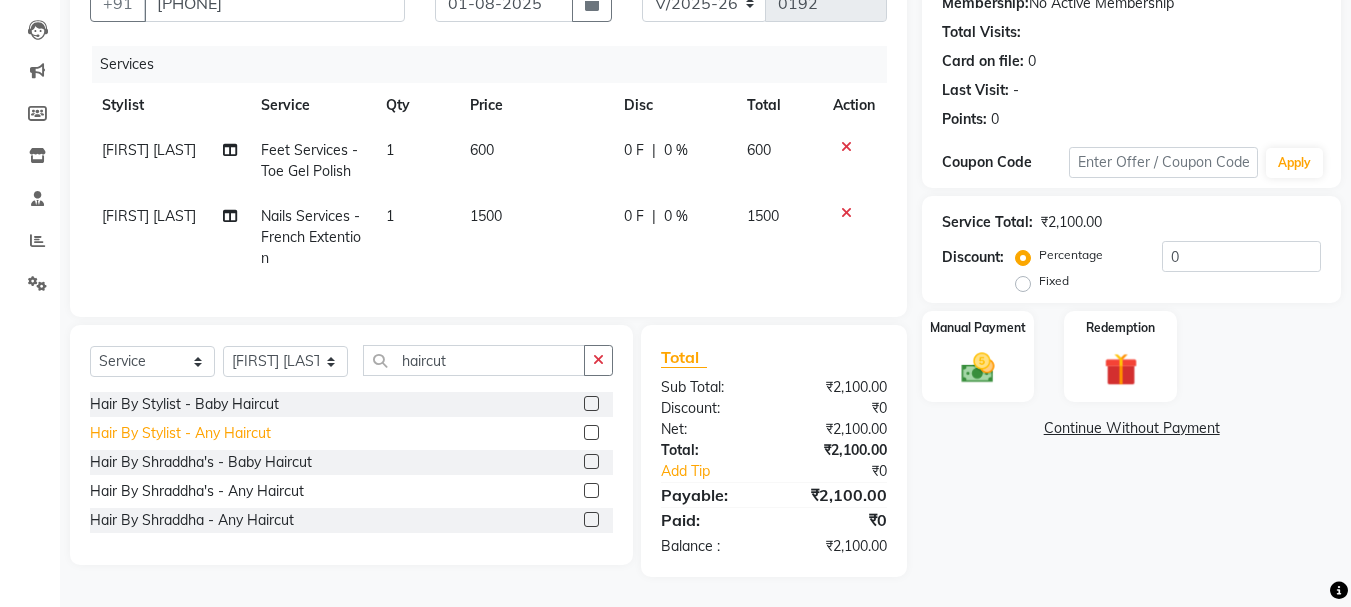 click on "Hair By Stylist  - Any Haircut" 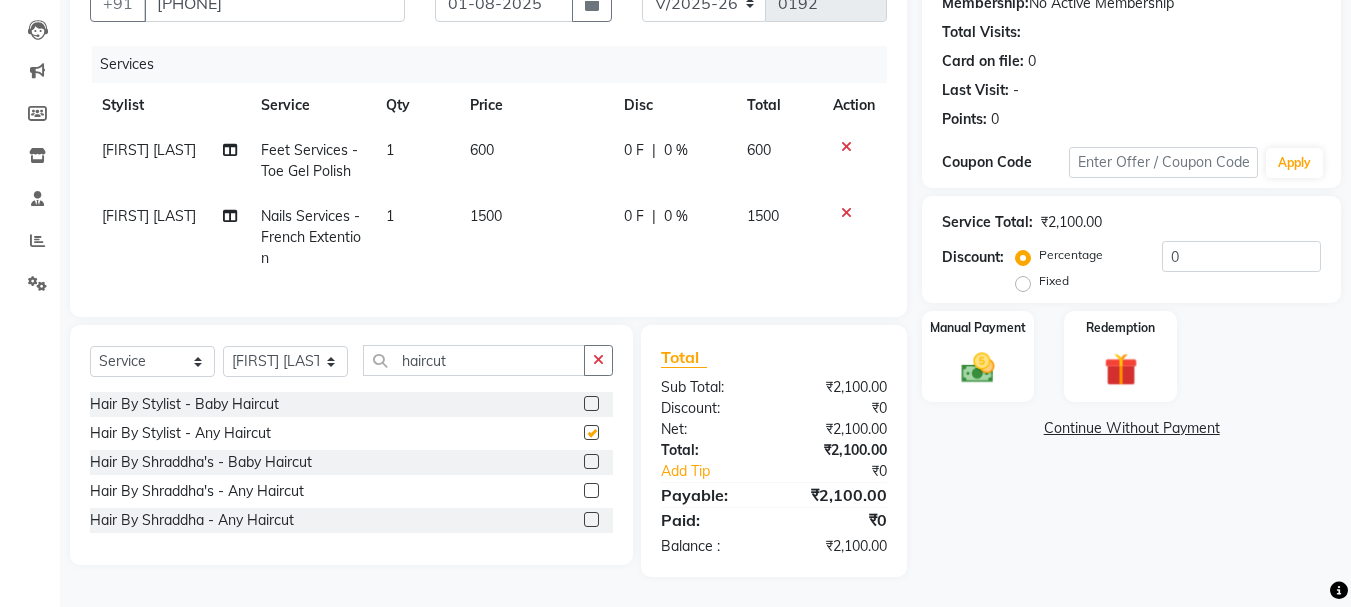 checkbox on "false" 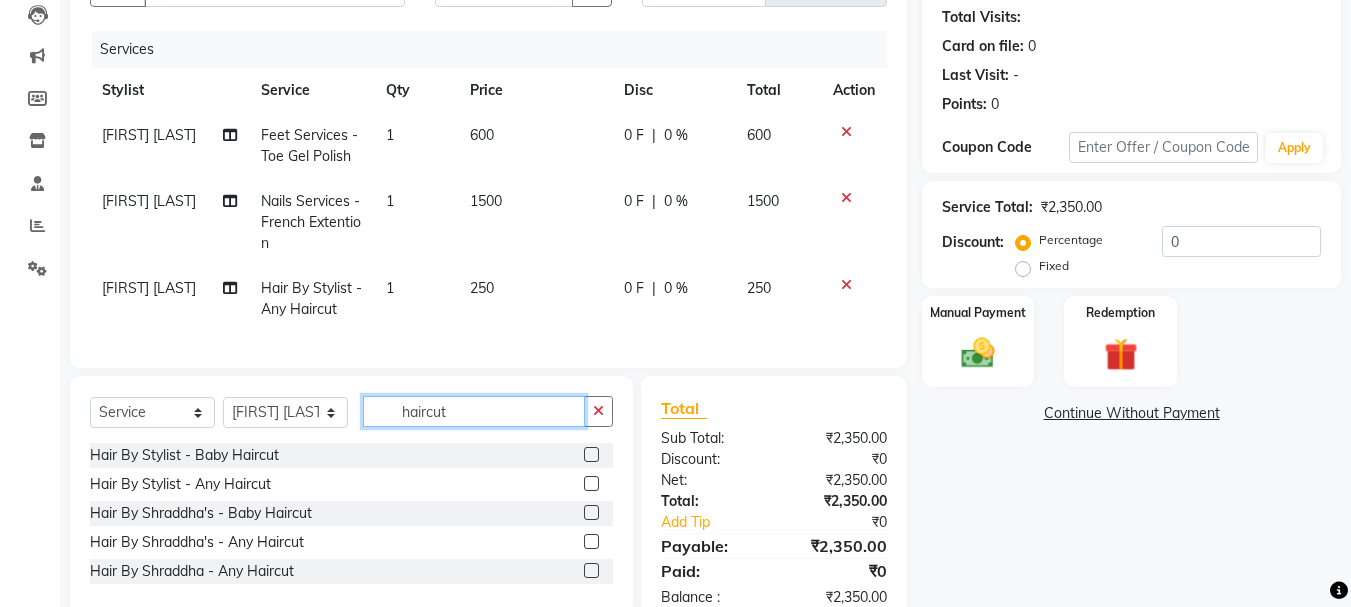 drag, startPoint x: 456, startPoint y: 424, endPoint x: 378, endPoint y: 426, distance: 78.025635 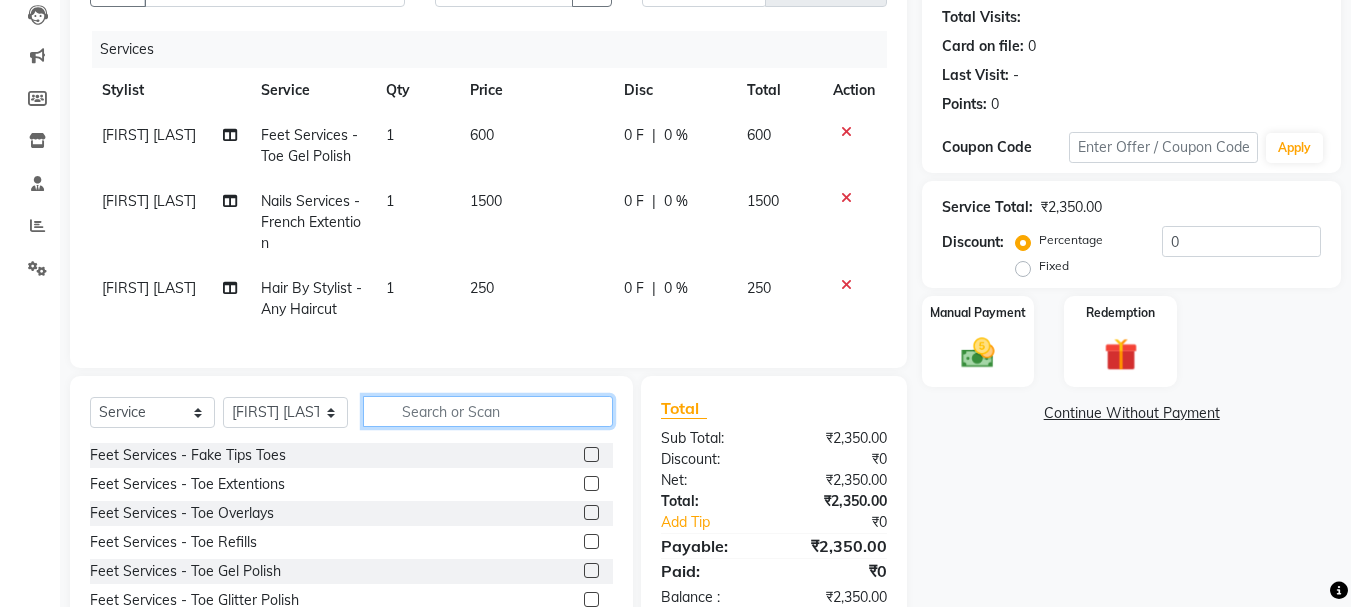 type on "n" 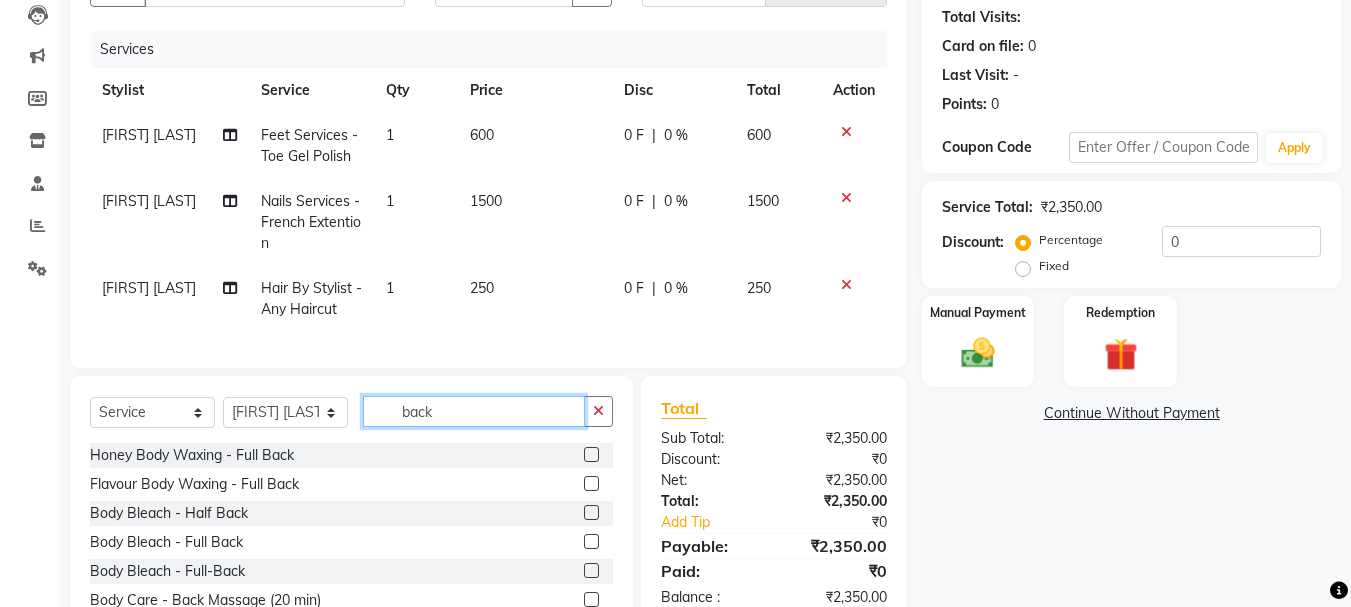 type on "back" 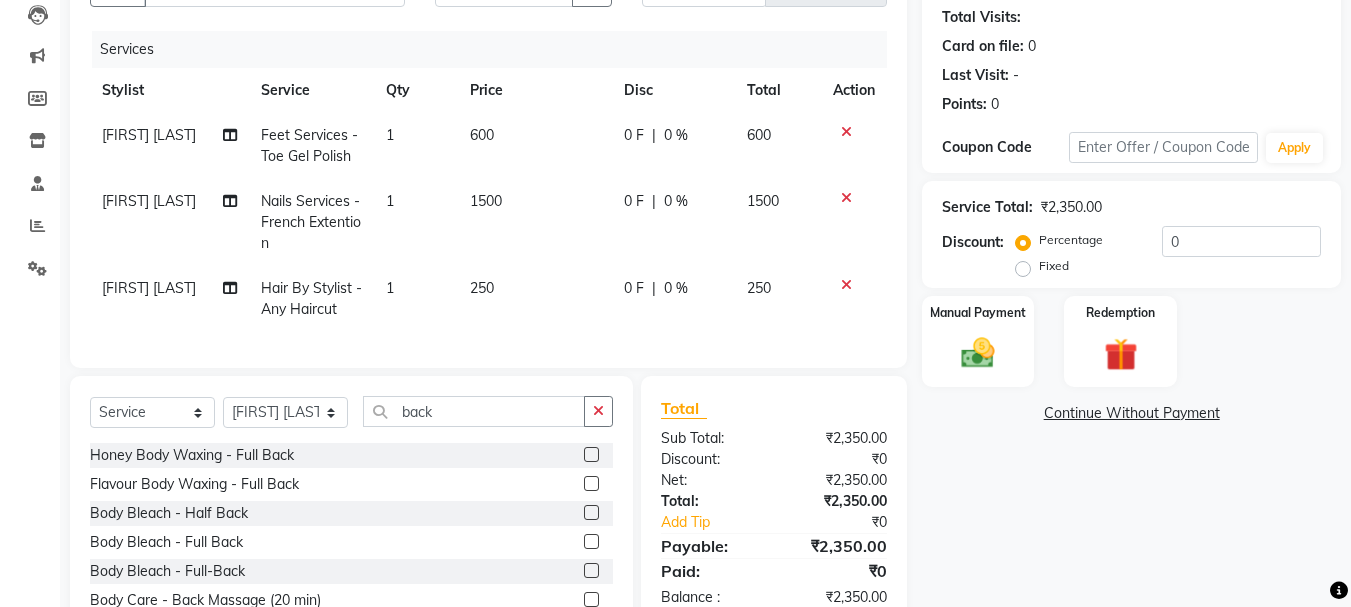 click on "Select  Service  Product  Membership  Package Voucher Prepaid Gift Card  Select Stylist Arpita Singh Chan Sayali Sakpal  Shraddha Tanvi Tanvi Masurkar back" 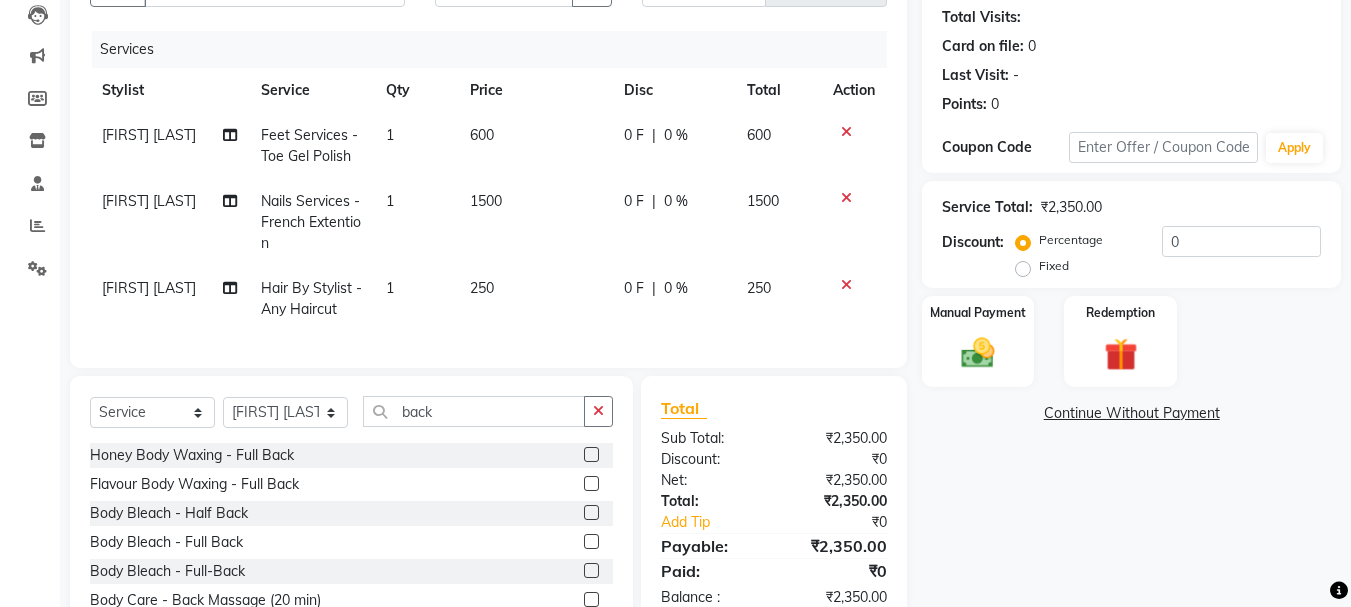 click on "Honey Body Waxing  - Full Back" 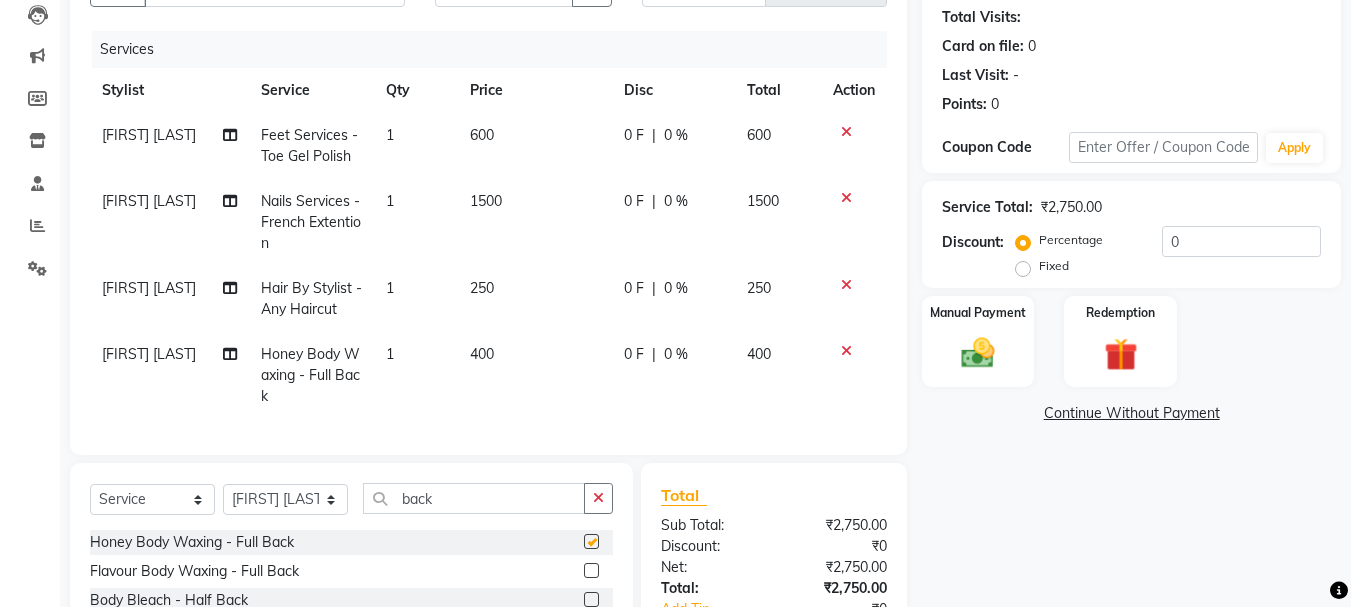 checkbox on "false" 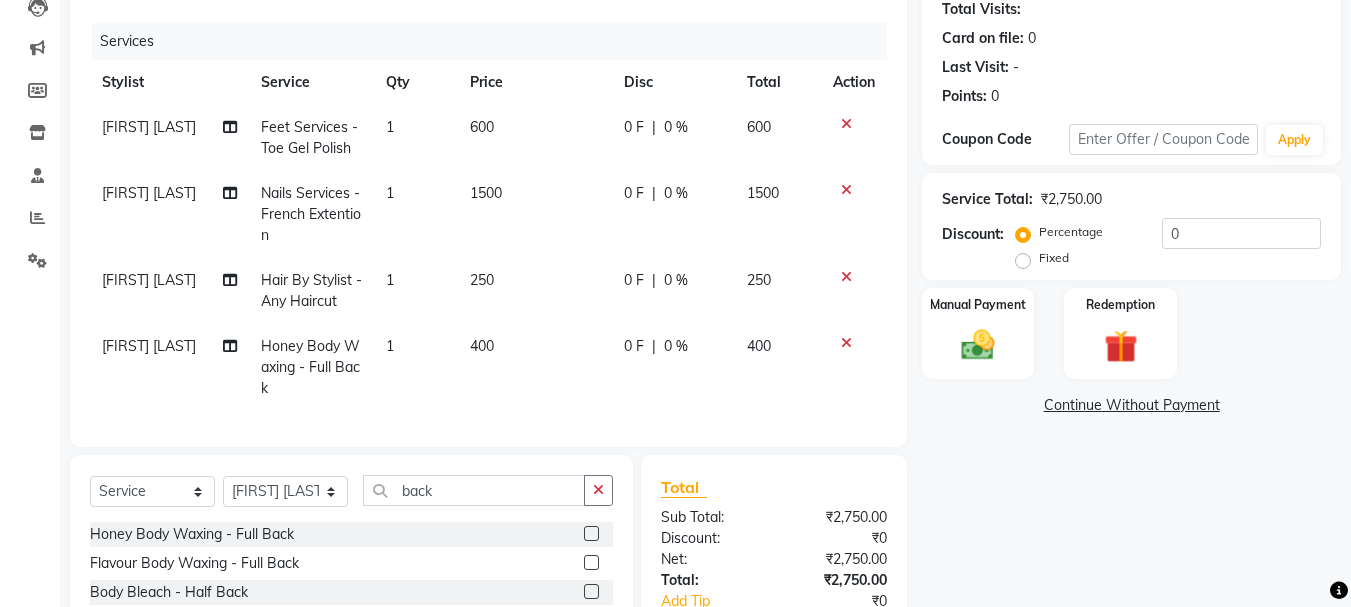 scroll, scrollTop: 113, scrollLeft: 0, axis: vertical 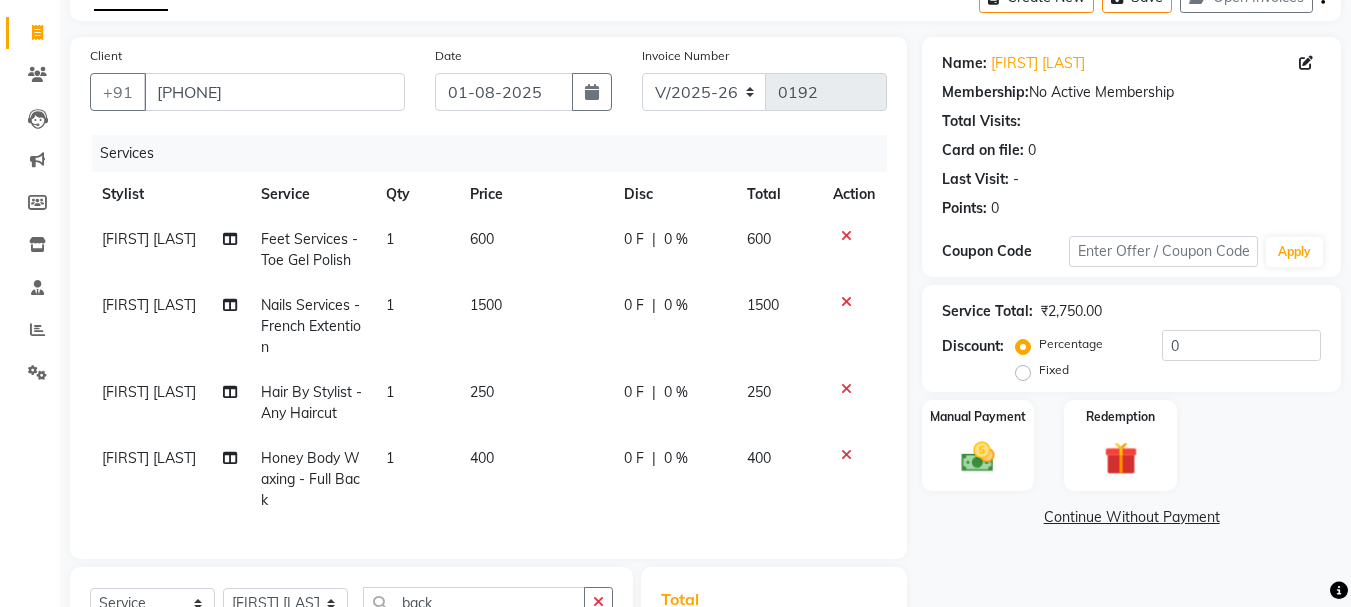click on "600" 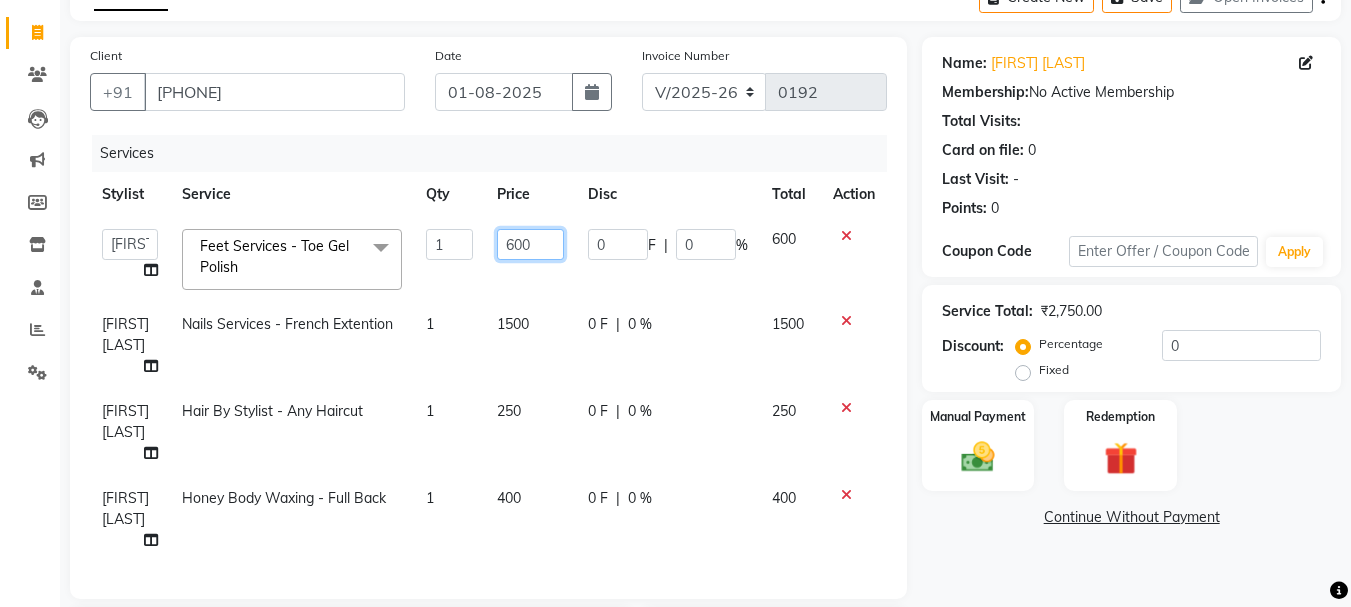 drag, startPoint x: 546, startPoint y: 235, endPoint x: 466, endPoint y: 263, distance: 84.758484 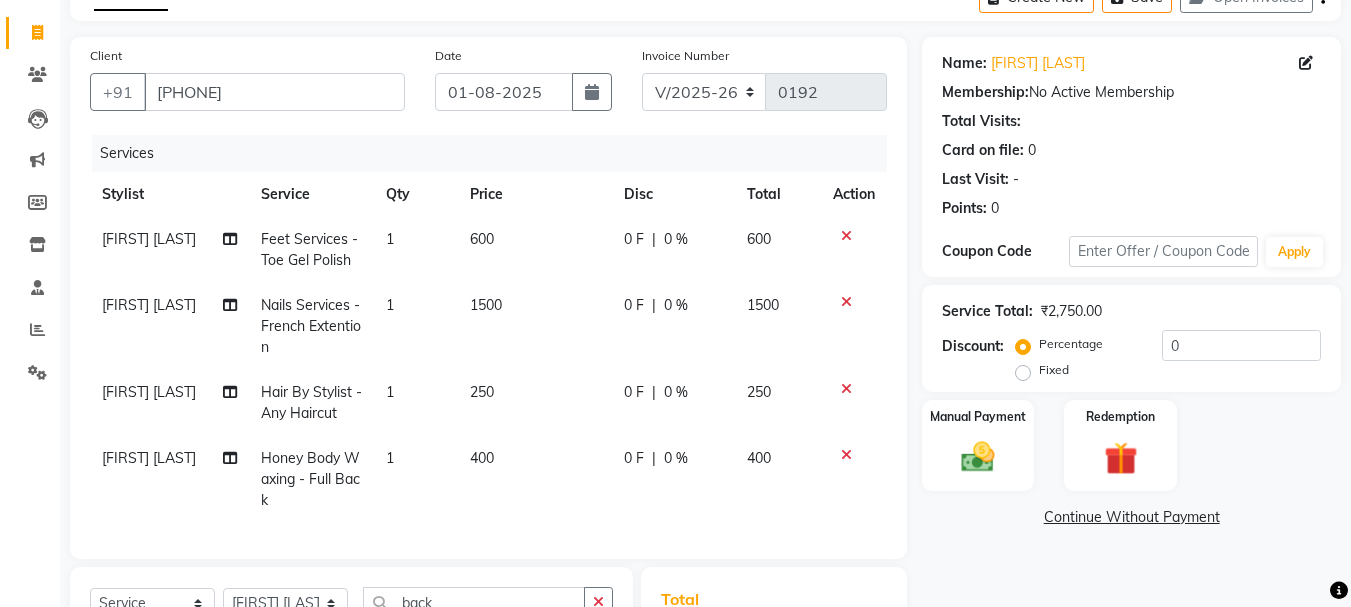 click on "0 %" 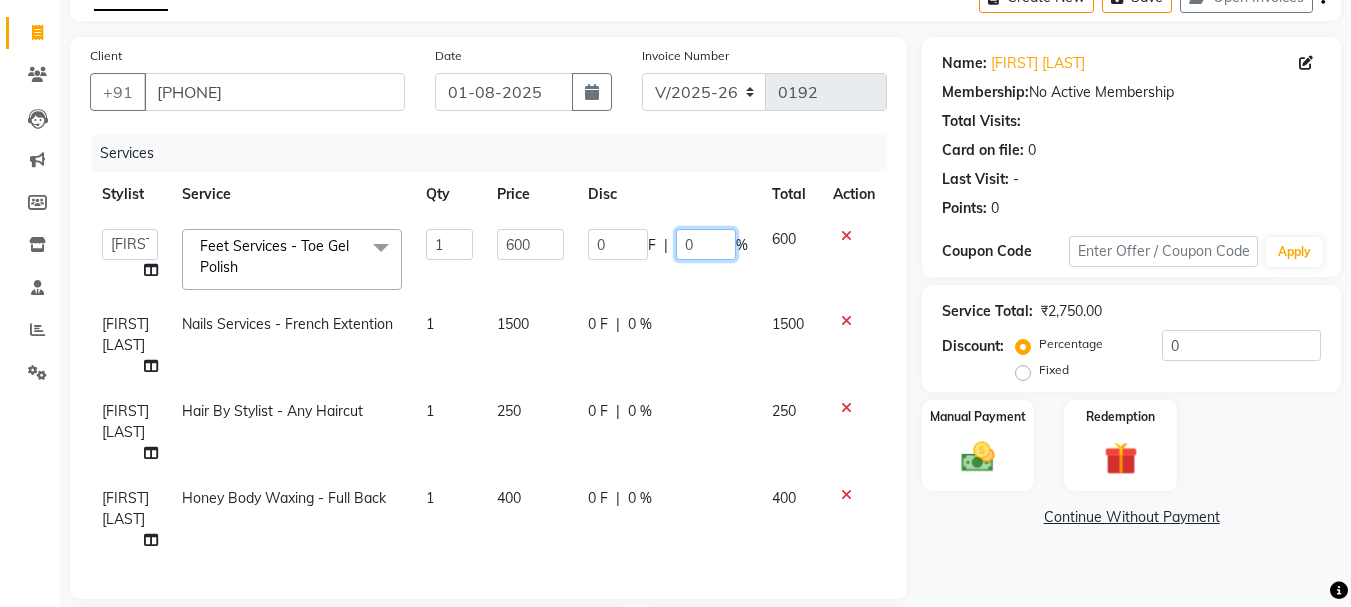 drag, startPoint x: 700, startPoint y: 239, endPoint x: 663, endPoint y: 260, distance: 42.544094 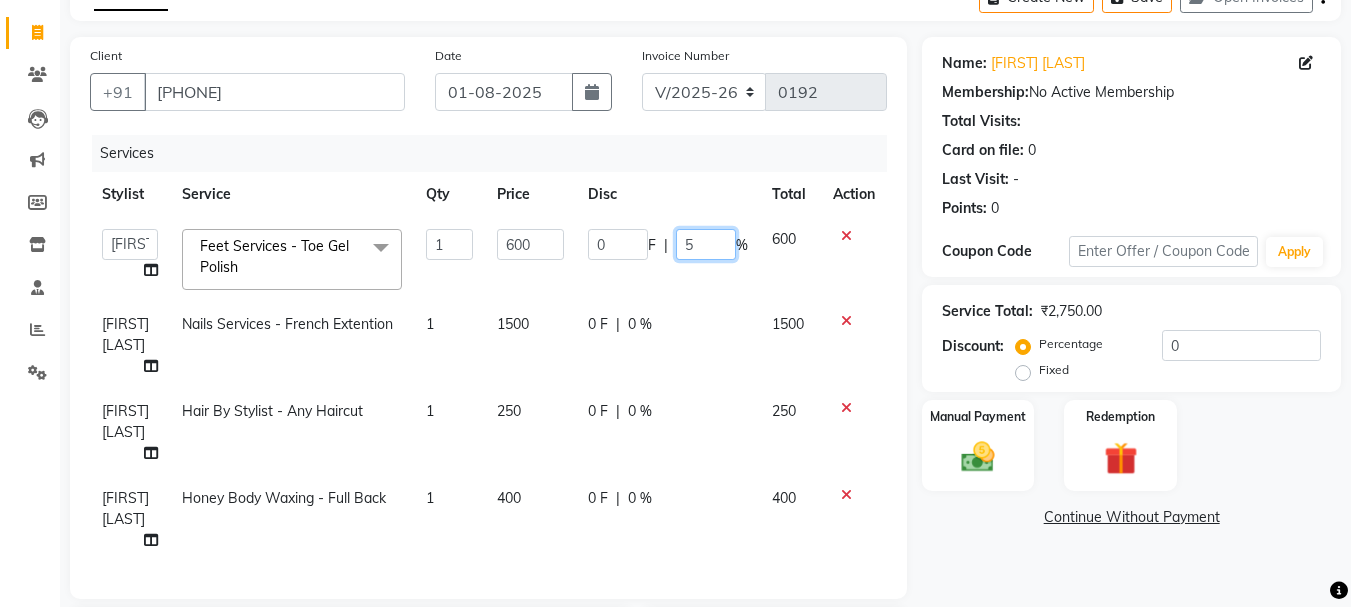 type on "50" 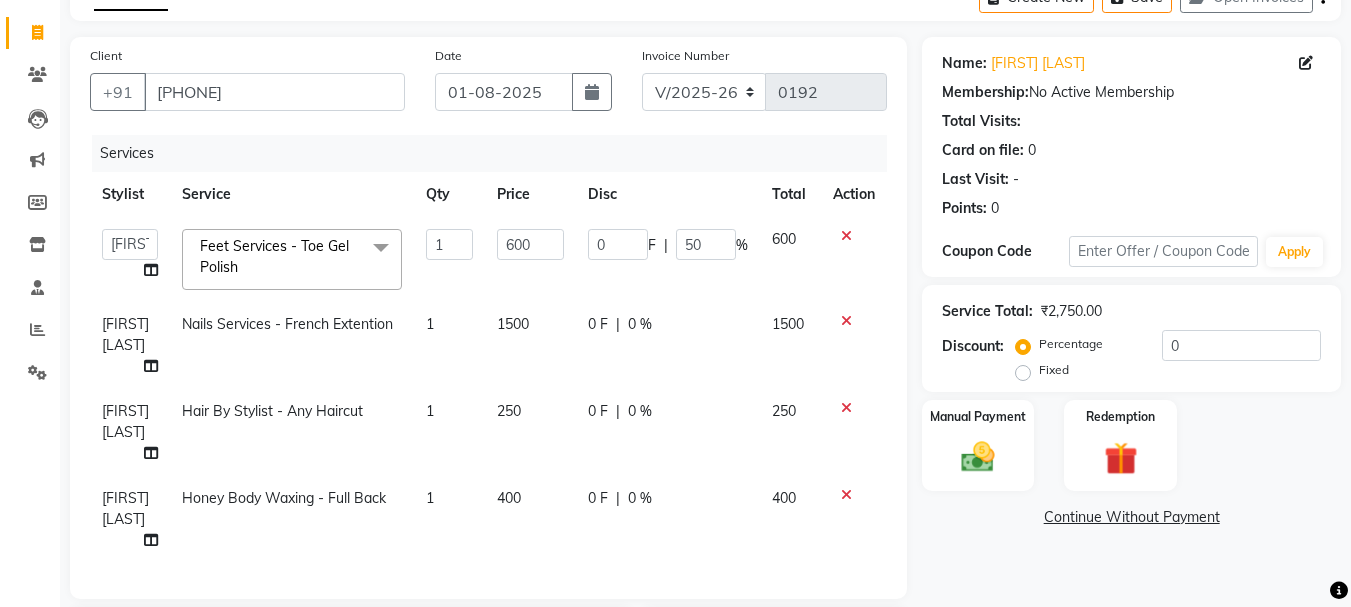 click on "0 F | 50 %" 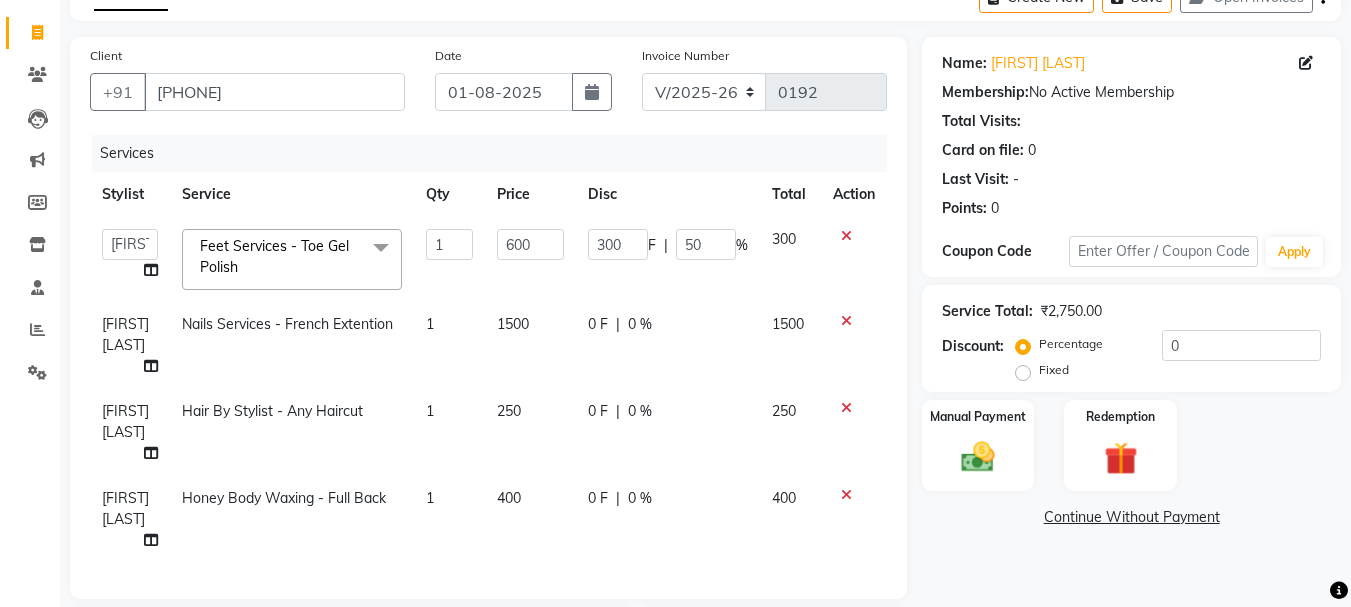 click on "1" 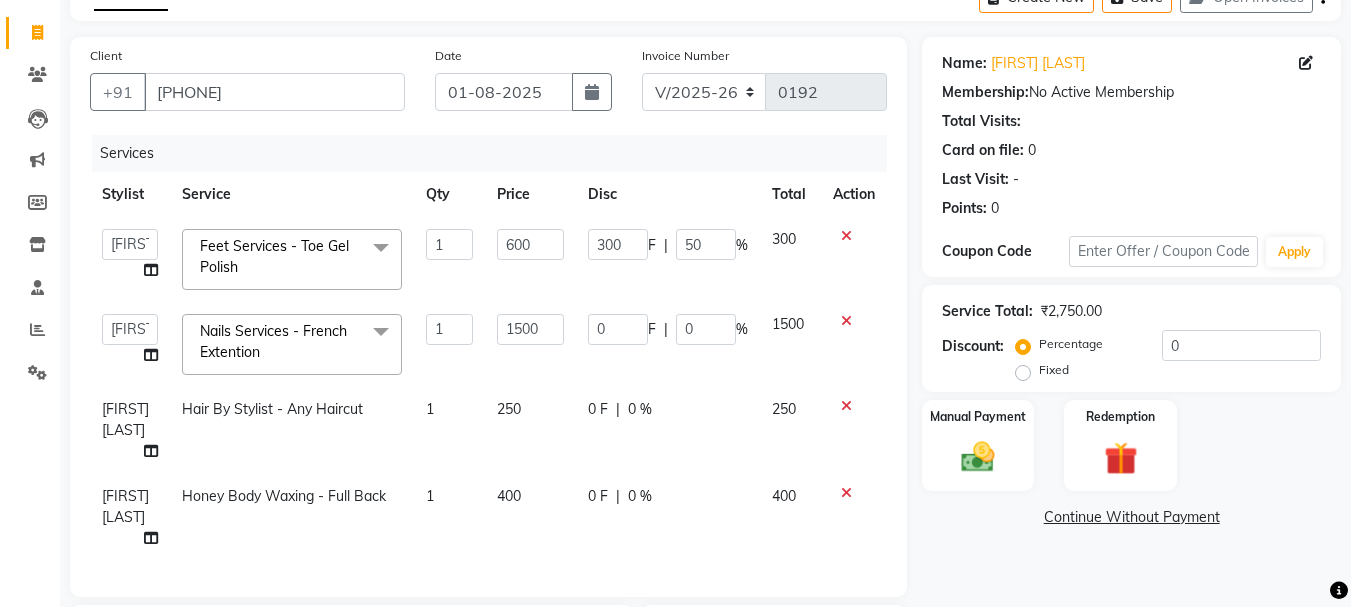 click on "400" 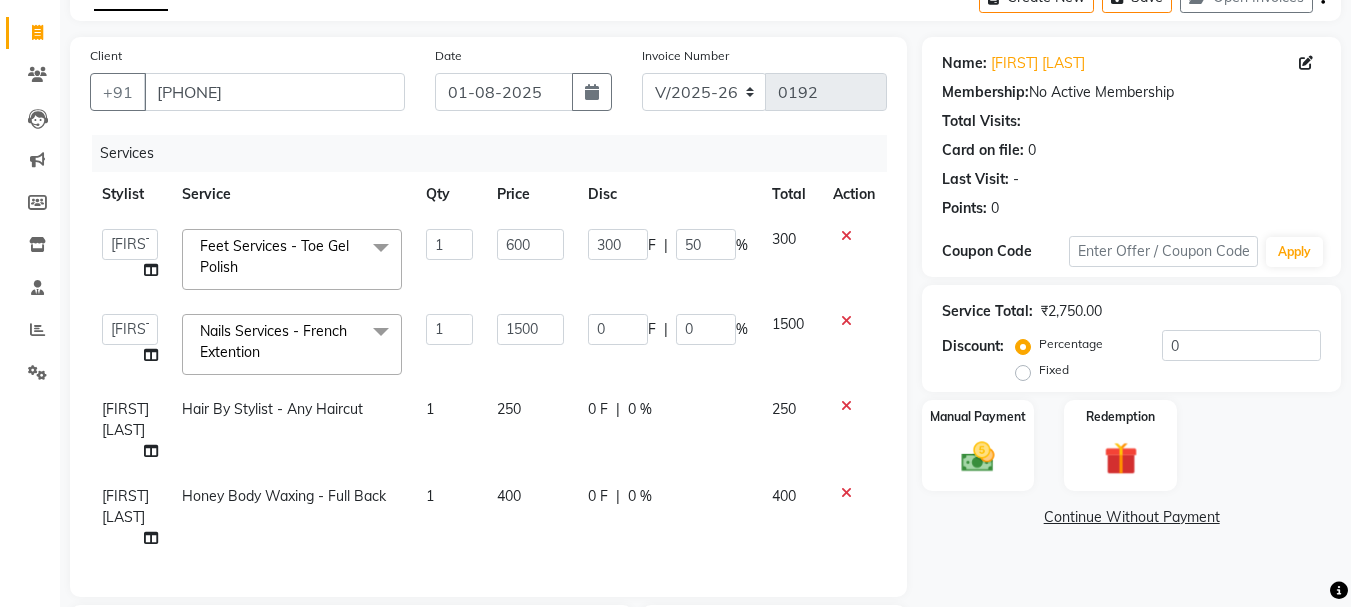 select on "78839" 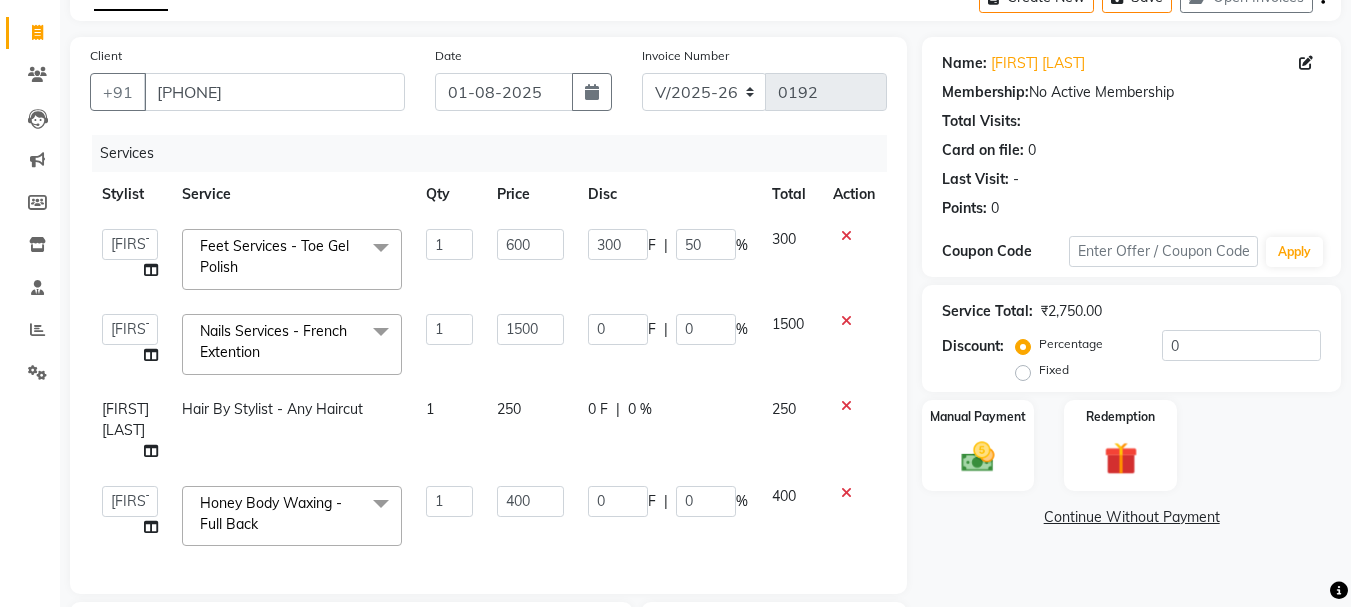 click on "1" 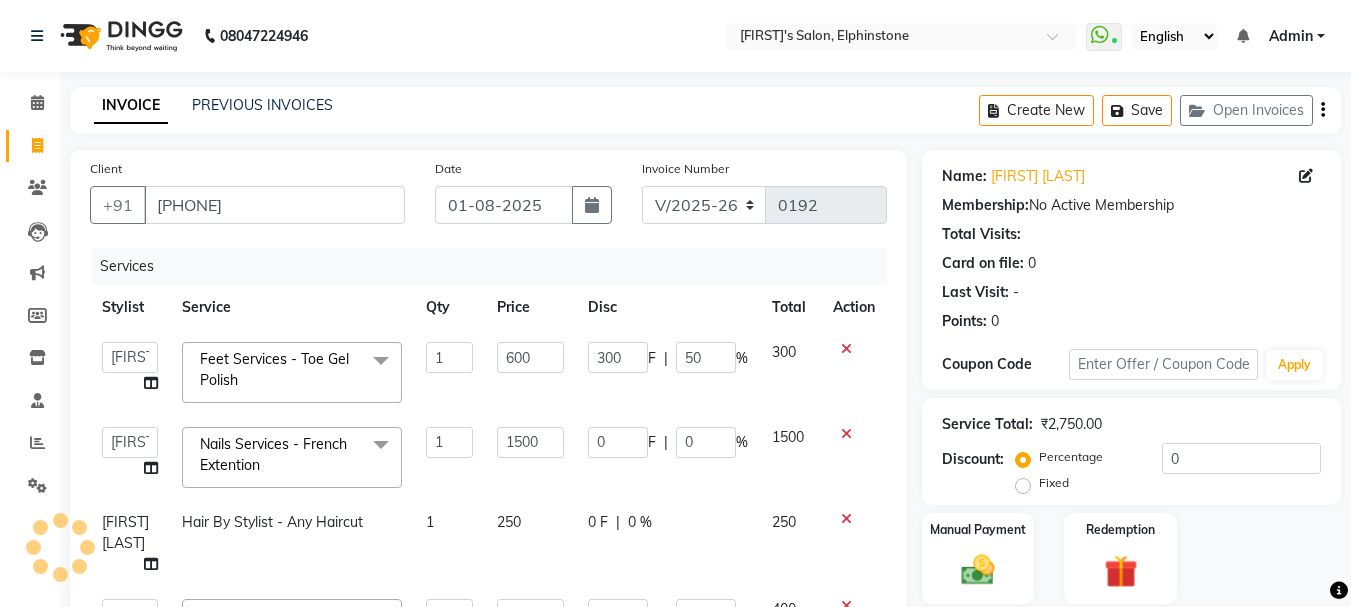 scroll, scrollTop: 448, scrollLeft: 0, axis: vertical 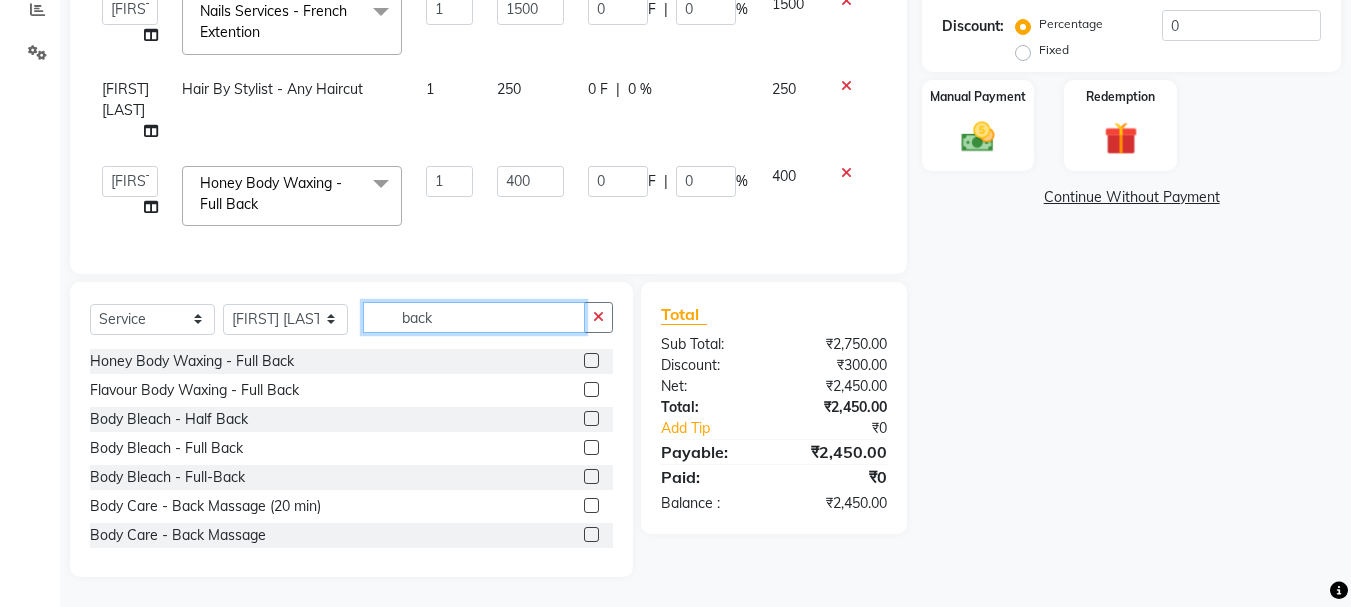 drag, startPoint x: 450, startPoint y: 315, endPoint x: 381, endPoint y: 323, distance: 69.46222 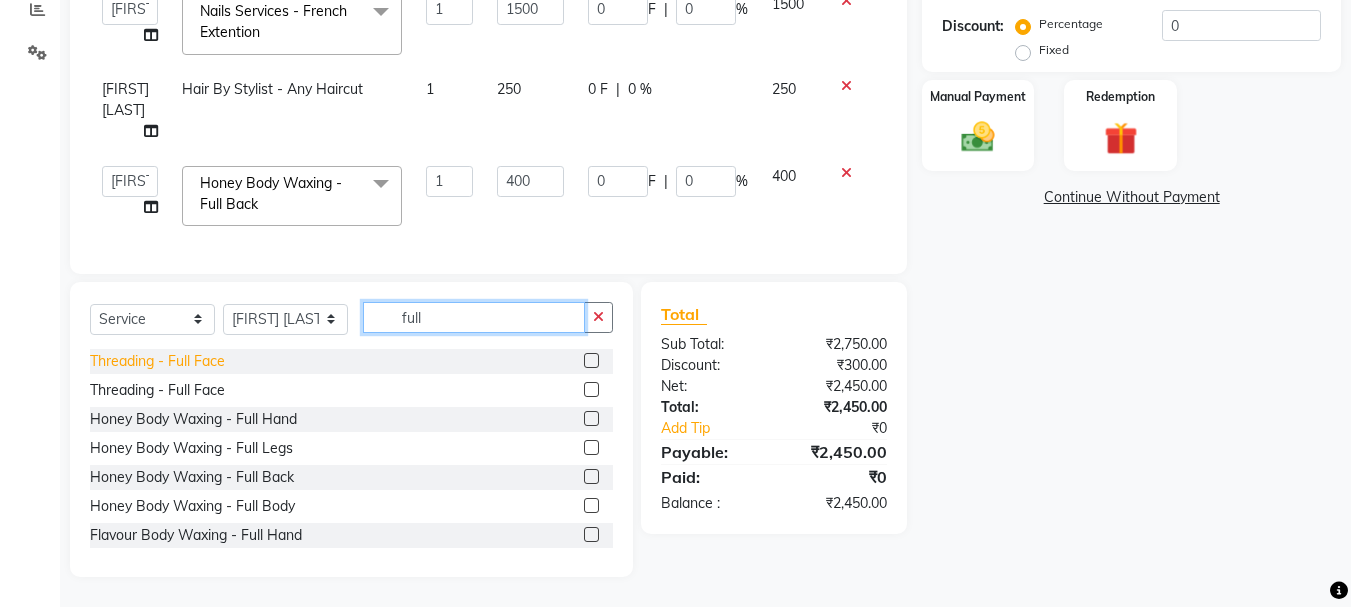 type on "full" 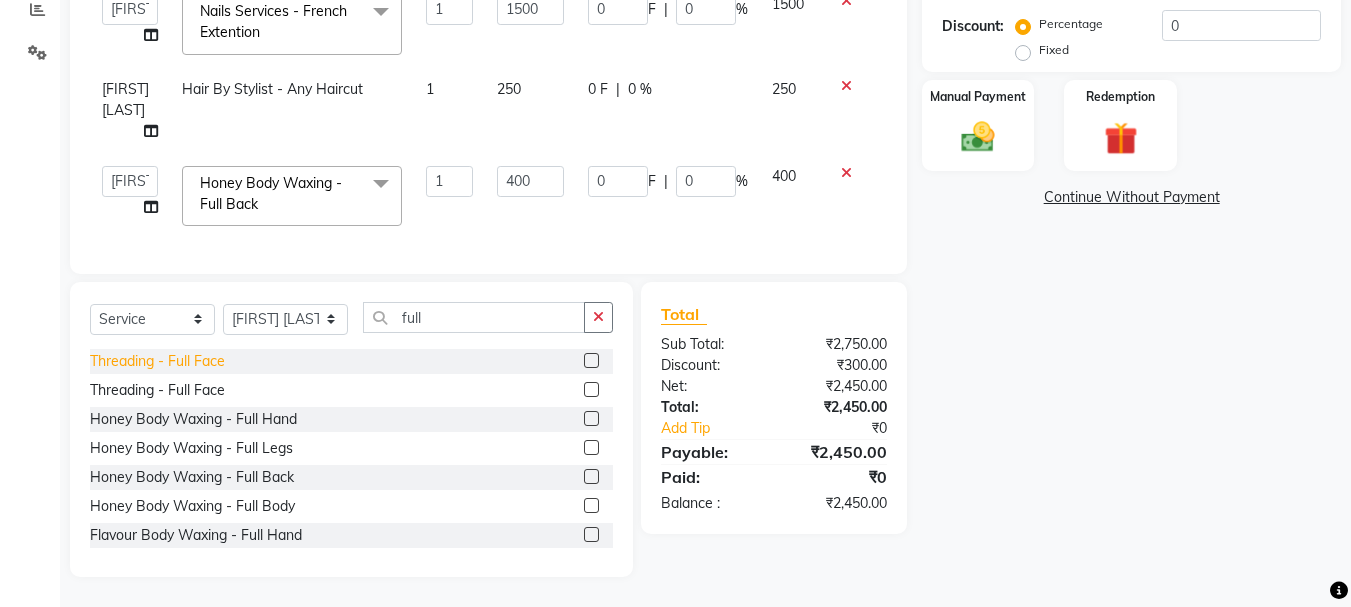 click on "Threading  - Full Face" 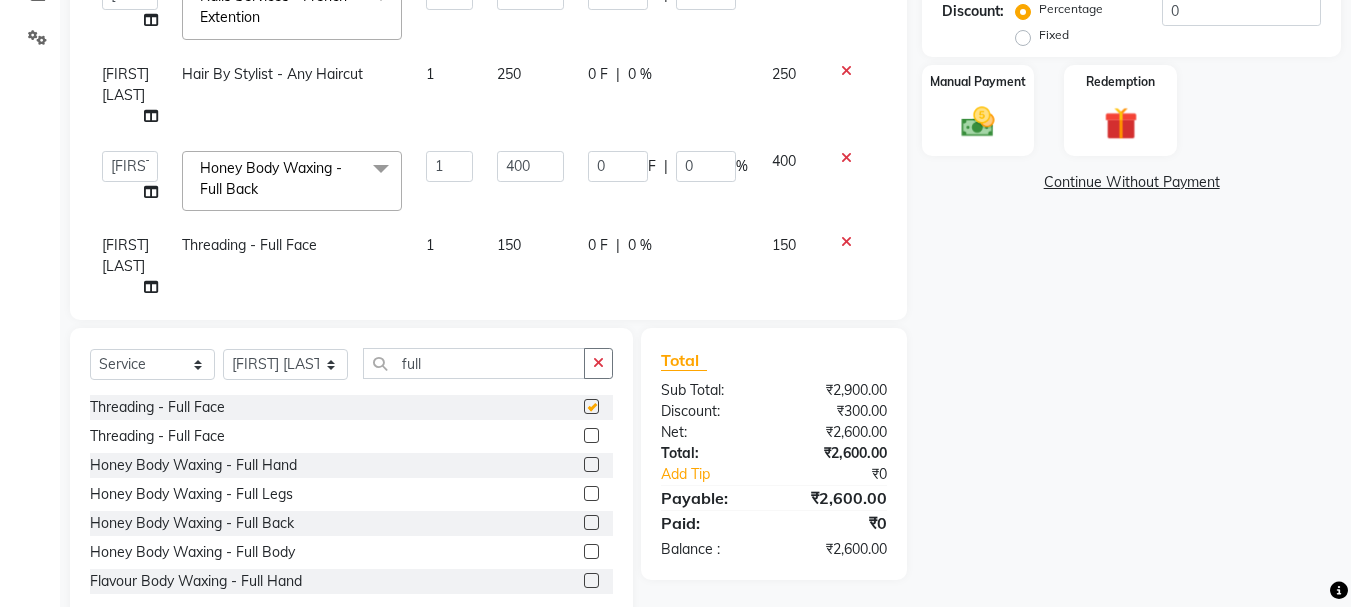 checkbox on "false" 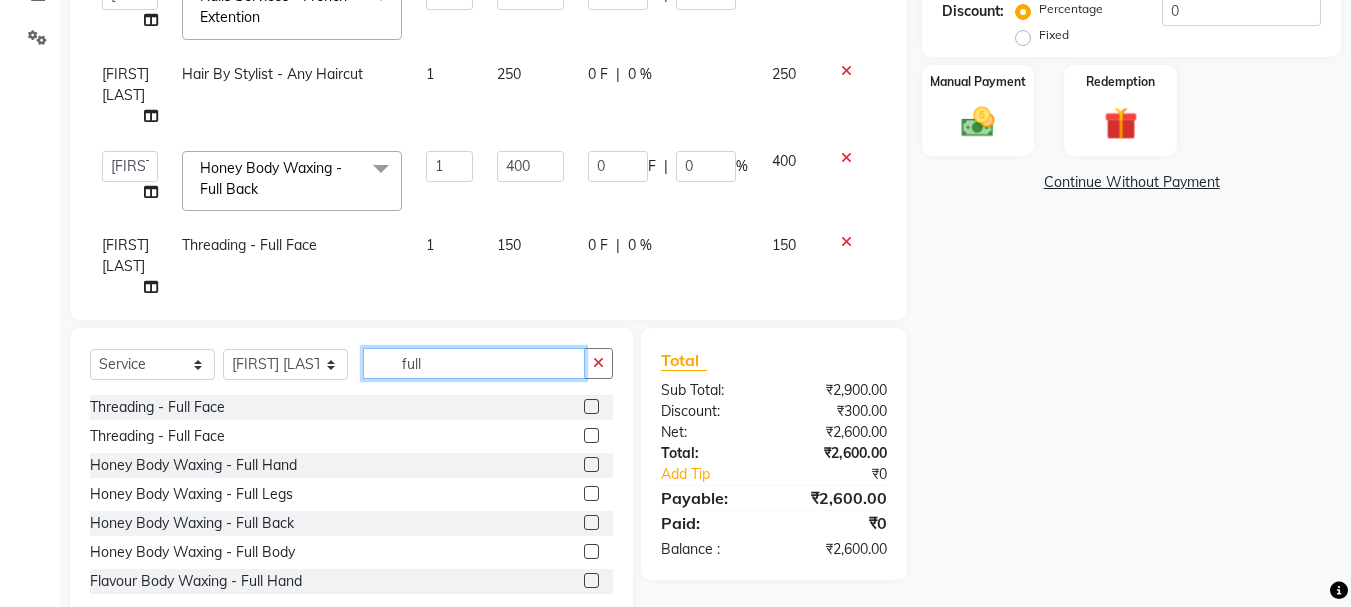 drag, startPoint x: 428, startPoint y: 356, endPoint x: 299, endPoint y: 363, distance: 129.18979 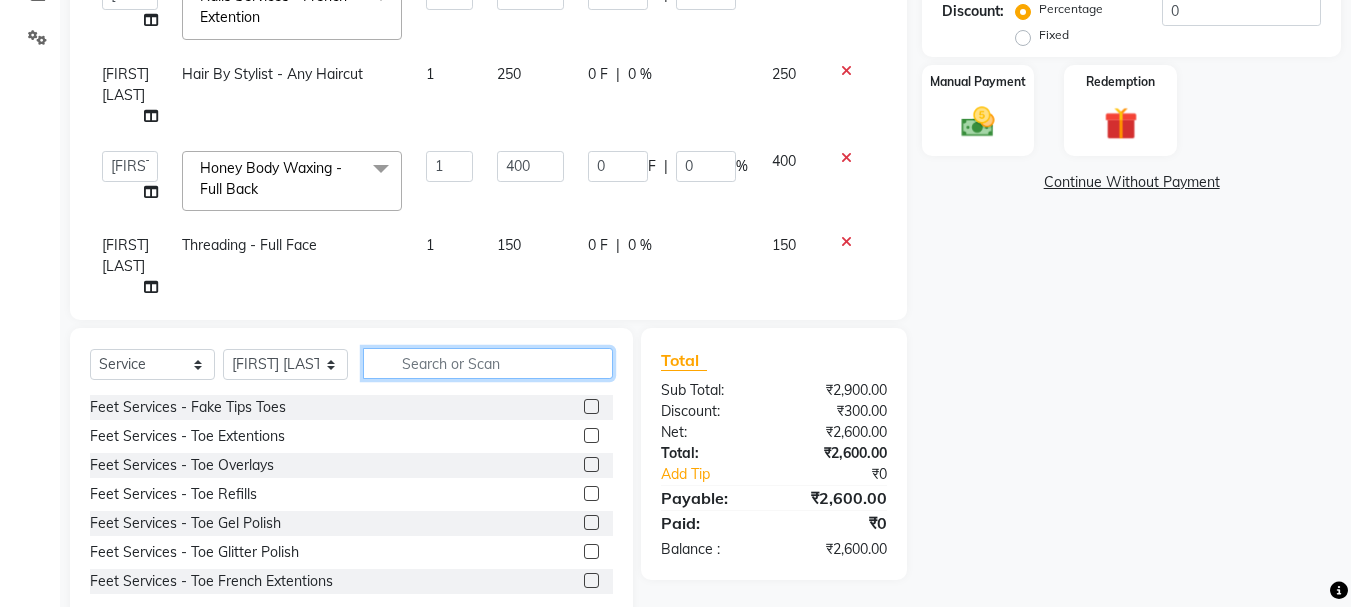 click 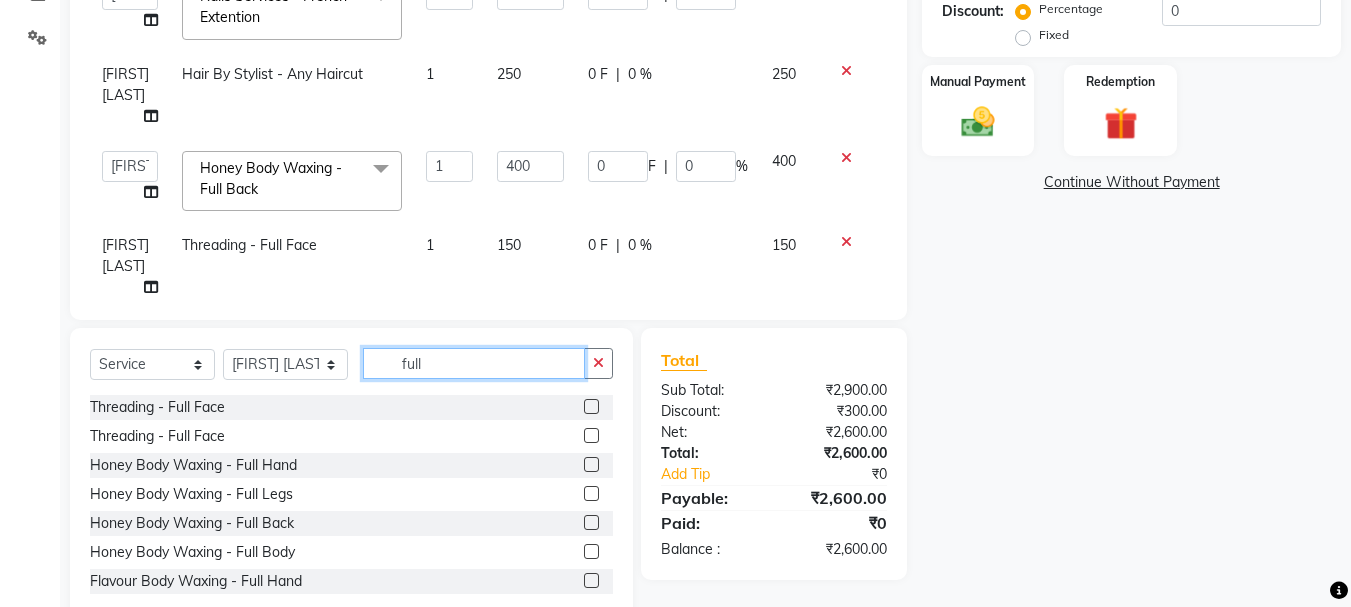 type on "full" 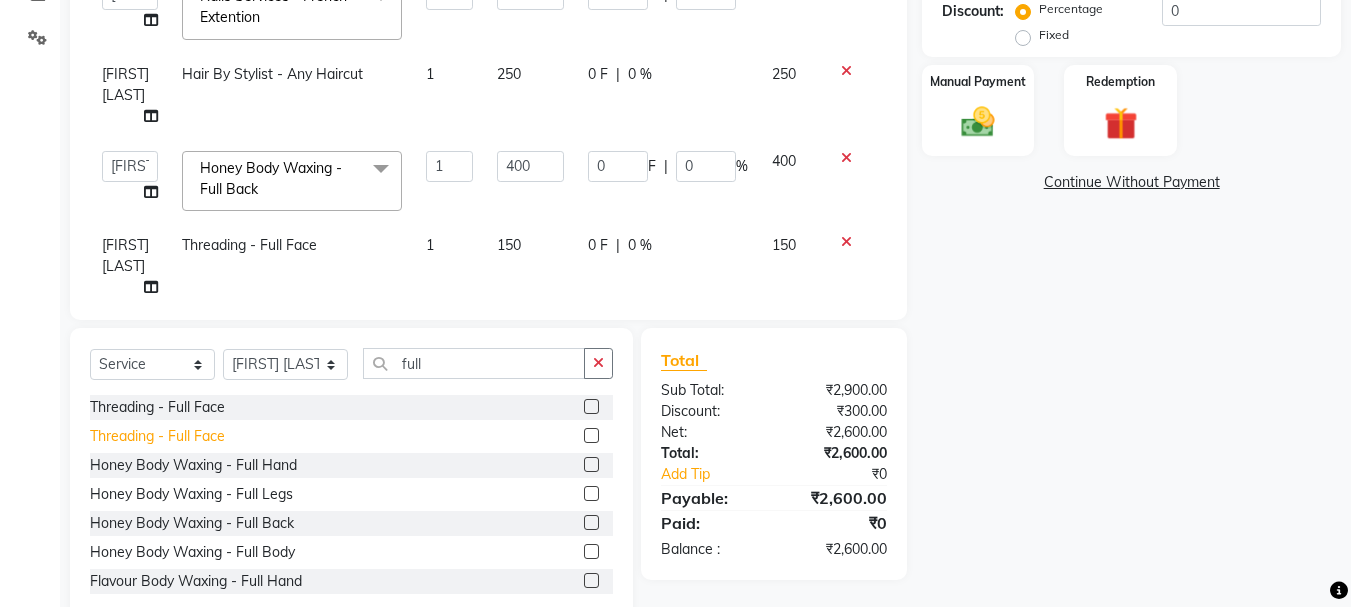 click on "Threading - Full Face" 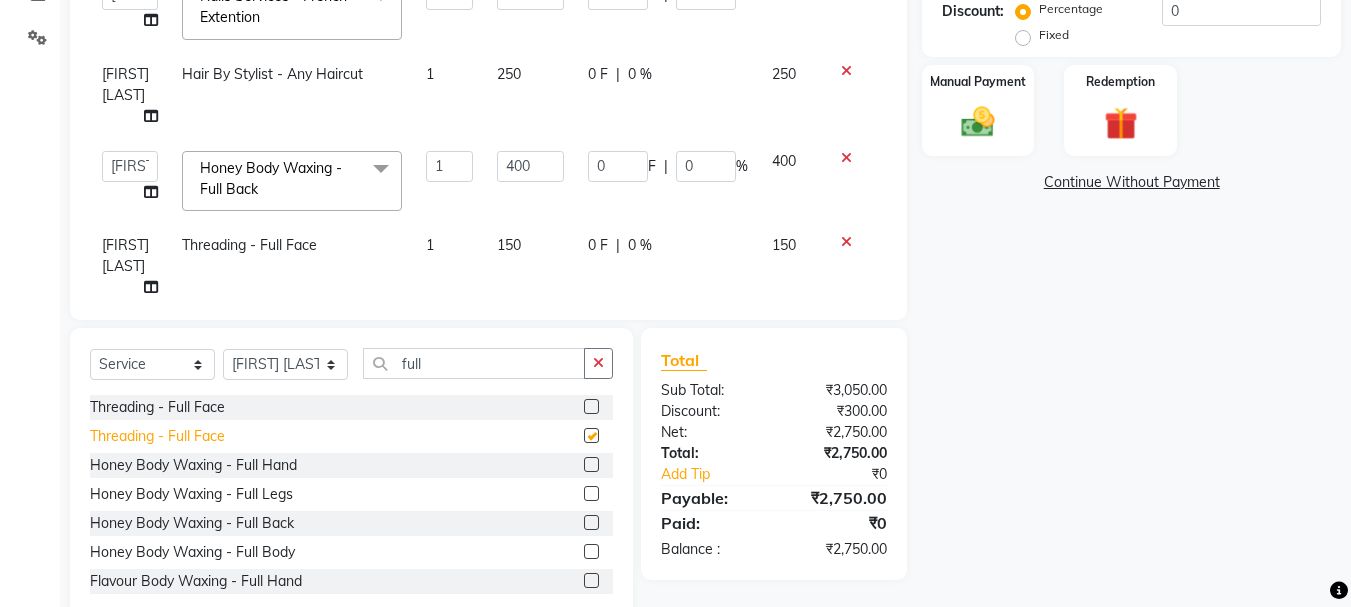 checkbox on "false" 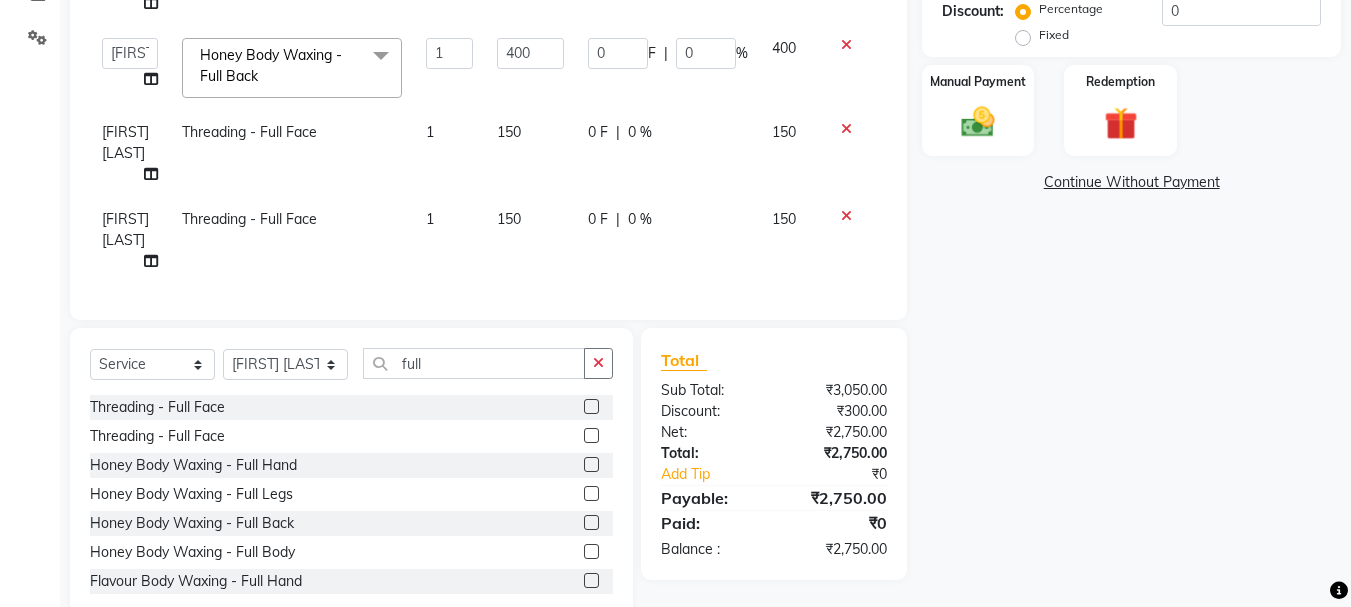 scroll, scrollTop: 128, scrollLeft: 0, axis: vertical 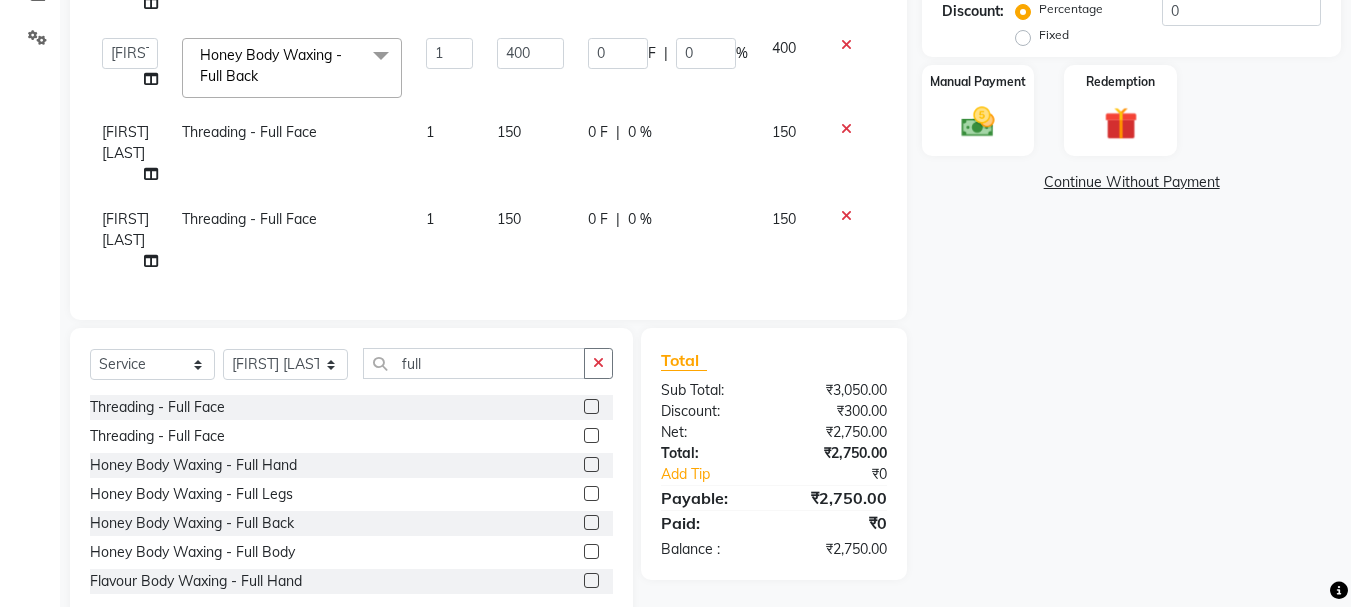 click 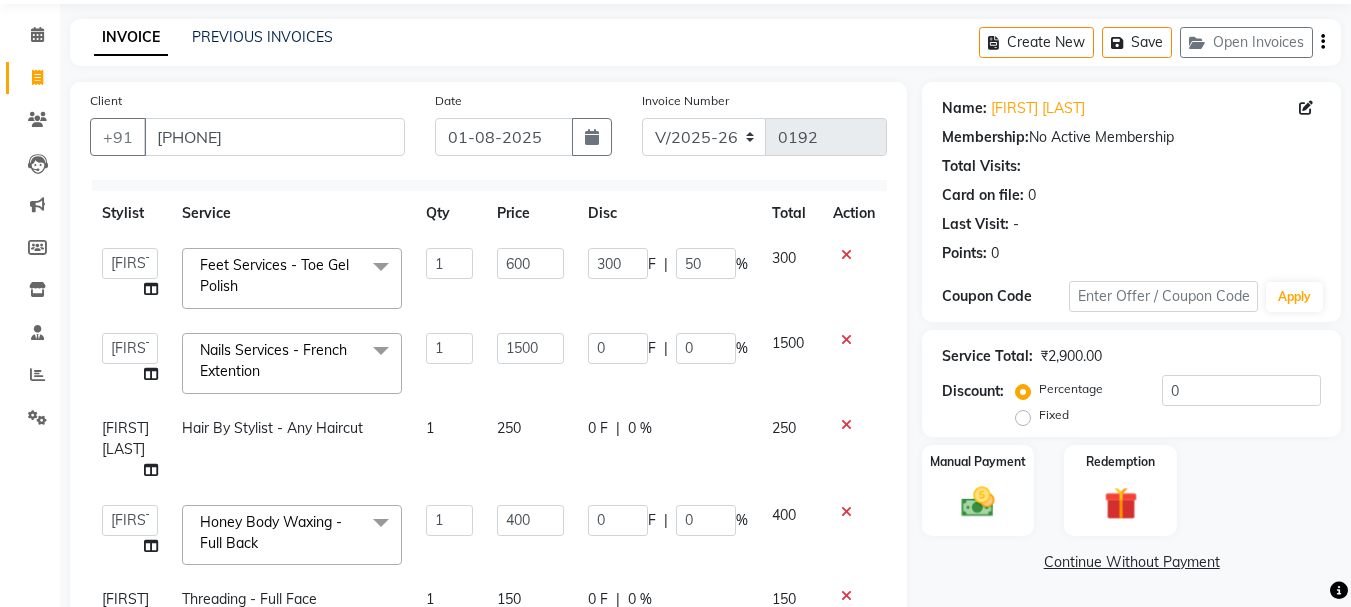 scroll, scrollTop: 0, scrollLeft: 0, axis: both 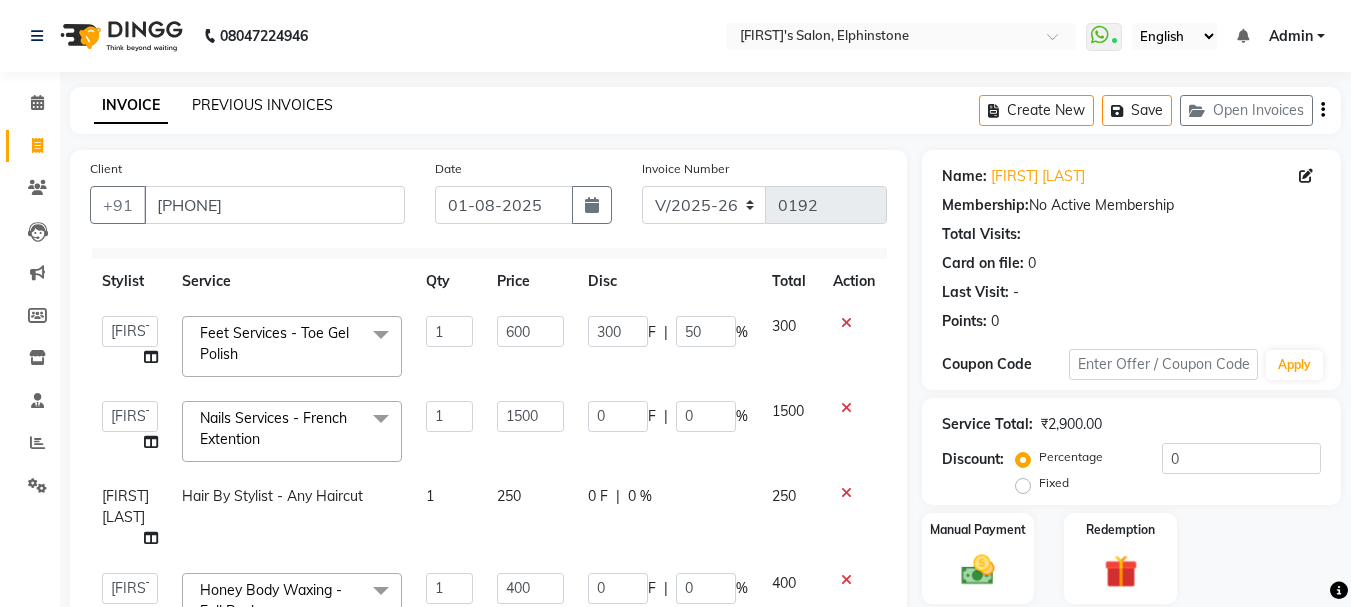 drag, startPoint x: 268, startPoint y: 102, endPoint x: 856, endPoint y: 105, distance: 588.0076 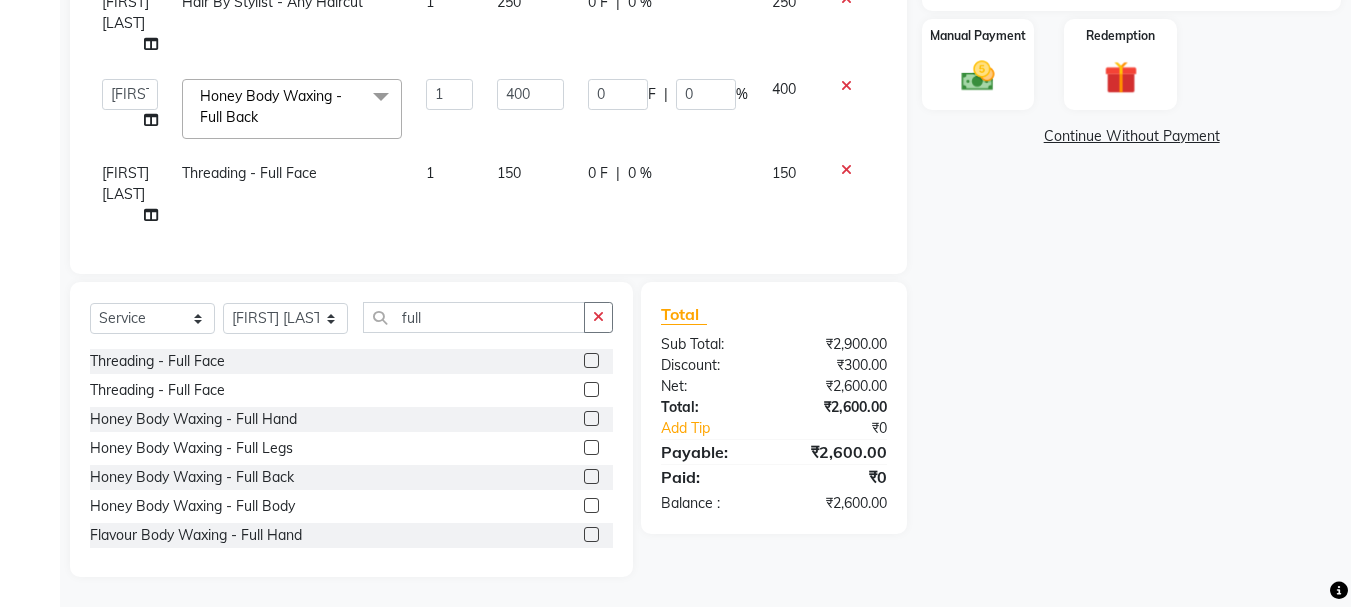 scroll, scrollTop: 394, scrollLeft: 0, axis: vertical 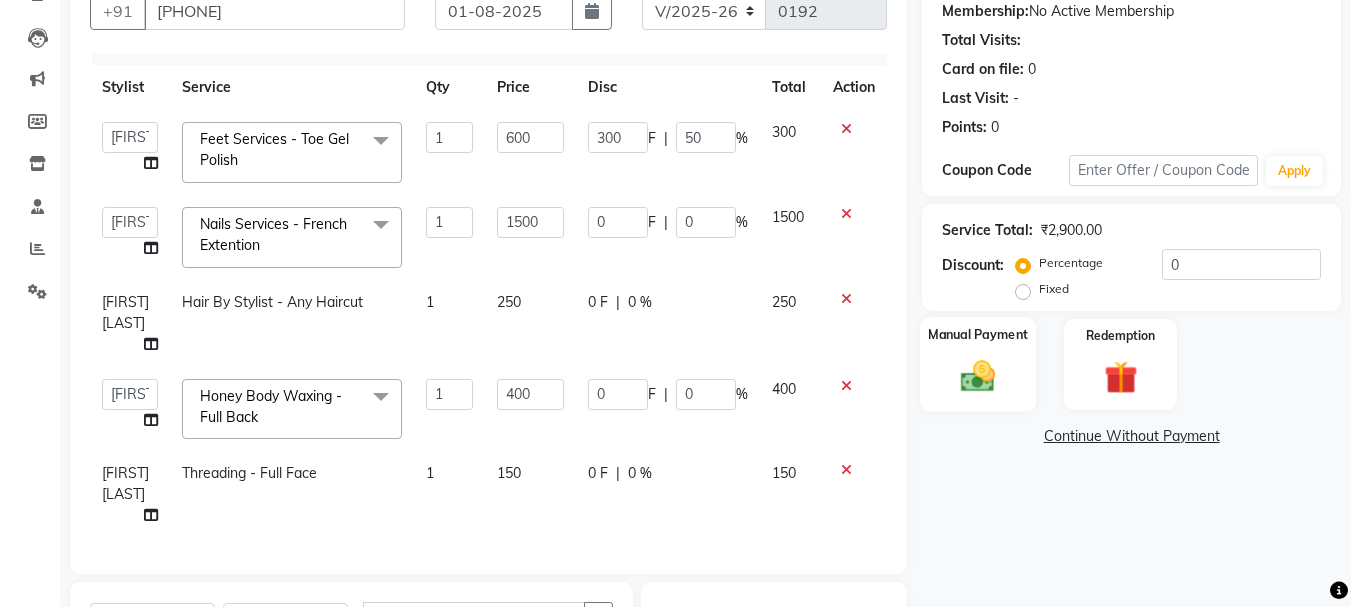 click 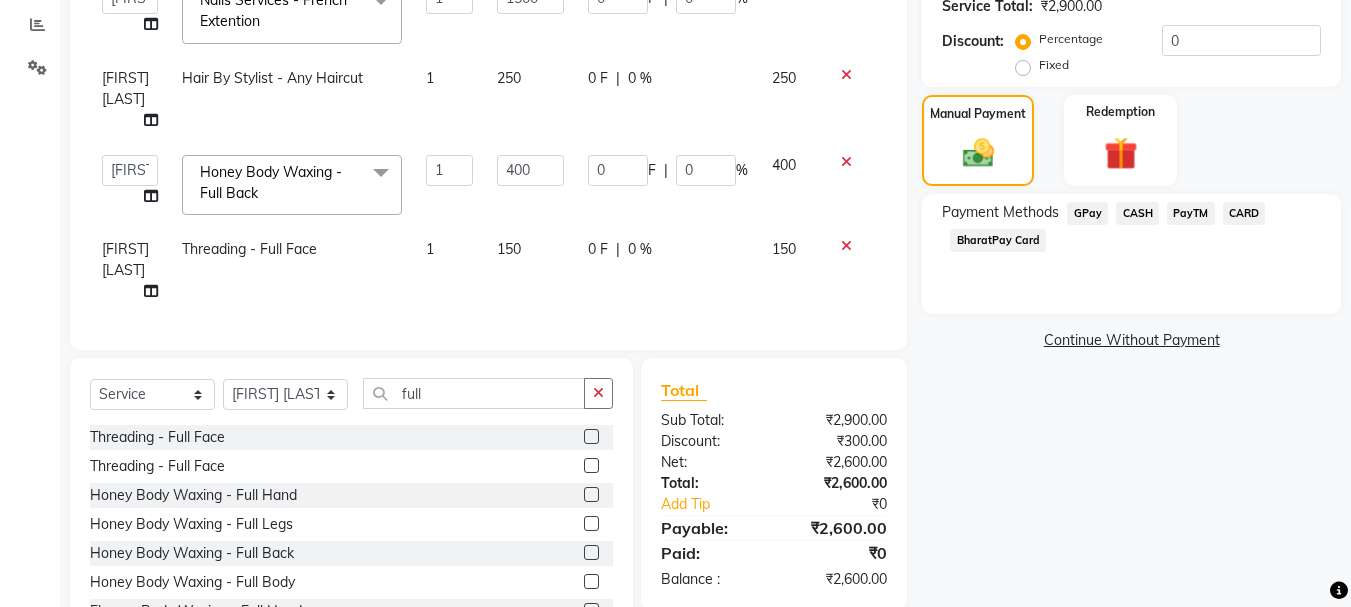 scroll, scrollTop: 194, scrollLeft: 0, axis: vertical 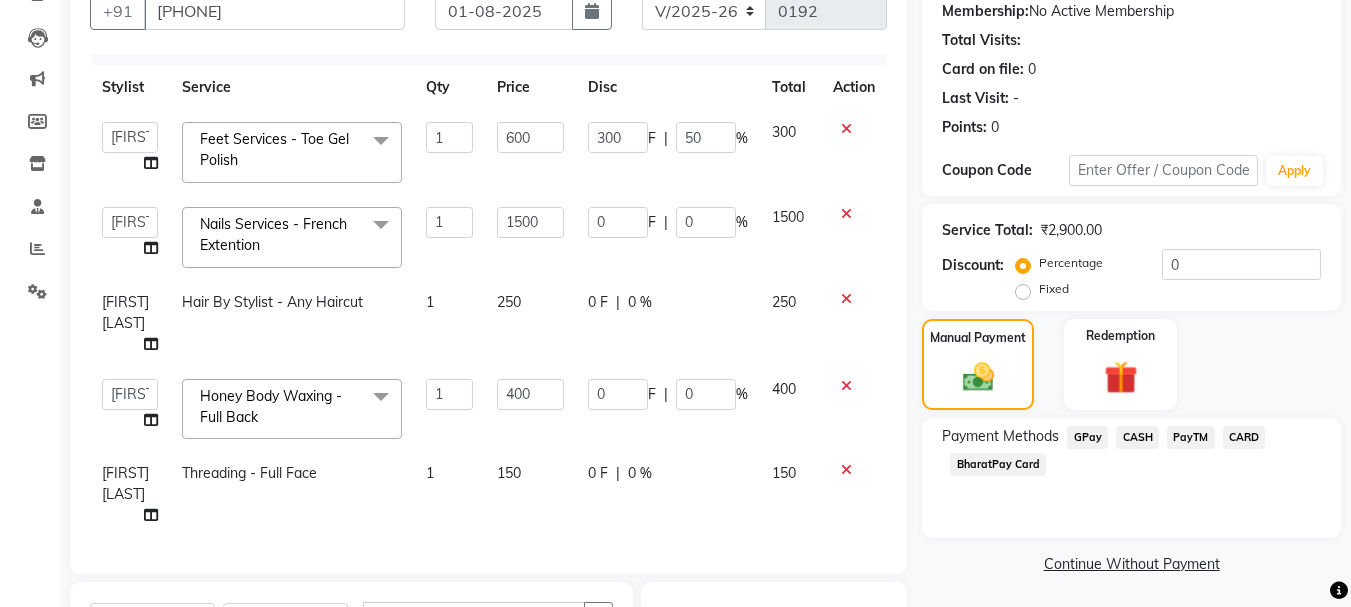 click on "GPay" 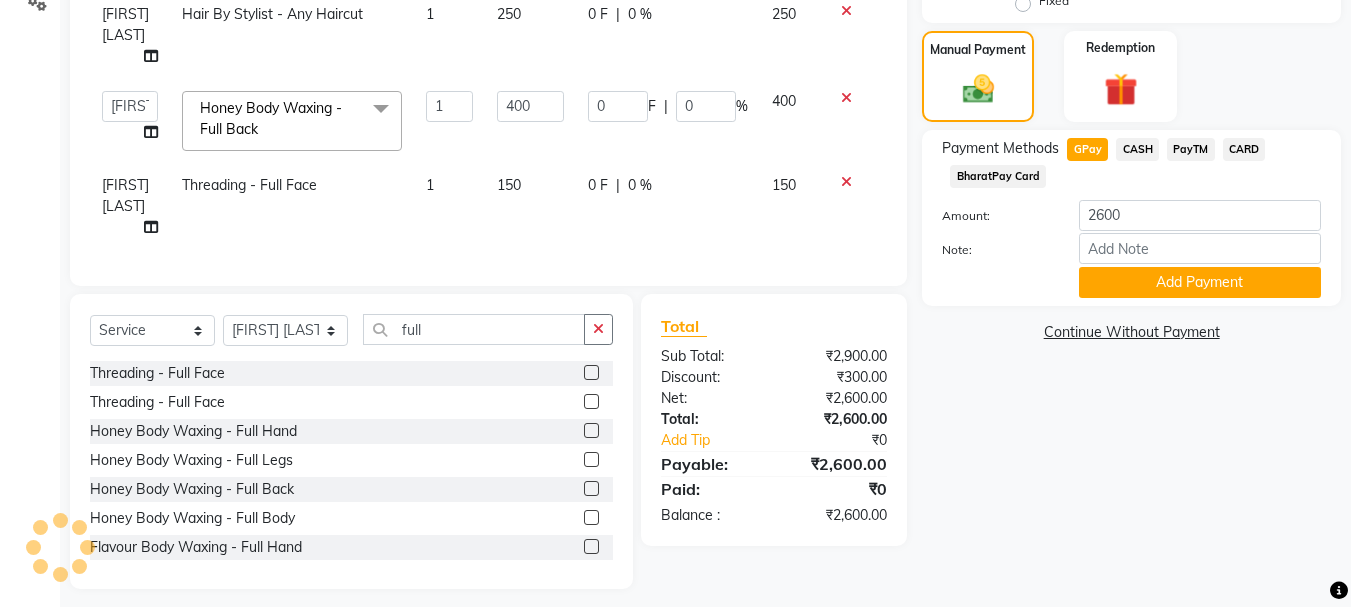 scroll, scrollTop: 494, scrollLeft: 0, axis: vertical 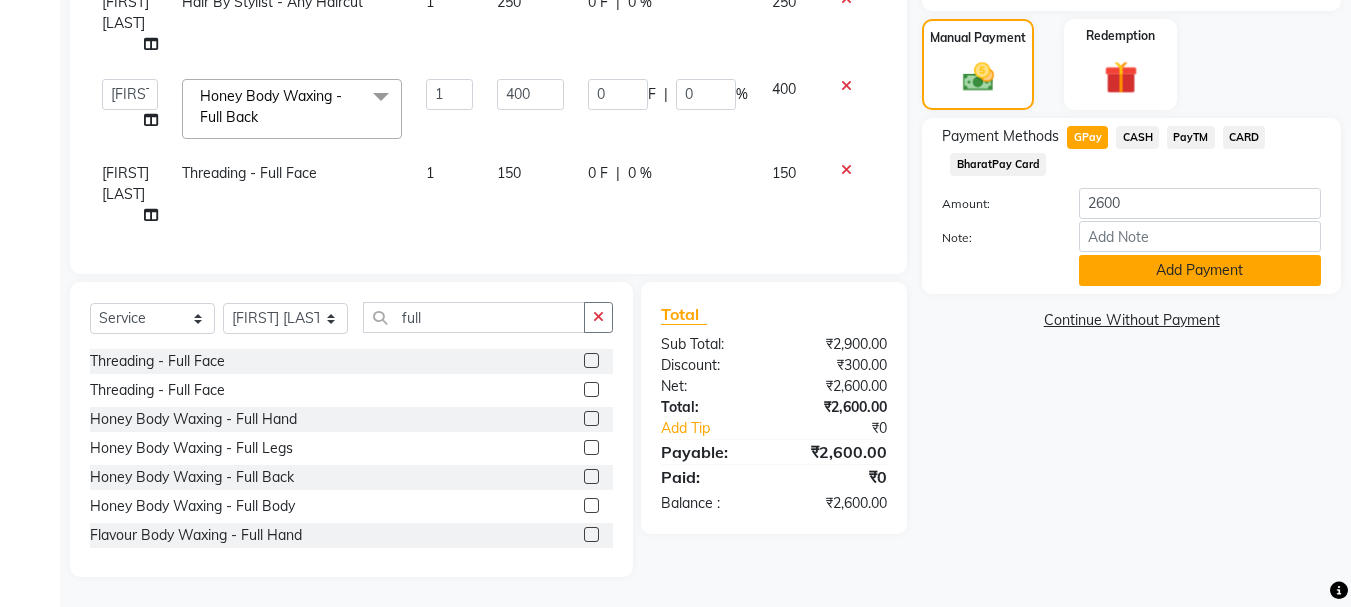click on "Add Payment" 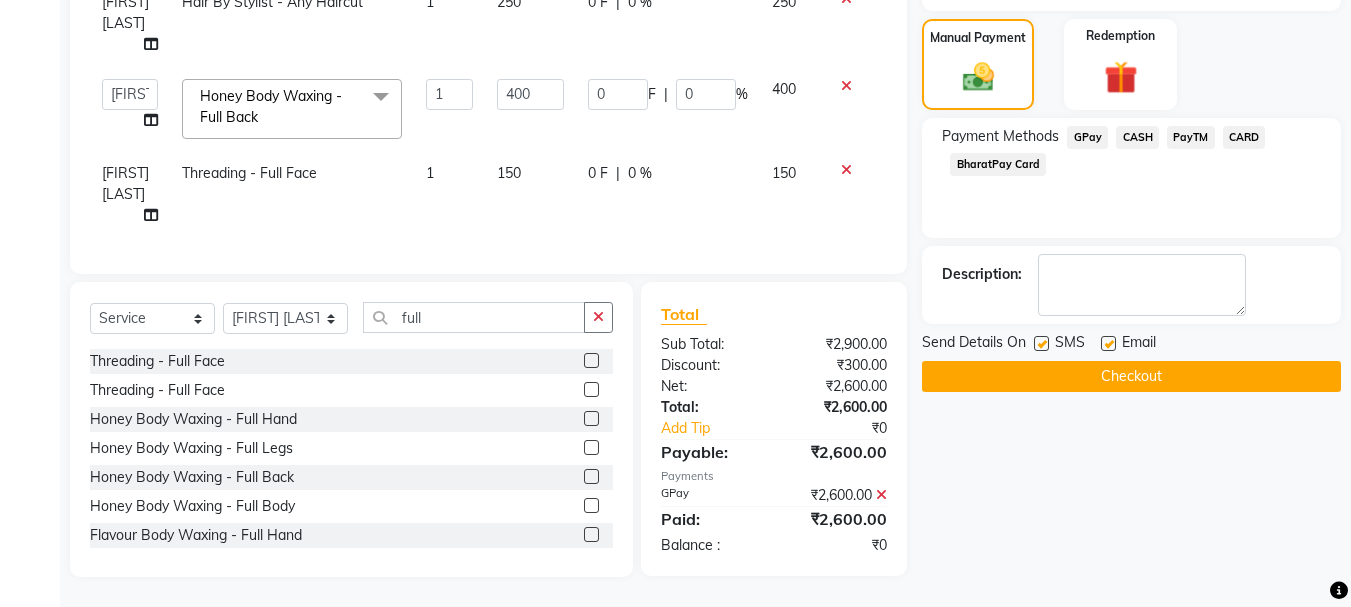click on "CARD" 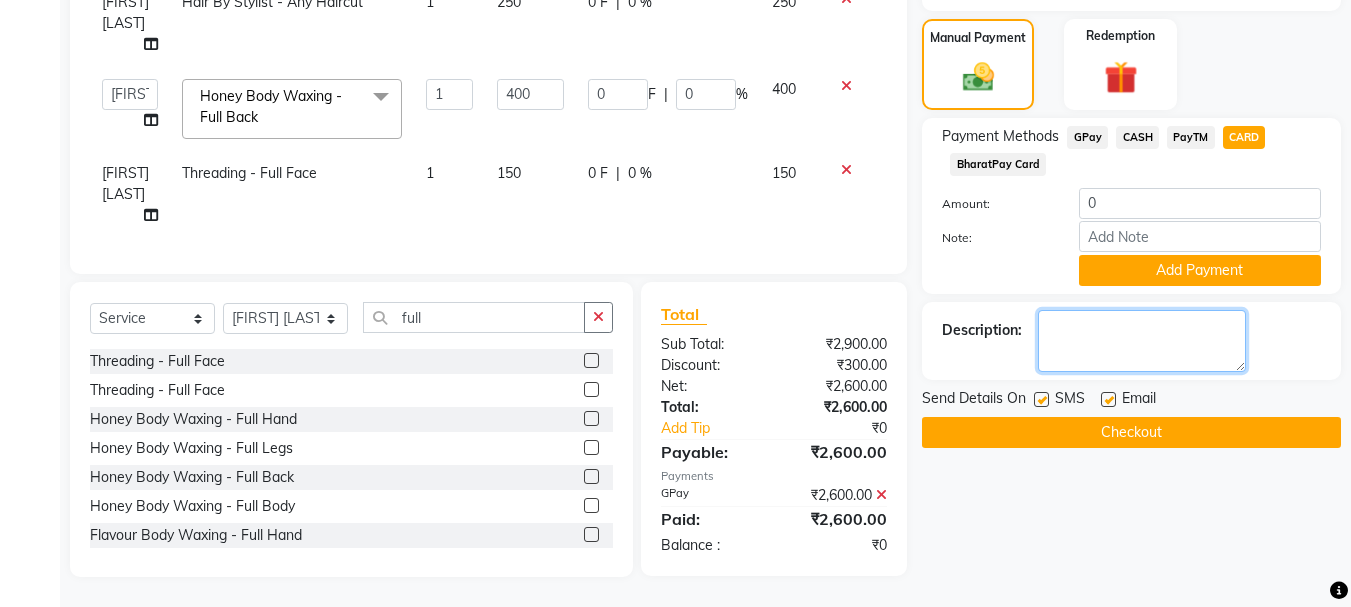 click 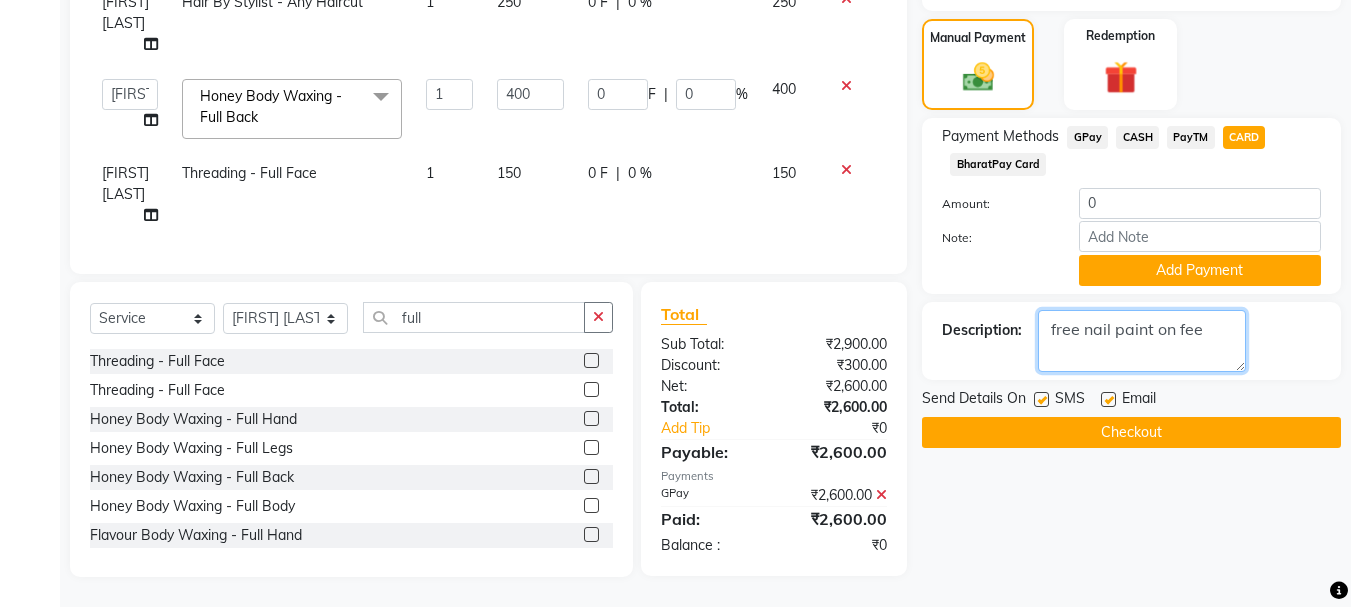 click 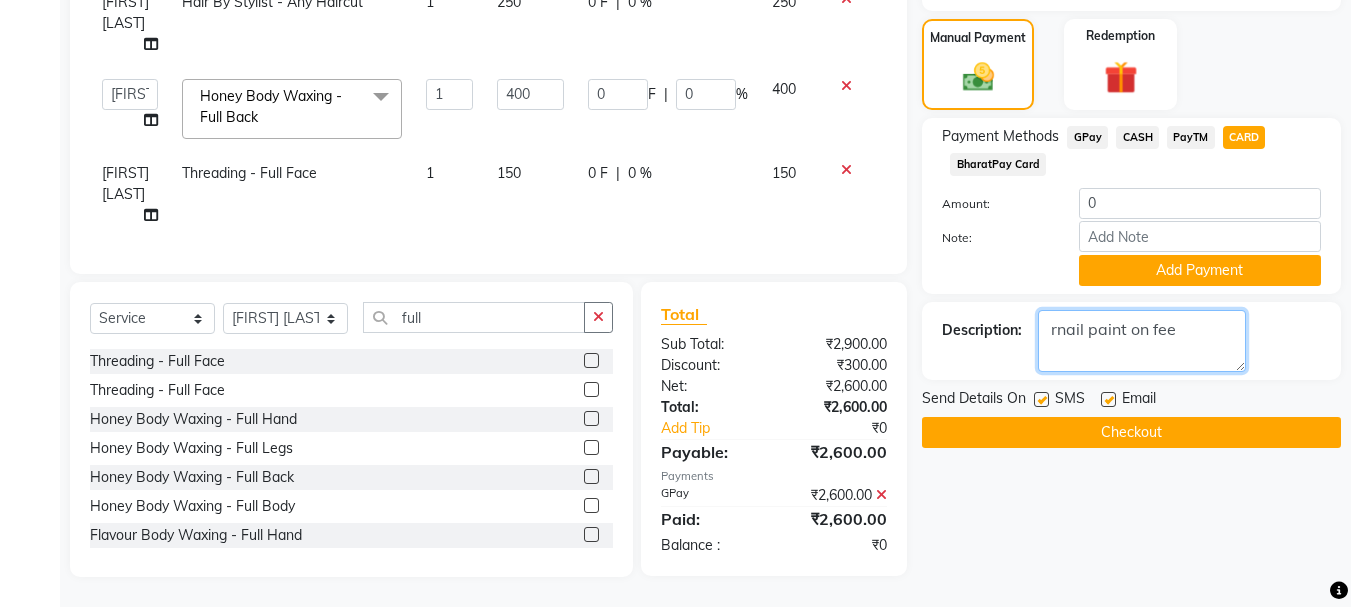 click 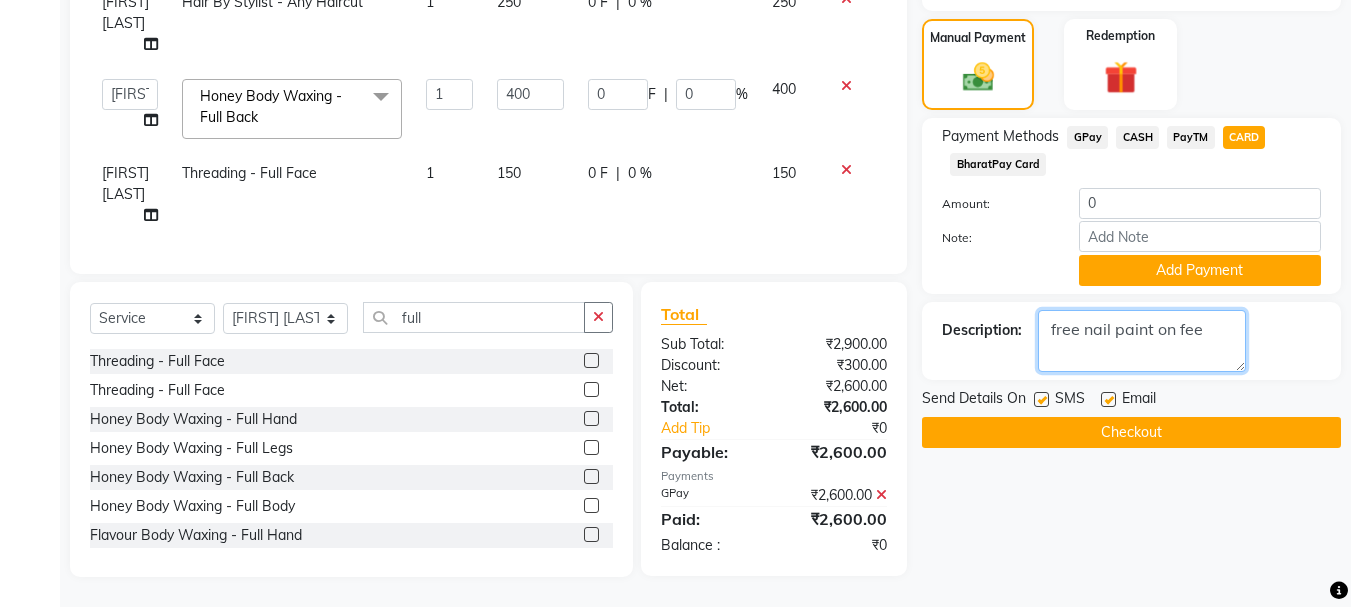 click 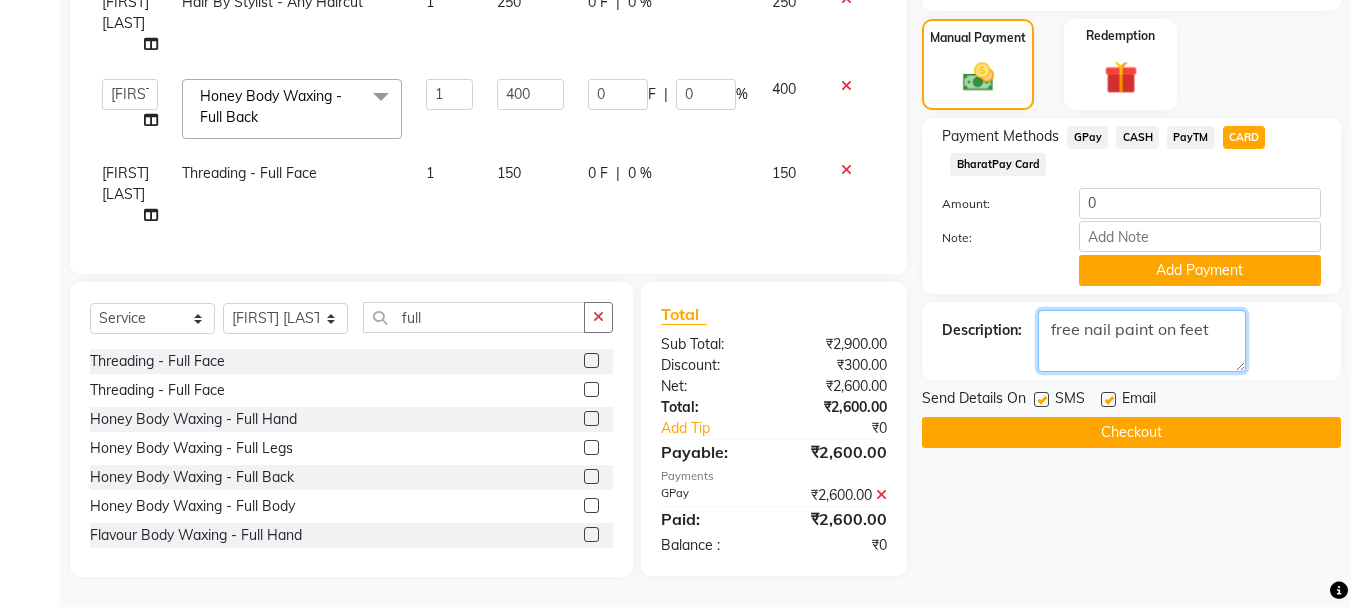 type on "free nail paint on feet" 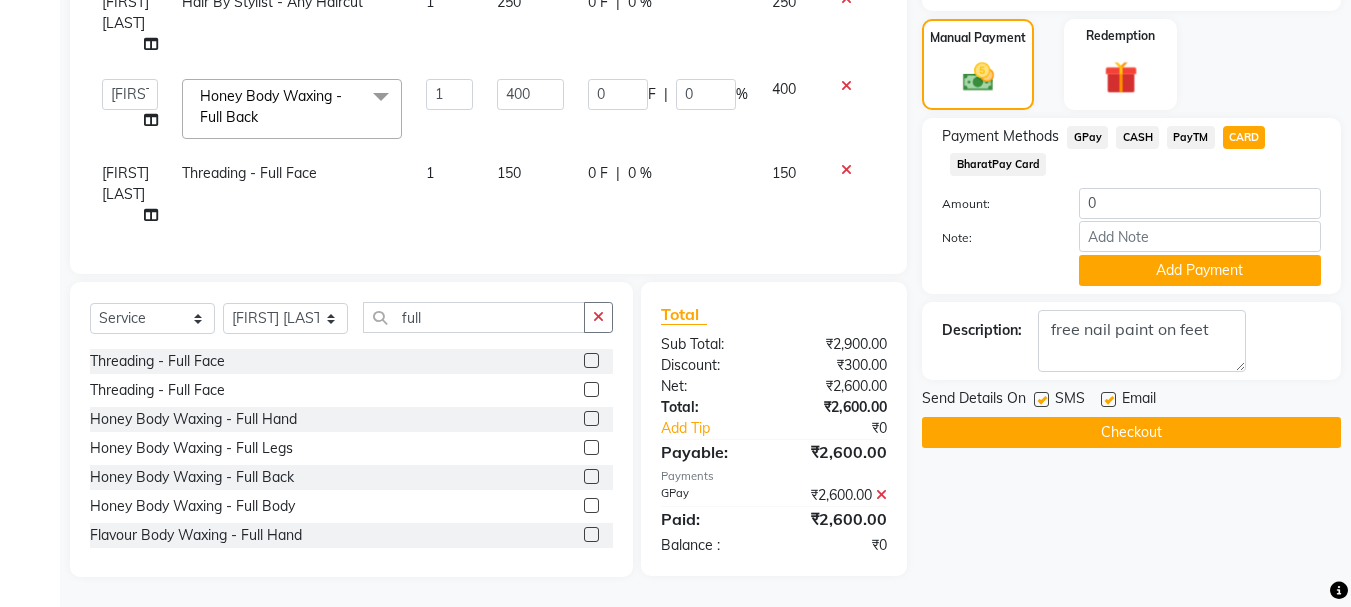 click on "Checkout" 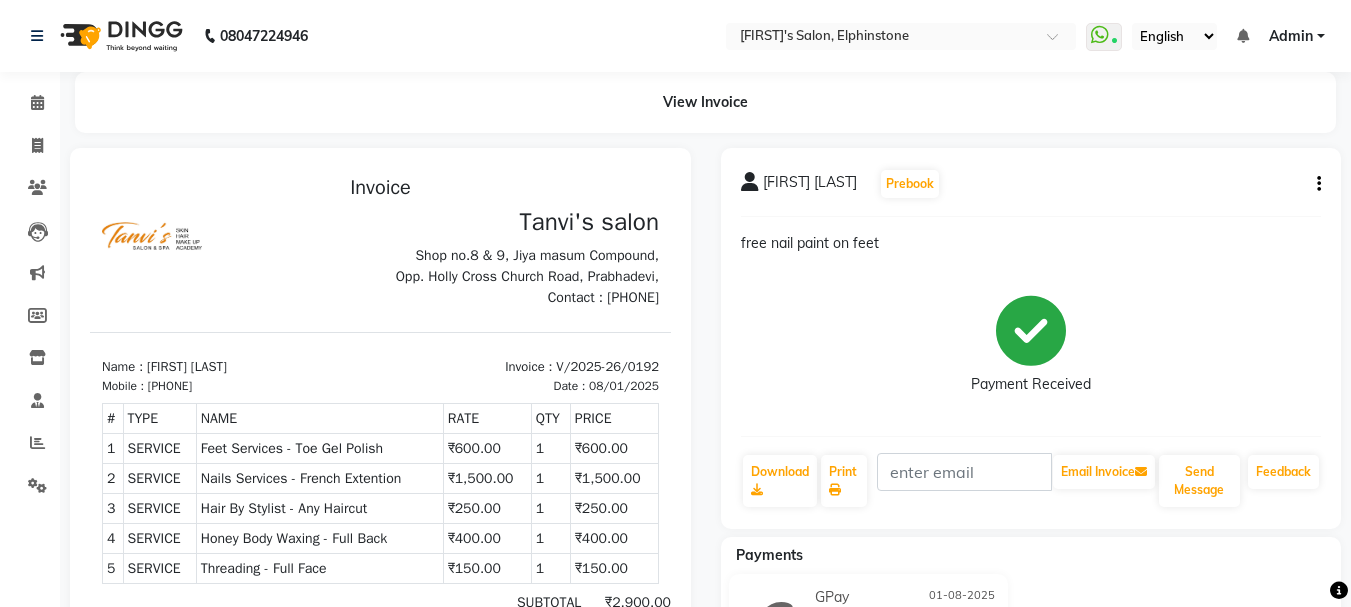 scroll, scrollTop: 0, scrollLeft: 0, axis: both 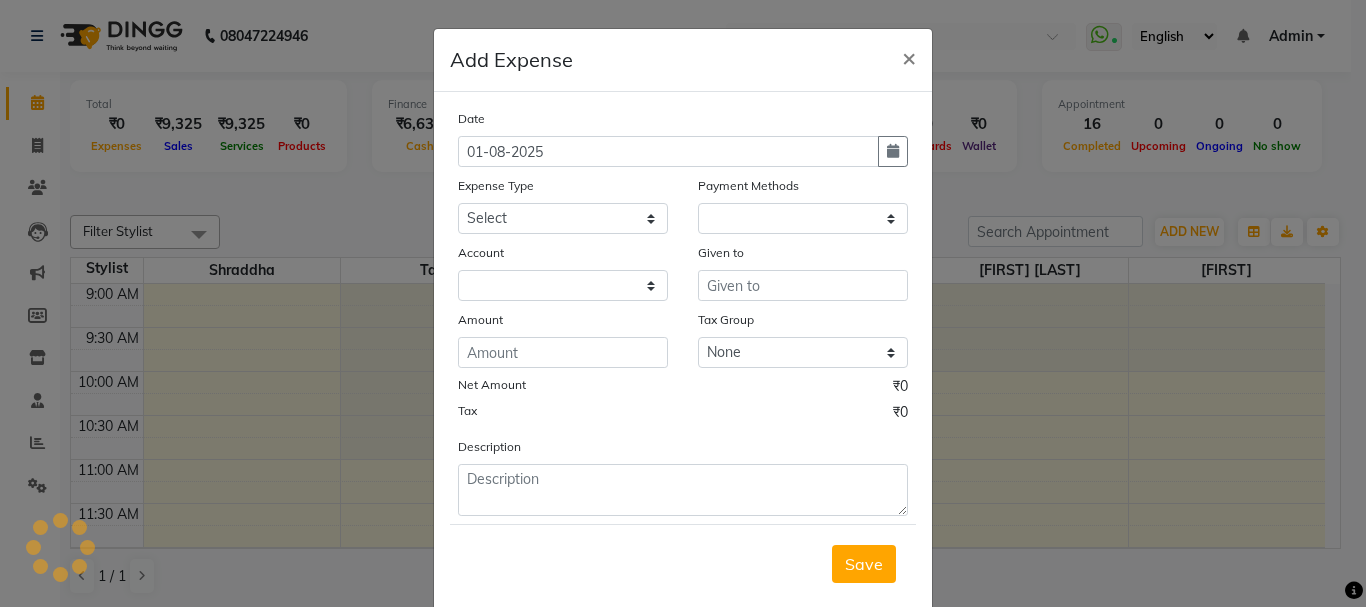 click on "Expense Type Select Advance Salary Bank charges Car maintenance  Cash transfer to bank Cash transfer to hub Client Snacks Clinical charges Equipment Fuel Govt fee Incentive Insurance International purchase Loan Repayment Maintenance Marketing Miscellaneous MRA Other Pantry Product Rent Salary Staff Snacks Tax Tea & Refreshment Utilities" 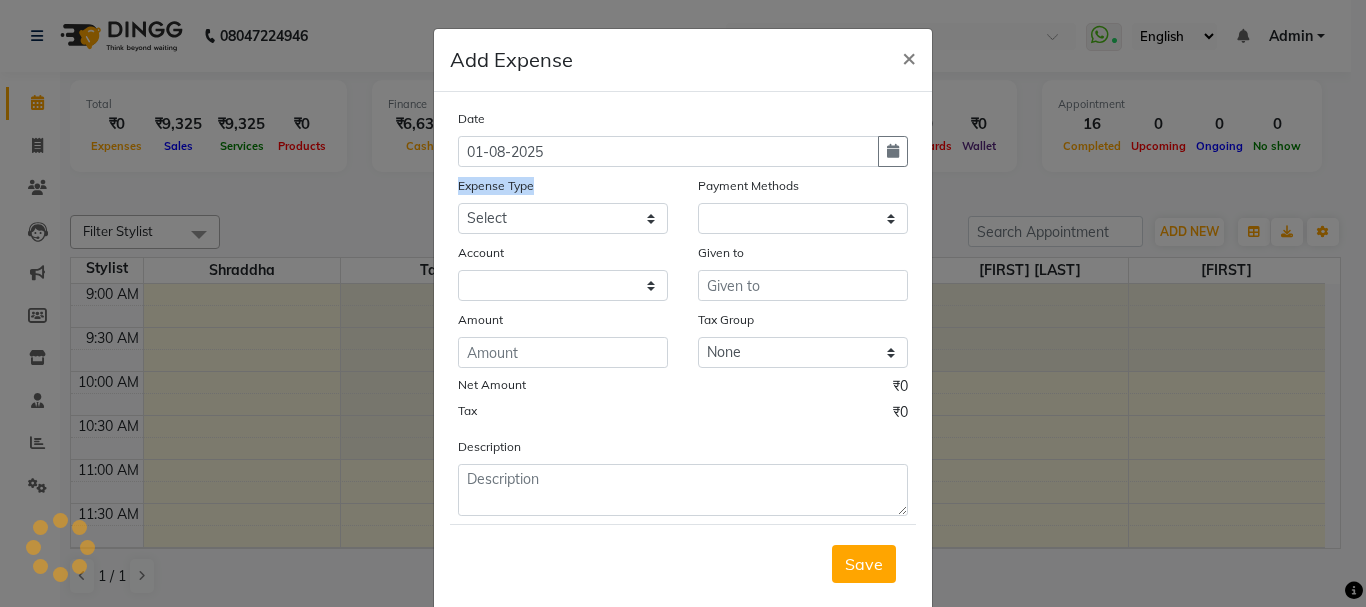select on "1" 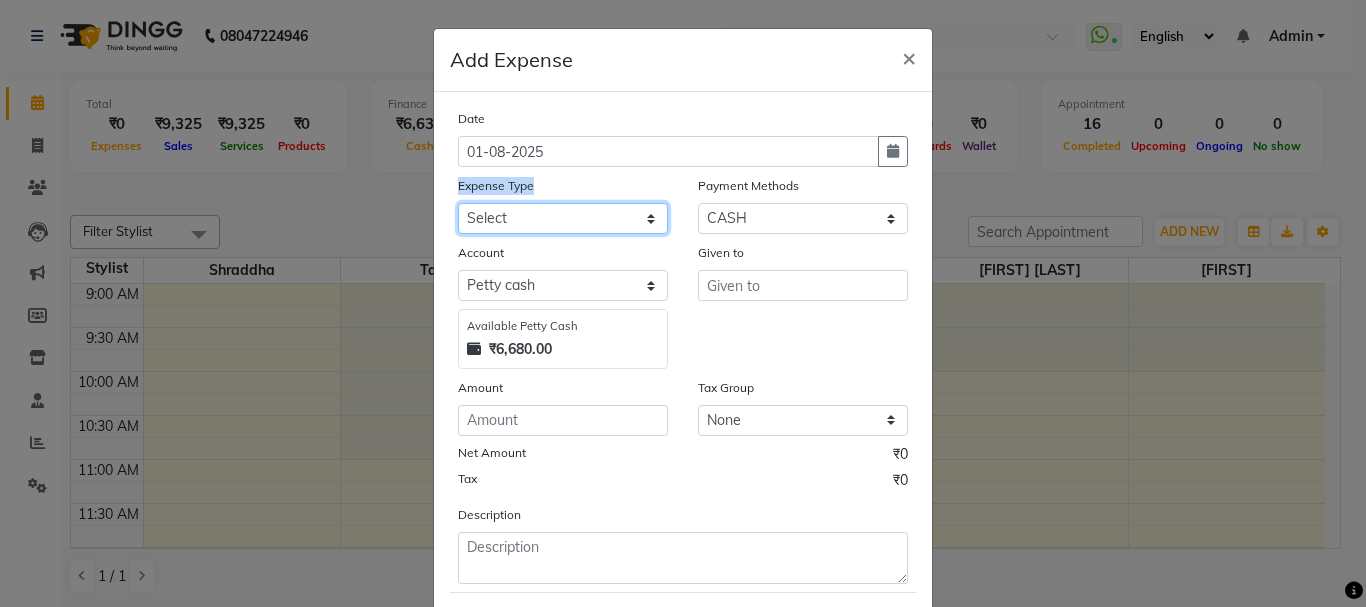 click on "Select Advance Salary Bank charges Car maintenance  Cash transfer to bank Cash transfer to hub Client Snacks Clinical charges Equipment Fuel Govt fee Incentive Insurance International purchase Loan Repayment Maintenance Marketing Miscellaneous MRA Other Pantry Product Rent Salary Staff Snacks Tax Tea & Refreshment Utilities" 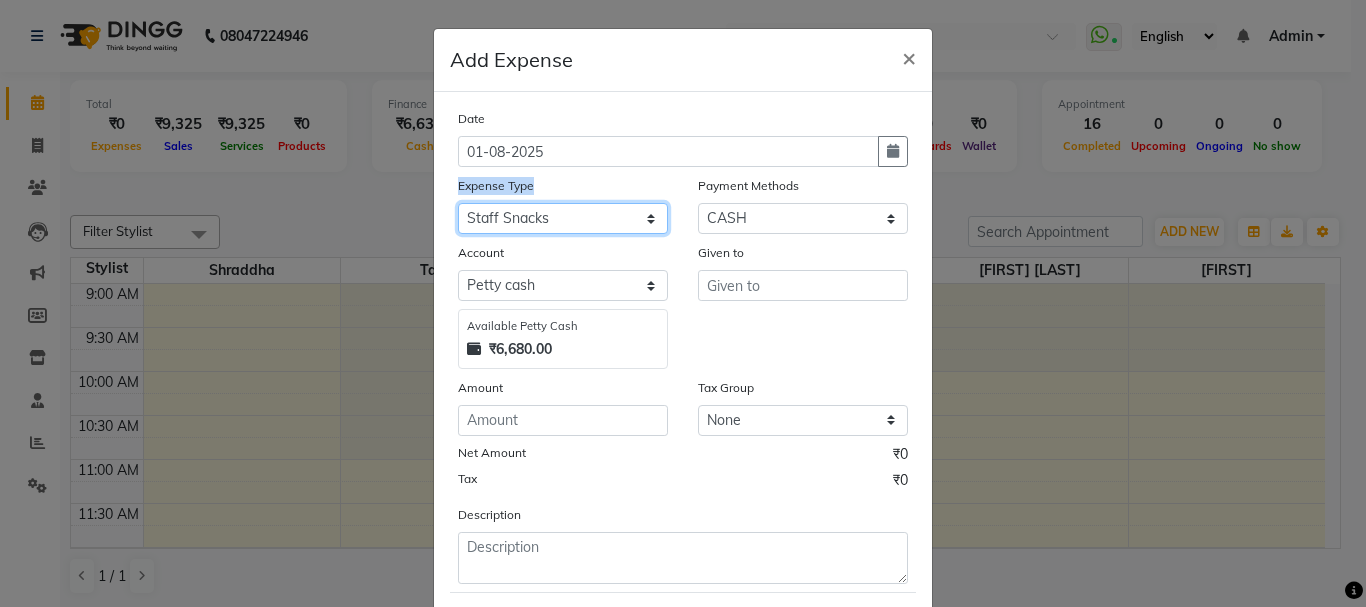 click on "Select Advance Salary Bank charges Car maintenance  Cash transfer to bank Cash transfer to hub Client Snacks Clinical charges Equipment Fuel Govt fee Incentive Insurance International purchase Loan Repayment Maintenance Marketing Miscellaneous MRA Other Pantry Product Rent Salary Staff Snacks Tax Tea & Refreshment Utilities" 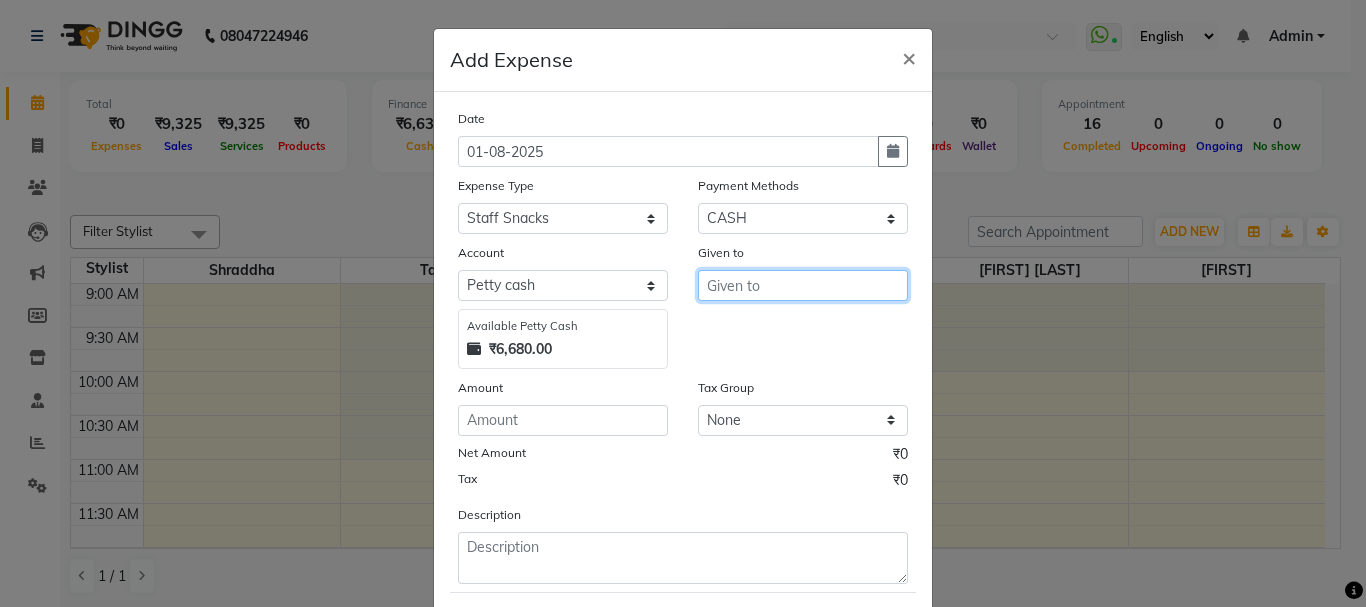 click at bounding box center (803, 285) 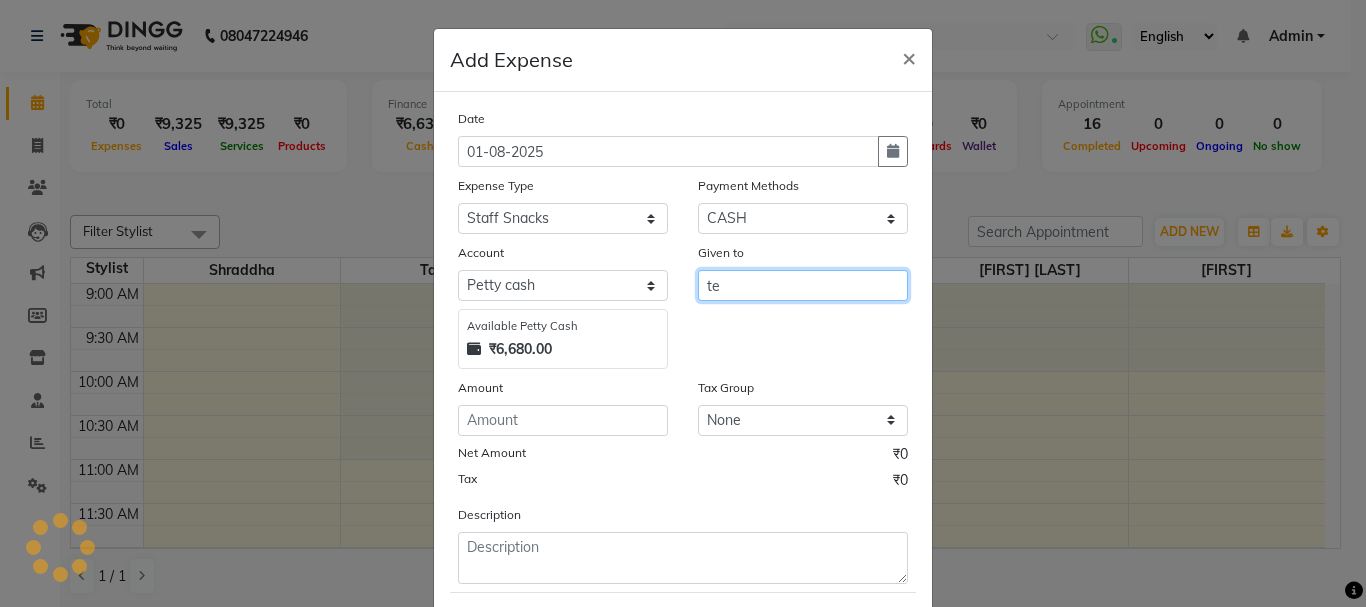 type on "t" 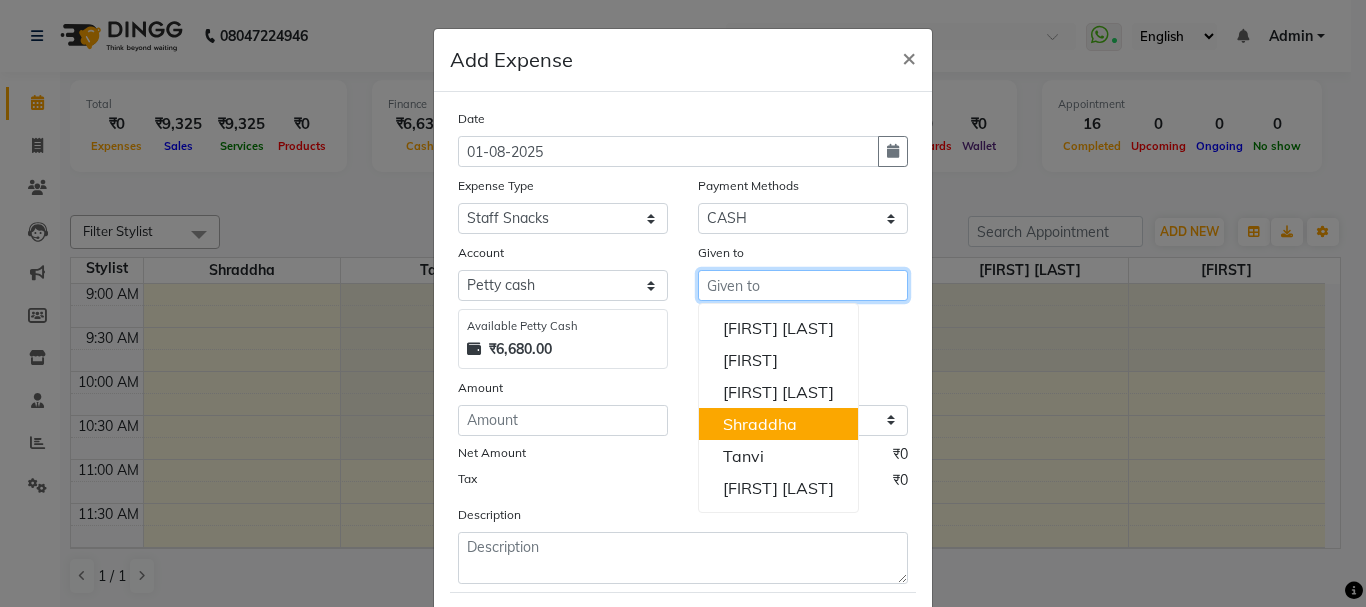 click on "Shraddha" at bounding box center [760, 424] 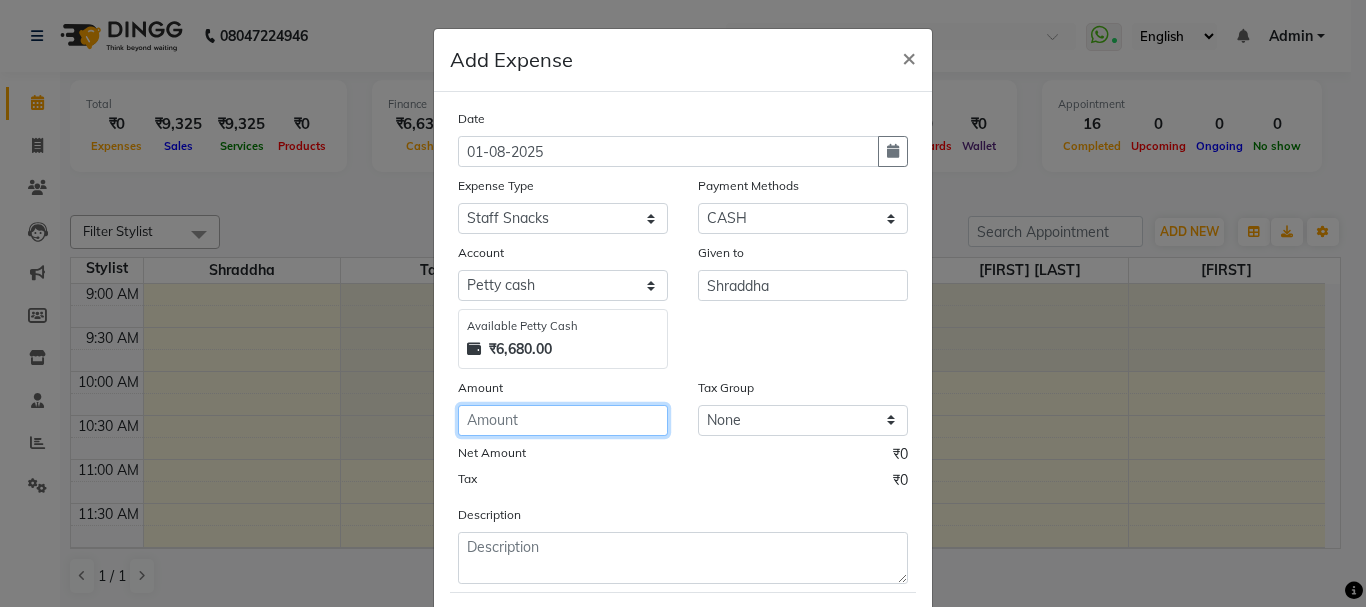 click 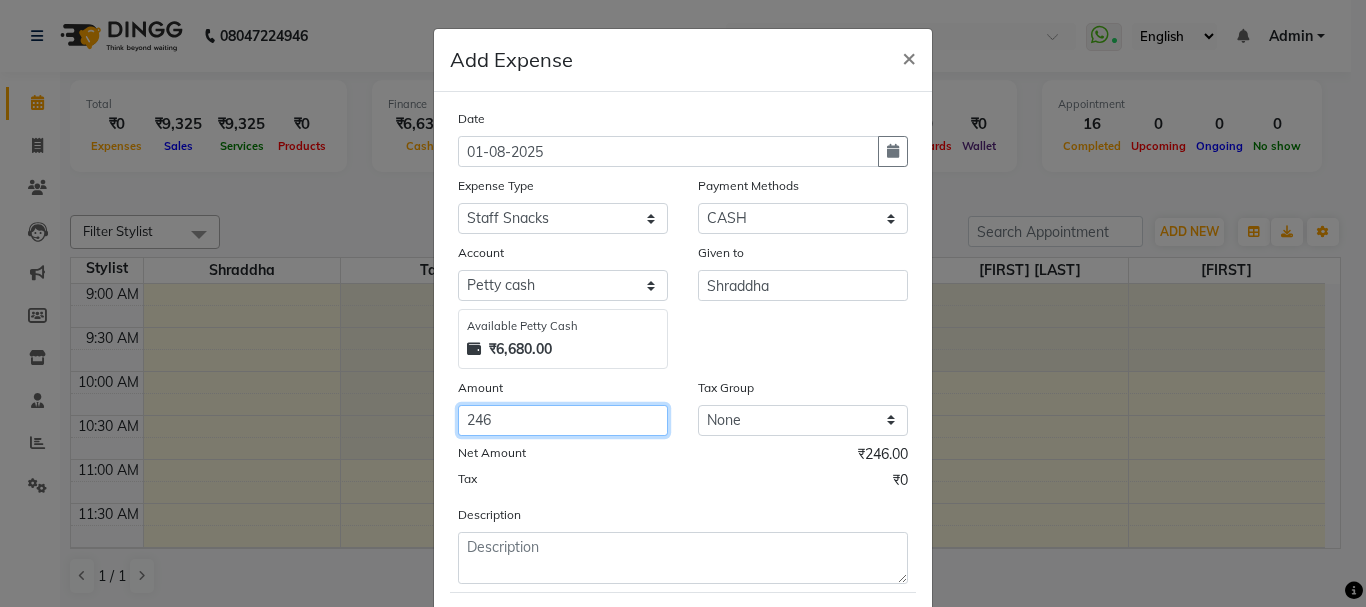 type on "246" 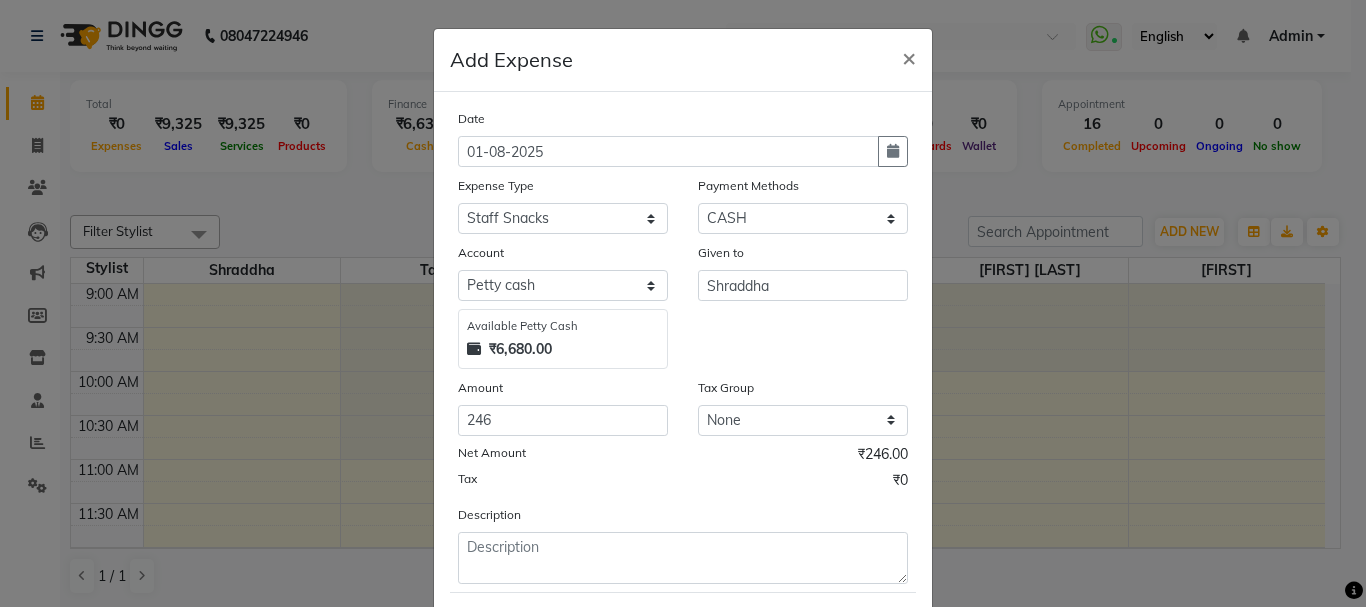 click on "Tax ₹0" 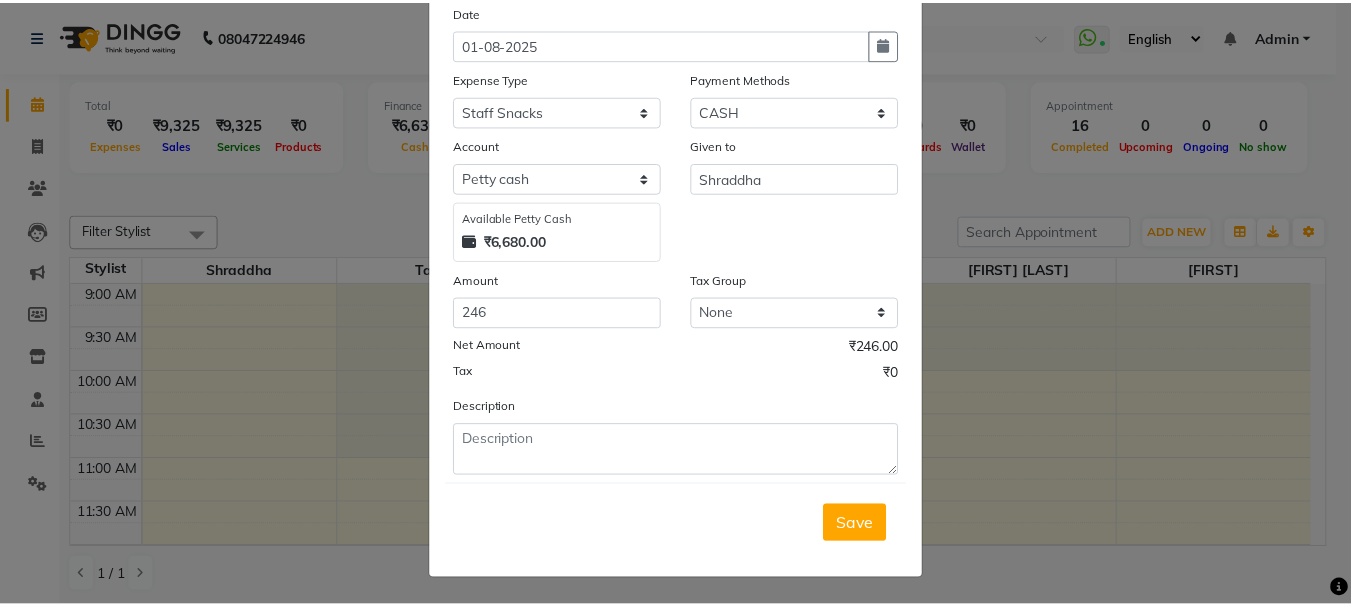 scroll, scrollTop: 109, scrollLeft: 0, axis: vertical 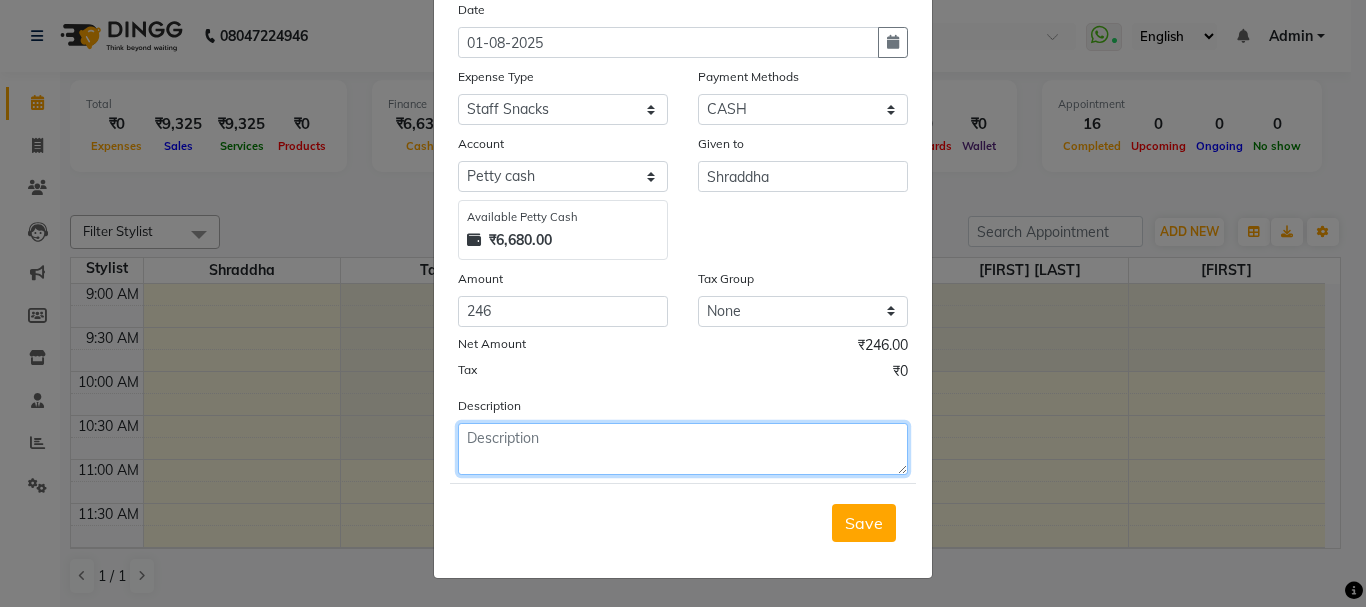 click 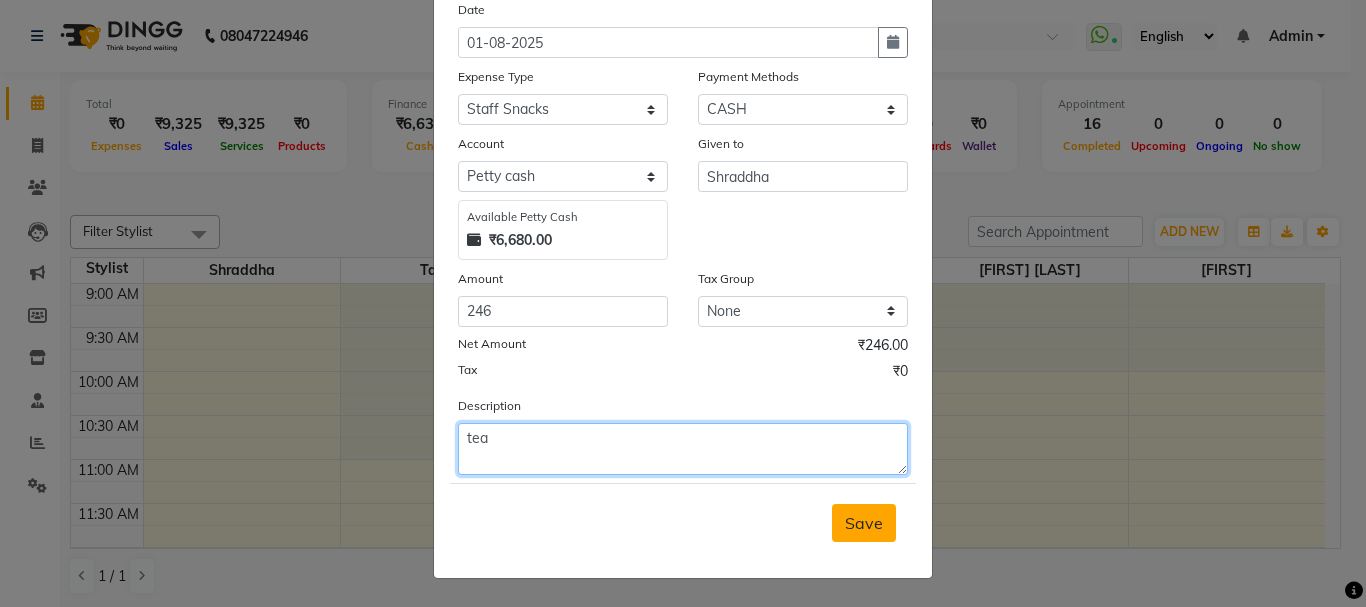 type on "tea" 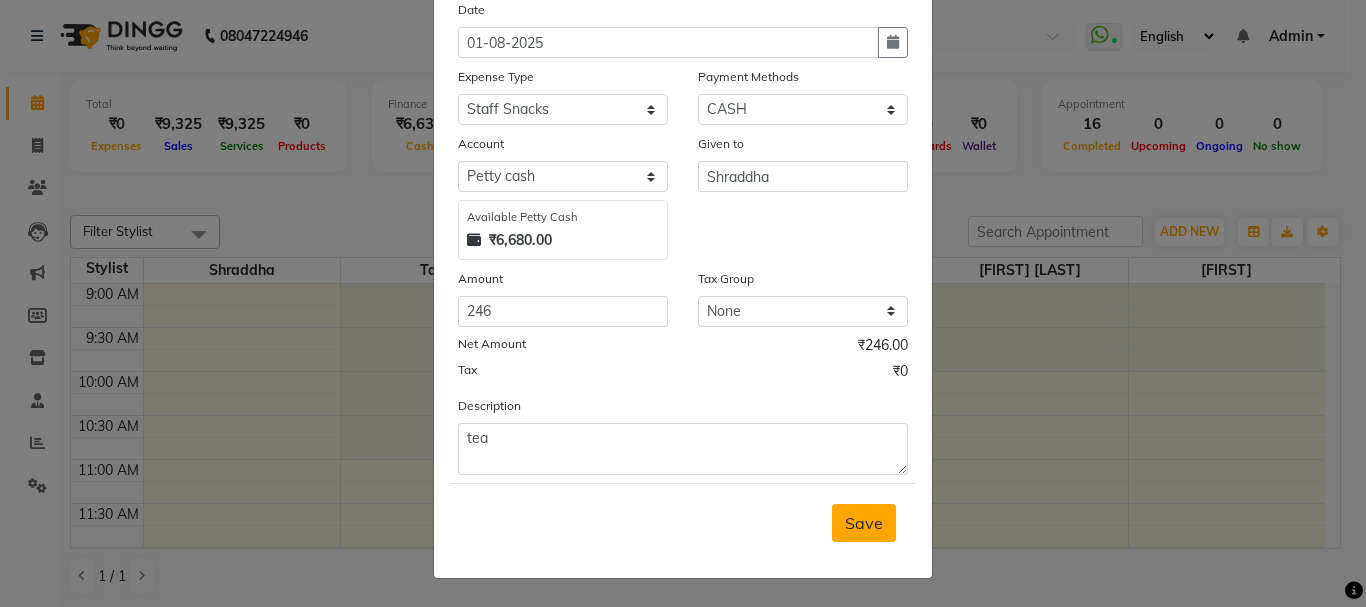 click on "Save" at bounding box center (864, 523) 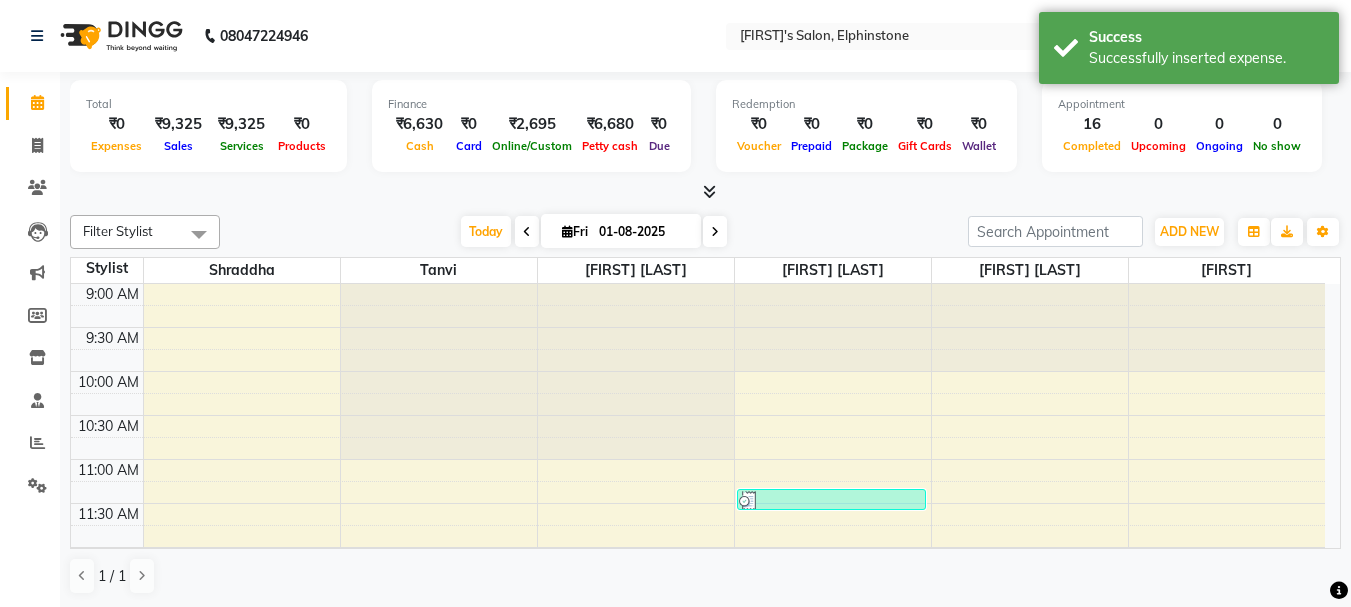 click at bounding box center [705, 192] 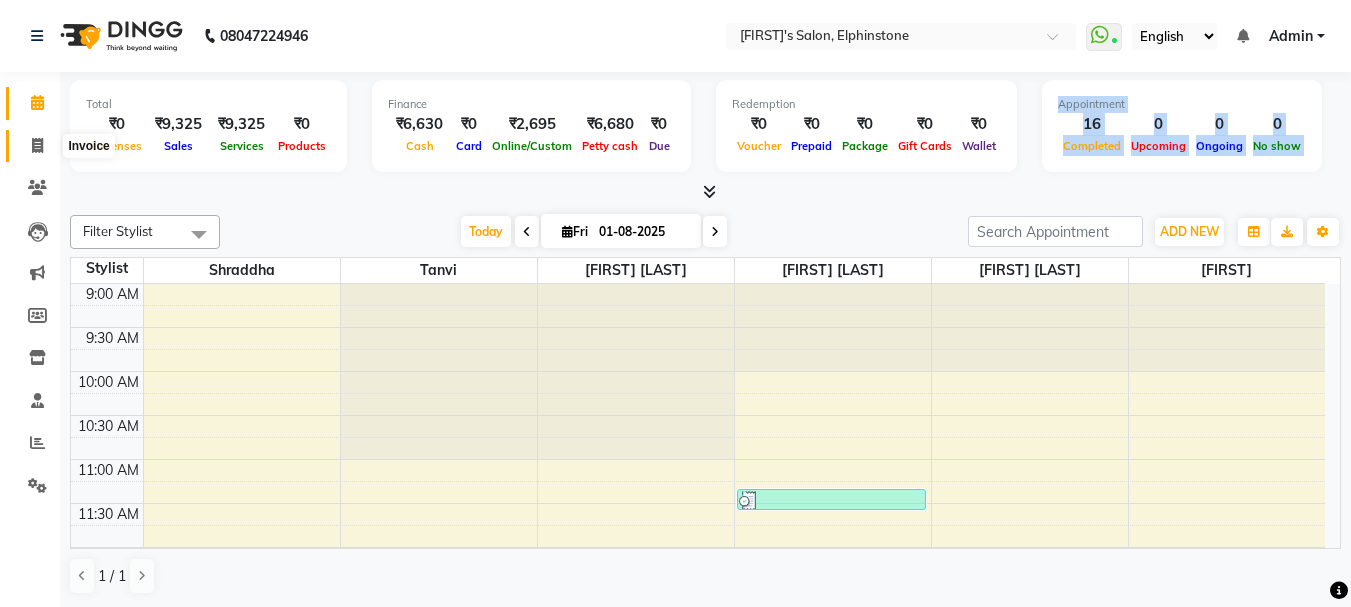 click 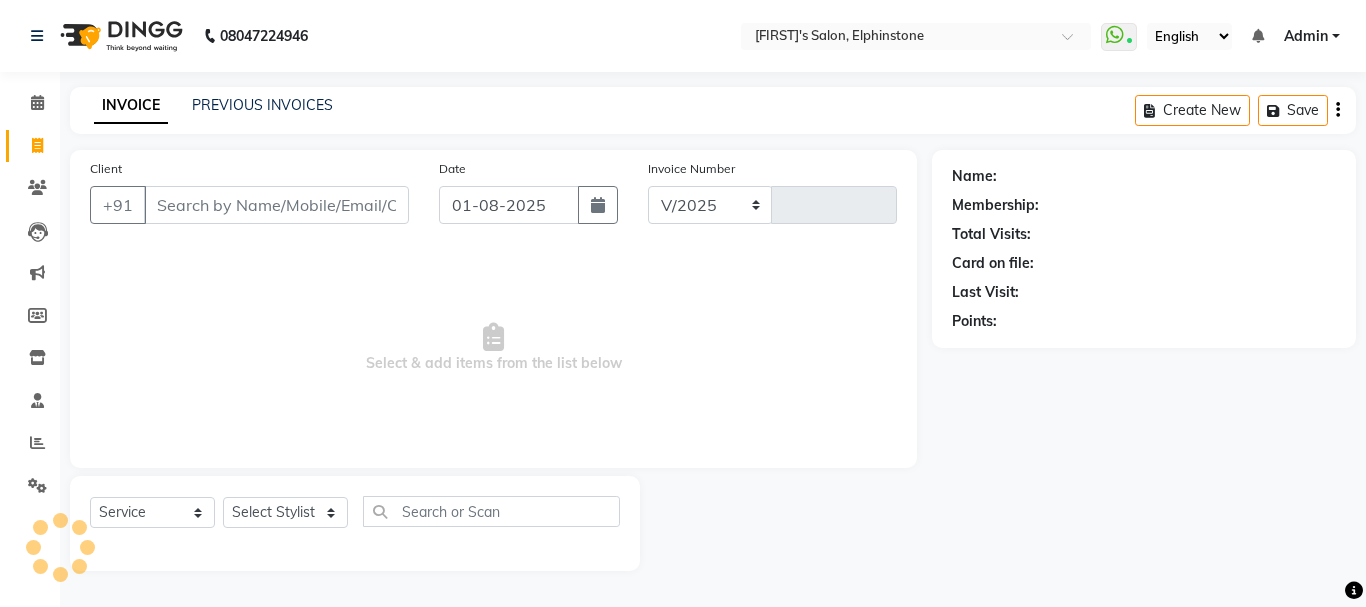 select on "716" 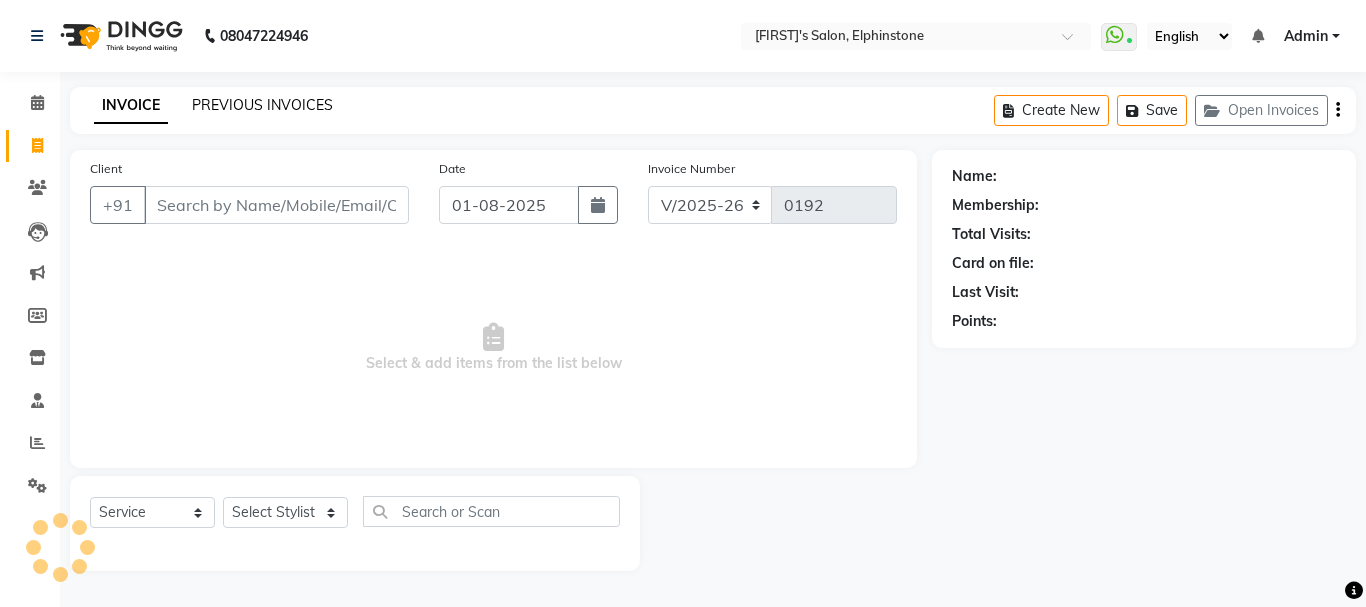click on "PREVIOUS INVOICES" 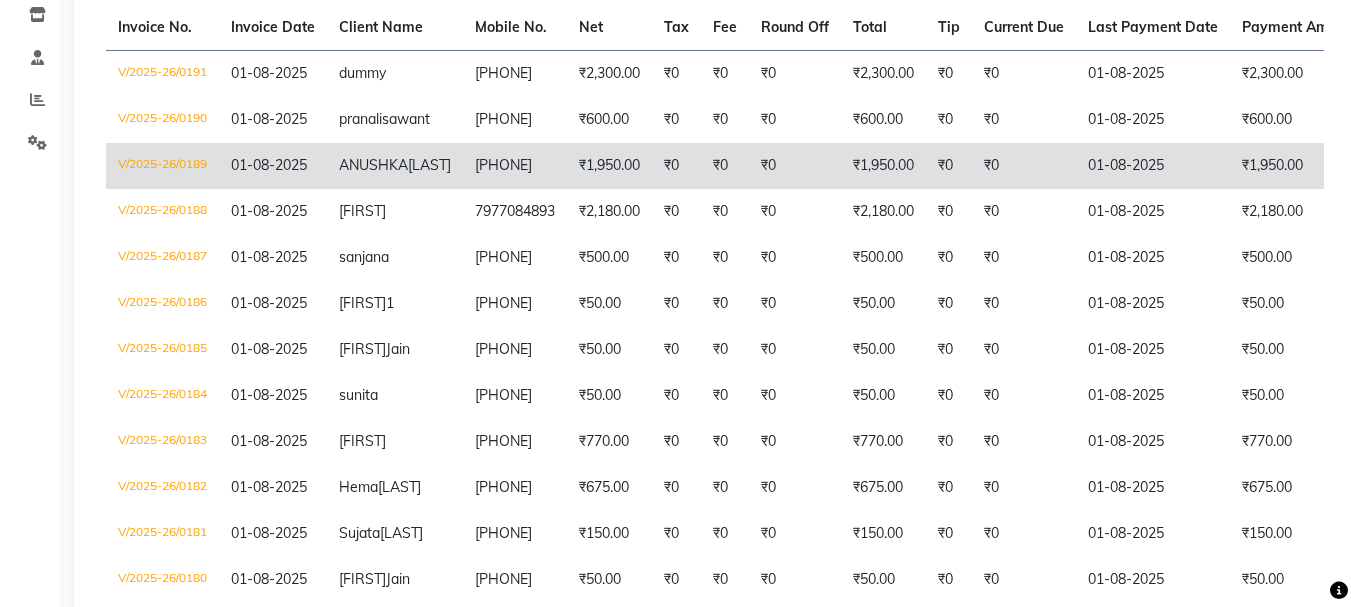 scroll, scrollTop: 0, scrollLeft: 0, axis: both 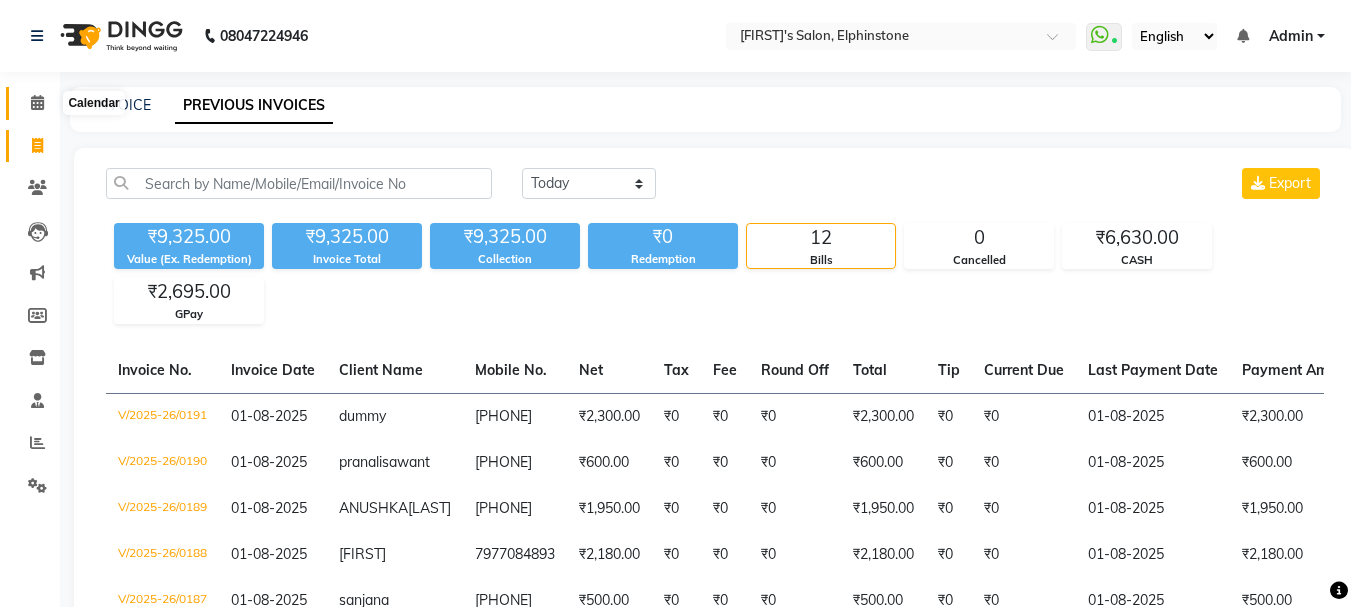 click 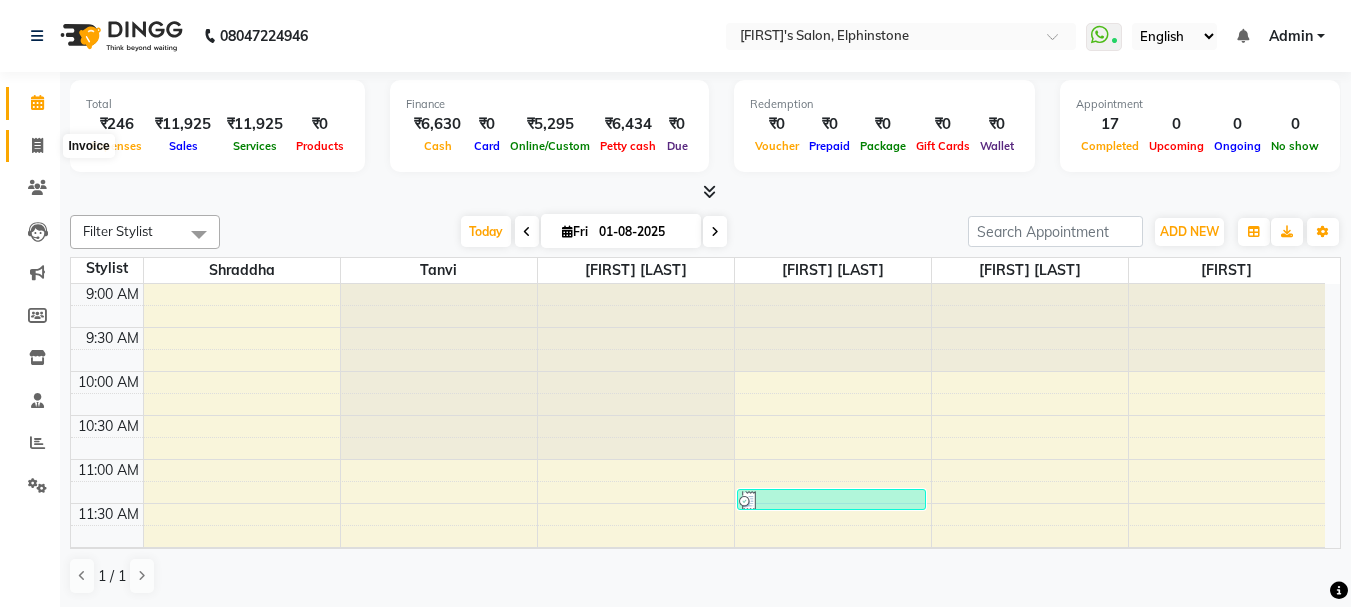 click 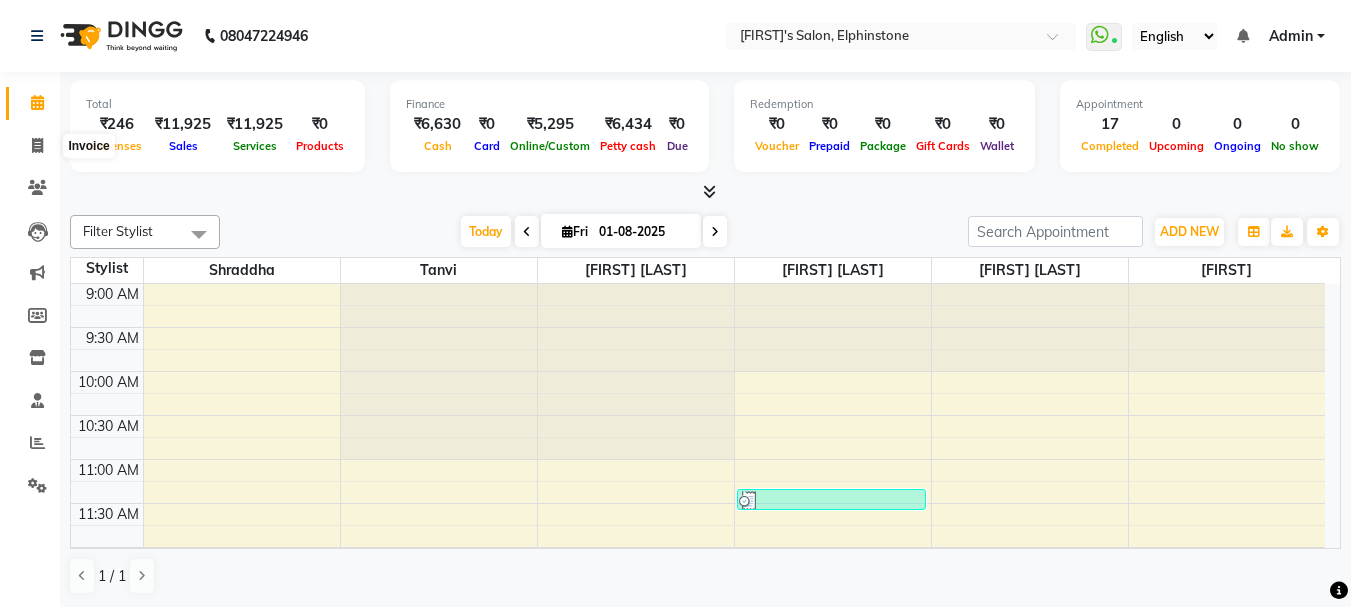 select on "service" 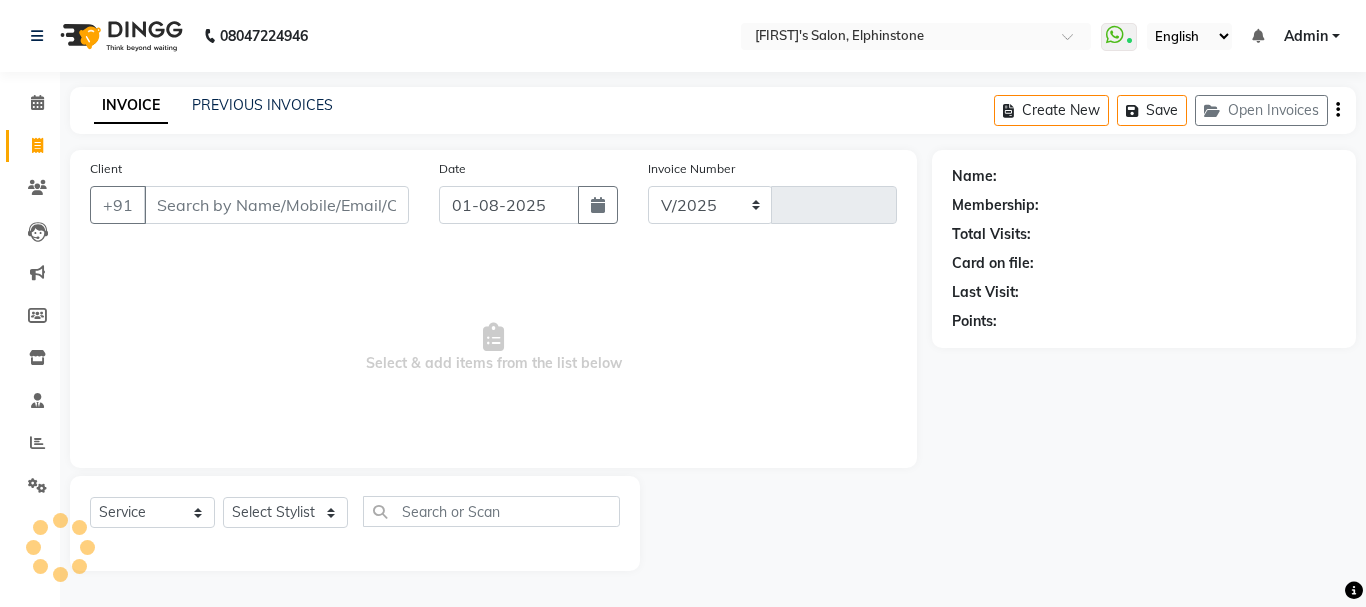 select on "716" 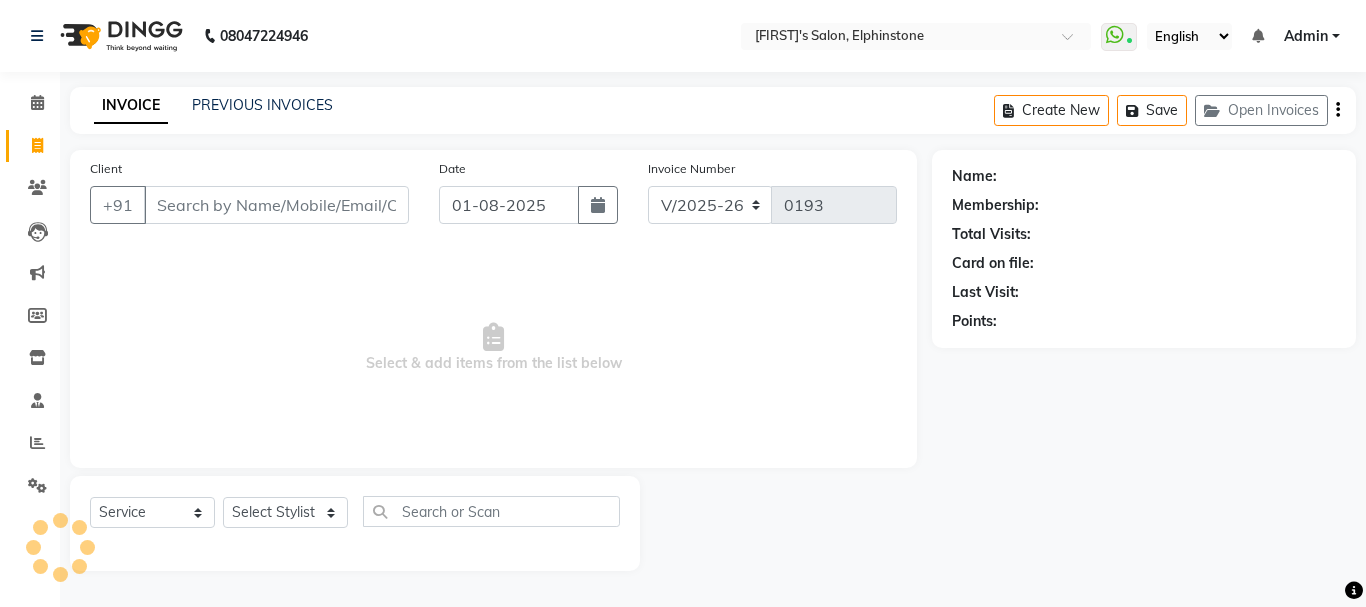 click on "INVOICE PREVIOUS INVOICES Create New   Save   Open Invoices" 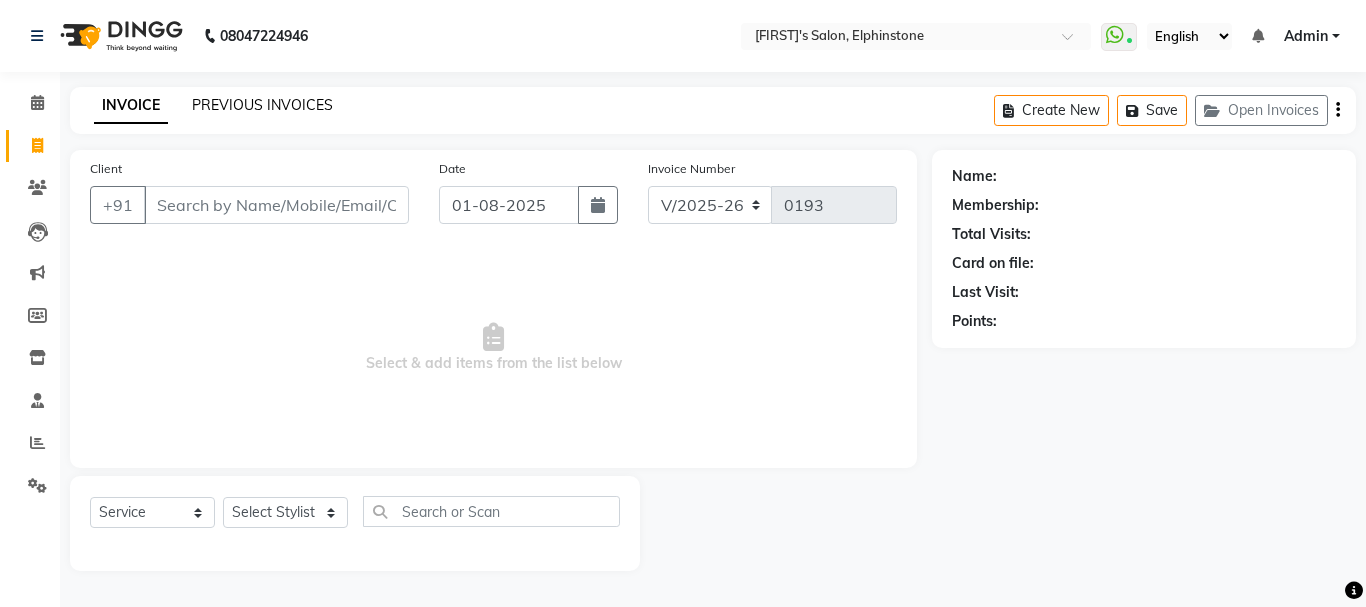 click on "PREVIOUS INVOICES" 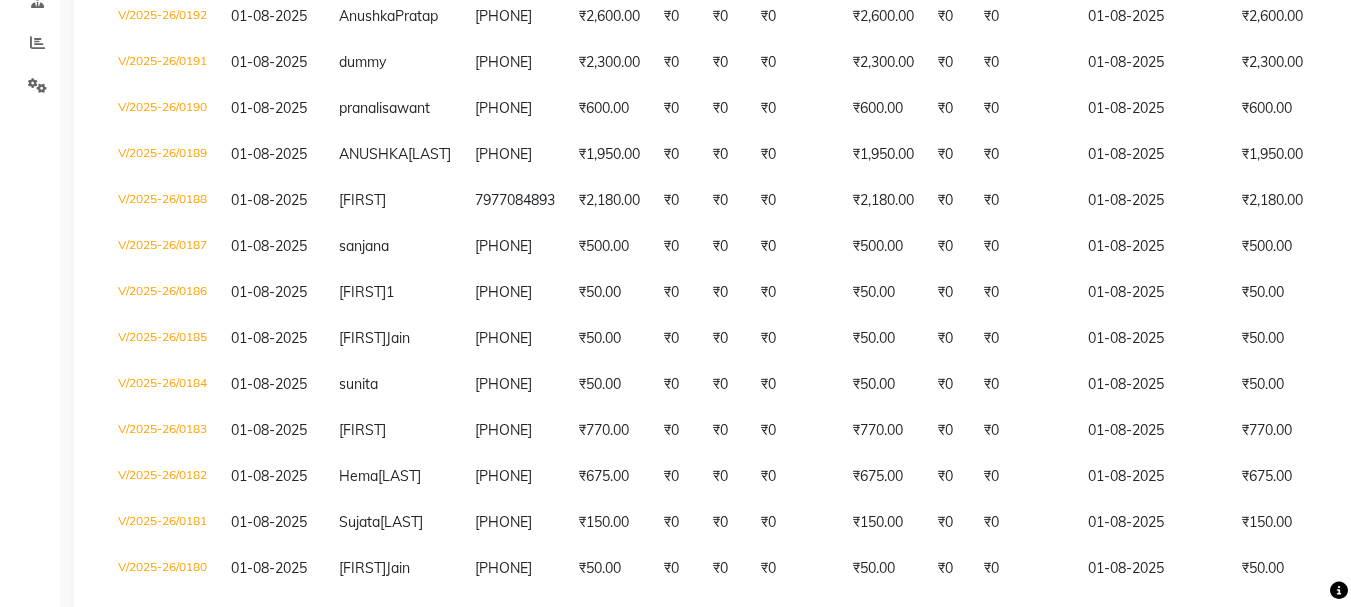 scroll, scrollTop: 609, scrollLeft: 0, axis: vertical 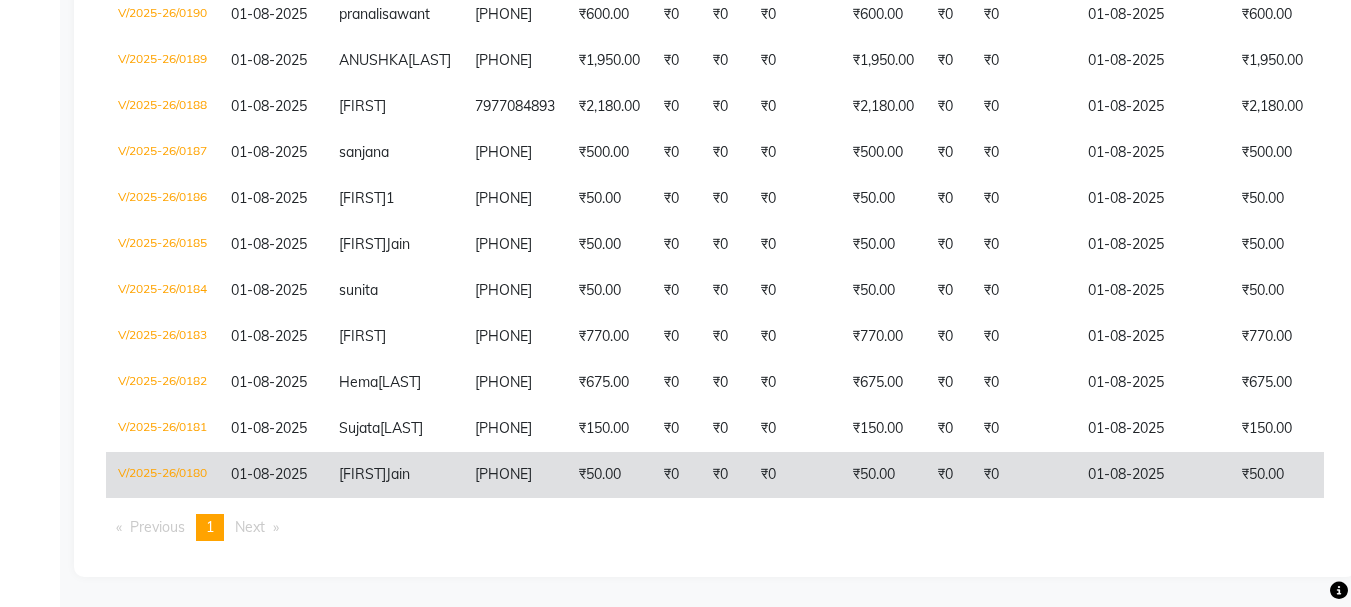 click on "₹0" 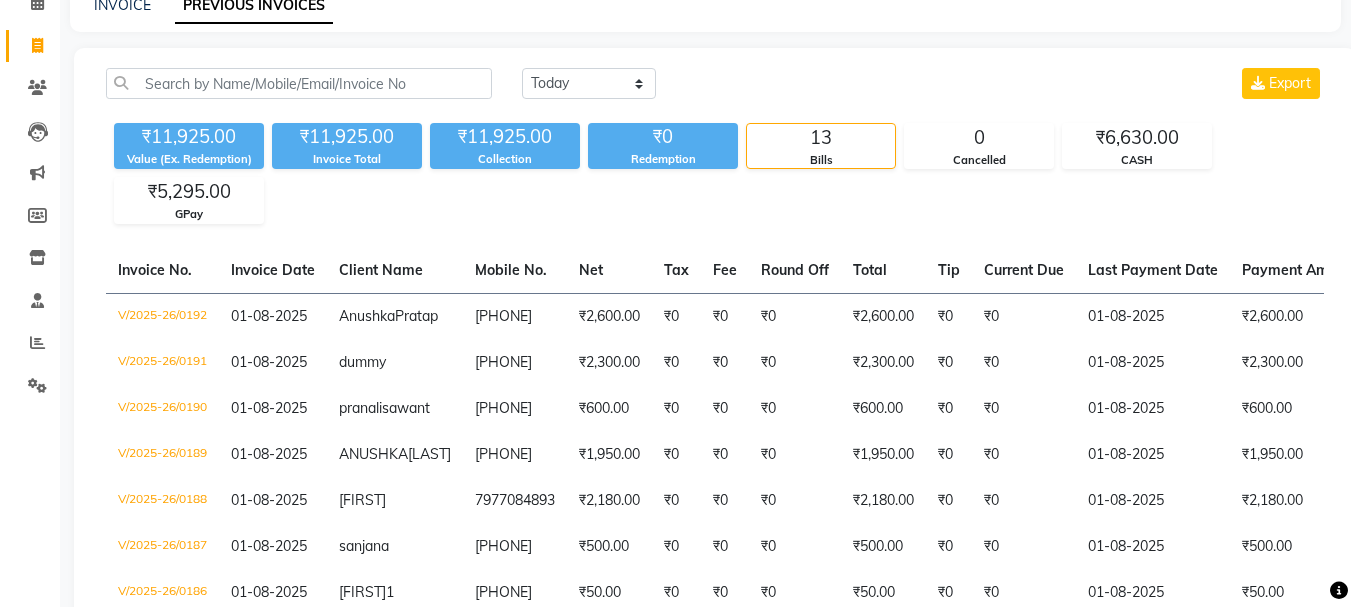 scroll, scrollTop: 0, scrollLeft: 0, axis: both 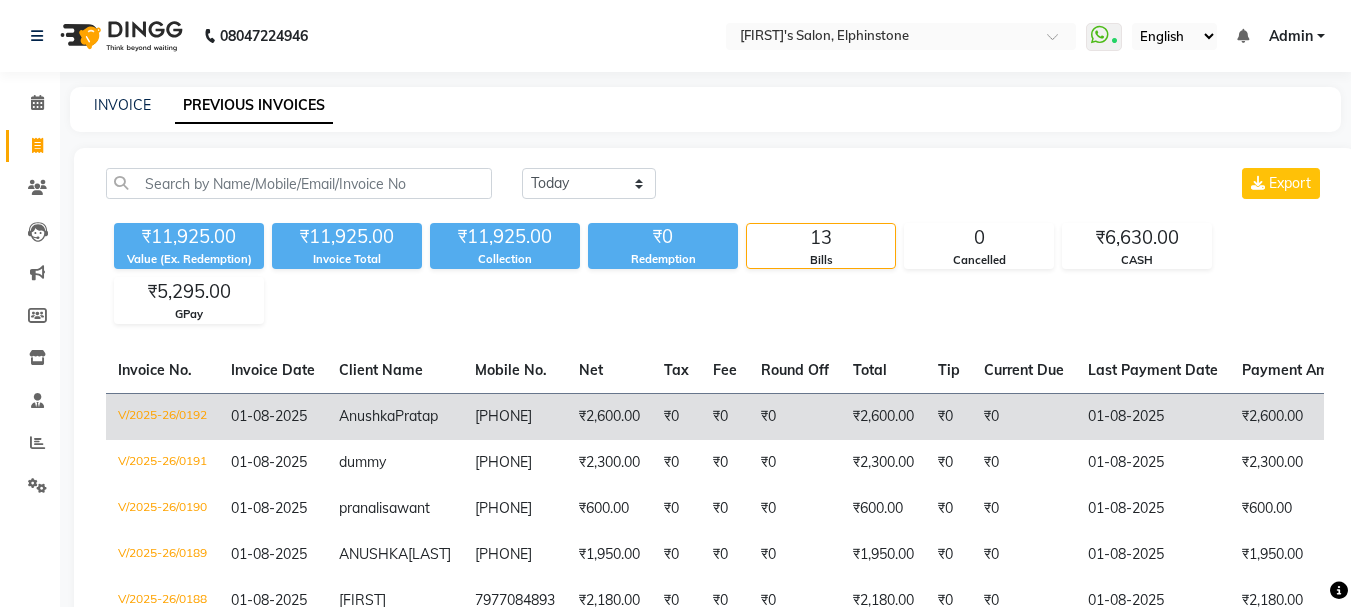 click on "₹2,600.00" 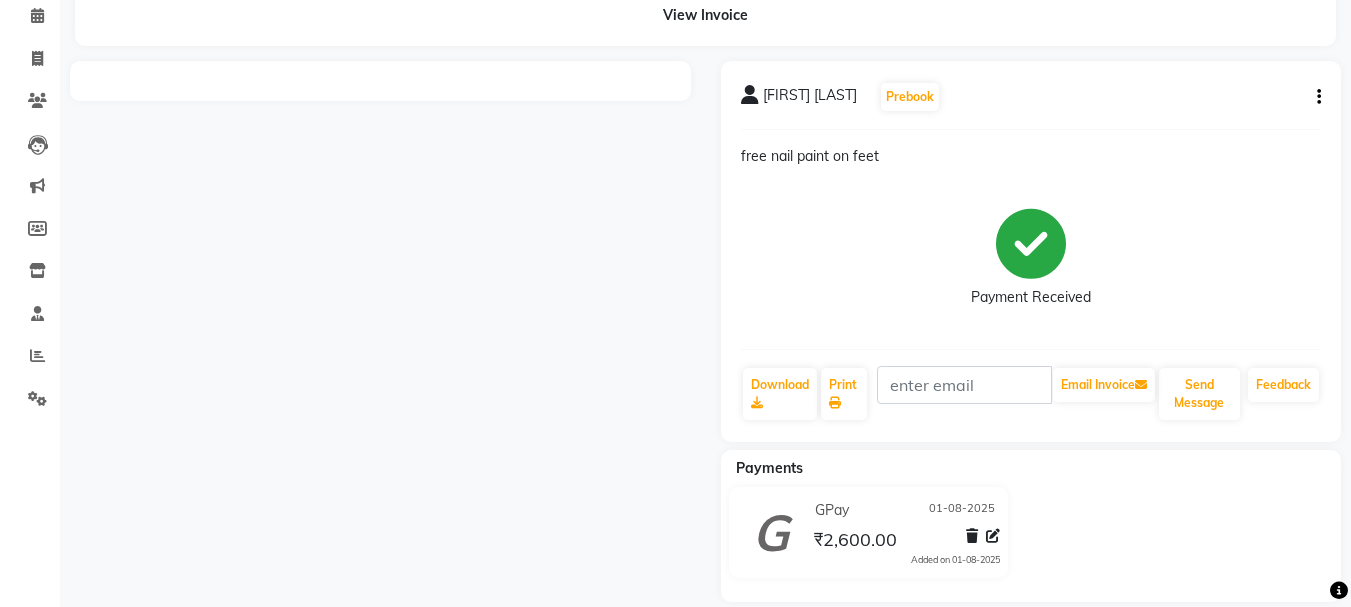 scroll, scrollTop: 112, scrollLeft: 0, axis: vertical 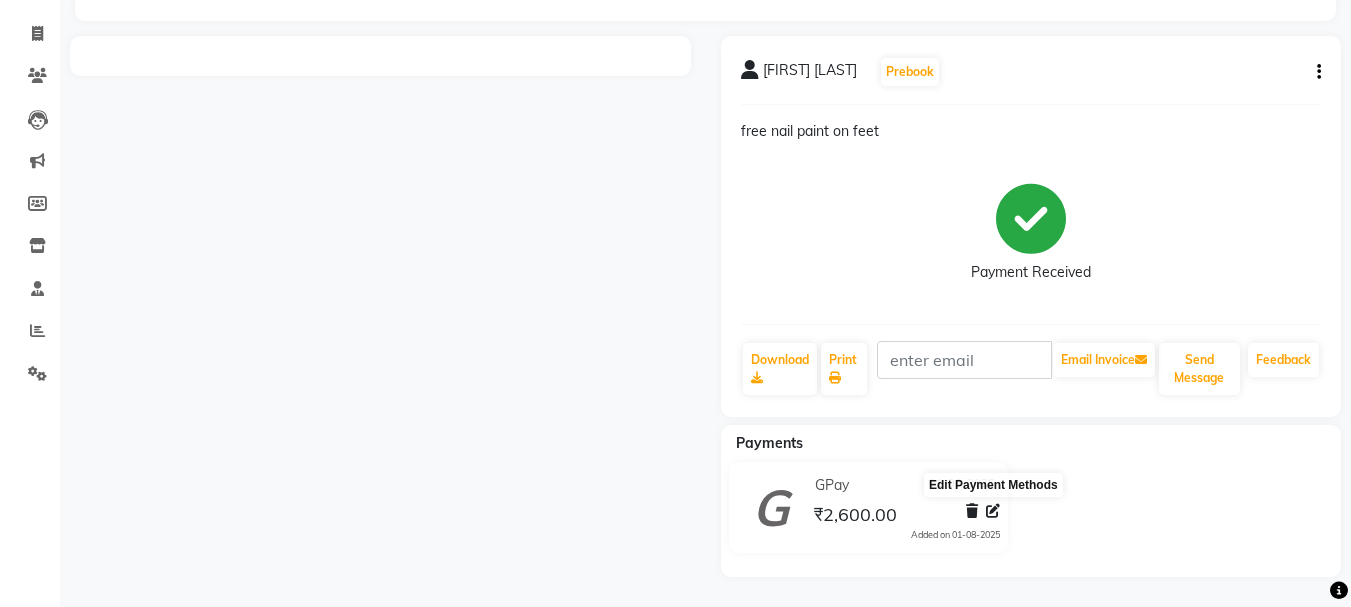 click 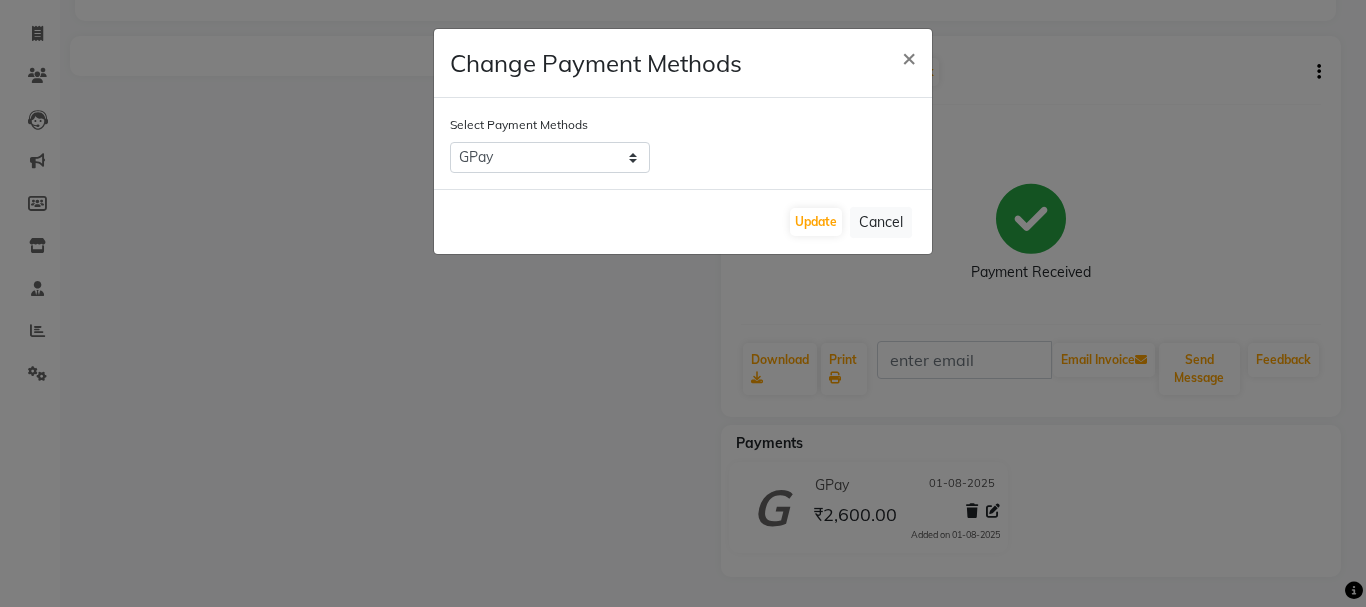 click on "Select Payment Methods  GPay   CASH   PayTM   CARD   BharatPay Card" 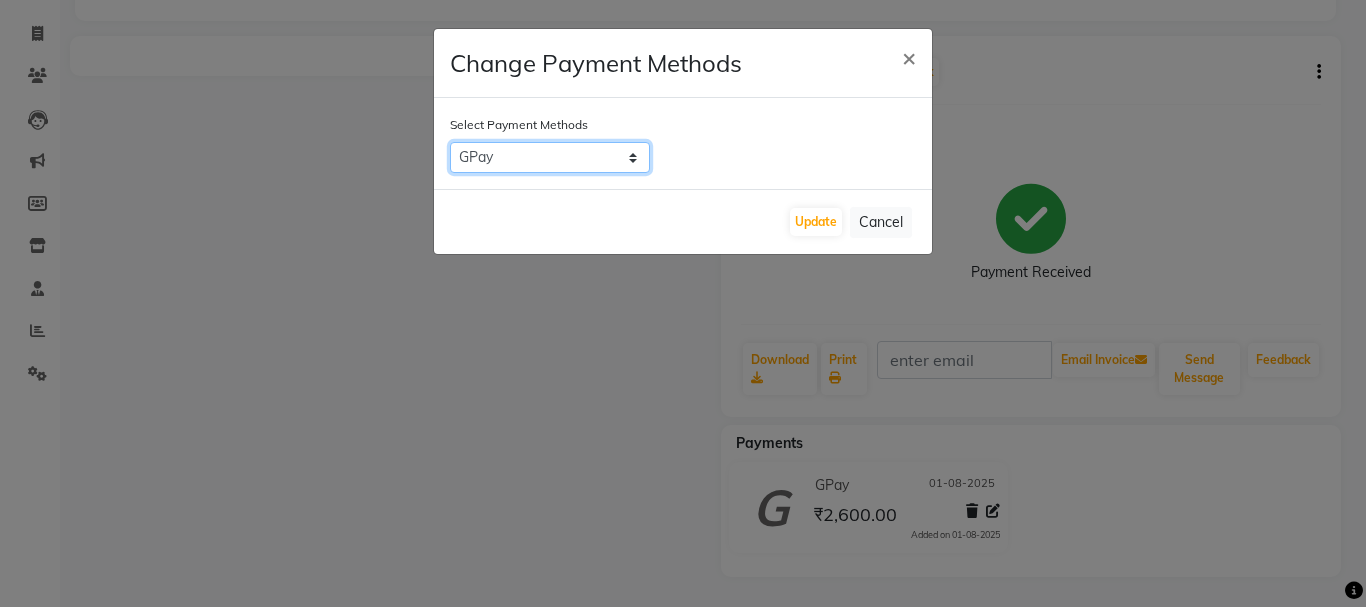 click on "GPay   CASH   PayTM   CARD   BharatPay Card" 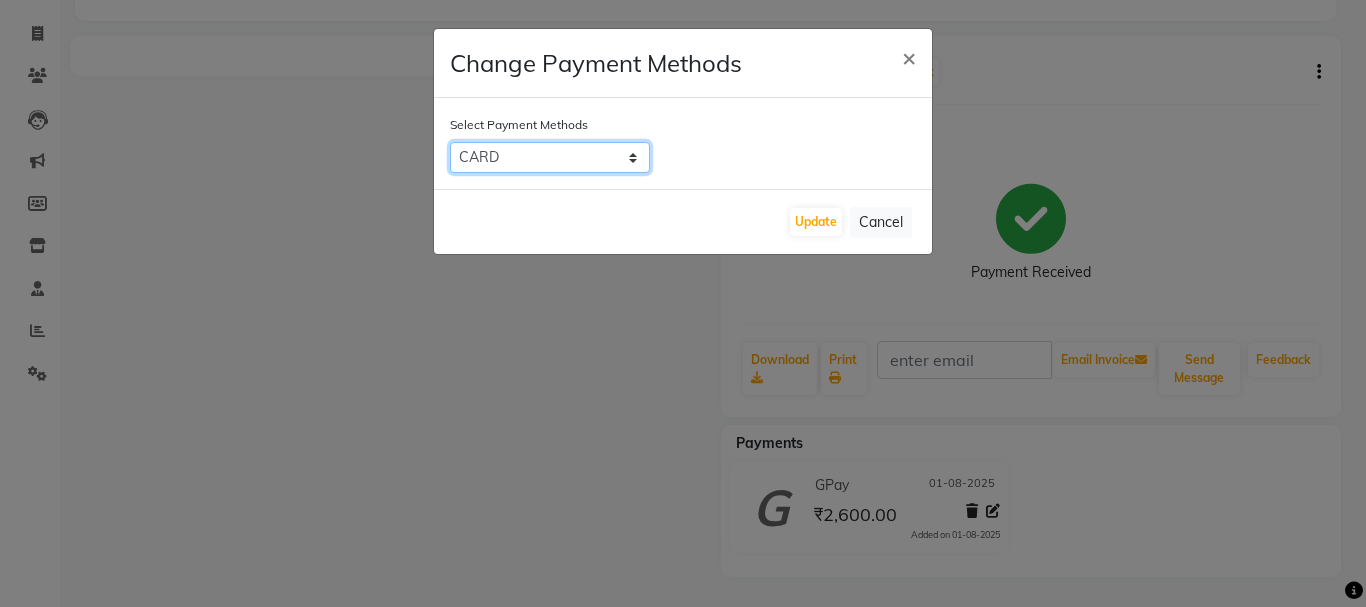 click on "GPay   CASH   PayTM   CARD   BharatPay Card" 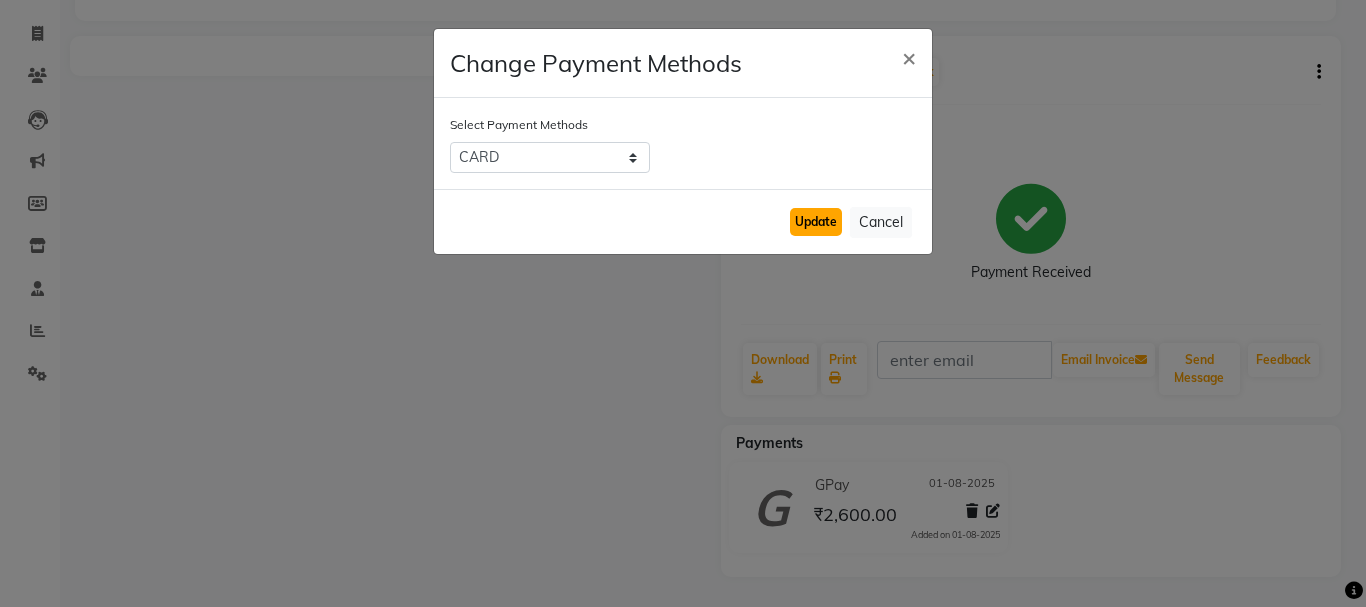 click on "Update" 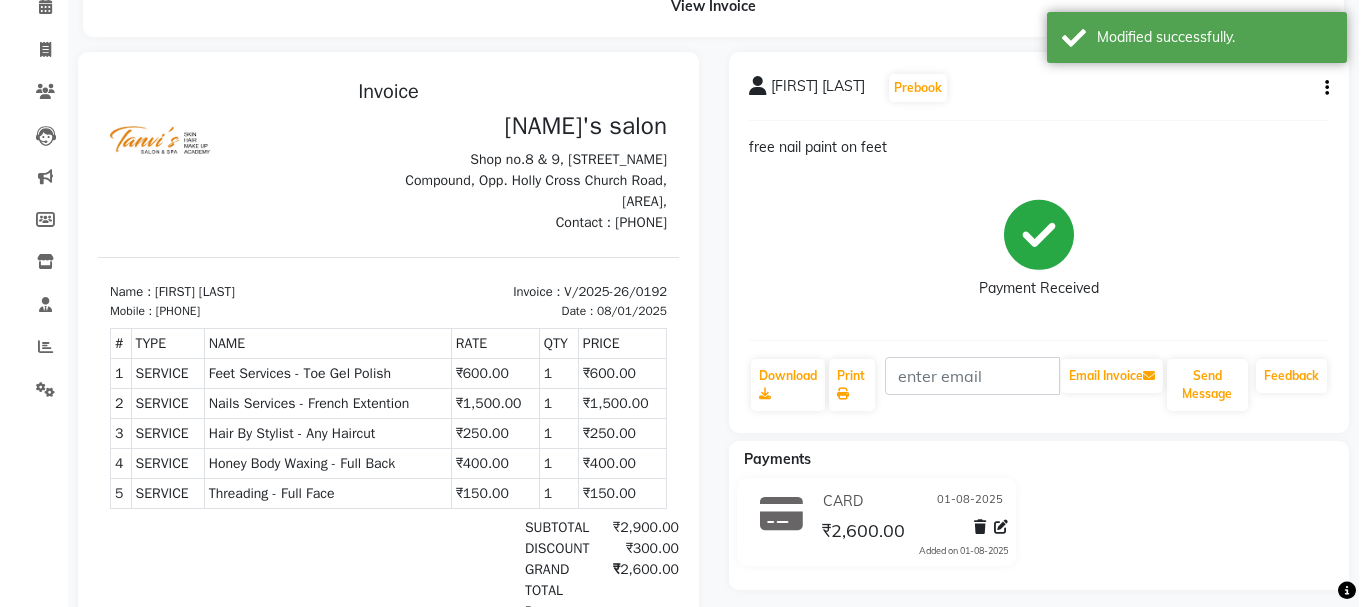 scroll, scrollTop: 0, scrollLeft: 0, axis: both 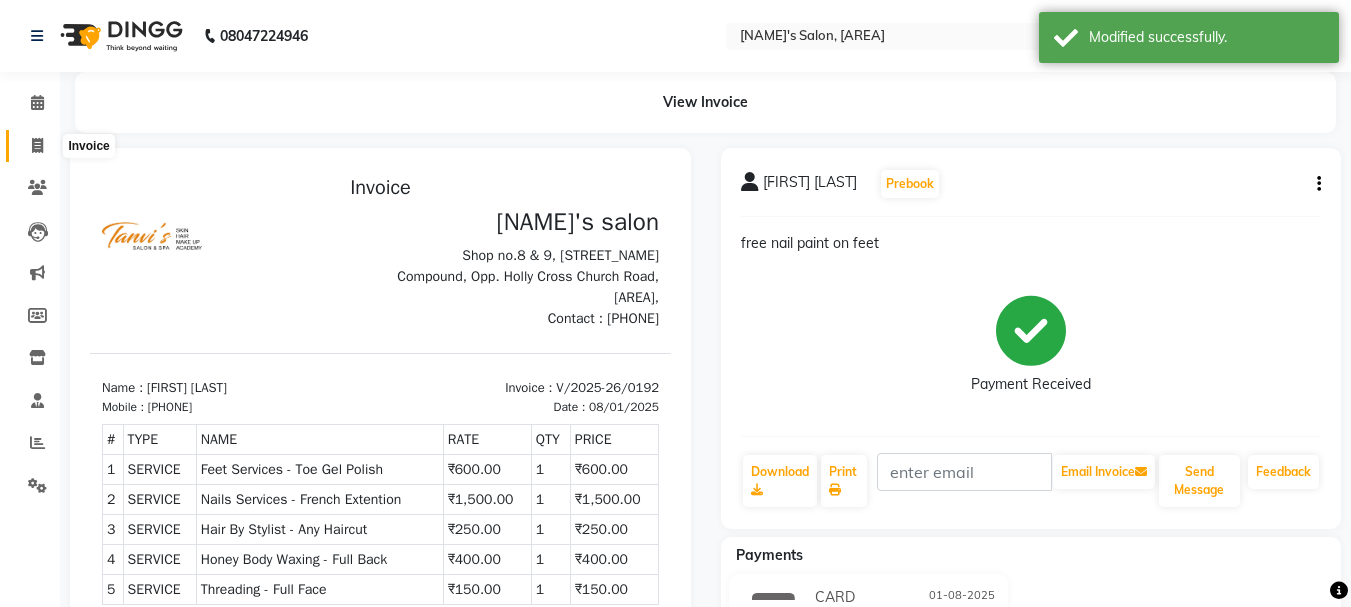 click 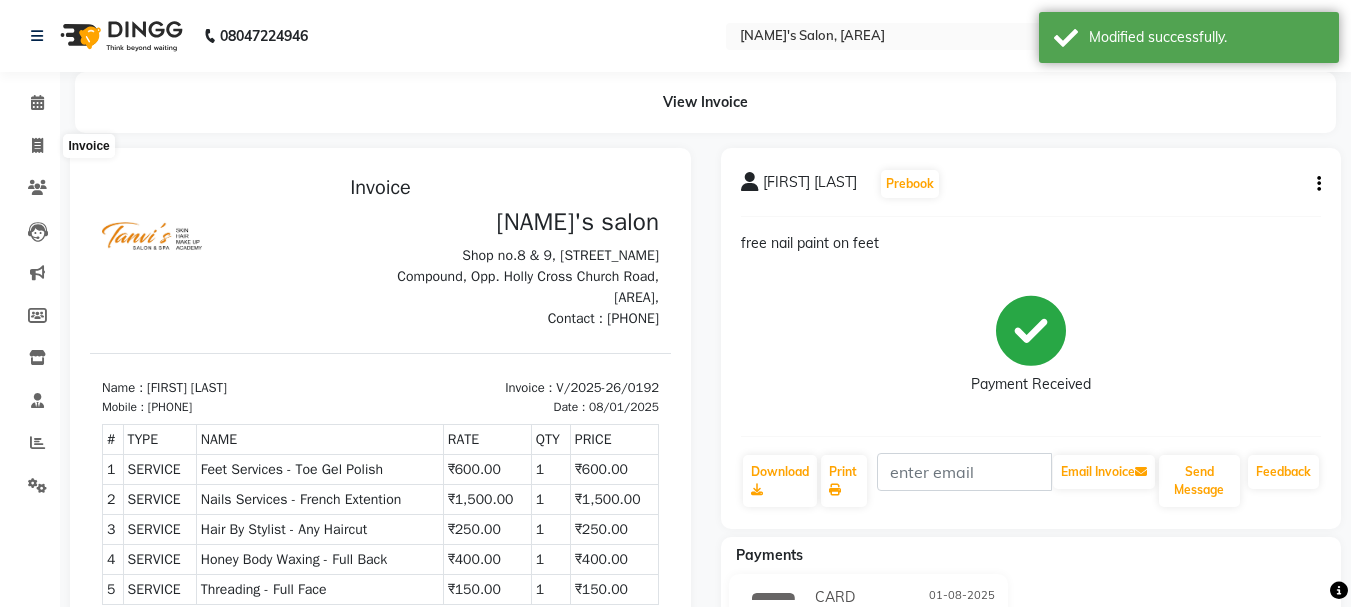 select on "service" 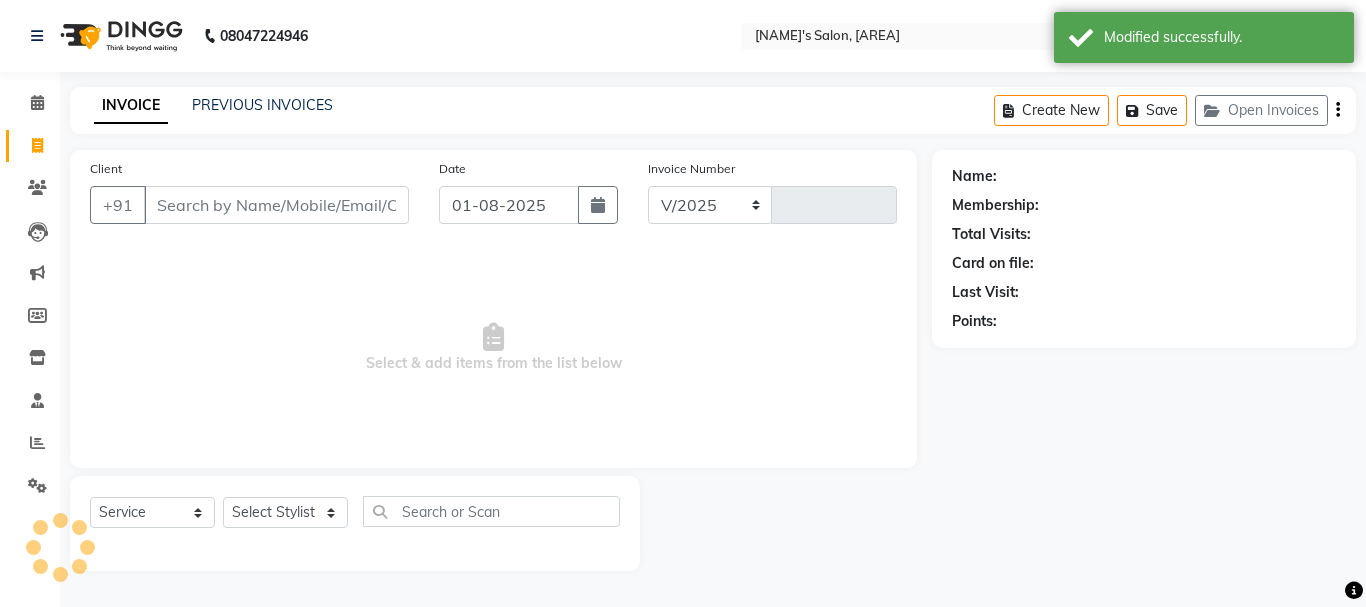 select on "716" 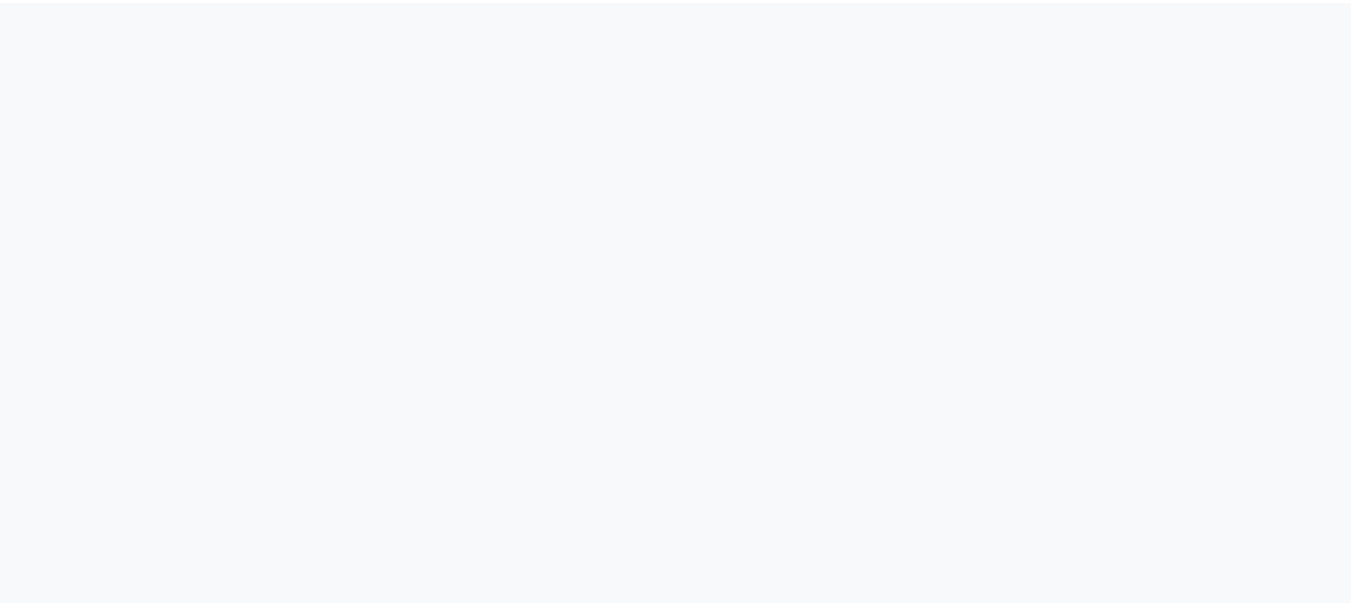 scroll, scrollTop: 0, scrollLeft: 0, axis: both 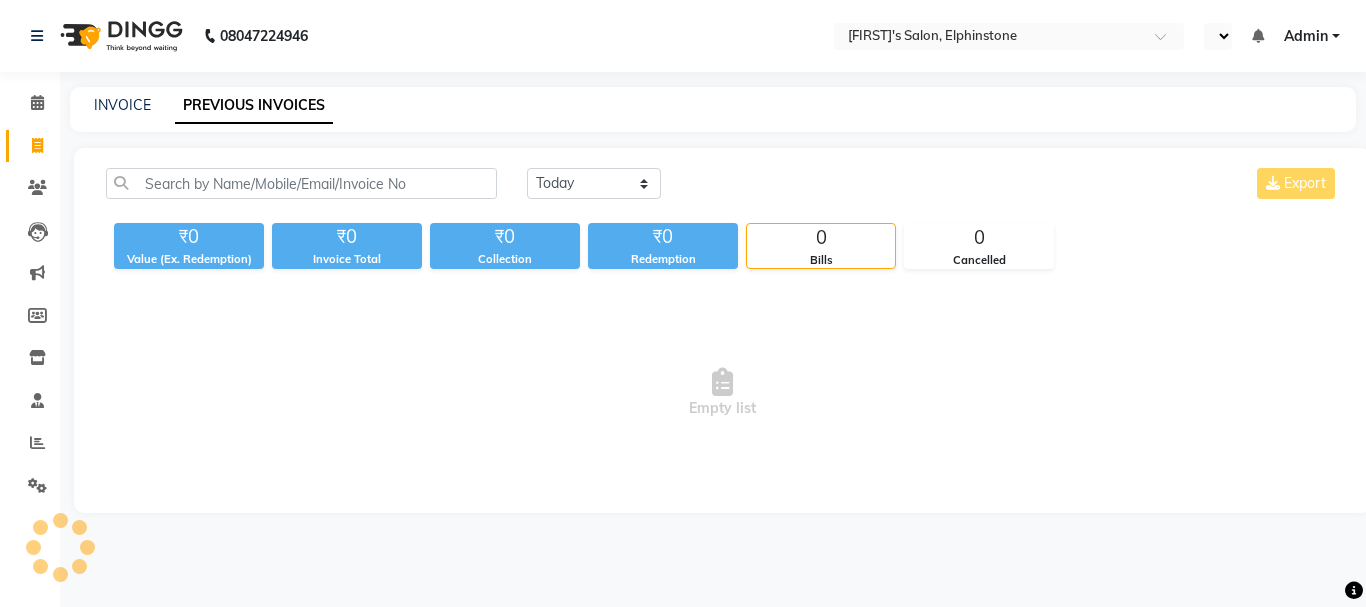 select on "en" 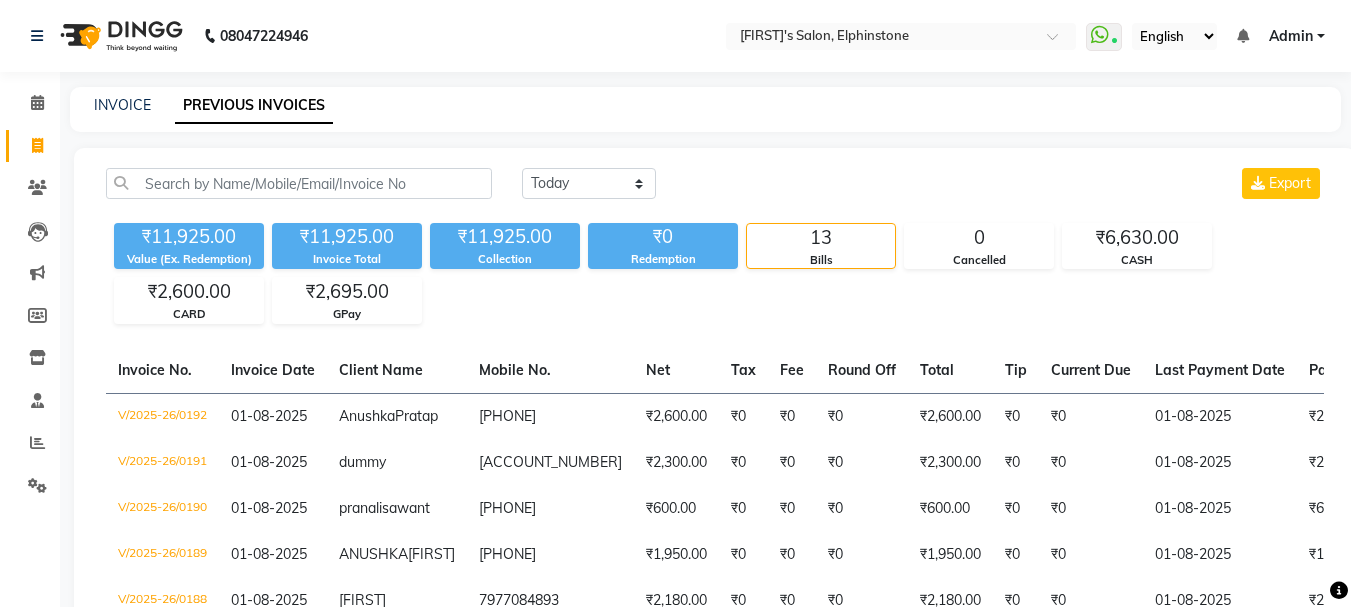 scroll, scrollTop: 0, scrollLeft: 0, axis: both 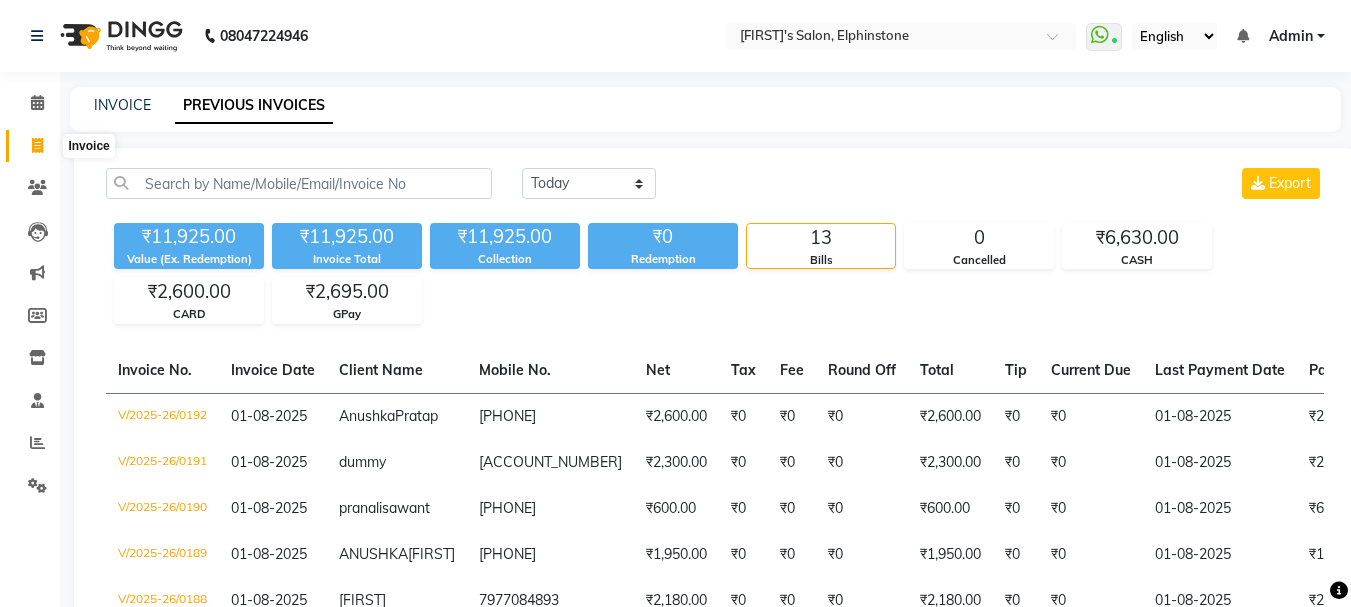 click 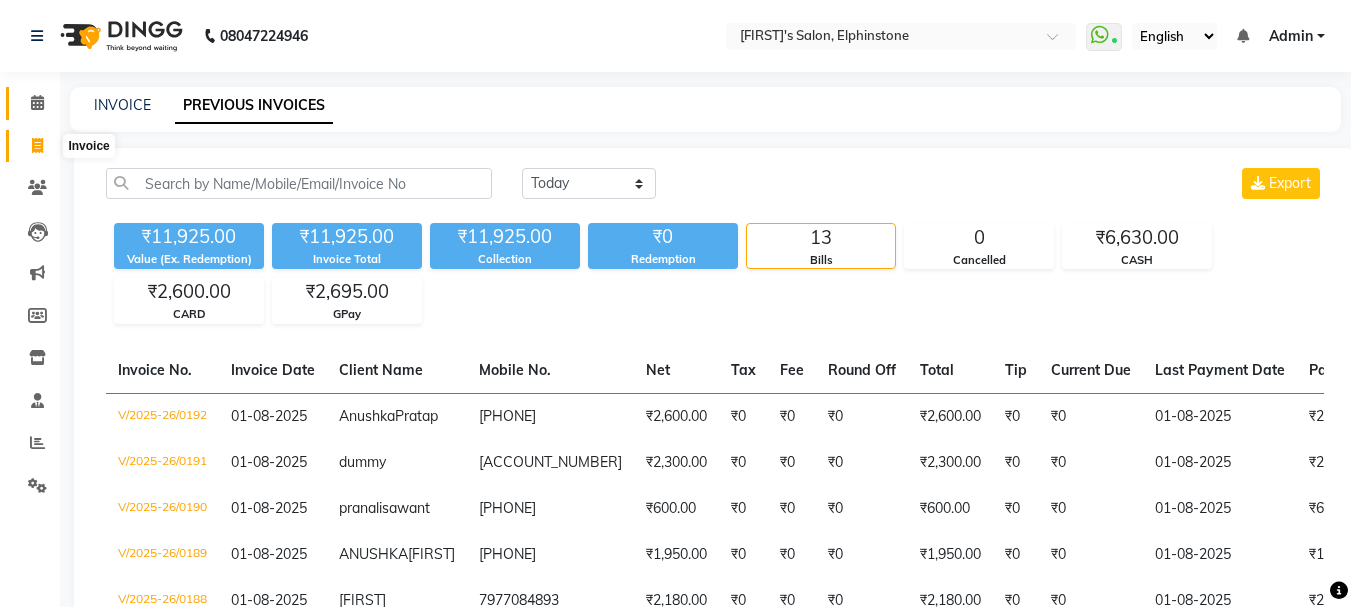 select on "service" 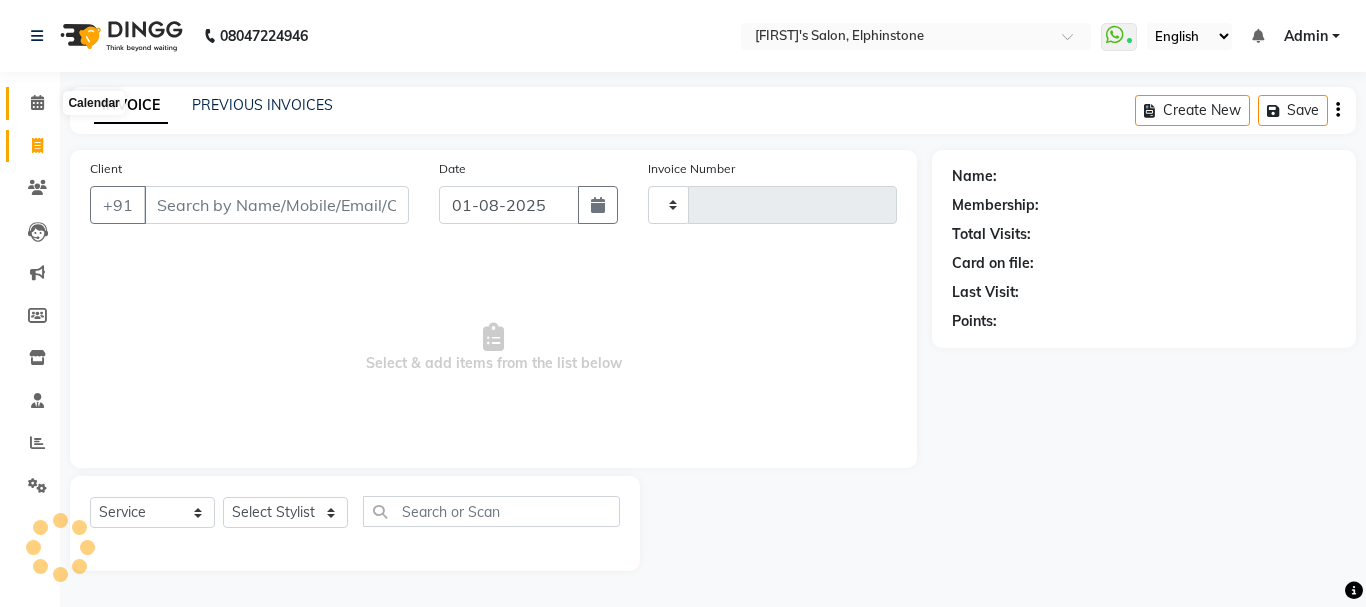 click 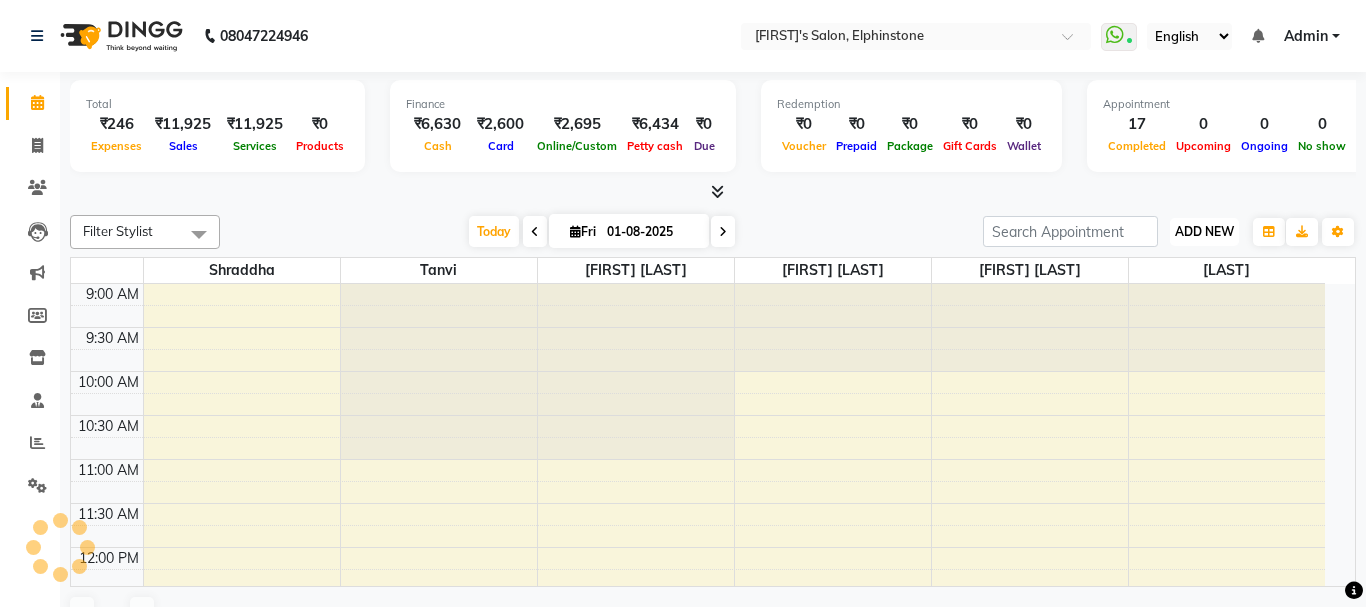 click on "ADD NEW" at bounding box center [1204, 231] 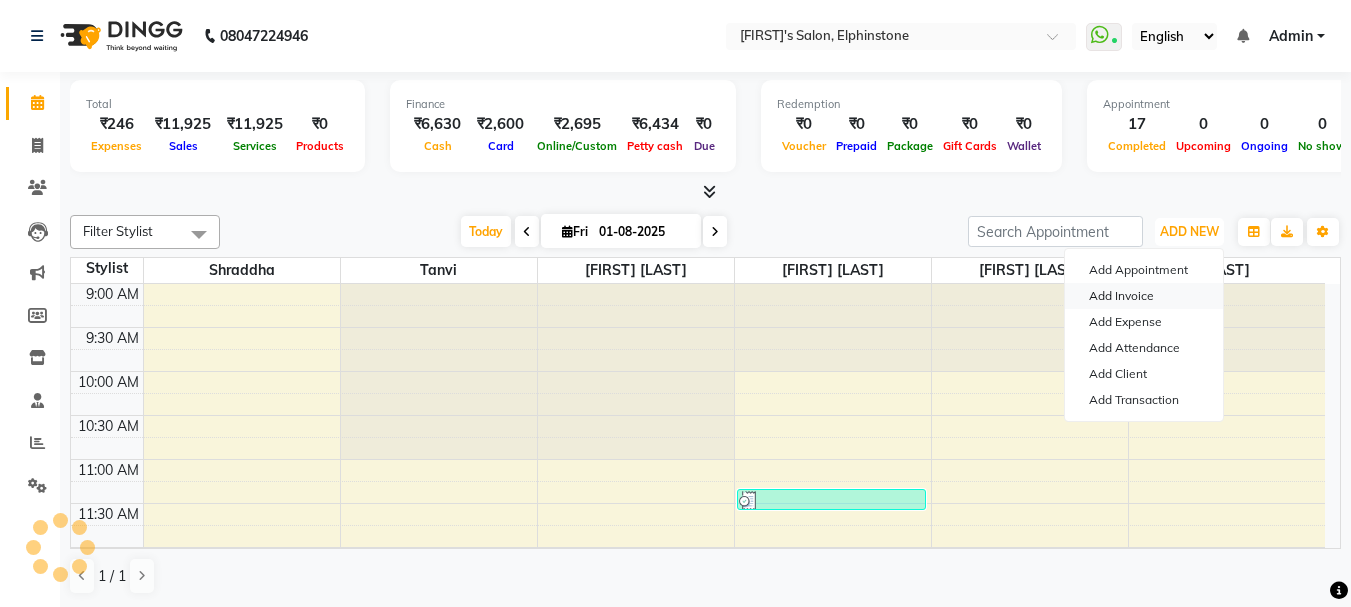 scroll, scrollTop: 837, scrollLeft: 0, axis: vertical 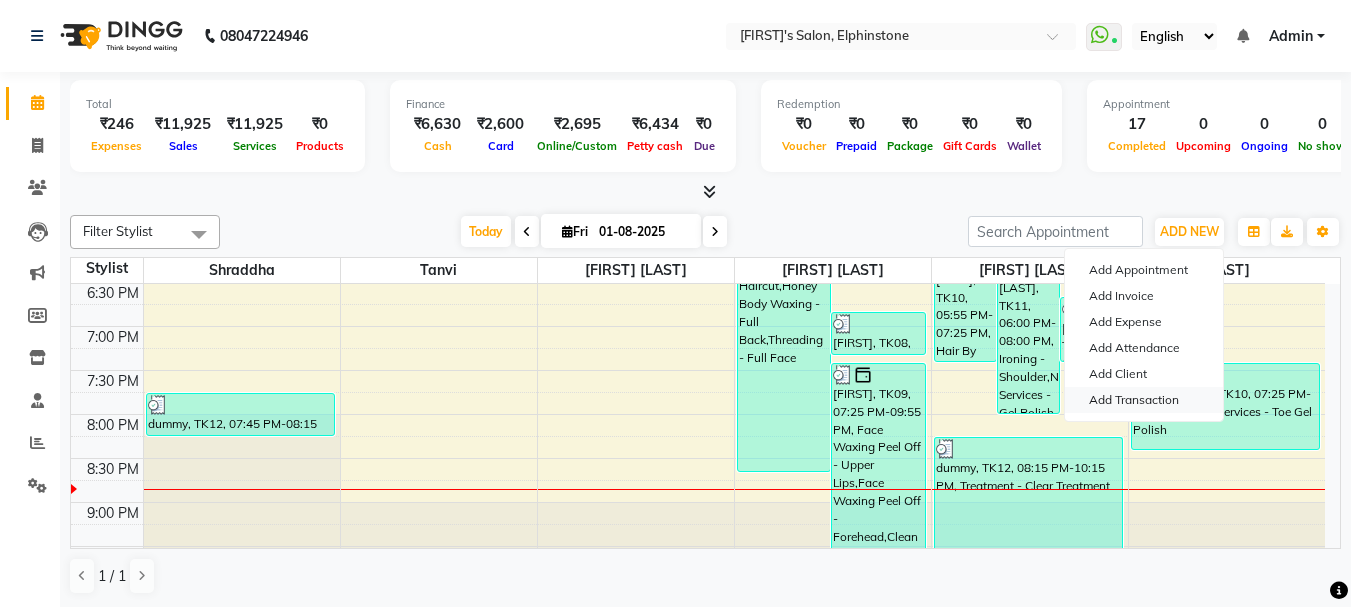 click on "Add Transaction" at bounding box center (1144, 400) 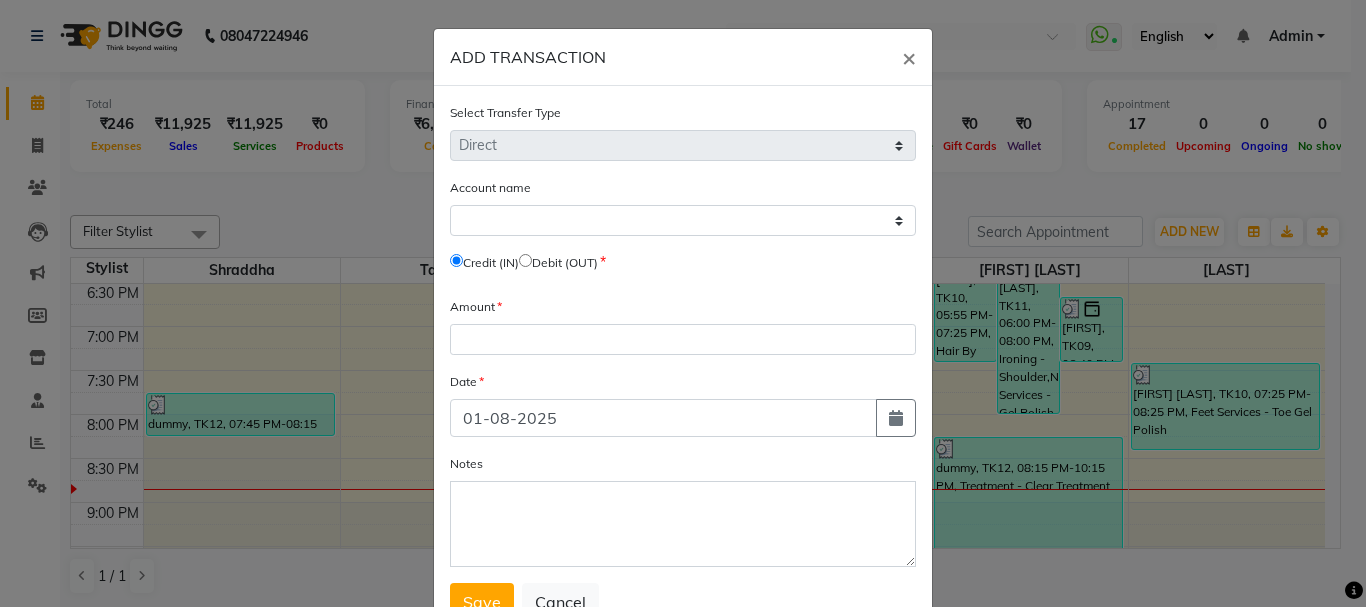 click on "Credit (IN)     Debit (OUT)" 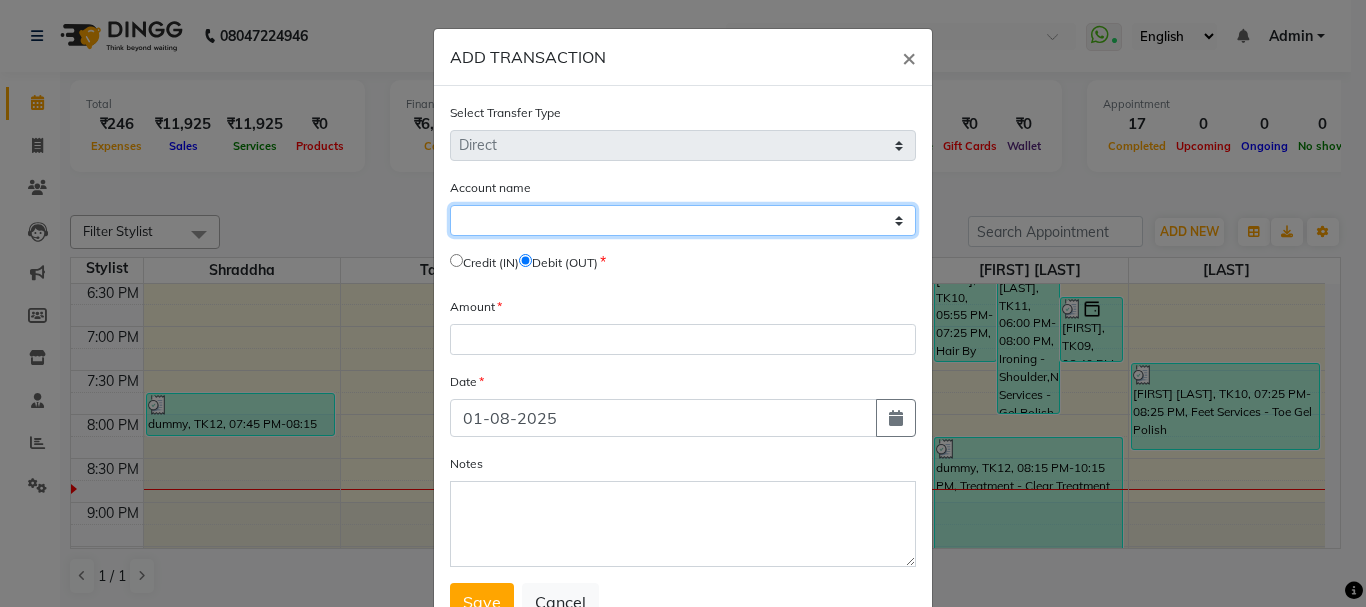 click on "Select Default Account Petty Cash" 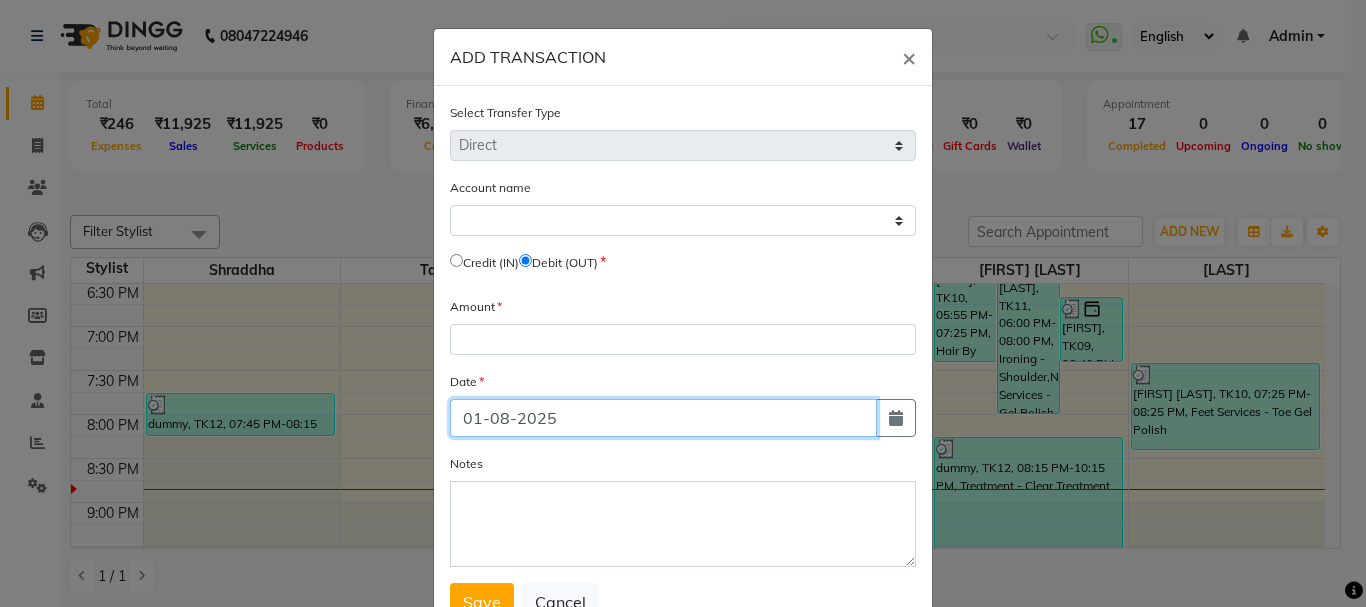 click on "01-08-2025" 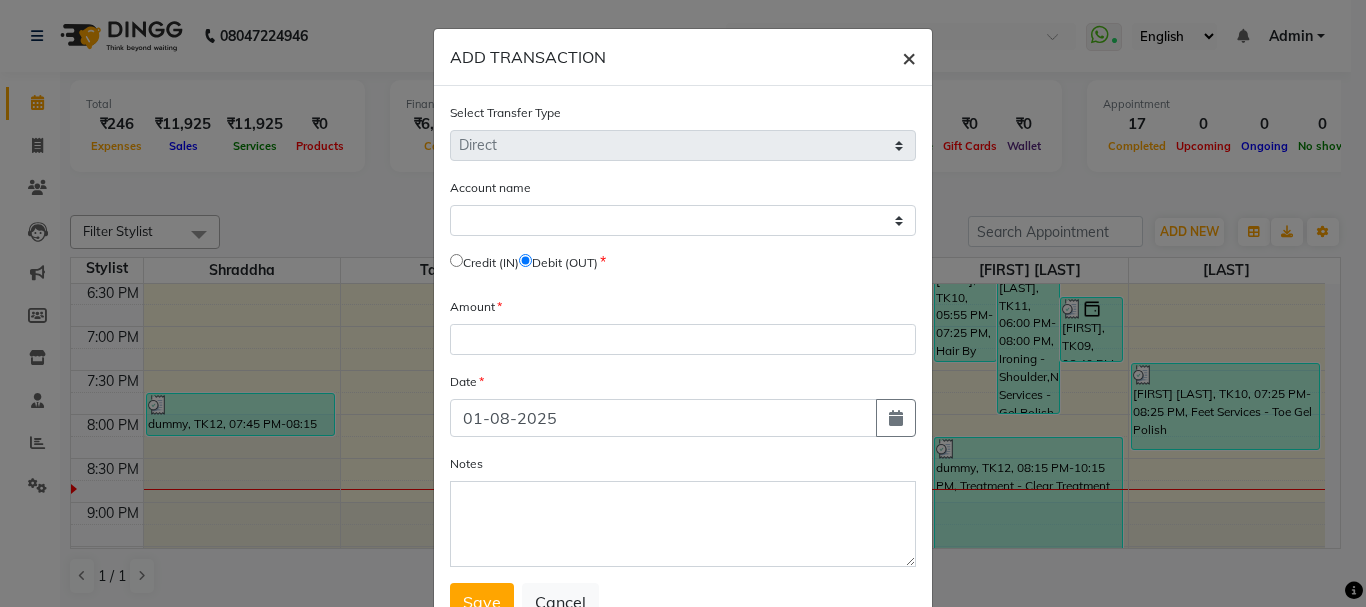 click on "×" 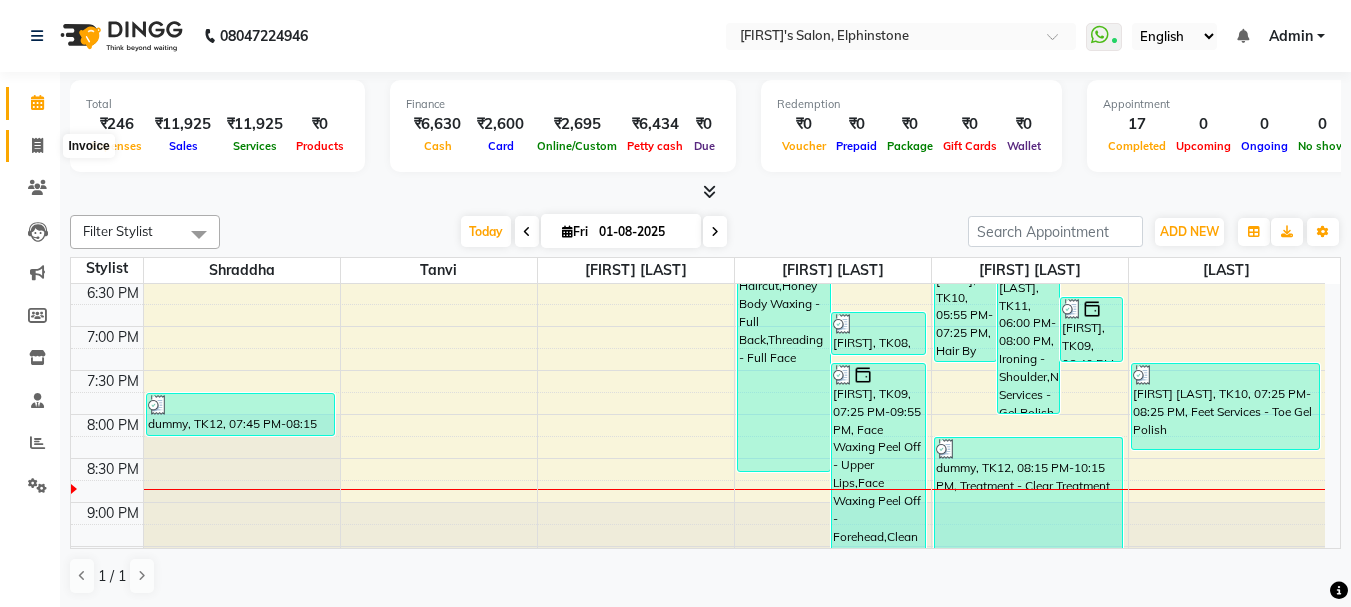 click 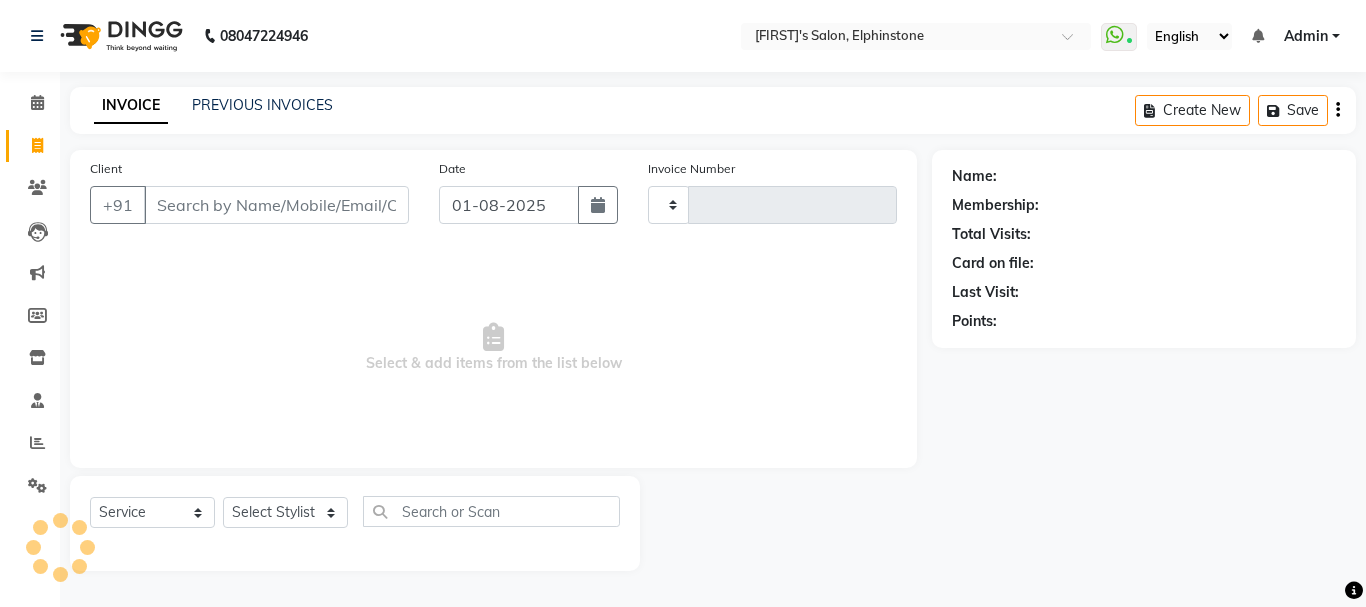 type on "0193" 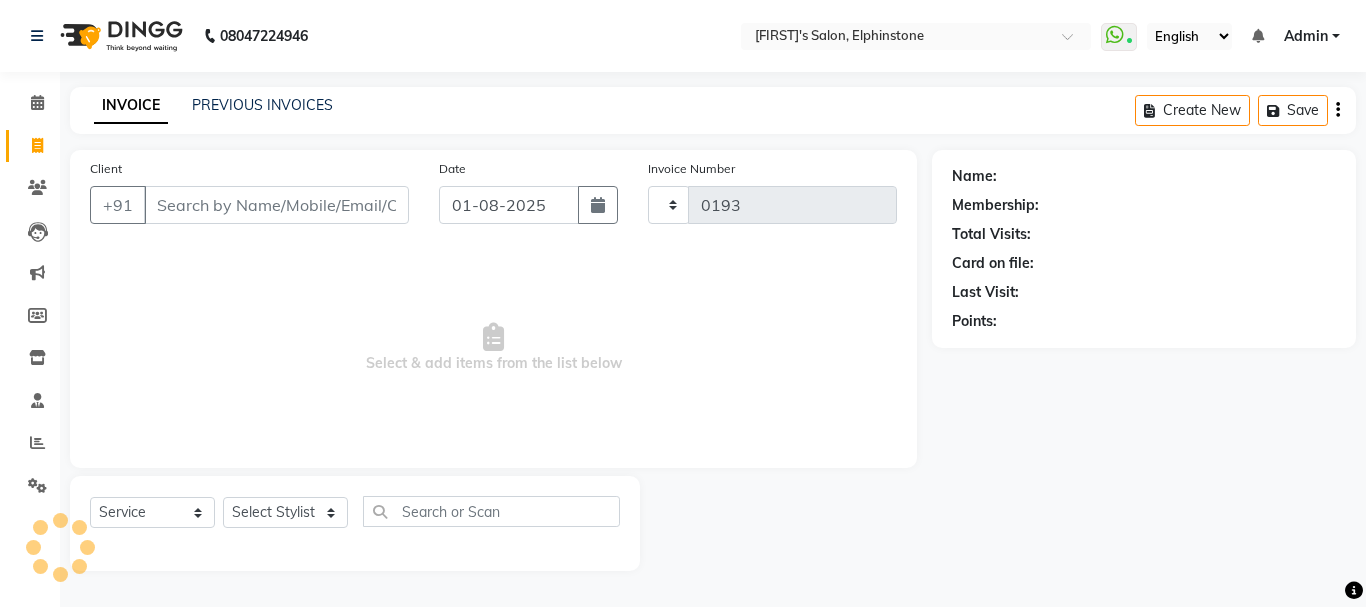 select on "716" 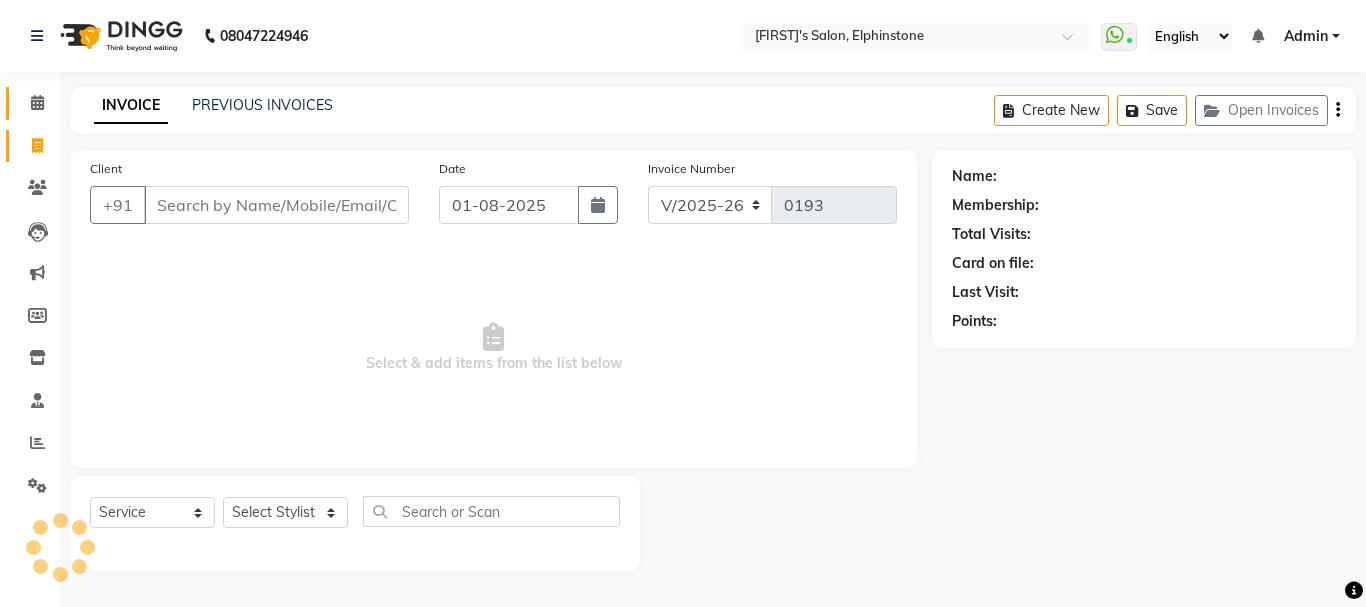 click on "Calendar" 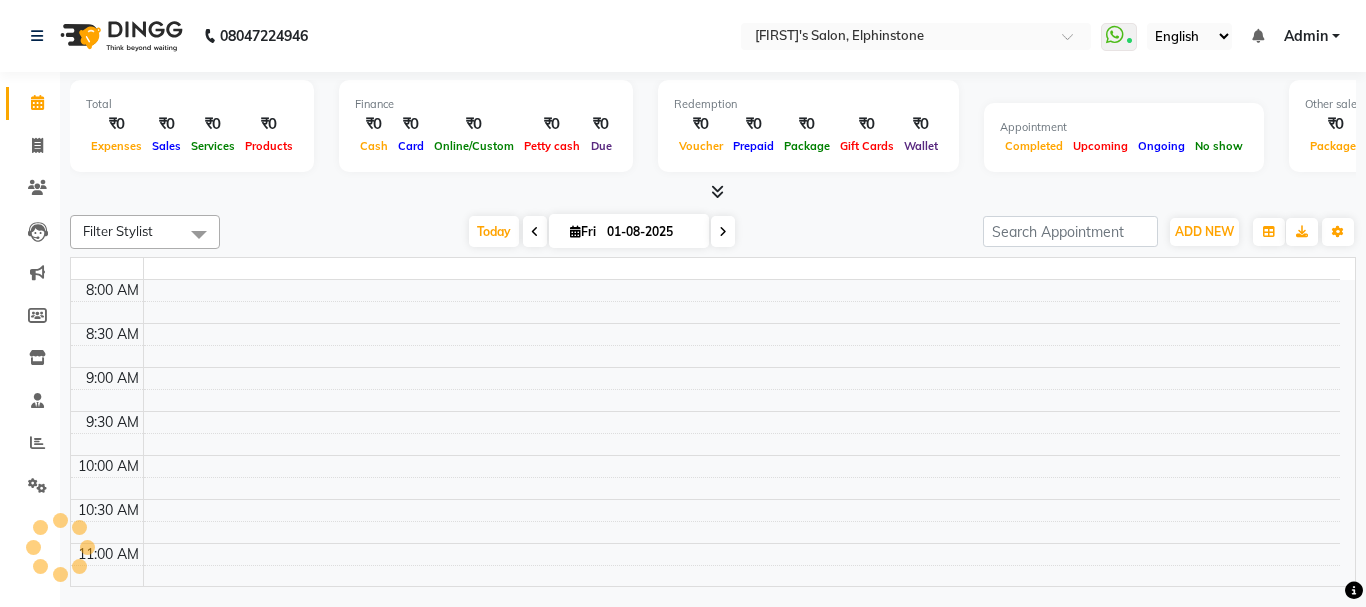 click 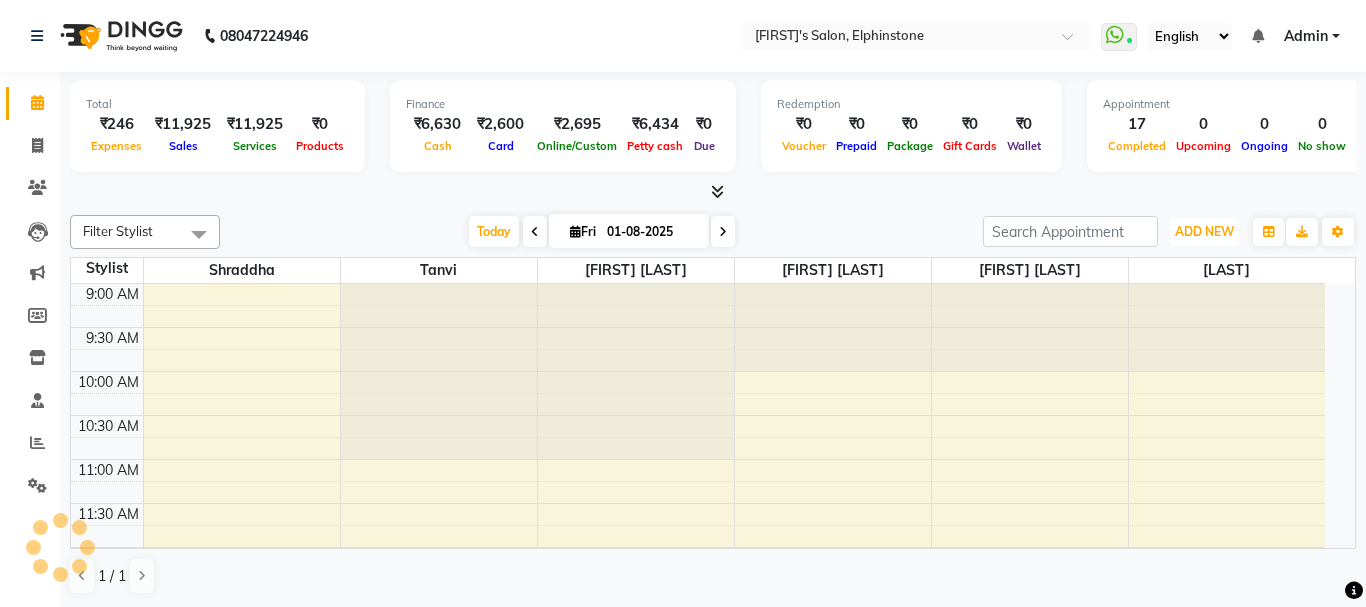 drag, startPoint x: 1190, startPoint y: 225, endPoint x: 1168, endPoint y: 328, distance: 105.32331 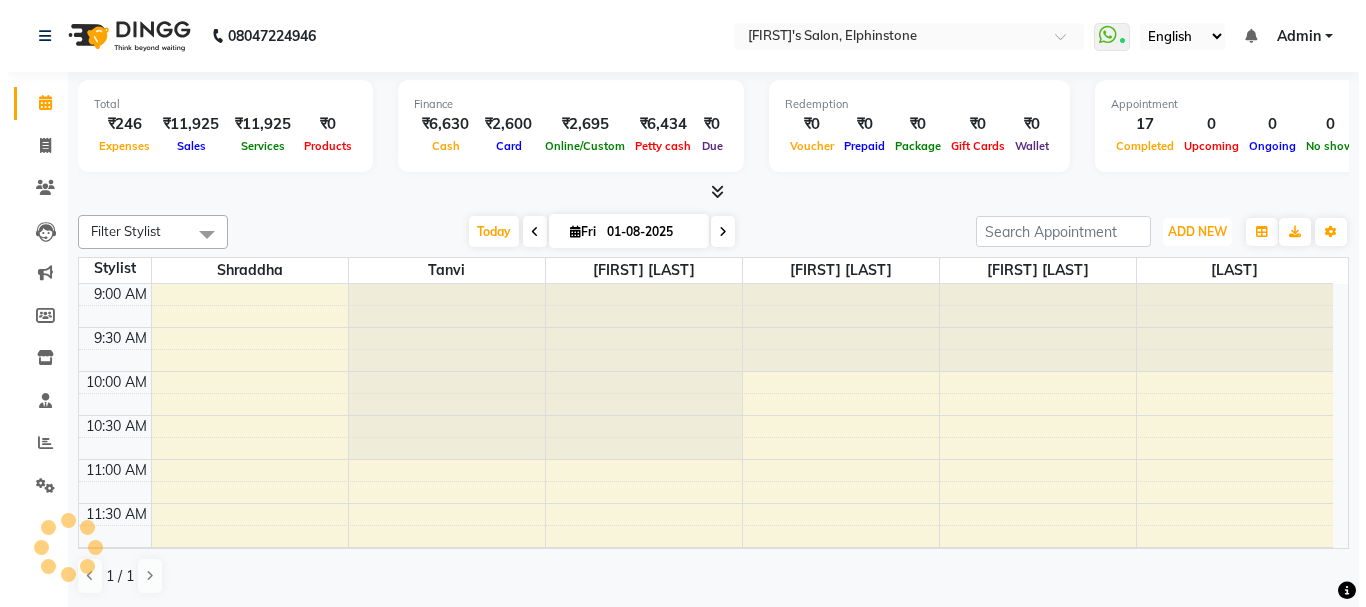 scroll, scrollTop: 0, scrollLeft: 0, axis: both 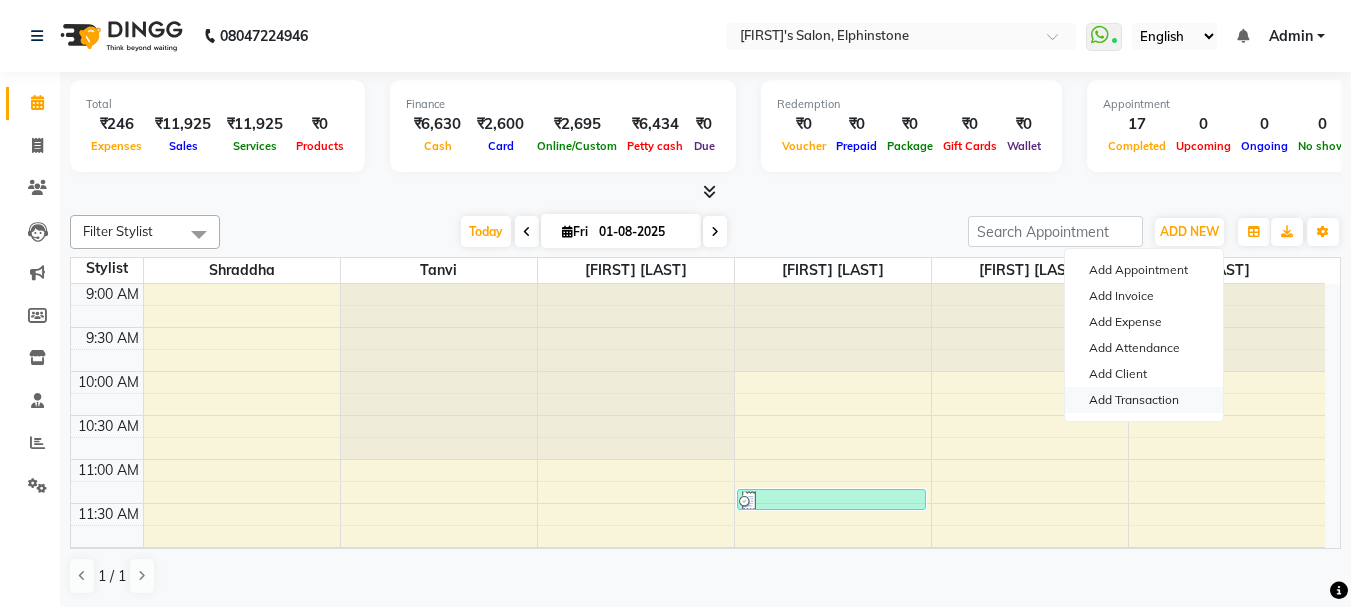 click on "Add Transaction" at bounding box center [1144, 400] 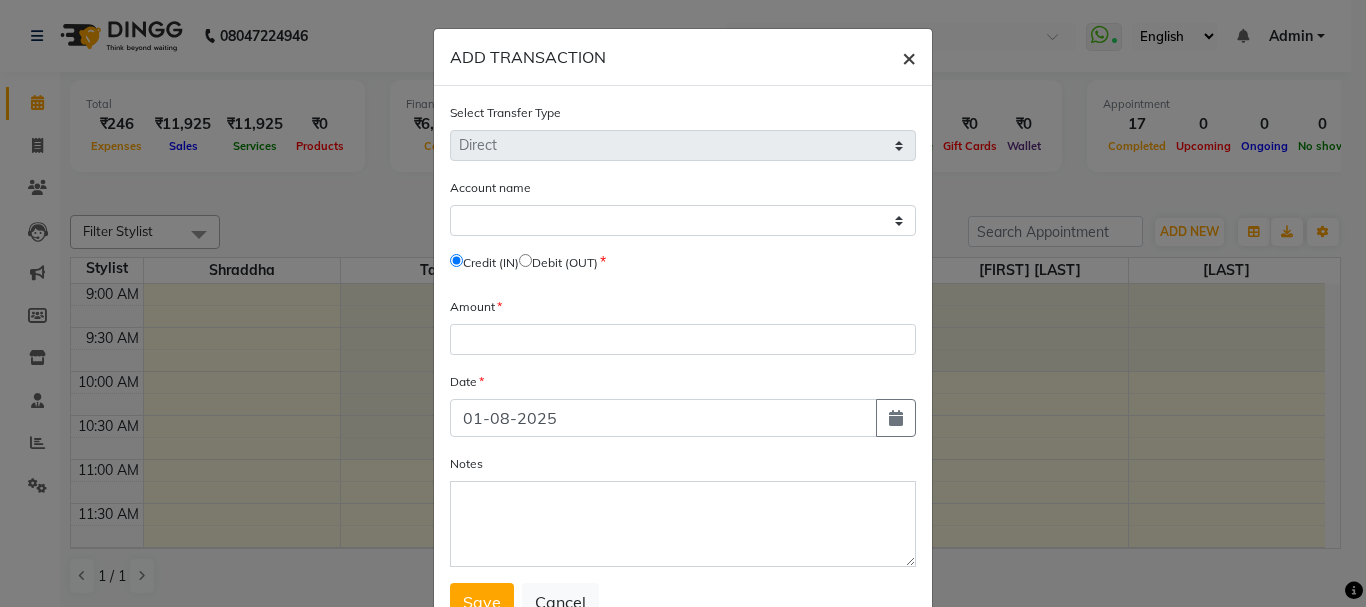click on "×" 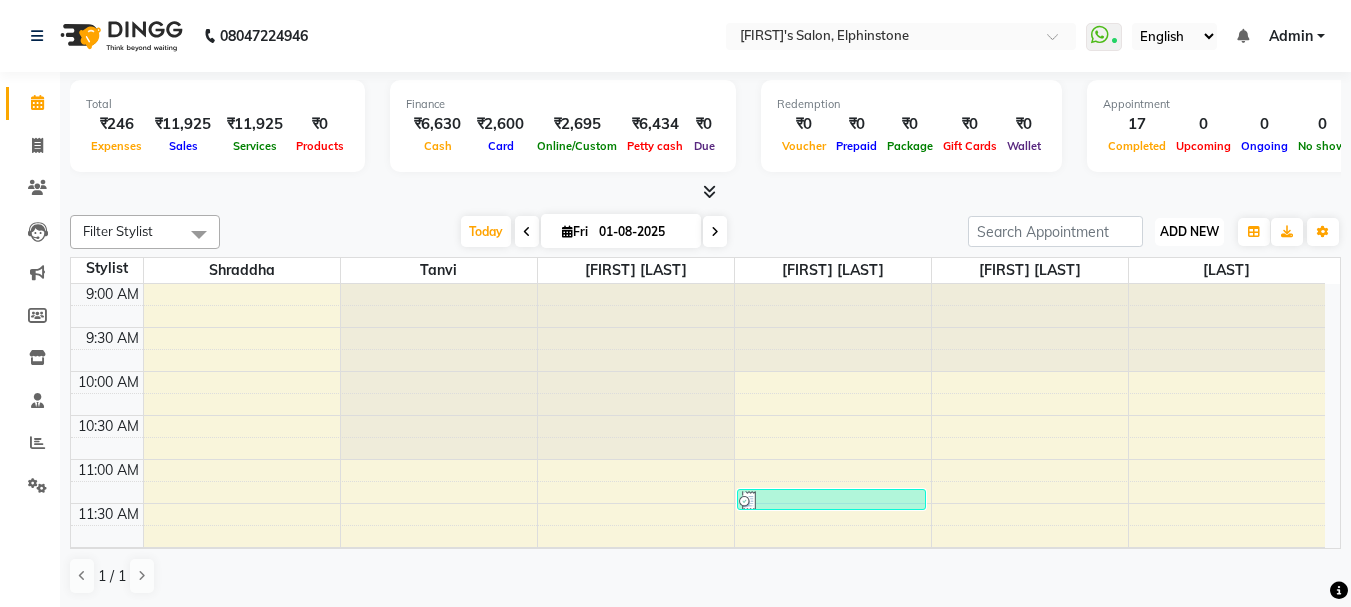 click on "ADD NEW" at bounding box center [1189, 231] 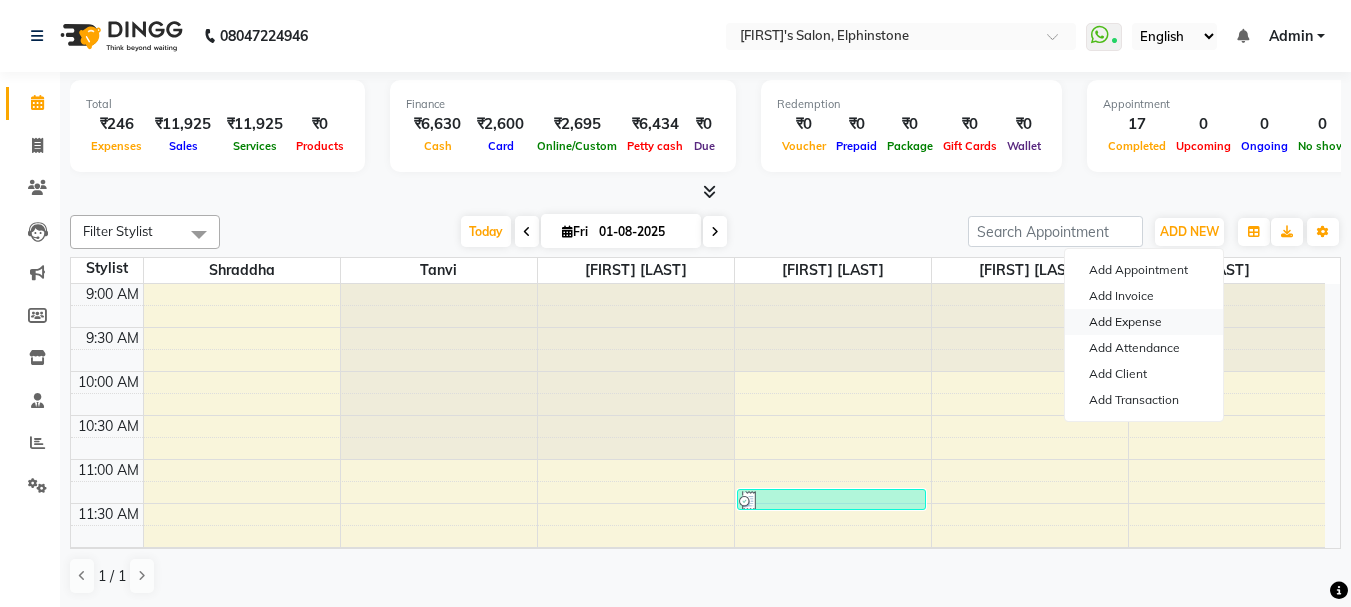 click on "Add Expense" at bounding box center [1144, 322] 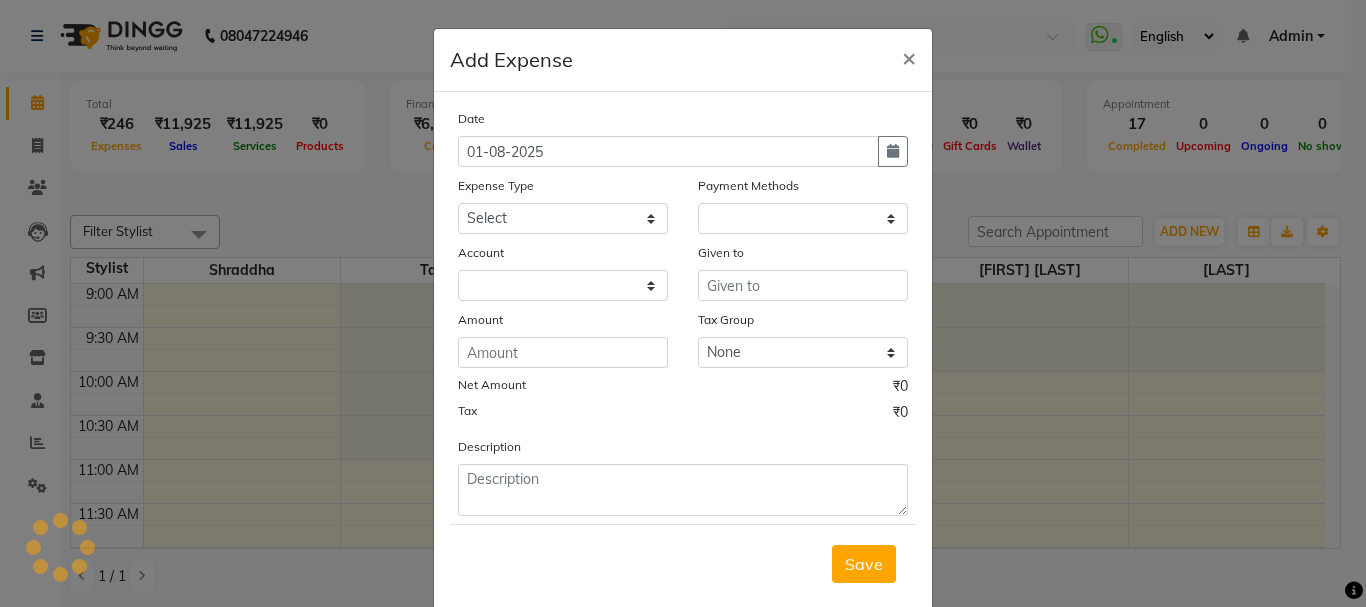 select on "1" 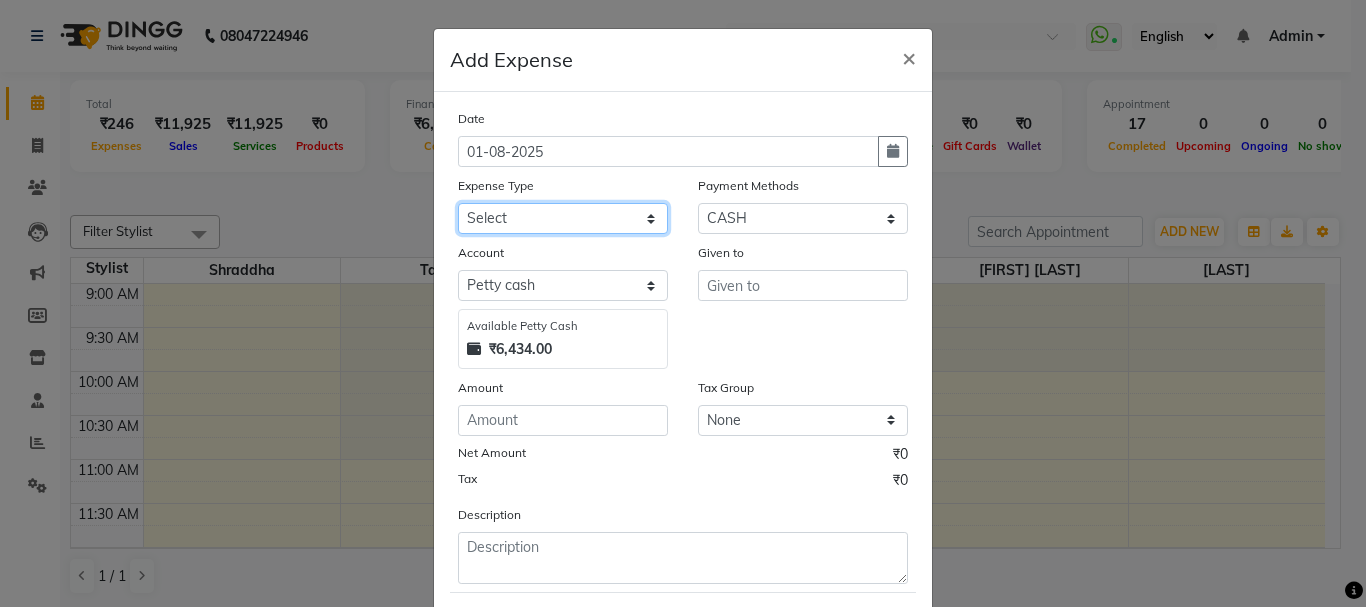 click on "Select Advance Salary Bank charges Car maintenance  Cash transfer to bank Cash transfer to hub Client Snacks Clinical charges Equipment Fuel Govt fee Incentive Insurance International purchase Loan Repayment Maintenance Marketing Miscellaneous MRA Other Pantry Product Rent Salary Staff Snacks Tax Tea & Refreshment Utilities" 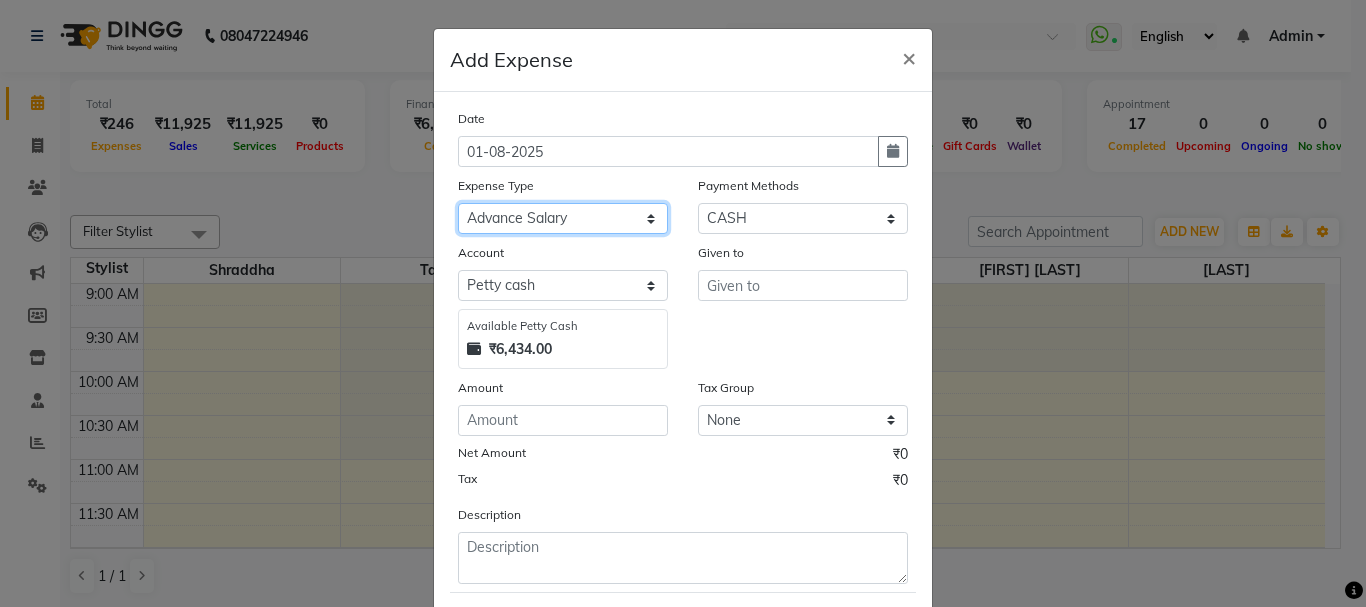 click on "Select Advance Salary Bank charges Car maintenance  Cash transfer to bank Cash transfer to hub Client Snacks Clinical charges Equipment Fuel Govt fee Incentive Insurance International purchase Loan Repayment Maintenance Marketing Miscellaneous MRA Other Pantry Product Rent Salary Staff Snacks Tax Tea & Refreshment Utilities" 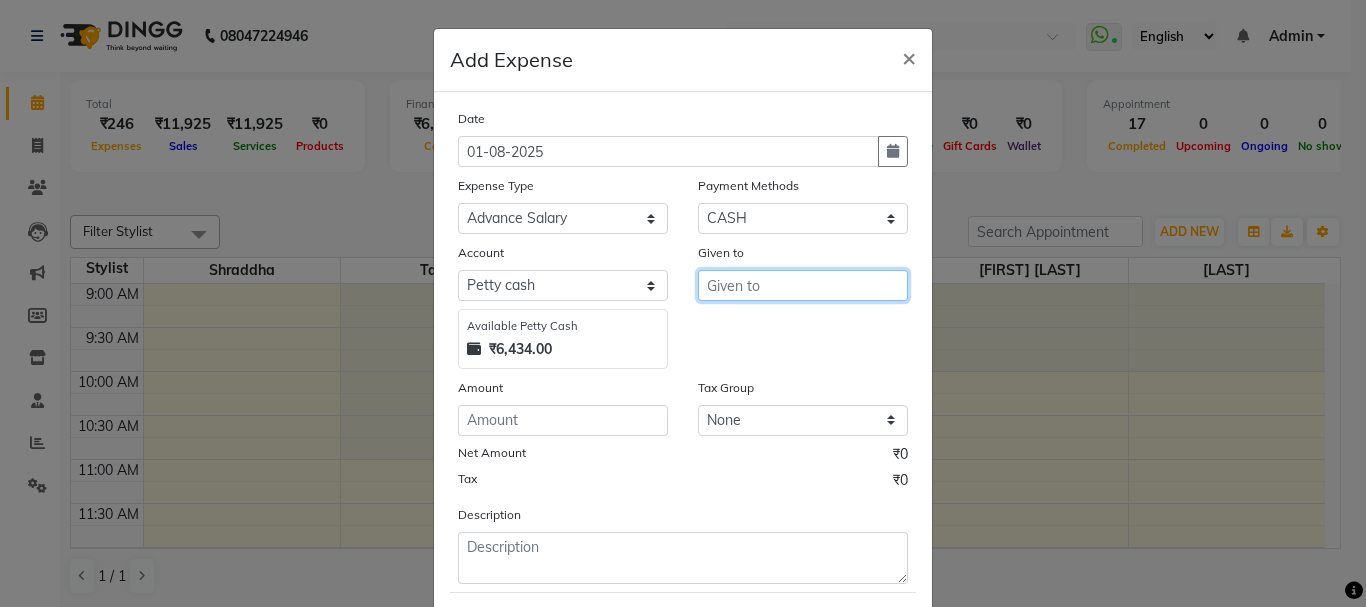 click at bounding box center [803, 285] 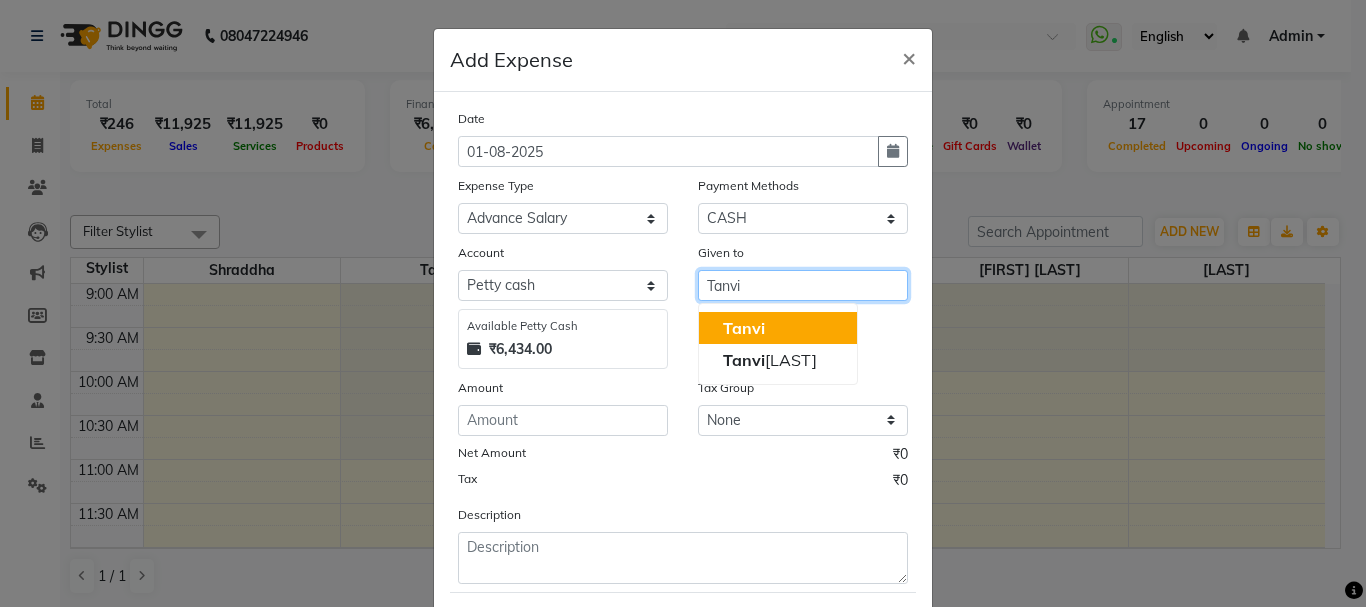 click on "Tanvi" at bounding box center (778, 328) 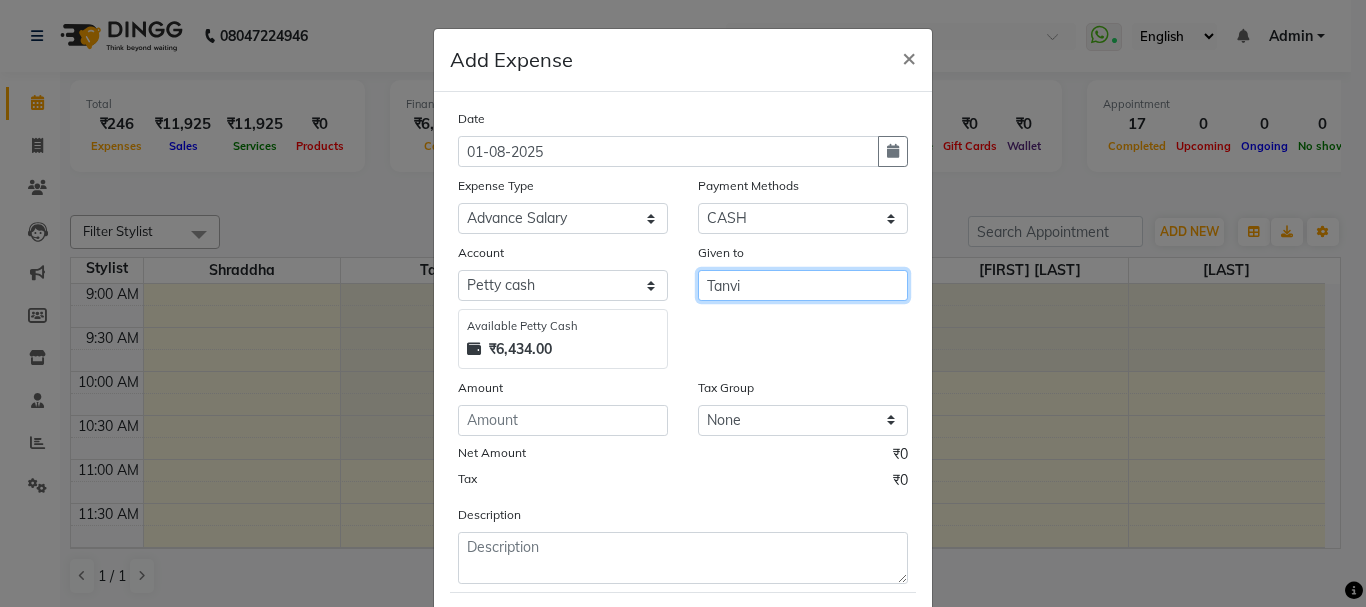 type on "Tanvi" 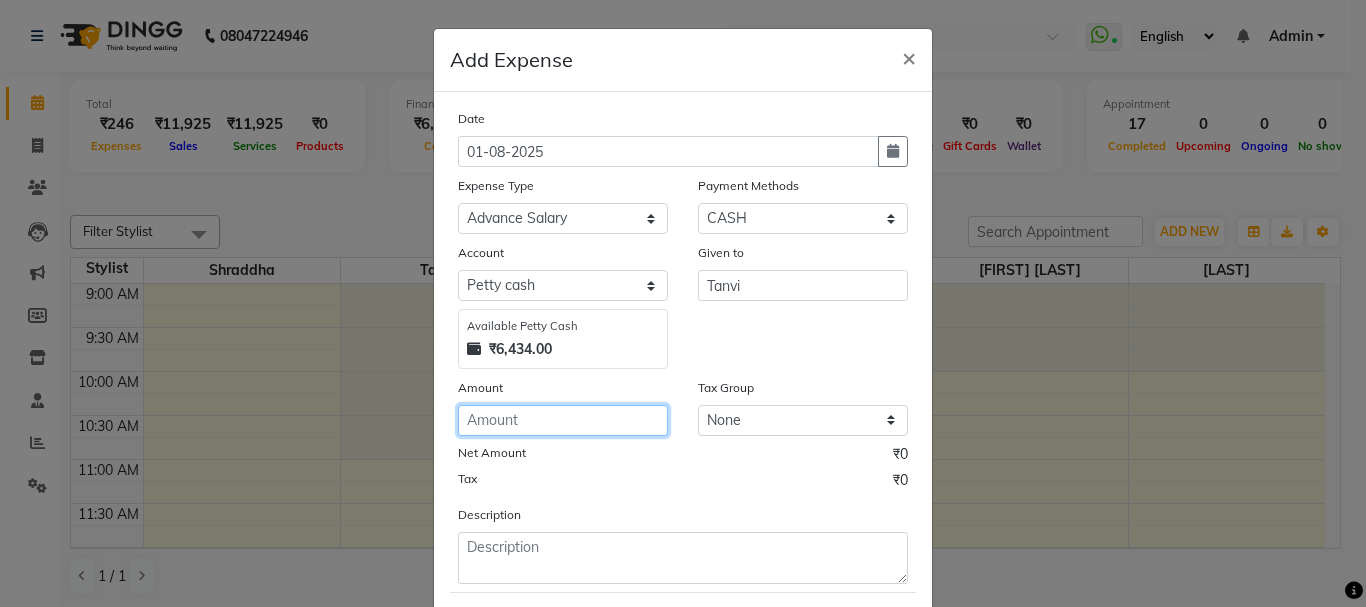 click 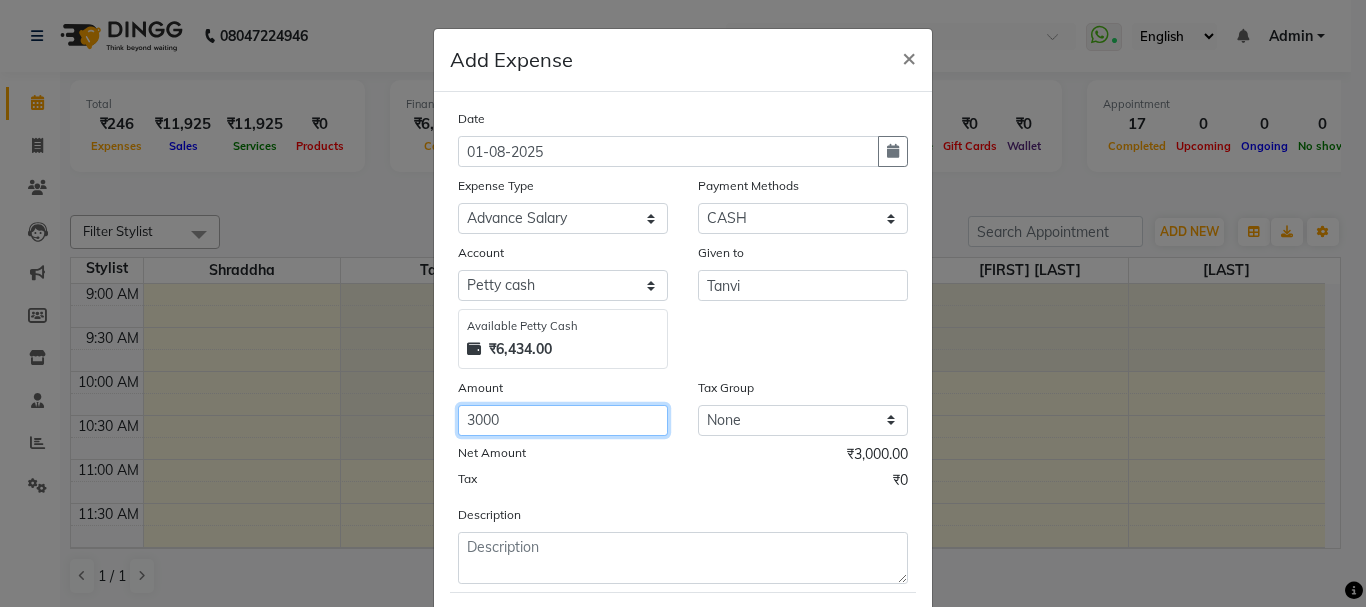 type on "3000" 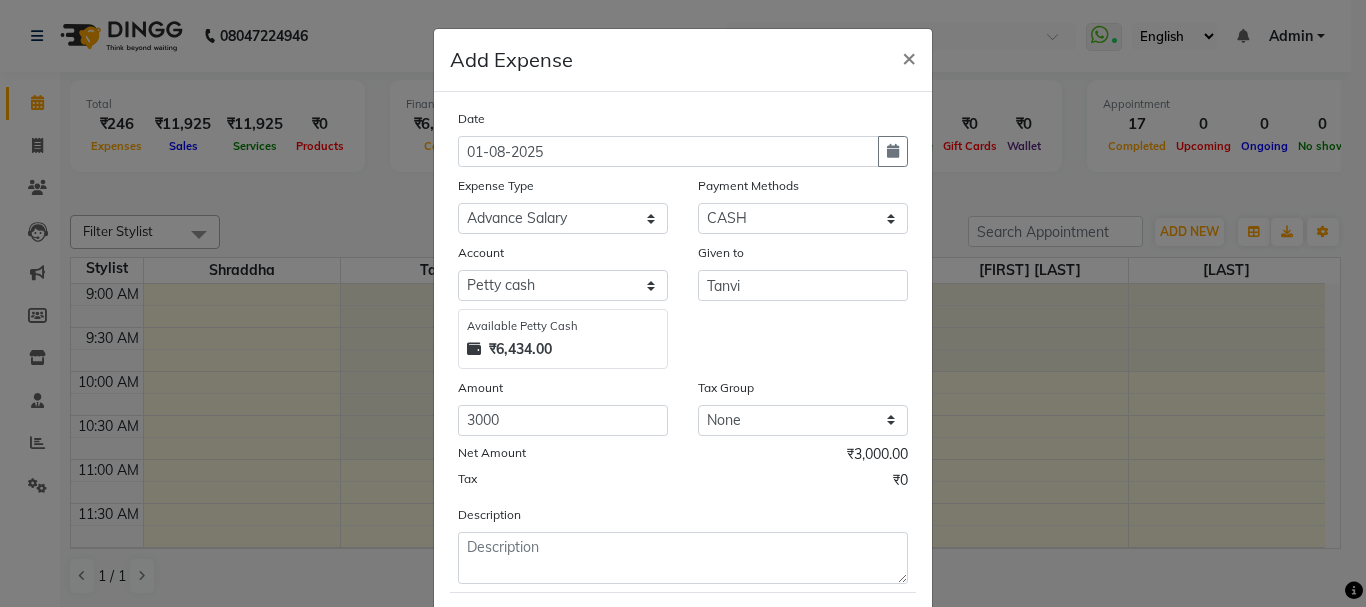click on "Net Amount ₹3,000.00" 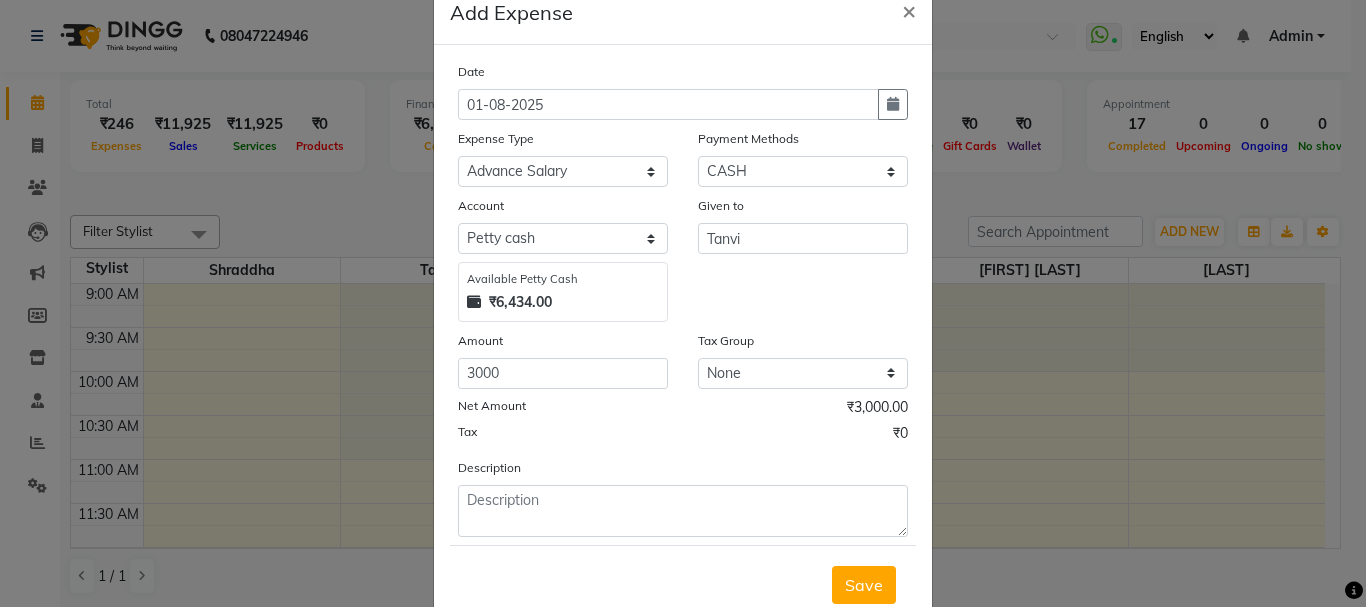 scroll, scrollTop: 109, scrollLeft: 0, axis: vertical 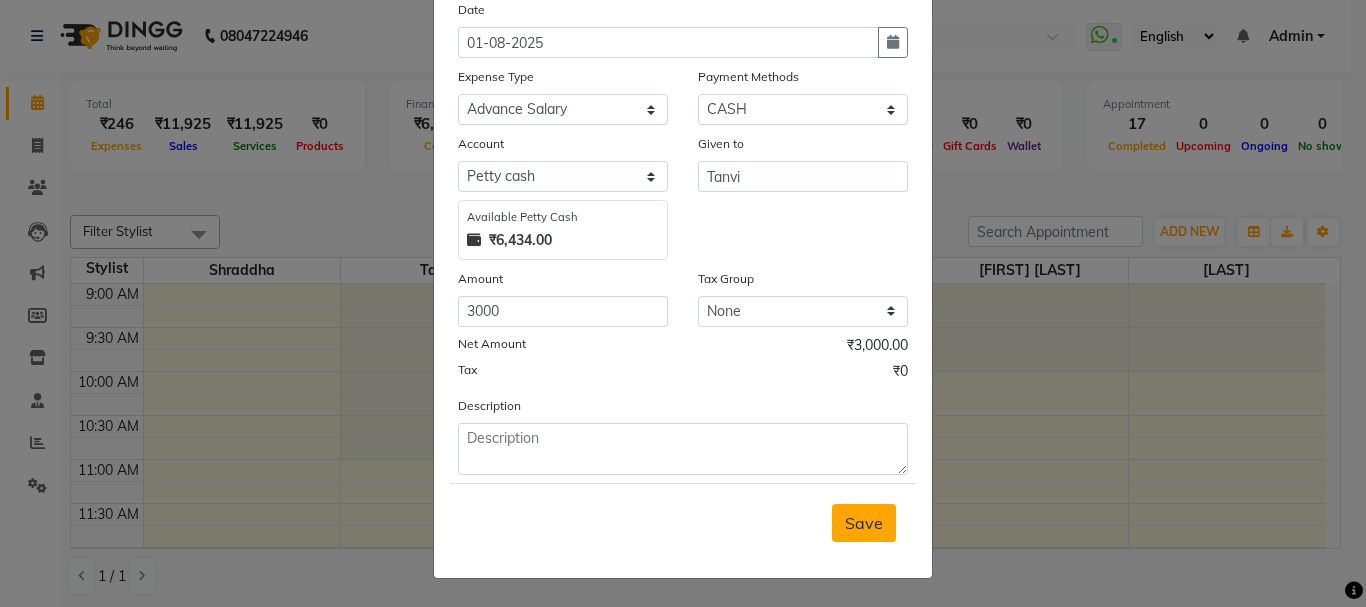 click on "Save" at bounding box center (864, 523) 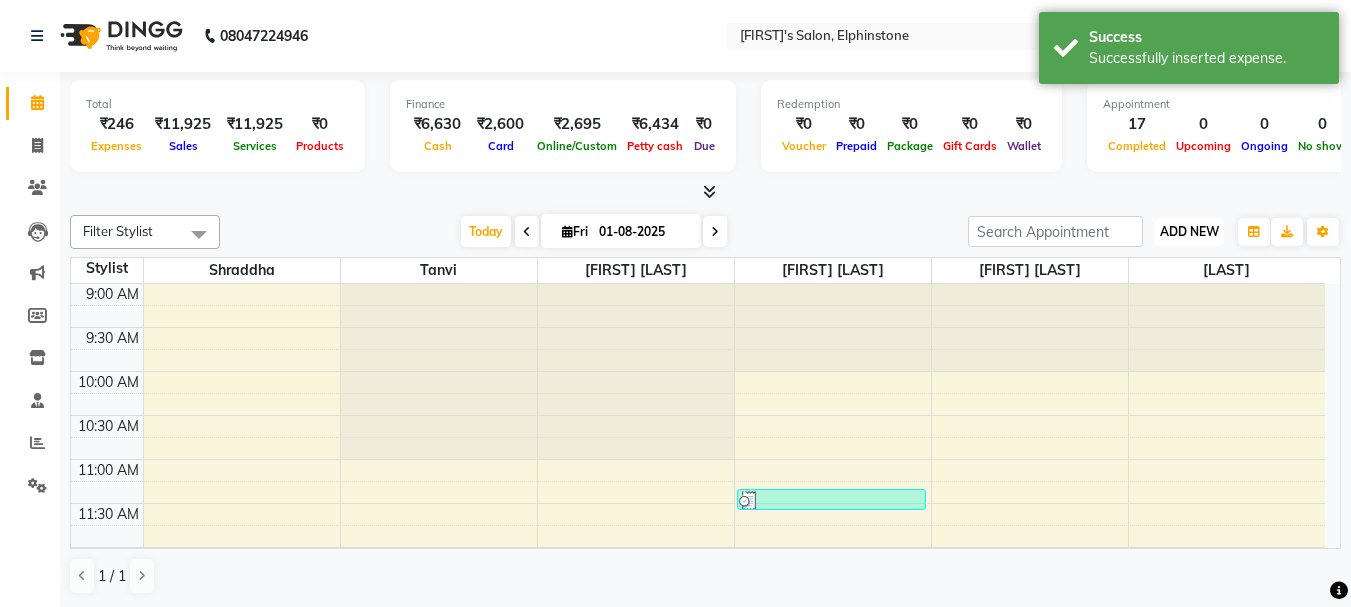 click on "ADD NEW" at bounding box center (1189, 231) 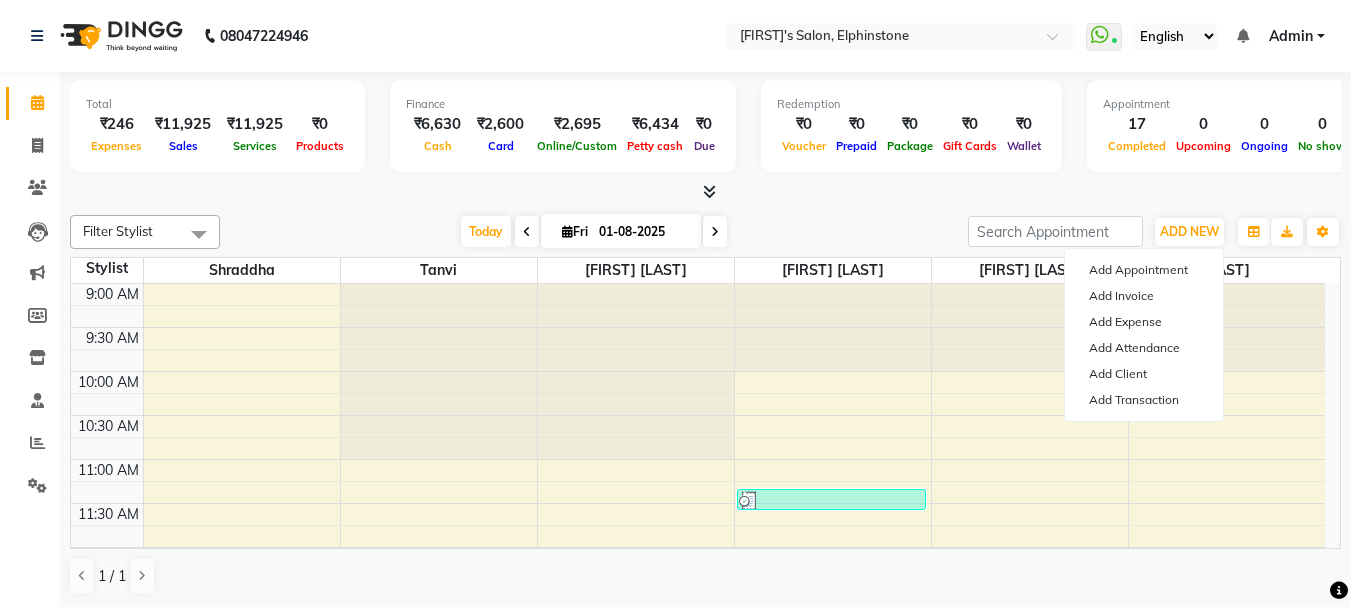 click on "Total  ₹246  Expenses ₹11,925  Sales ₹11,925  Services ₹0  Products Finance  ₹6,630  Cash ₹2,600  Card ₹2,695  Online/Custom ₹6,434 Petty cash ₹0 Due  Redemption  ₹0 Voucher ₹0 Prepaid ₹0 Package ₹0  Gift Cards ₹0  Wallet  Appointment  17 Completed 0 Upcoming 0 Ongoing 0 No show  Other sales  ₹0  Packages ₹0  Memberships ₹0  Vouchers ₹0  Prepaids ₹0  Gift Cards Filter Stylist Select All Arpita Singh Chan Sayali Sakpal  Shraddha Tanvi Tanvi Masurkar Today  Fri 01-08-2025 Toggle Dropdown Add Appointment Add Invoice Add Expense Add Attendance Add Client Add Transaction Toggle Dropdown Add Appointment Add Invoice Add Expense Add Attendance Add Client ADD NEW Toggle Dropdown Add Appointment Add Invoice Add Expense Add Attendance Add Client Add Transaction Filter Stylist Select All Arpita Singh Chan Sayali Sakpal  Shraddha Tanvi Tanvi Masurkar Group By  Staff View   Room View  View as Vertical  Vertical - Week View  Horizontal  Horizontal - Week View  List  Toggle Dropdown Zoom" 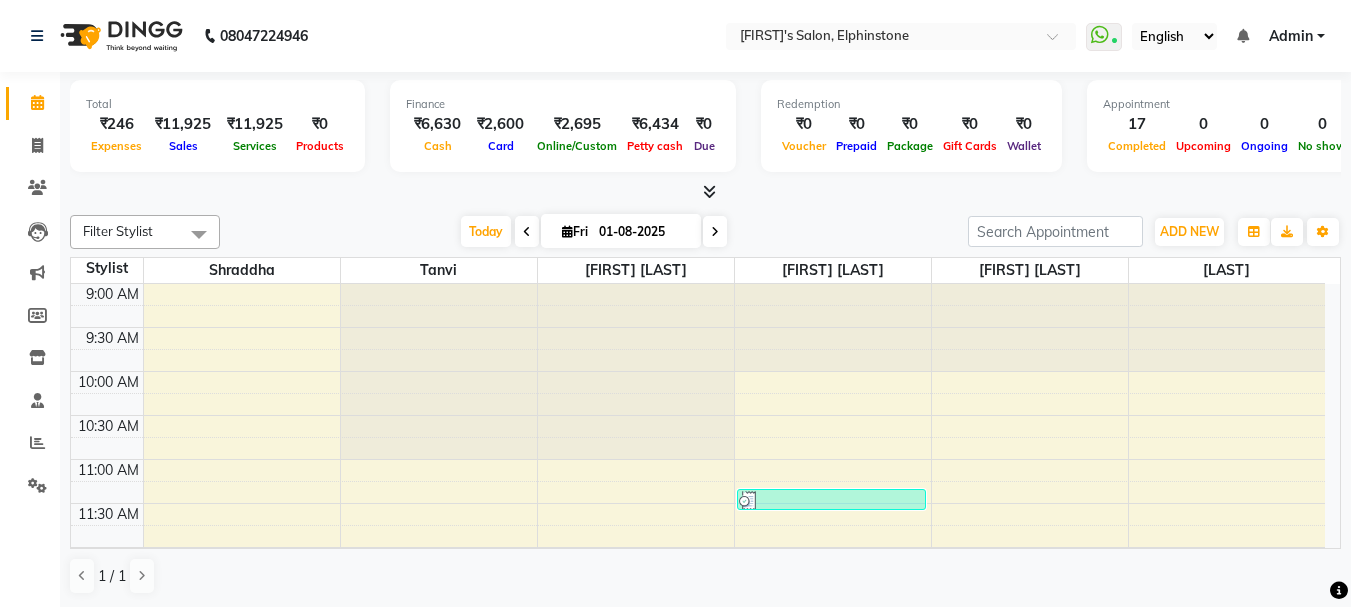click on "Filter Stylist Select All Arpita Singh Chan Sayali Sakpal  Shraddha Tanvi Tanvi Masurkar Today  Fri 01-08-2025 Toggle Dropdown Add Appointment Add Invoice Add Expense Add Attendance Add Client Add Transaction Toggle Dropdown Add Appointment Add Invoice Add Expense Add Attendance Add Client ADD NEW Toggle Dropdown Add Appointment Add Invoice Add Expense Add Attendance Add Client Add Transaction Filter Stylist Select All Arpita Singh Chan Sayali Sakpal  Shraddha Tanvi Tanvi Masurkar Group By  Staff View   Room View  View as Vertical  Vertical - Week View  Horizontal  Horizontal - Week View  List  Toggle Dropdown Calendar Settings Manage Tags   Arrange Stylists   Reset Stylists  Full Screen  Show Available Stylist  Appointment Form Zoom 100% Staff/Room Display Count 6 Stylist Shraddha Tanvi Sayali Sakpal  Tanvi Masurkar Arpita Singh Chan 9:00 AM 9:30 AM 10:00 AM 10:30 AM 11:00 AM 11:30 AM 12:00 PM 12:30 PM 1:00 PM 1:30 PM 2:00 PM 2:30 PM 3:00 PM 3:30 PM 4:00 PM 4:30 PM 5:00 PM 5:30 PM 6:00 PM 6:30 PM 7:00 PM" 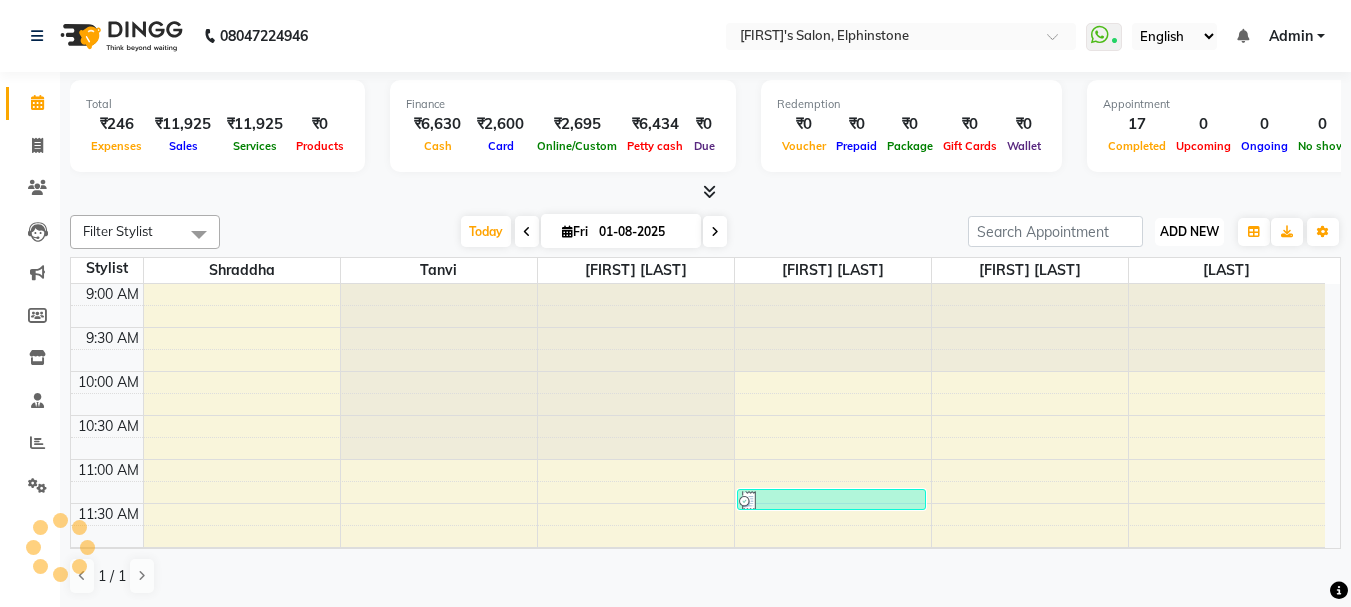 click on "ADD NEW" at bounding box center (1189, 231) 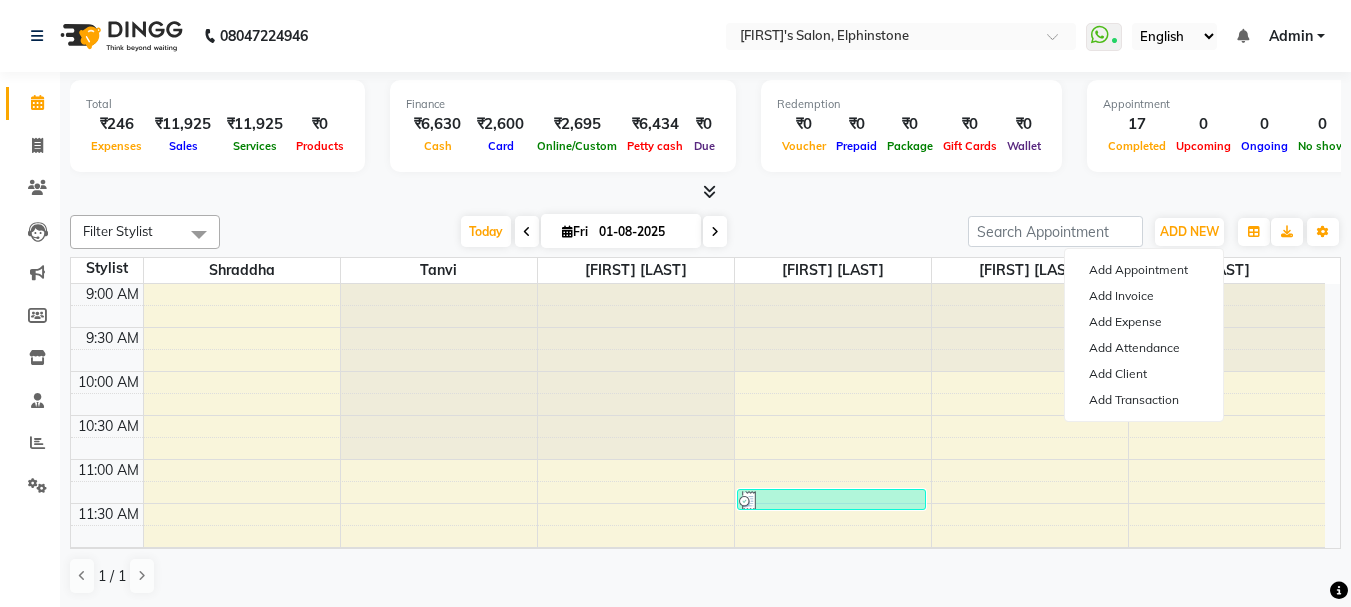 drag, startPoint x: 831, startPoint y: 223, endPoint x: 829, endPoint y: 206, distance: 17.117243 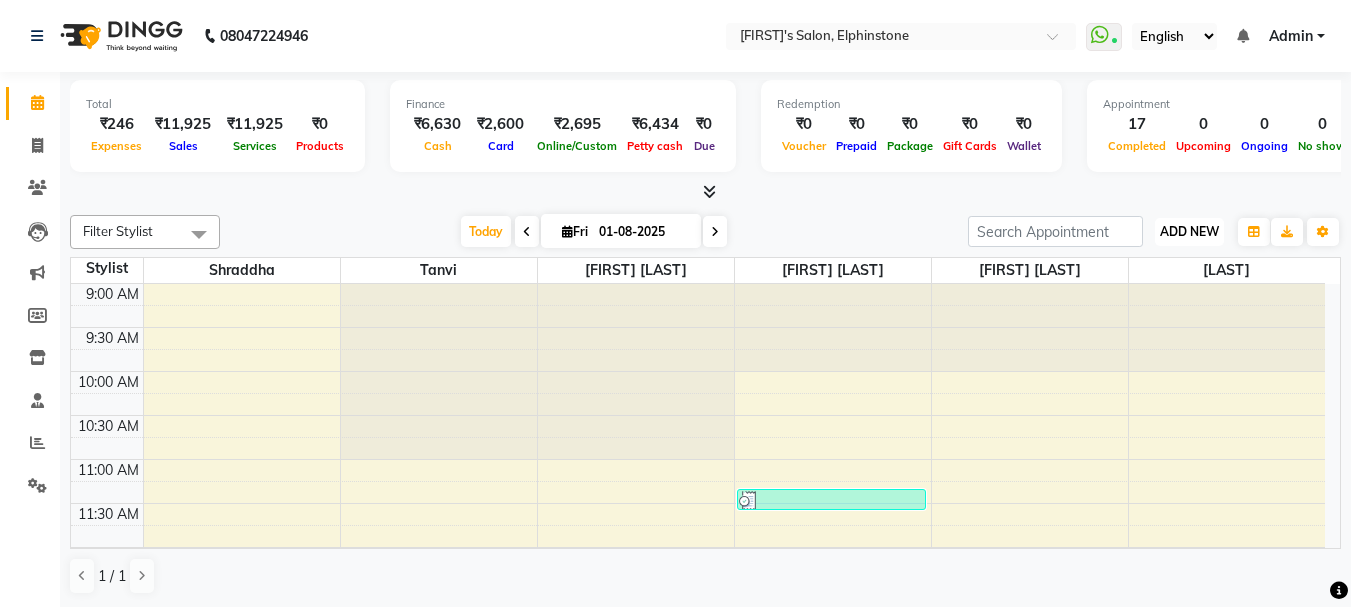 click on "ADD NEW" at bounding box center [1189, 231] 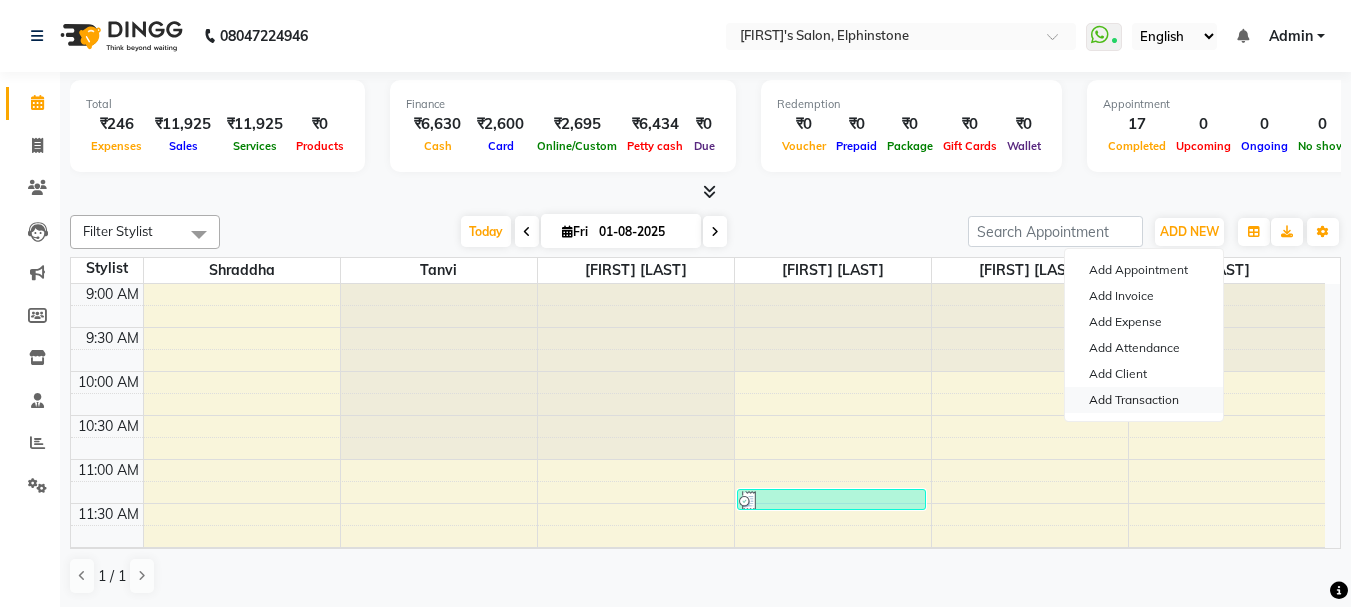 click on "Add Transaction" at bounding box center (1144, 400) 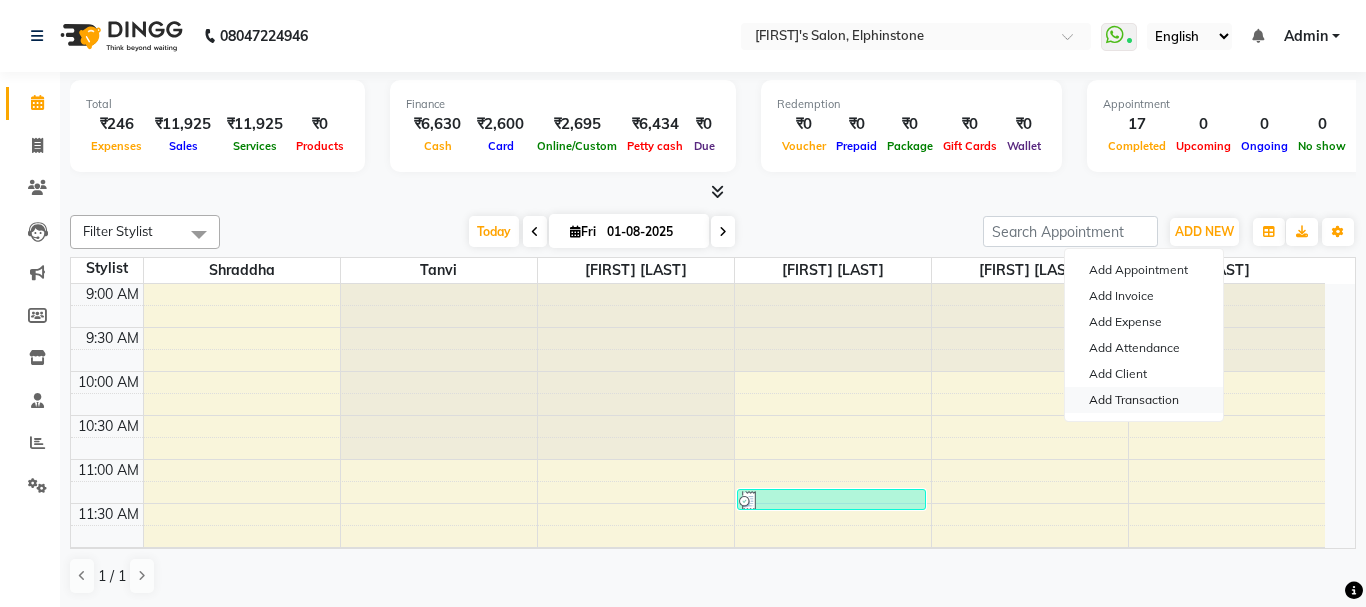 select on "direct" 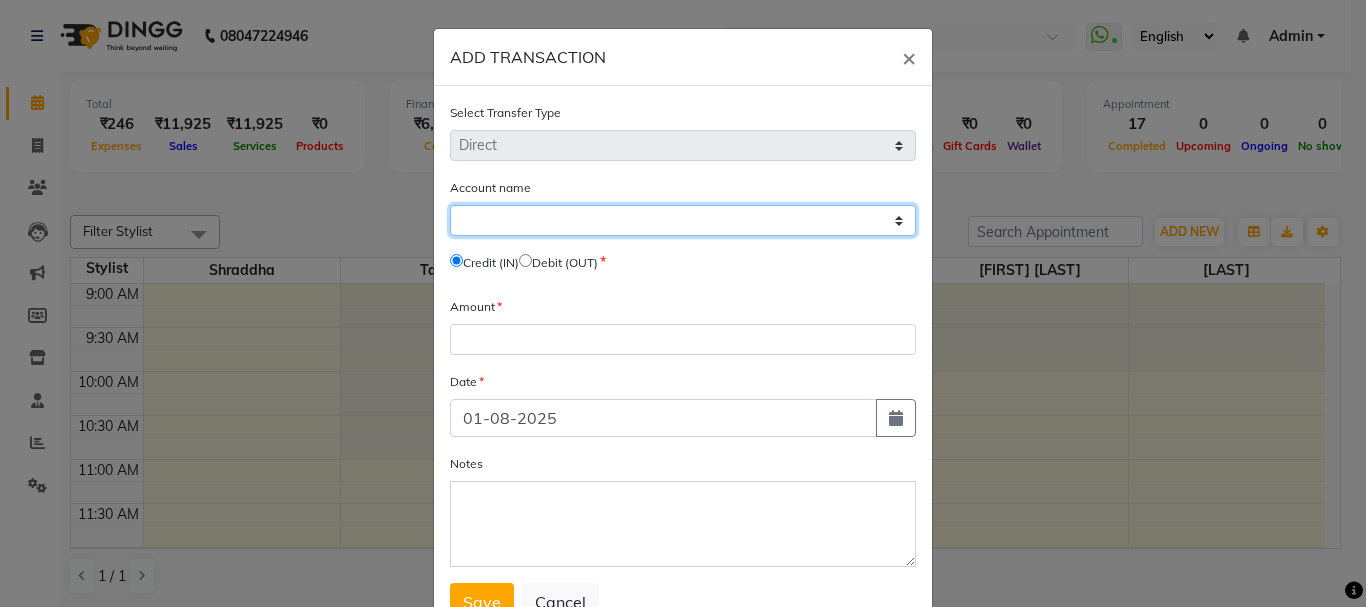click on "Select Default Account Petty Cash" 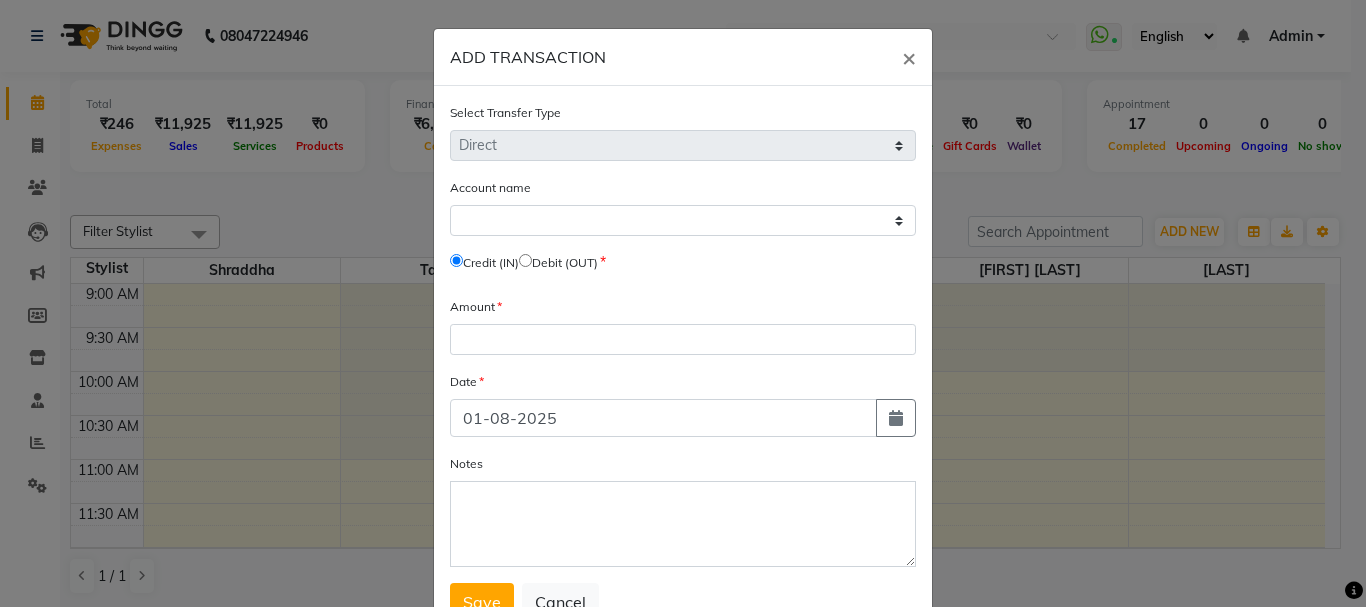 click on "ADD TRANSACTION × Select Transfer Type Select Direct Internal Account name Select Default Account Petty Cash   Credit (IN)     Debit (OUT) Amount Date 01-08-2025 Notes  Save   Cancel" 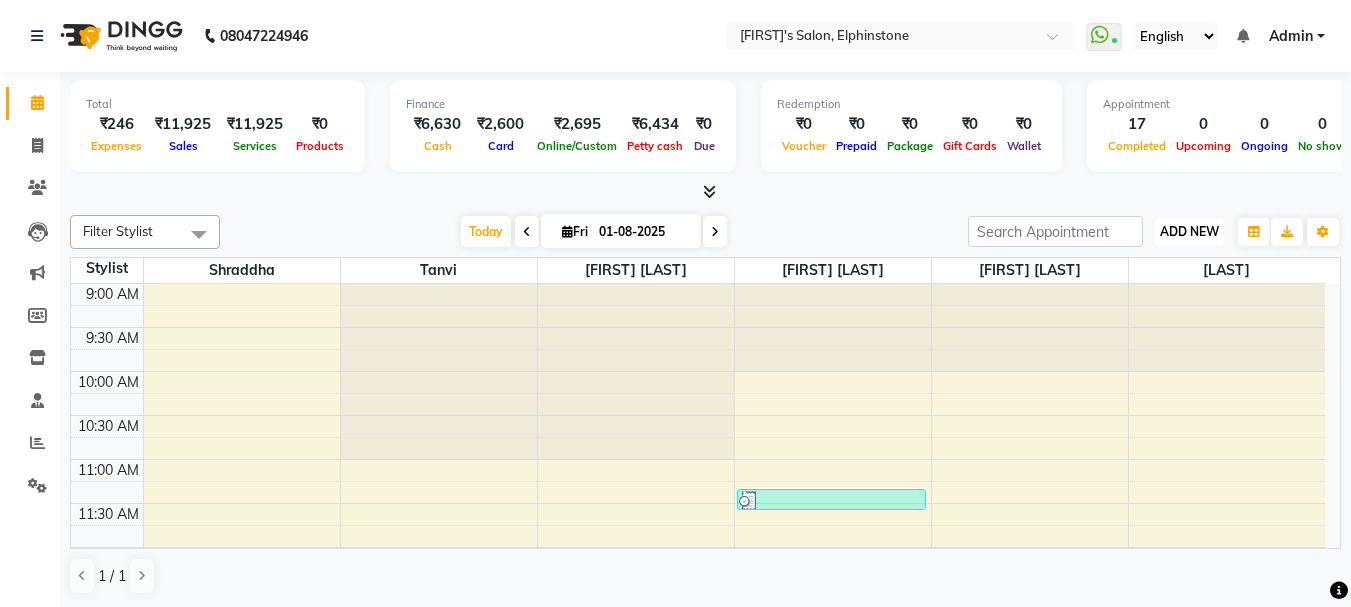 click on "ADD NEW" at bounding box center (1189, 231) 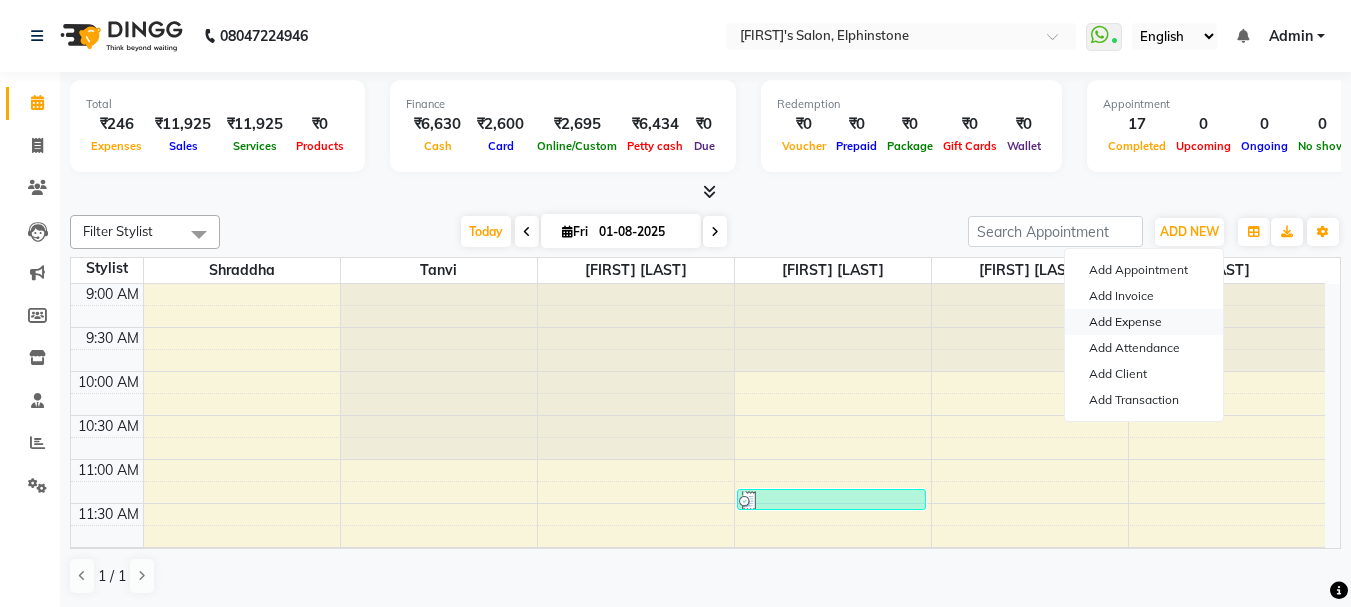 click on "Add Expense" at bounding box center (1144, 322) 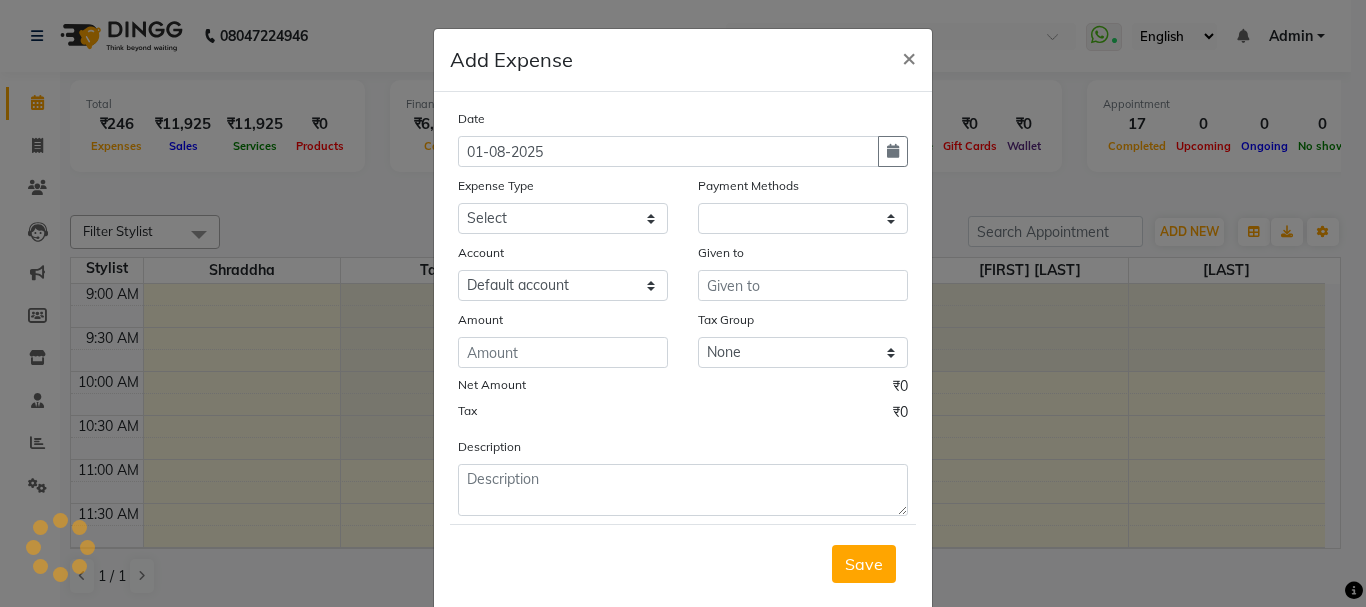 select on "1" 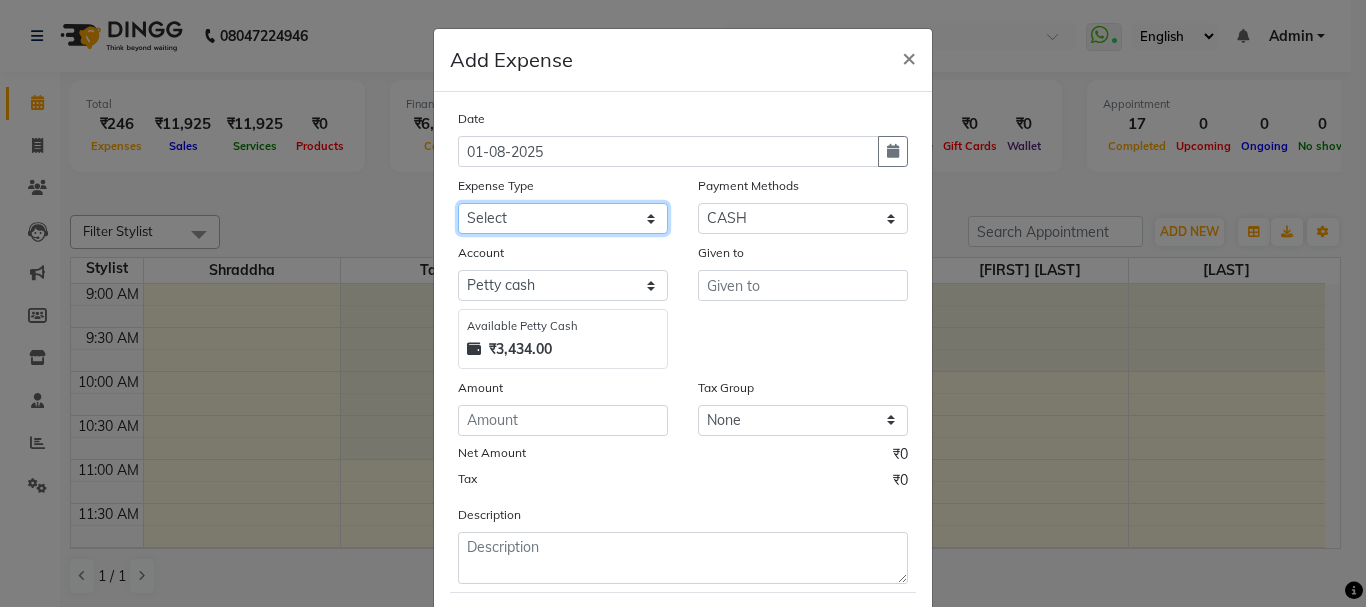 click on "Select Advance Salary Bank charges Car maintenance  Cash transfer to bank Cash transfer to hub Client Snacks Clinical charges Equipment Fuel Govt fee Incentive Insurance International purchase Loan Repayment Maintenance Marketing Miscellaneous MRA Other Pantry Product Rent Salary Staff Snacks Tax Tea & Refreshment Utilities" 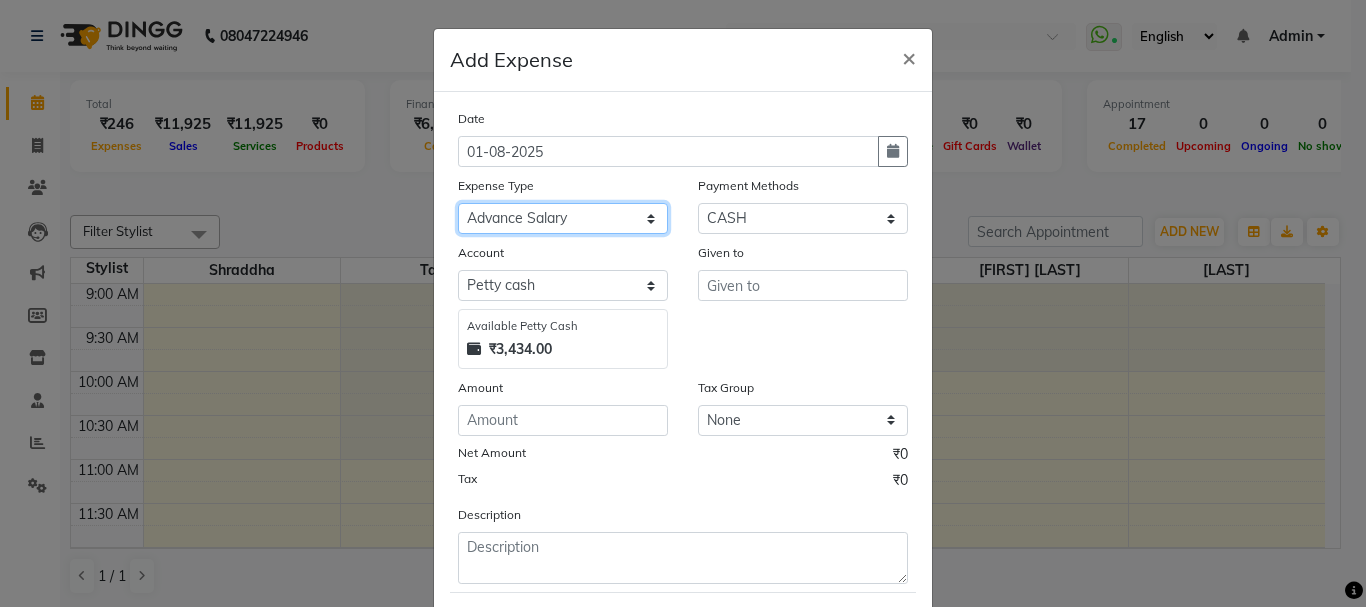 click on "Select Advance Salary Bank charges Car maintenance  Cash transfer to bank Cash transfer to hub Client Snacks Clinical charges Equipment Fuel Govt fee Incentive Insurance International purchase Loan Repayment Maintenance Marketing Miscellaneous MRA Other Pantry Product Rent Salary Staff Snacks Tax Tea & Refreshment Utilities" 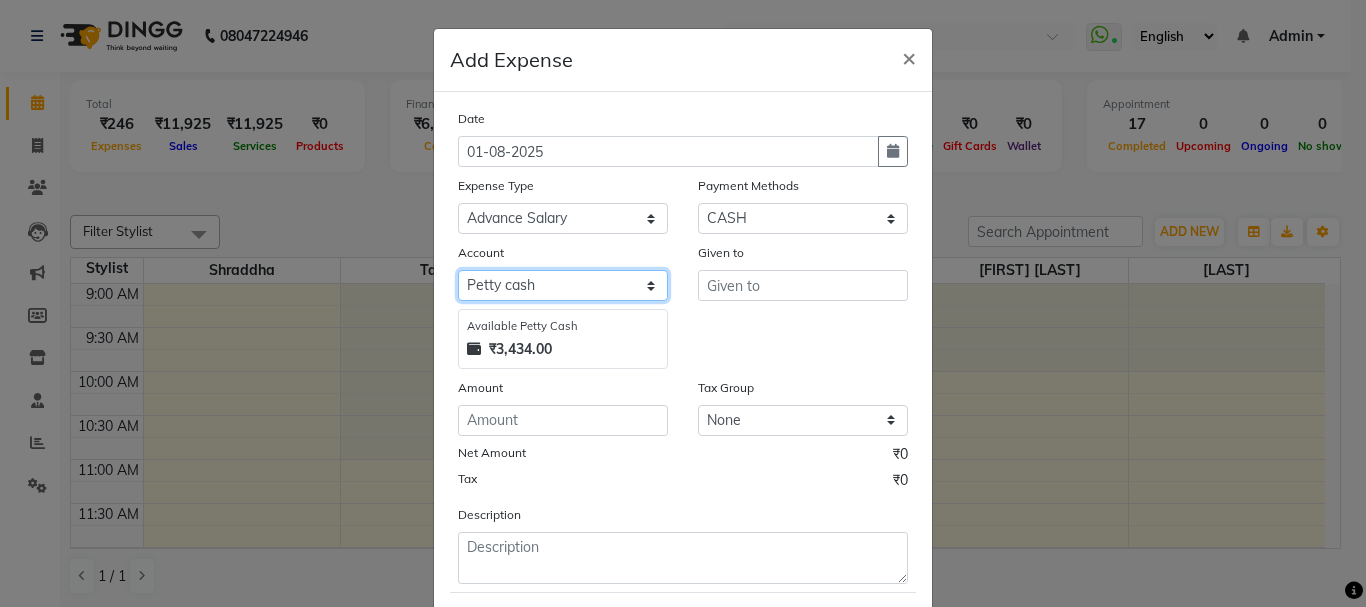 click on "Select Default account Petty cash" 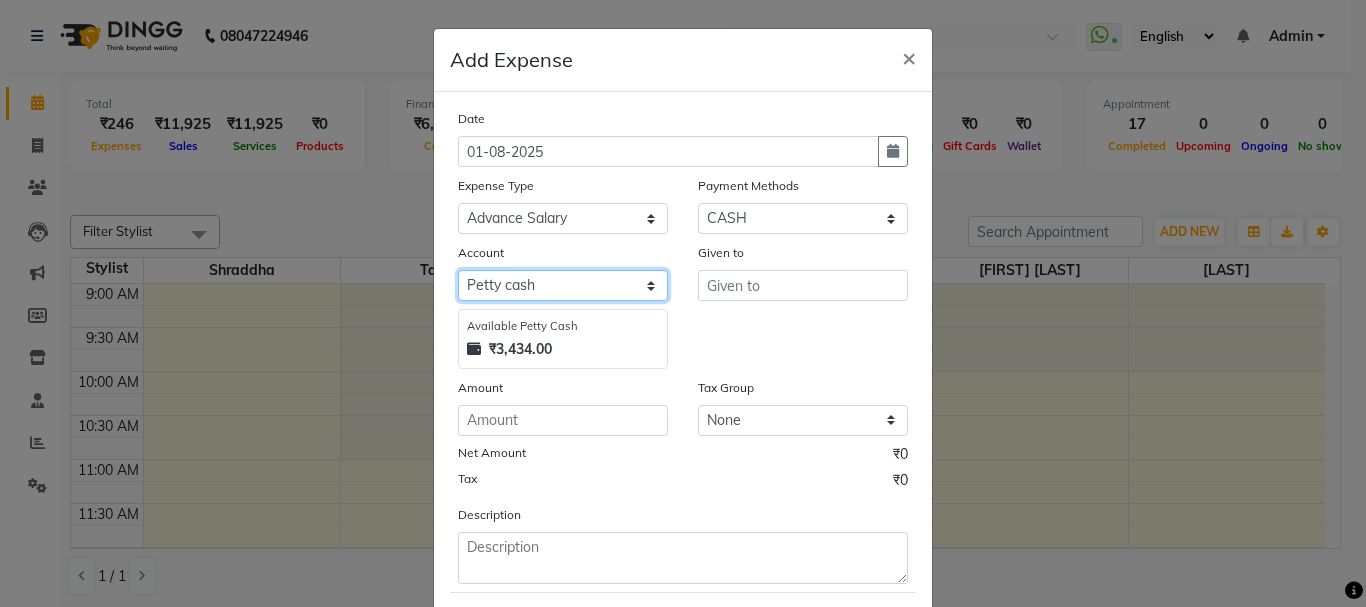 click on "Select Default account Petty cash" 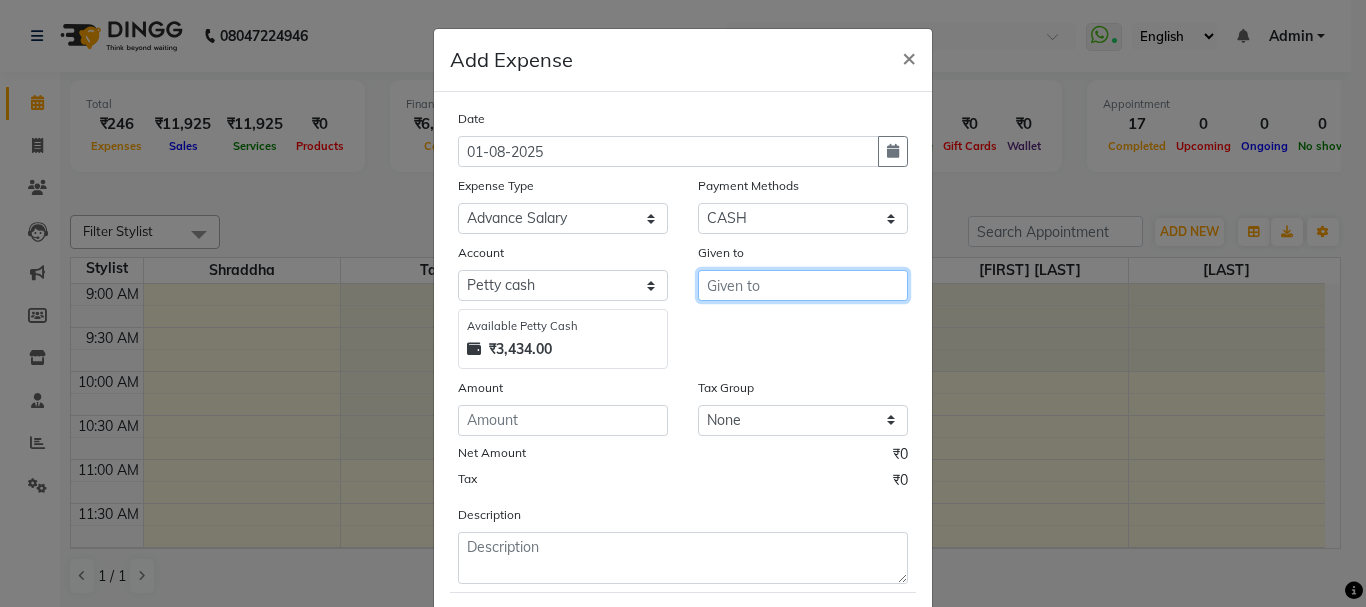 click at bounding box center (803, 285) 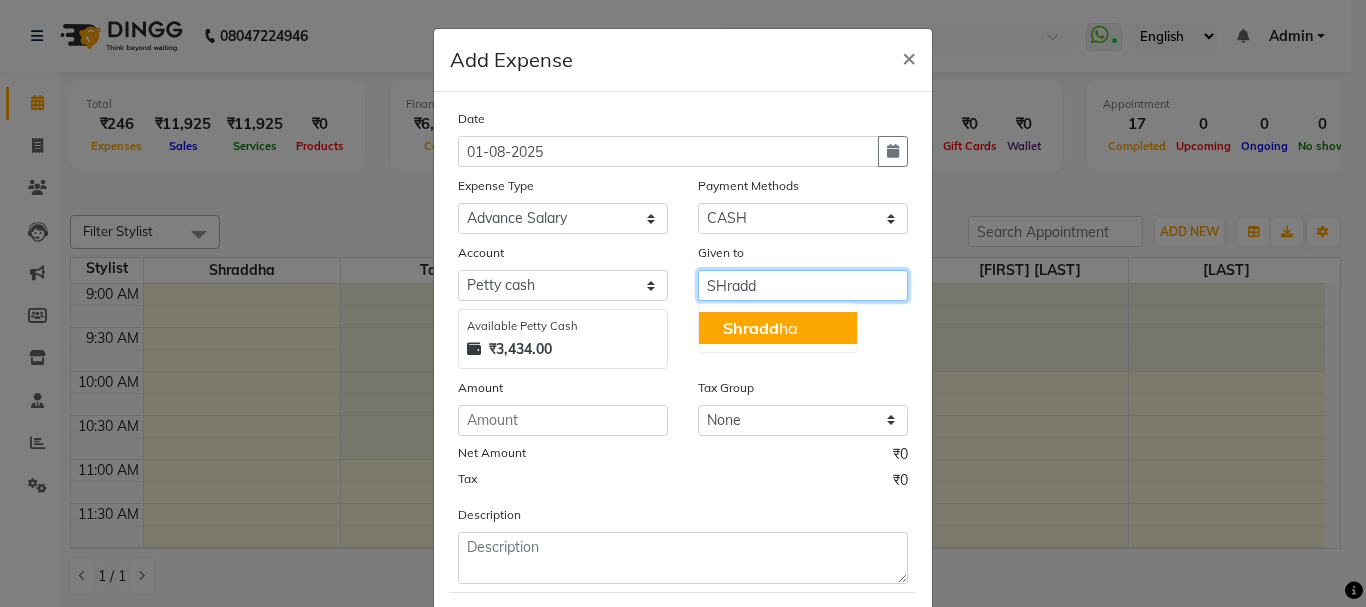 click on "Shradd" 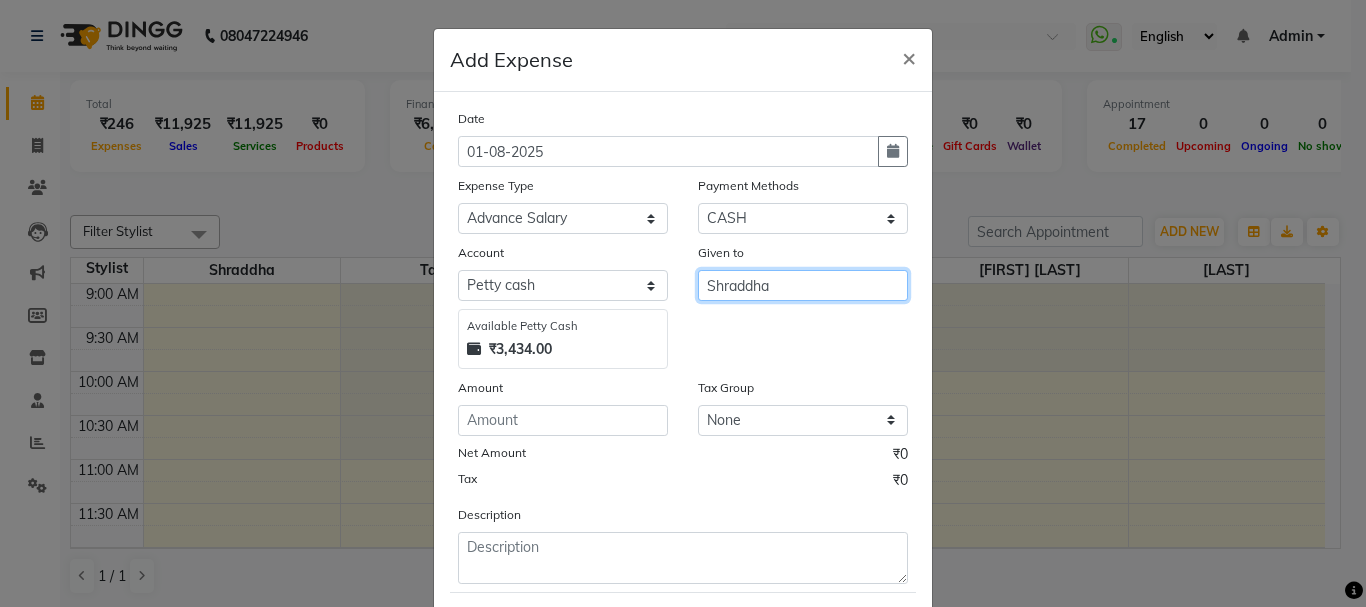 type on "Shraddha" 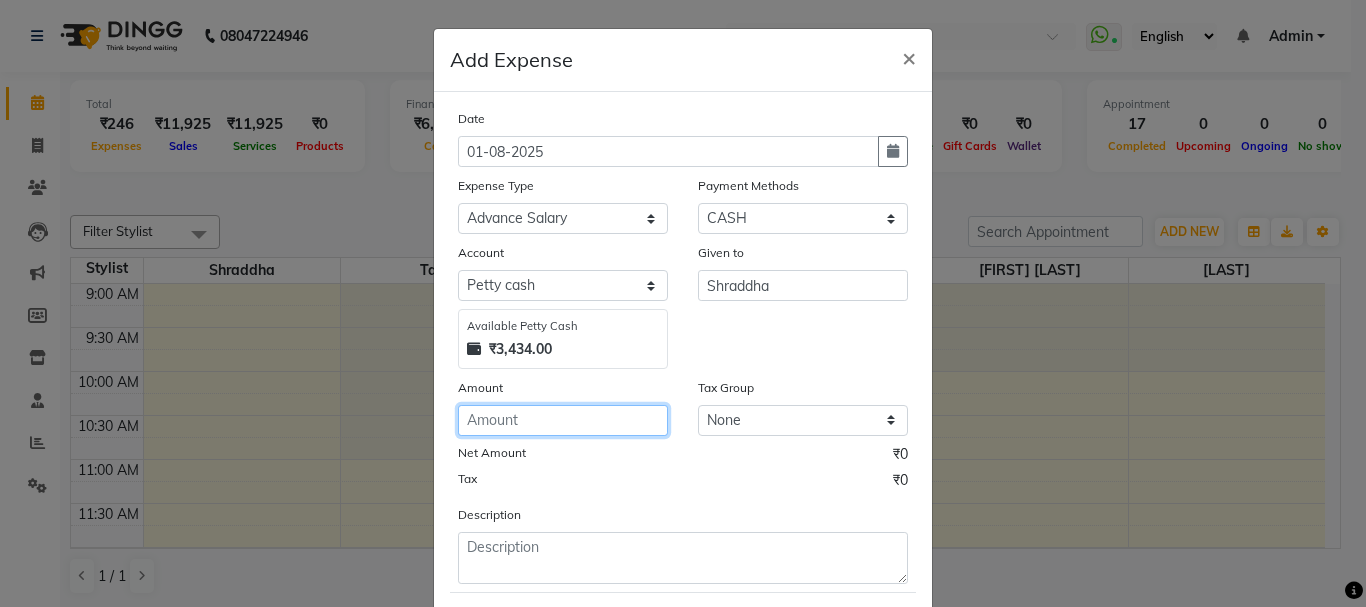 click 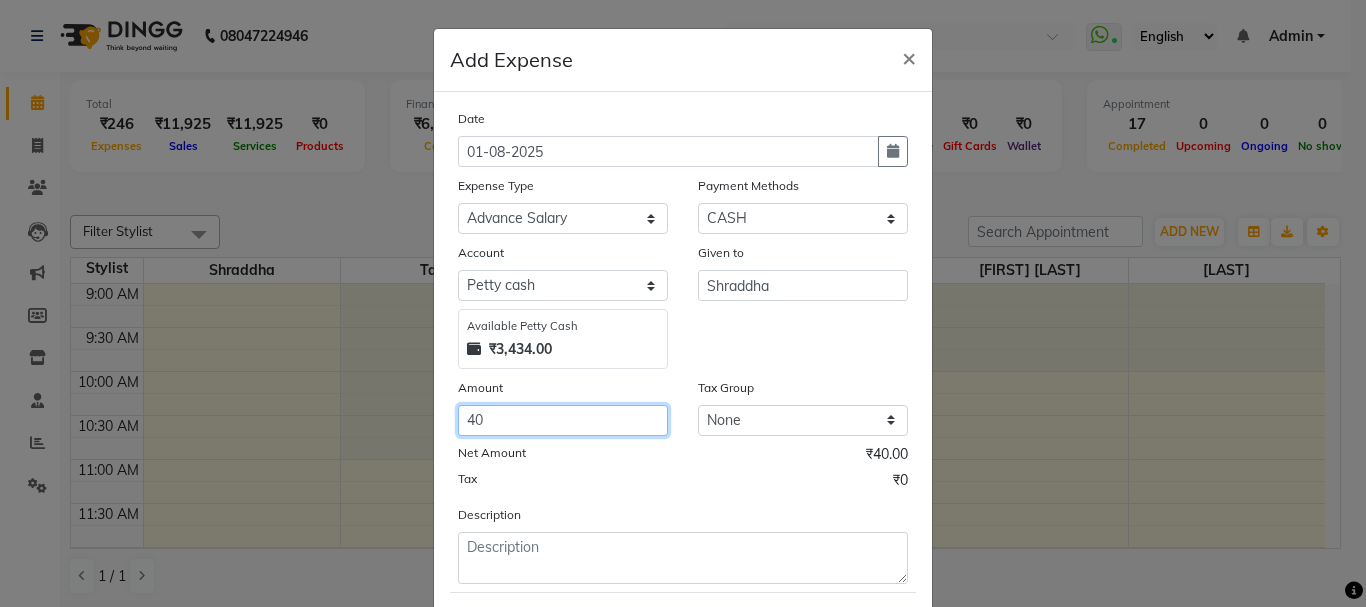 type on "4" 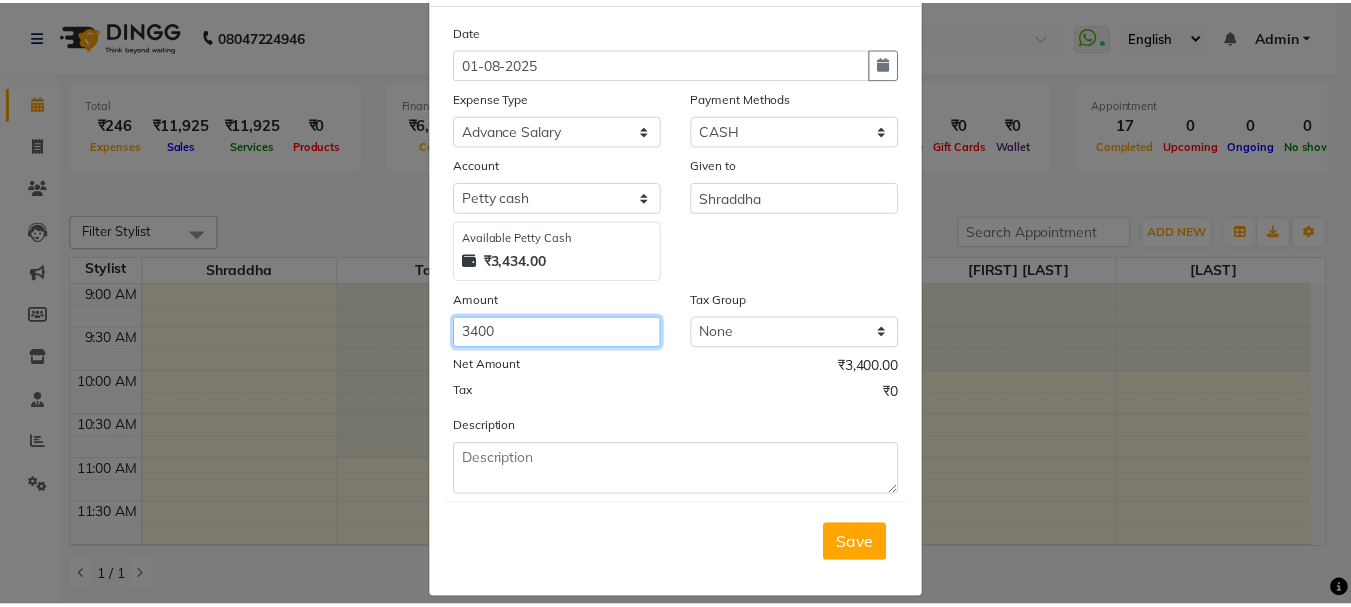 scroll, scrollTop: 109, scrollLeft: 0, axis: vertical 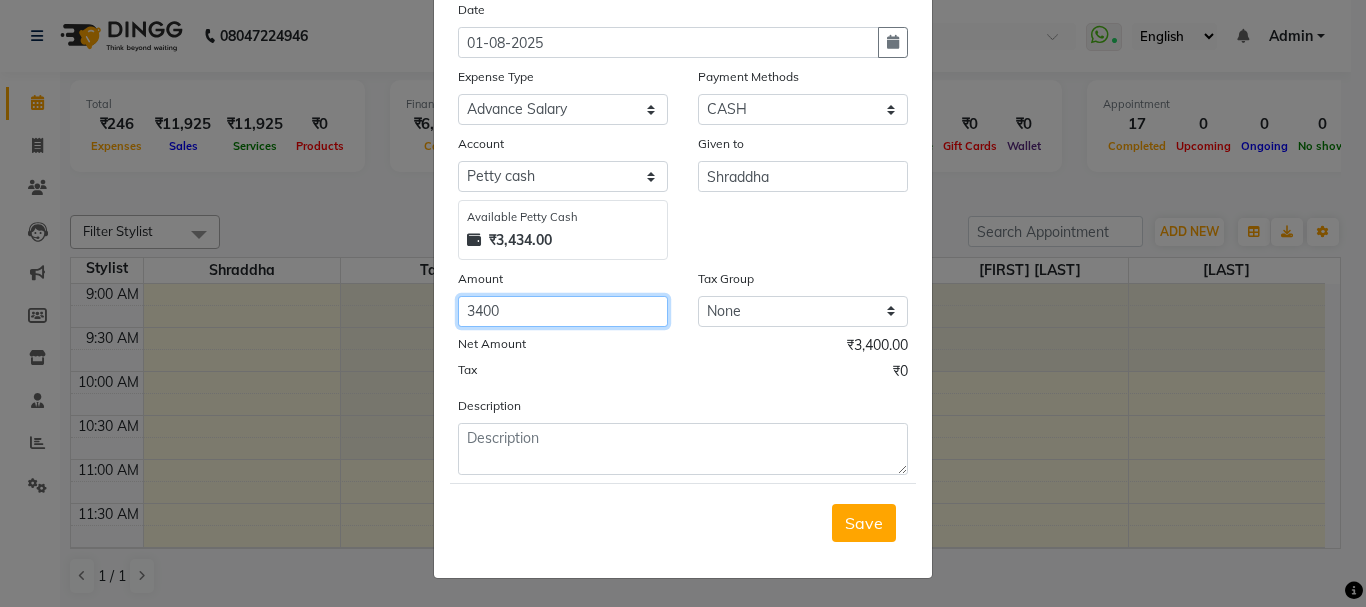 type on "3400" 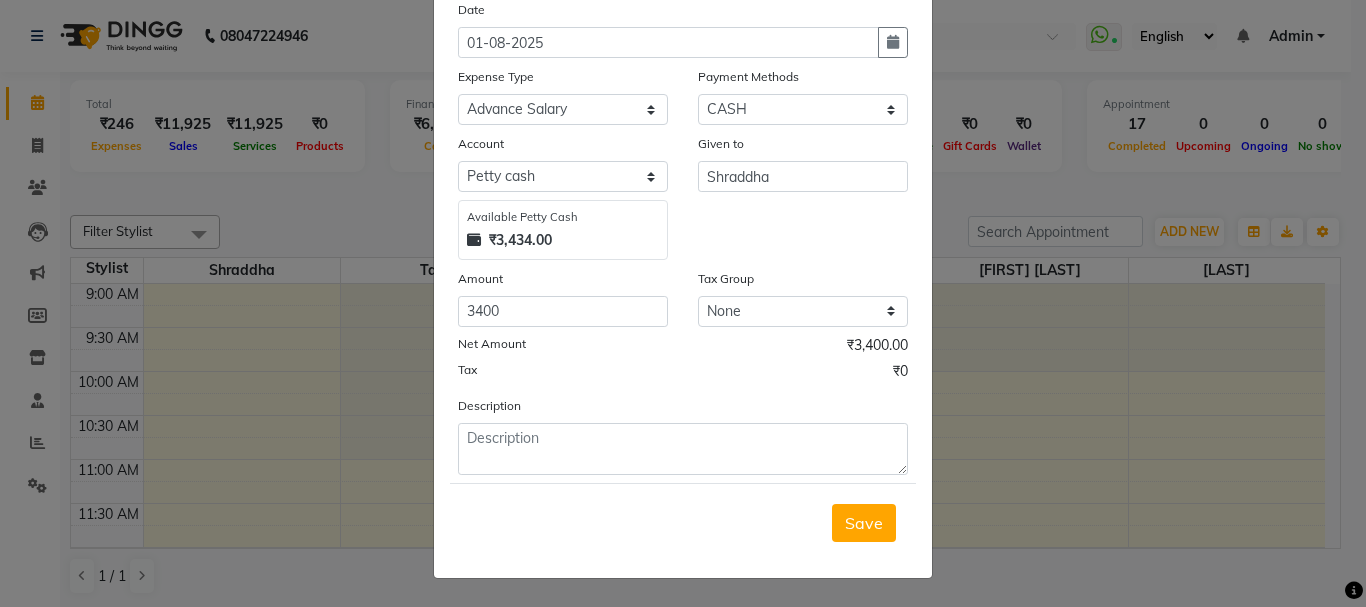 click on "Save" at bounding box center (864, 523) 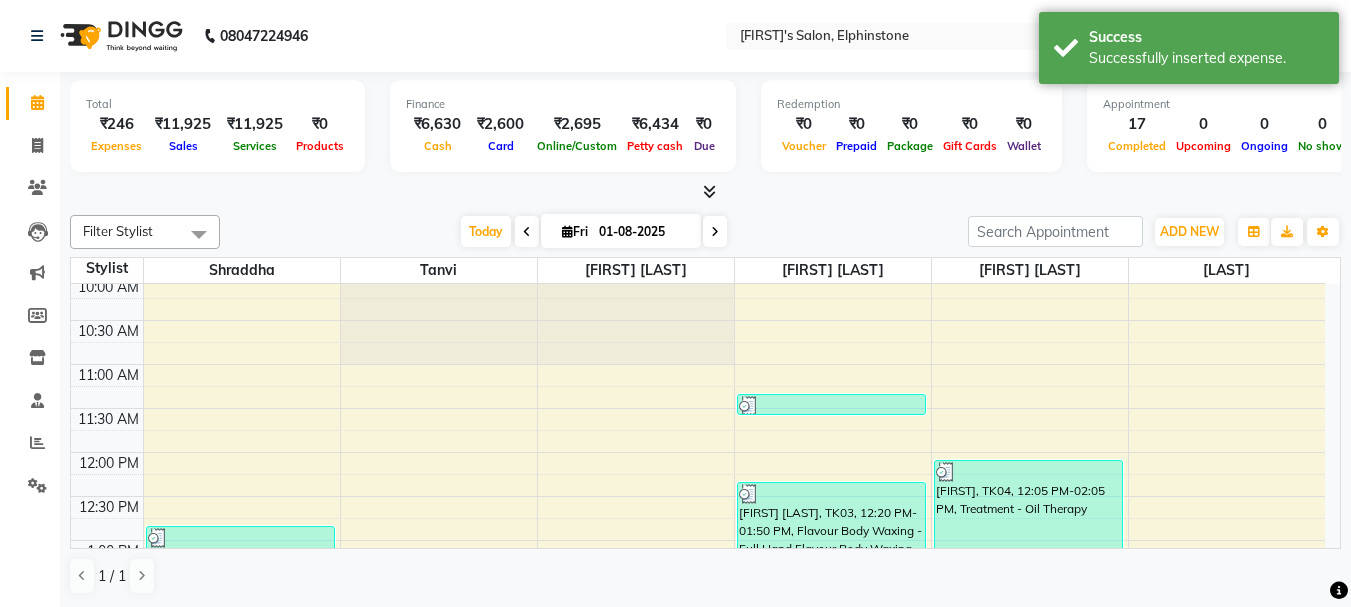 scroll, scrollTop: 0, scrollLeft: 0, axis: both 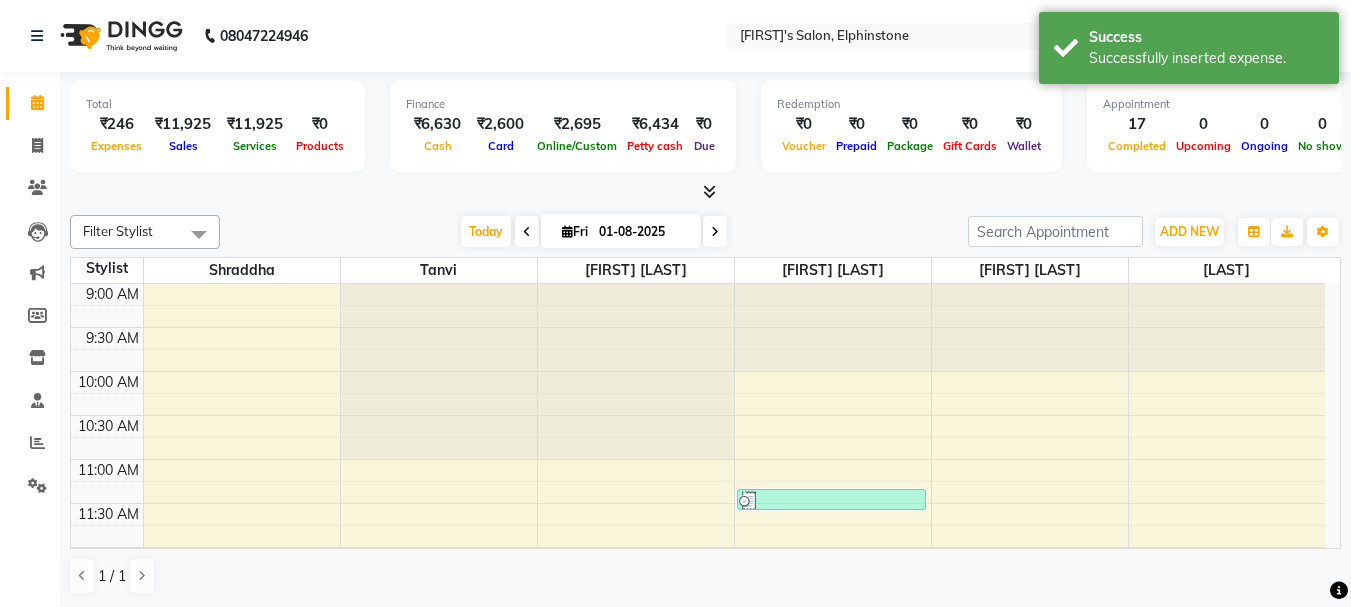 click on "Filter Stylist Select All Arpita Singh Chan Sayali Sakpal  Shraddha Tanvi Tanvi Masurkar Today  Fri 01-08-2025 Toggle Dropdown Add Appointment Add Invoice Add Expense Add Attendance Add Client Add Transaction Toggle Dropdown Add Appointment Add Invoice Add Expense Add Attendance Add Client ADD NEW Toggle Dropdown Add Appointment Add Invoice Add Expense Add Attendance Add Client Add Transaction Filter Stylist Select All Arpita Singh Chan Sayali Sakpal  Shraddha Tanvi Tanvi Masurkar Group By  Staff View   Room View  View as Vertical  Vertical - Week View  Horizontal  Horizontal - Week View  List  Toggle Dropdown Calendar Settings Manage Tags   Arrange Stylists   Reset Stylists  Full Screen  Show Available Stylist  Appointment Form Zoom 100% Staff/Room Display Count 6 Stylist Shraddha Tanvi Sayali Sakpal  Tanvi Masurkar Arpita Singh Chan 9:00 AM 9:30 AM 10:00 AM 10:30 AM 11:00 AM 11:30 AM 12:00 PM 12:30 PM 1:00 PM 1:30 PM 2:00 PM 2:30 PM 3:00 PM 3:30 PM 4:00 PM 4:30 PM 5:00 PM 5:30 PM 6:00 PM 6:30 PM 7:00 PM" 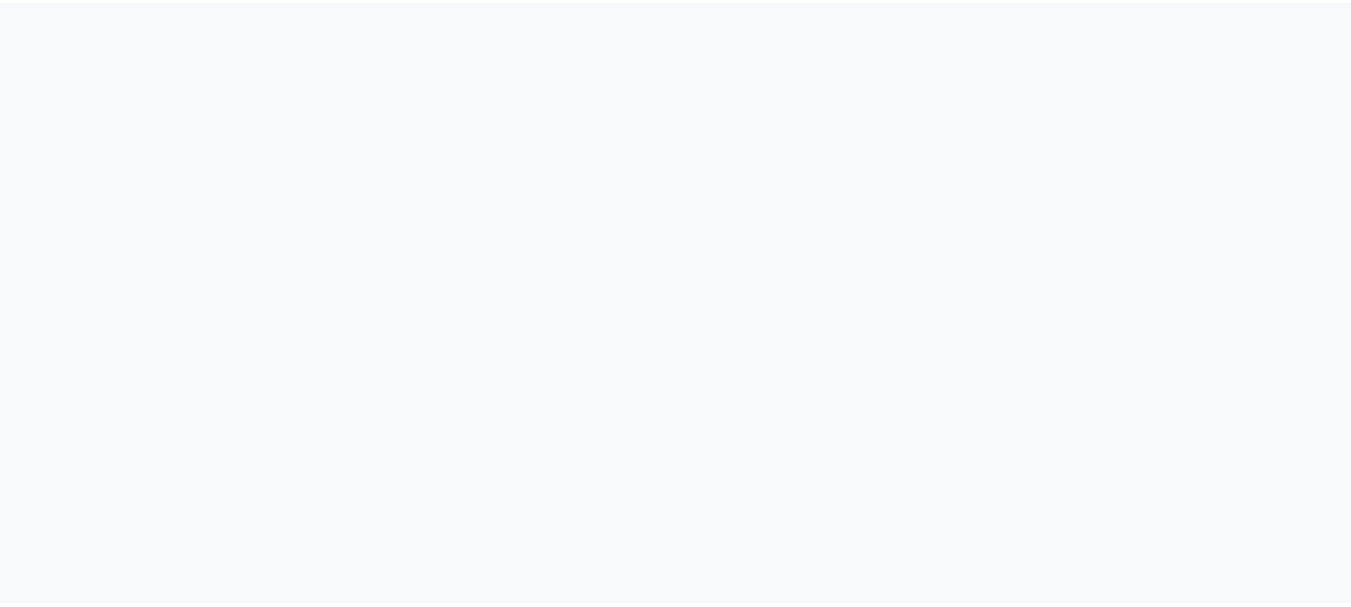 scroll, scrollTop: 0, scrollLeft: 0, axis: both 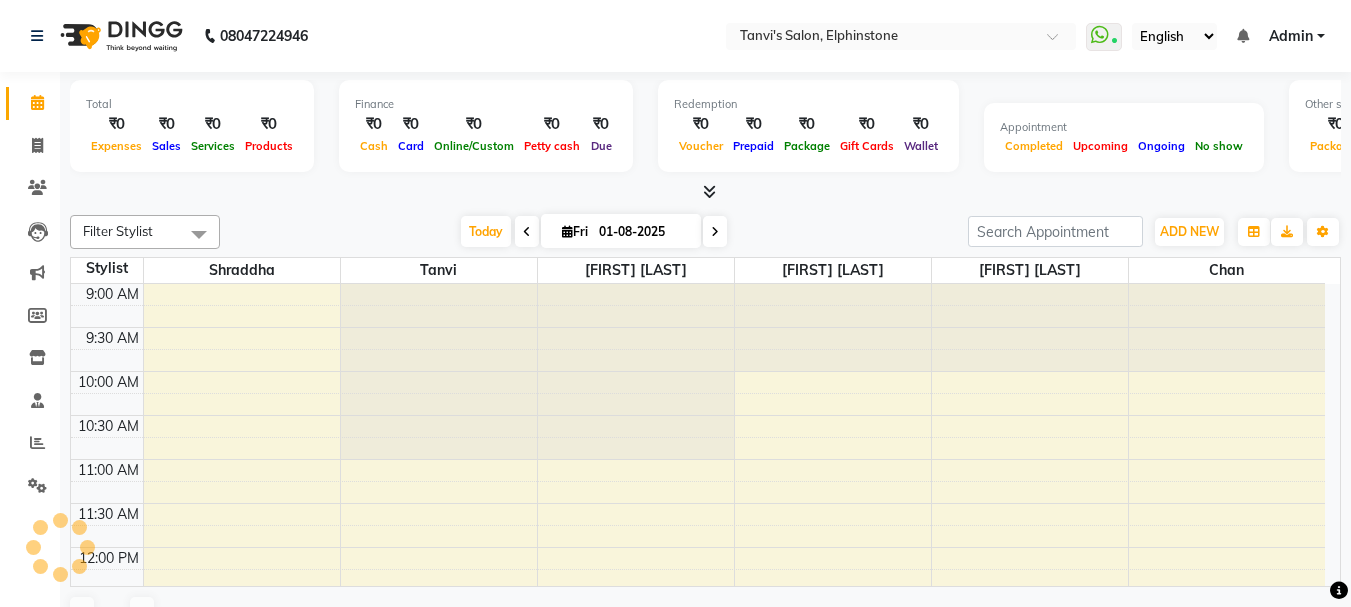 select on "en" 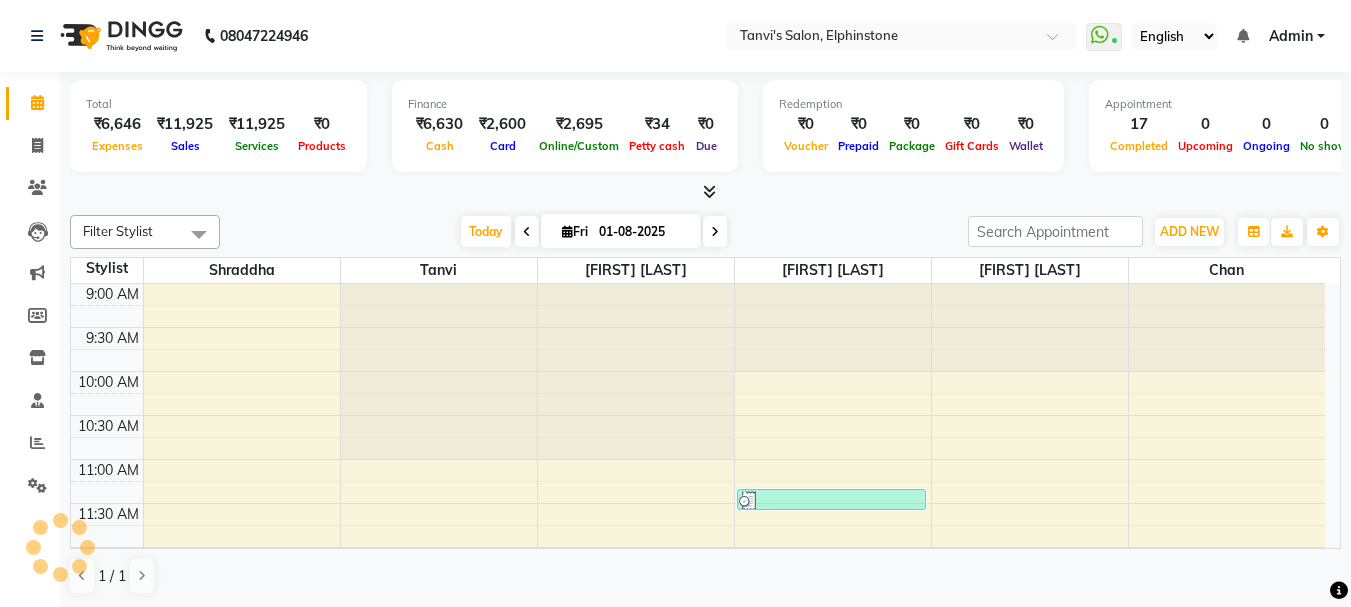 scroll, scrollTop: 0, scrollLeft: 0, axis: both 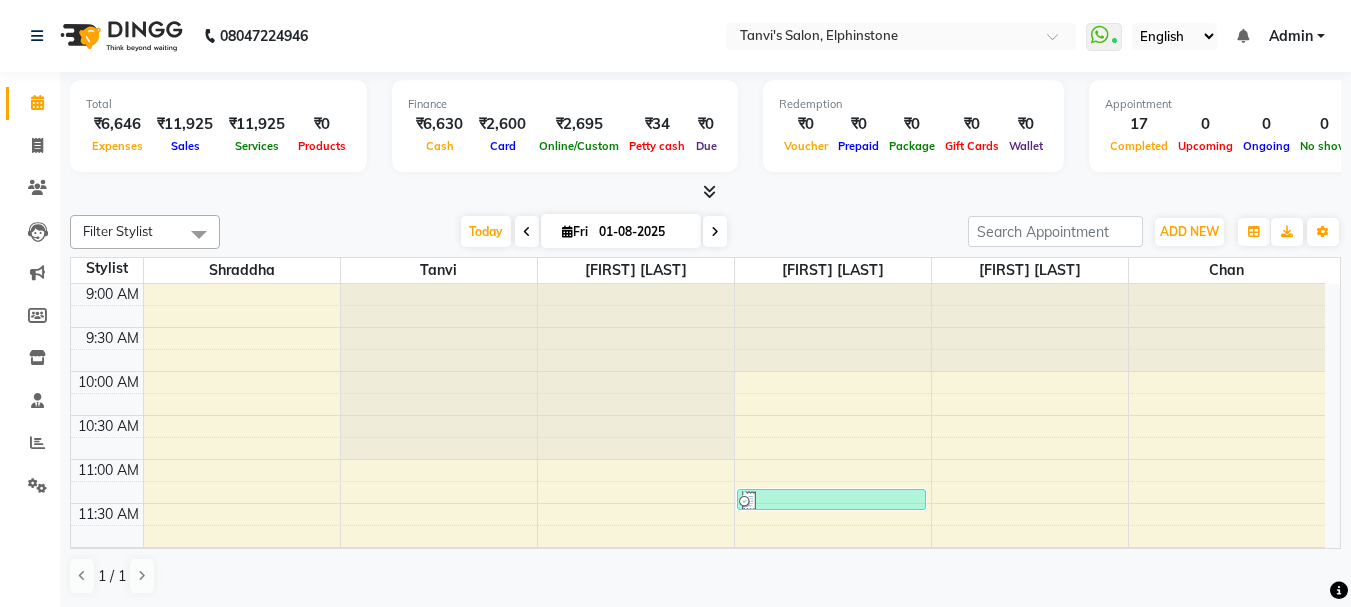 click on "Filter Stylist Select All [FIRST] [LAST] Chan [FIRST] [LAST]  Shraddha [FIRST] [LAST] [FIRST] [LAST] Today  Fri 01-08-2025 Toggle Dropdown Add Appointment Add Invoice Add Expense Add Attendance Add Client Add Transaction Toggle Dropdown Add Appointment Add Invoice Add Expense Add Attendance Add Client ADD NEW Toggle Dropdown Add Appointment Add Invoice Add Expense Add Attendance Add Client Add Transaction Filter Stylist Select All [FIRST] [LAST] Chan [FIRST] [LAST]  Shraddha [FIRST] [LAST] [FIRST] [LAST] Group By  Staff View   Room View  View as Vertical  Vertical - Week View  Horizontal  Horizontal - Week View  List  Toggle Dropdown Calendar Settings Manage Tags   Arrange Stylists   Reset Stylists  Full Screen  Show Available Stylist  Appointment Form Zoom 100% Staff/Room Display Count 6" at bounding box center [705, 232] 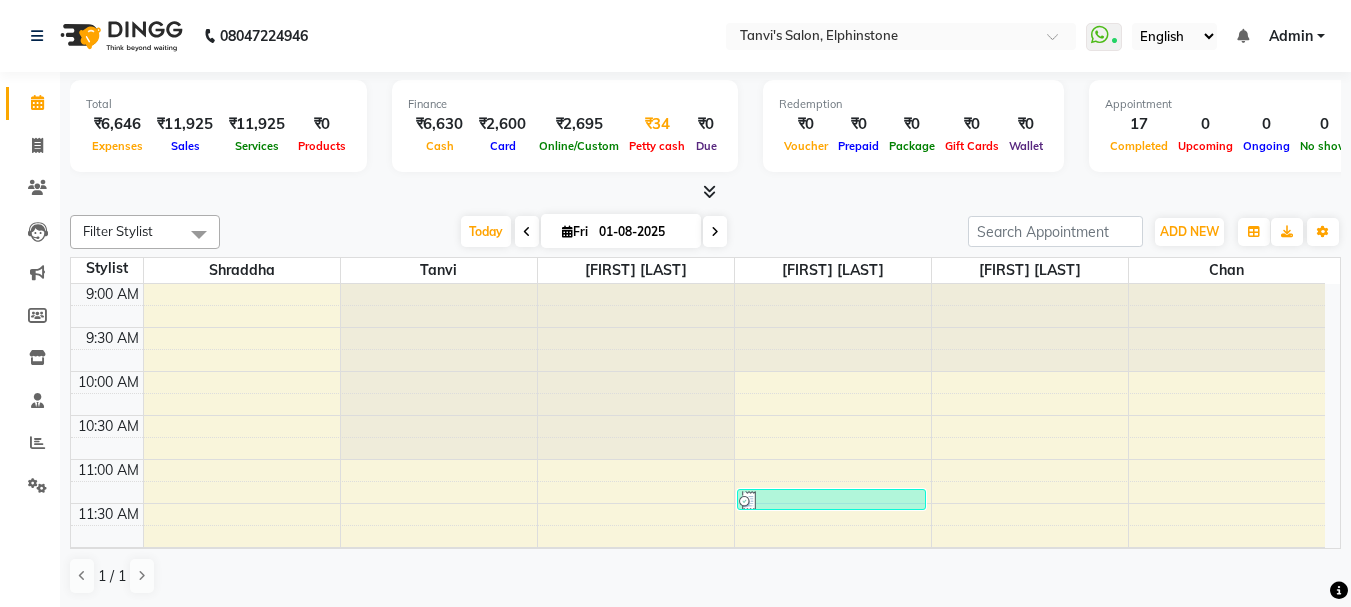 click on "₹34" at bounding box center (657, 124) 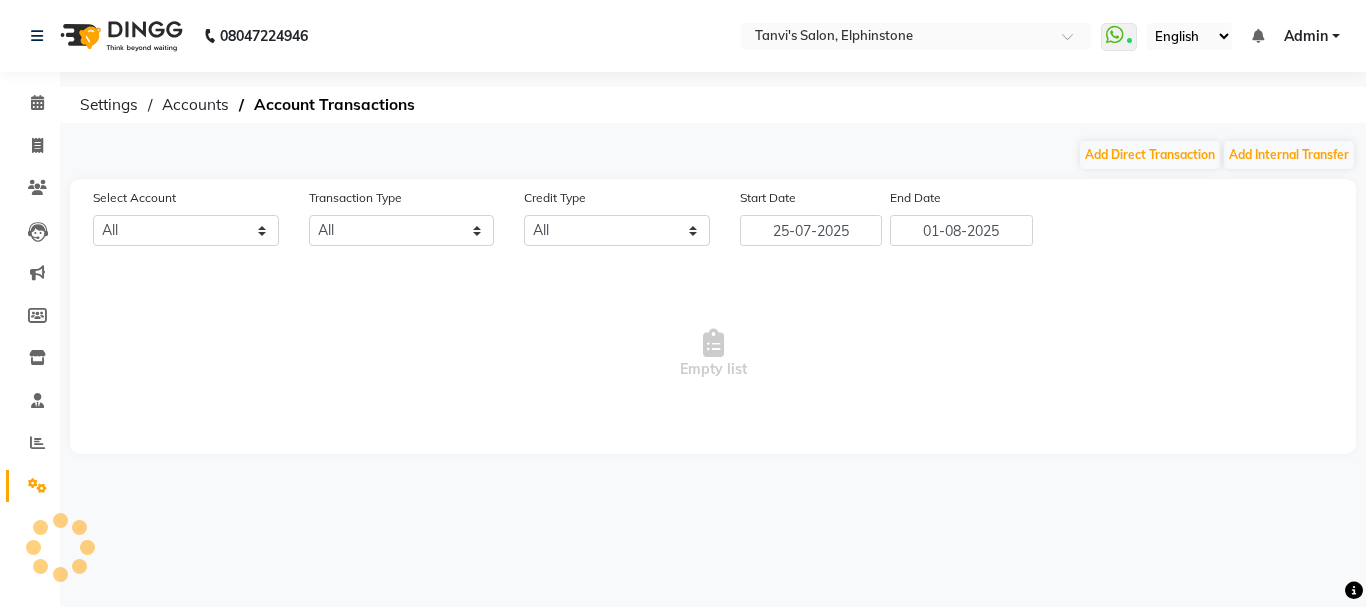 select on "2163" 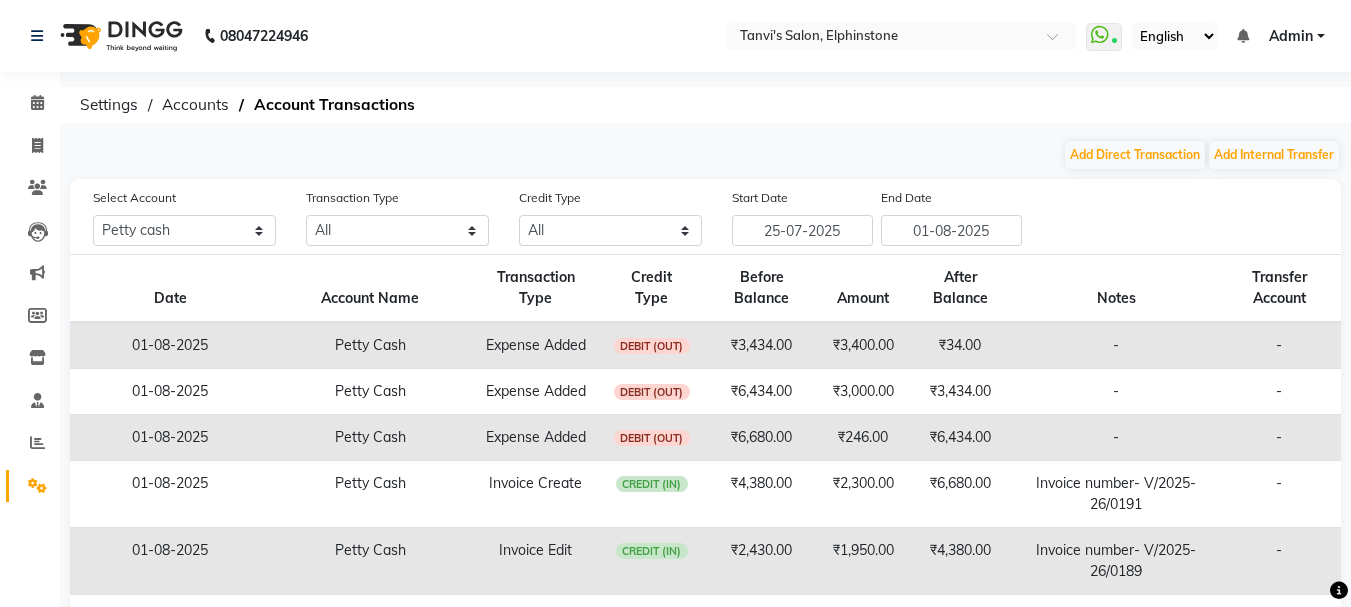 click on "₹34.00" 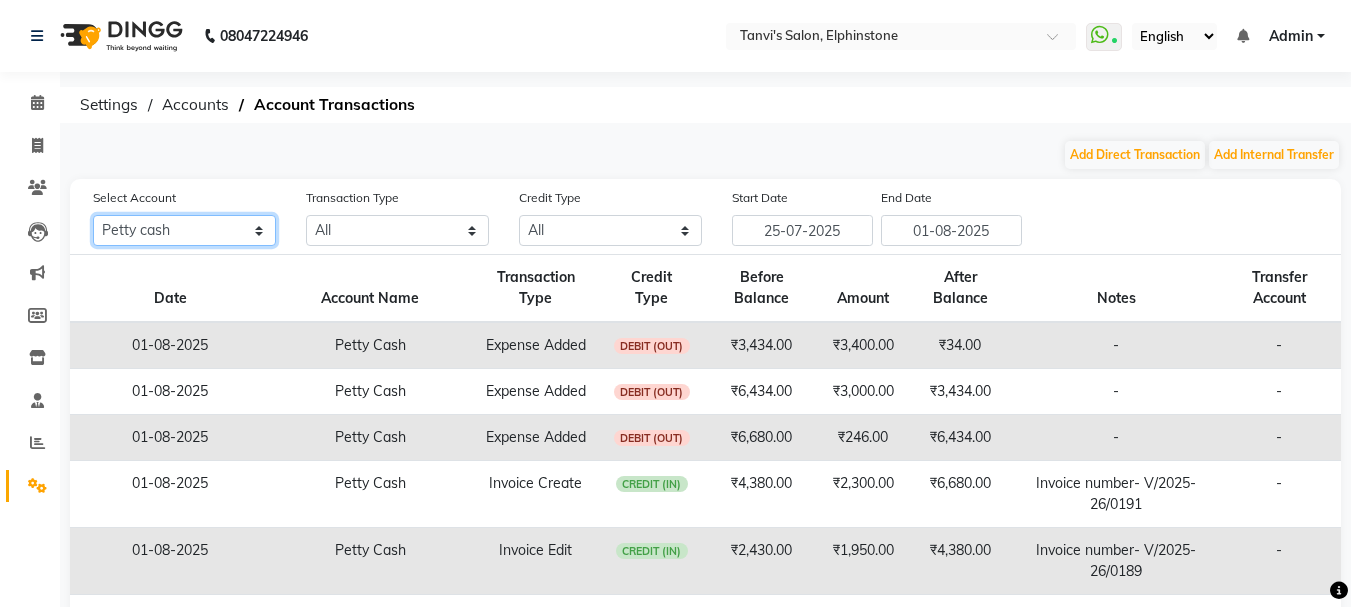 click on "All Default account Petty cash" 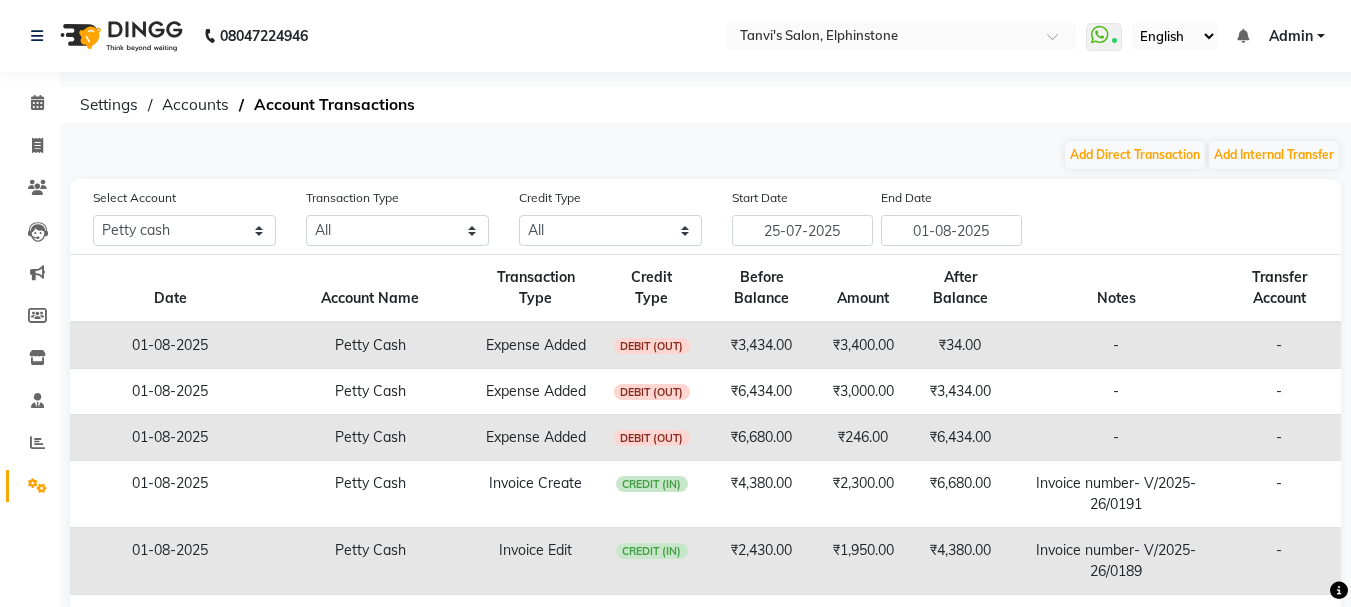 click on "Petty Cash" 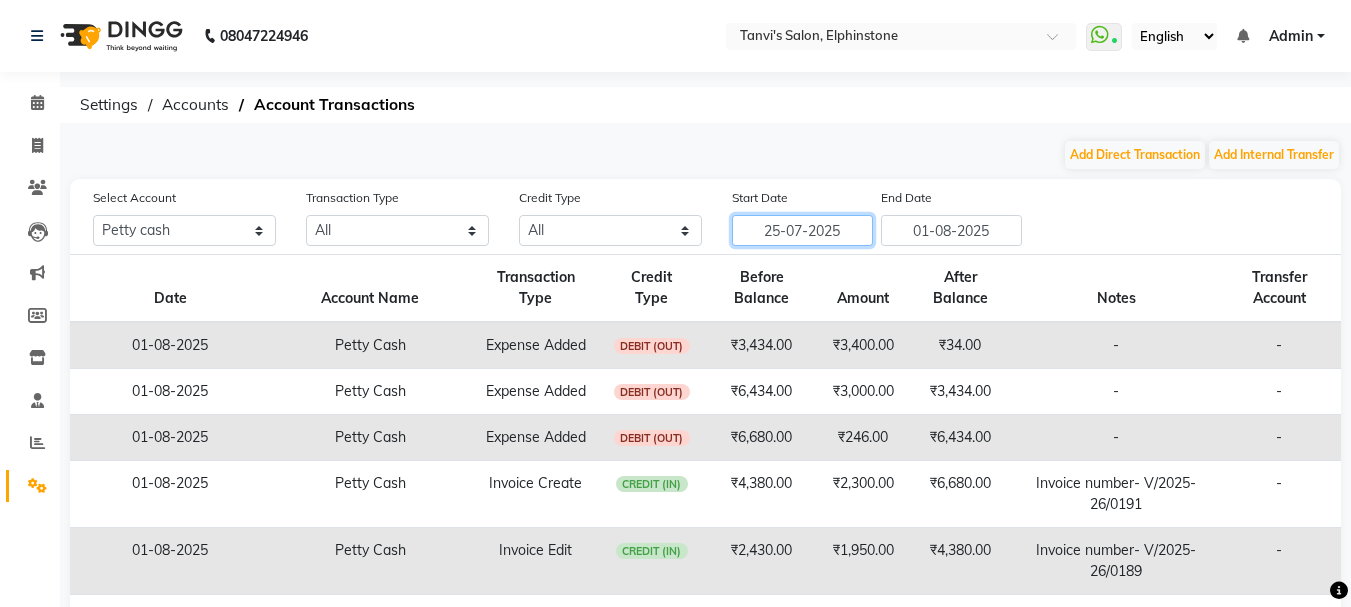 click on "25-07-2025" 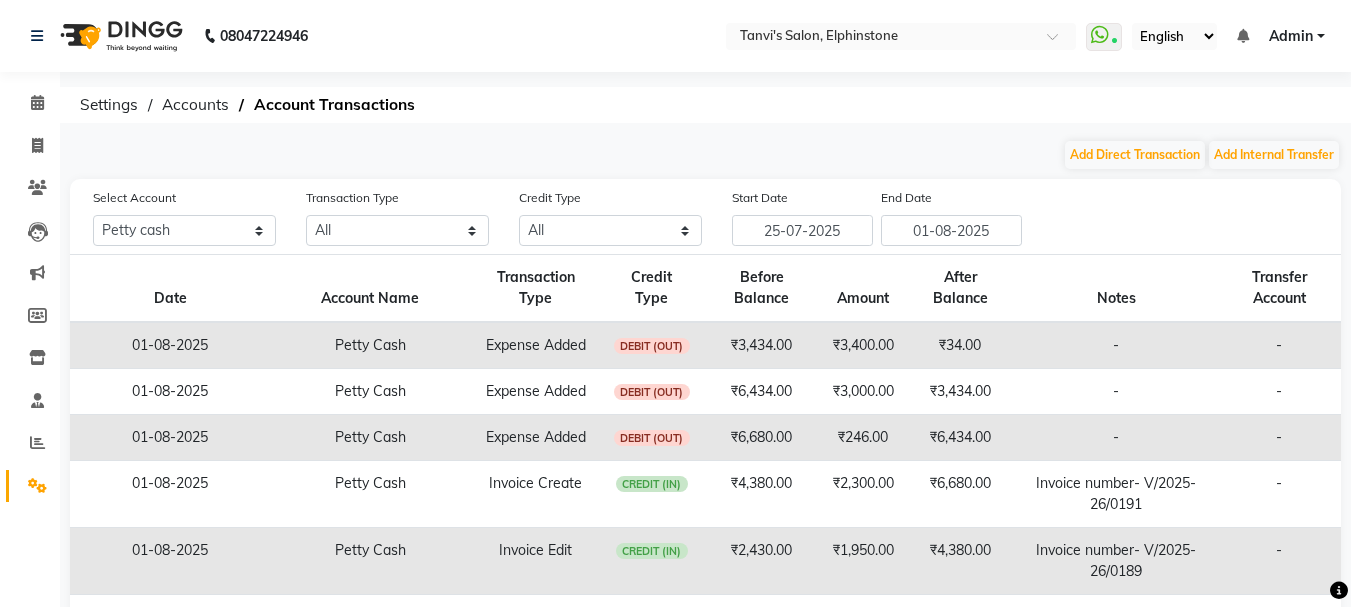 select on "7" 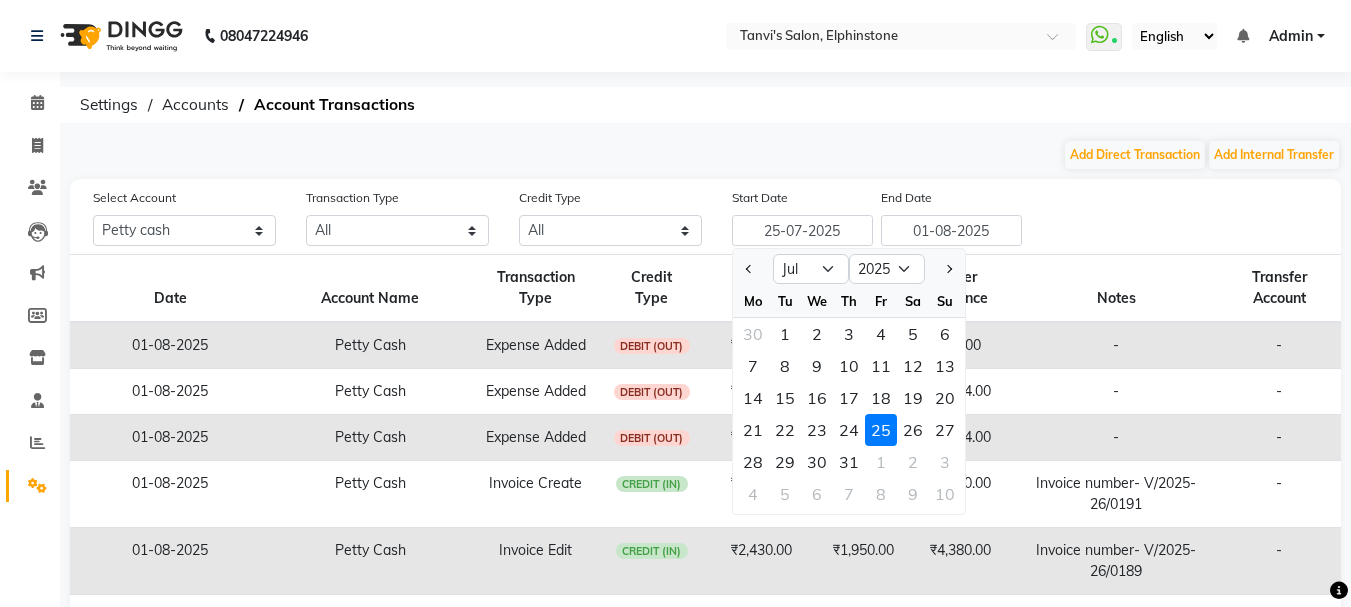 click on "DEBIT (OUT)" 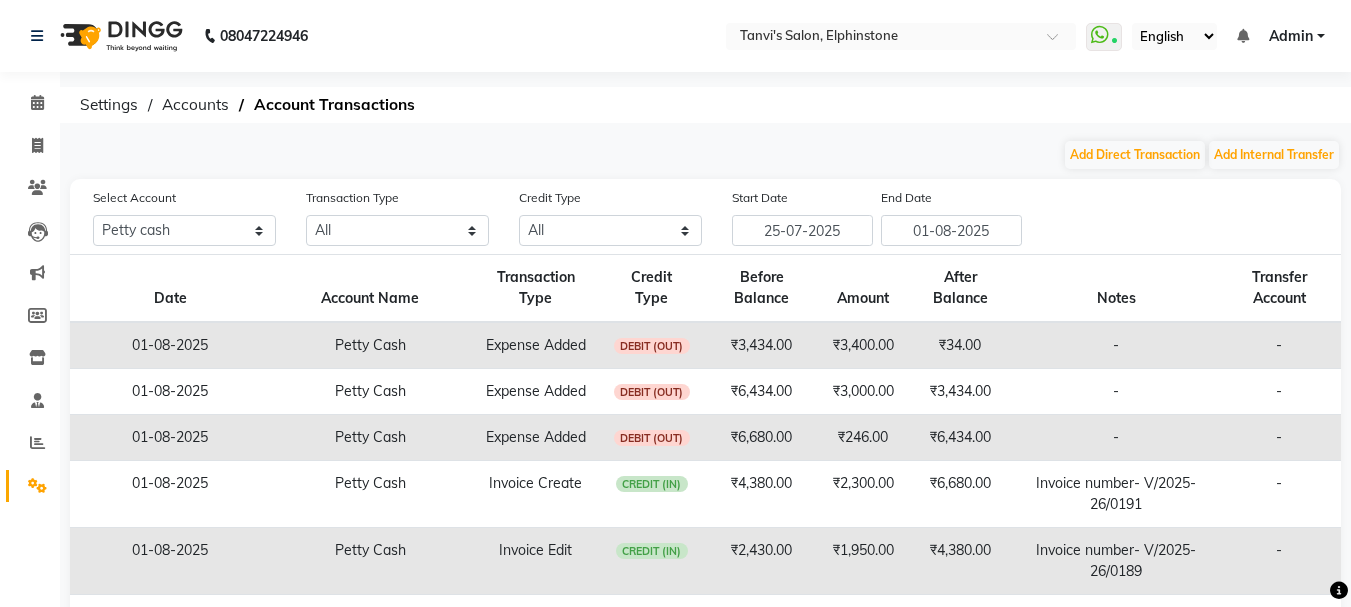 click on "DEBIT (OUT)" 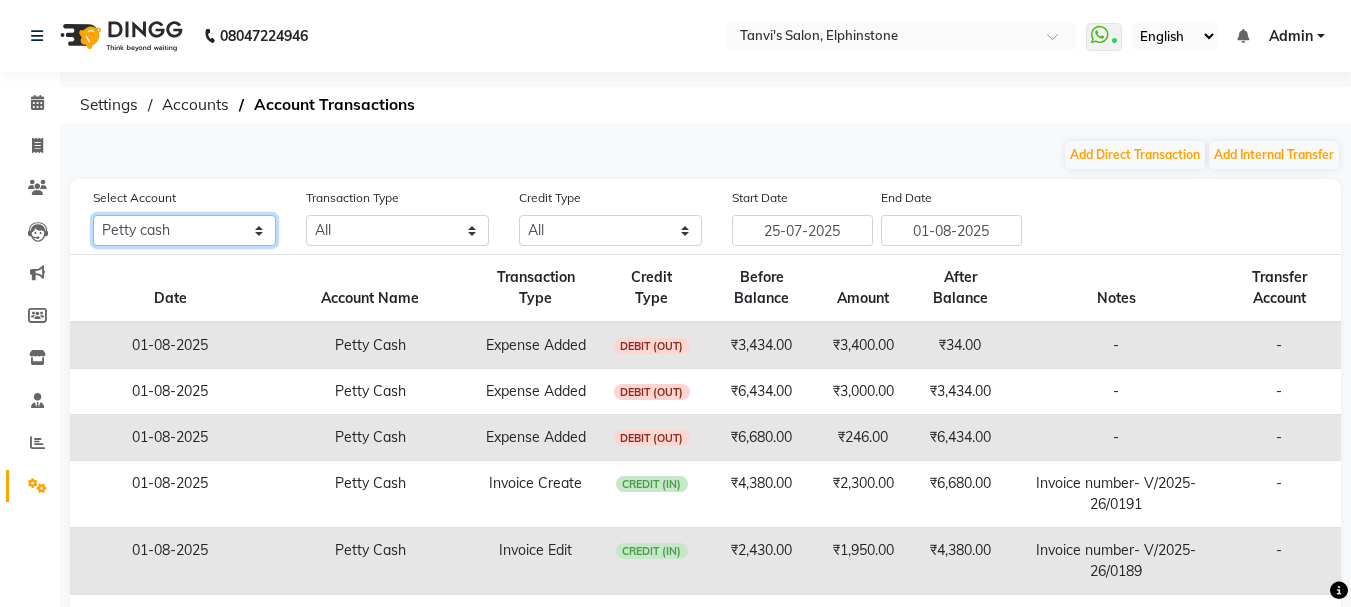 click on "All Default account Petty cash" 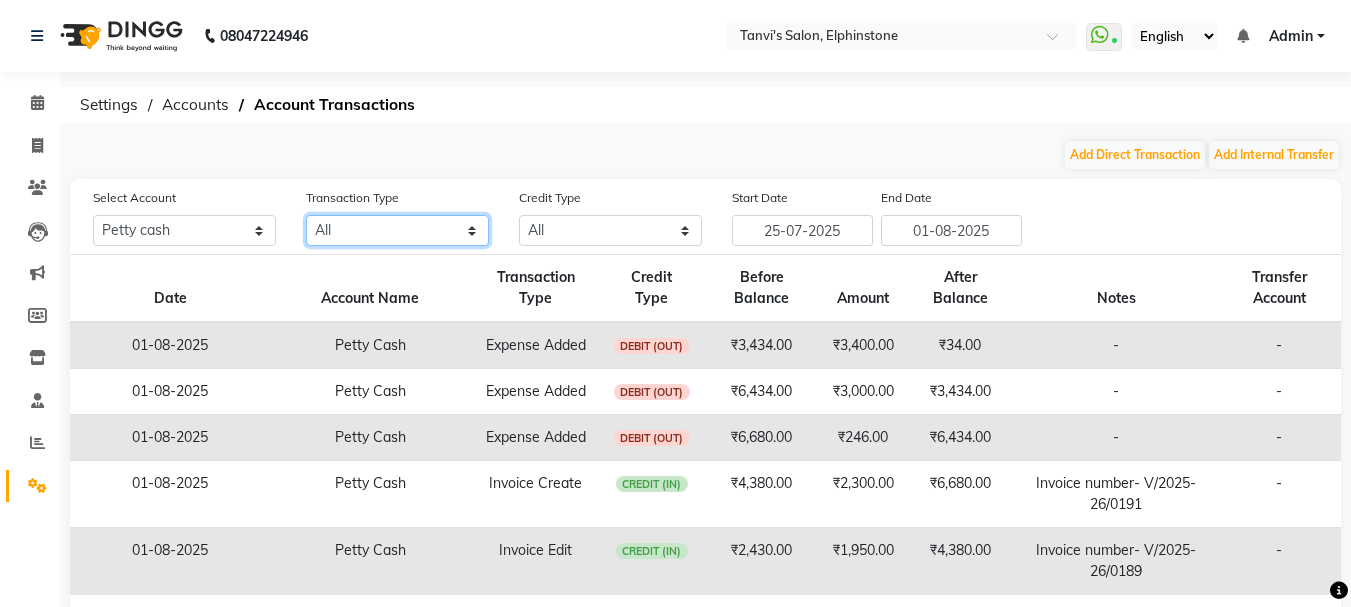 click on "All Direct Internal Transfer Expense Invoice Daily Register" 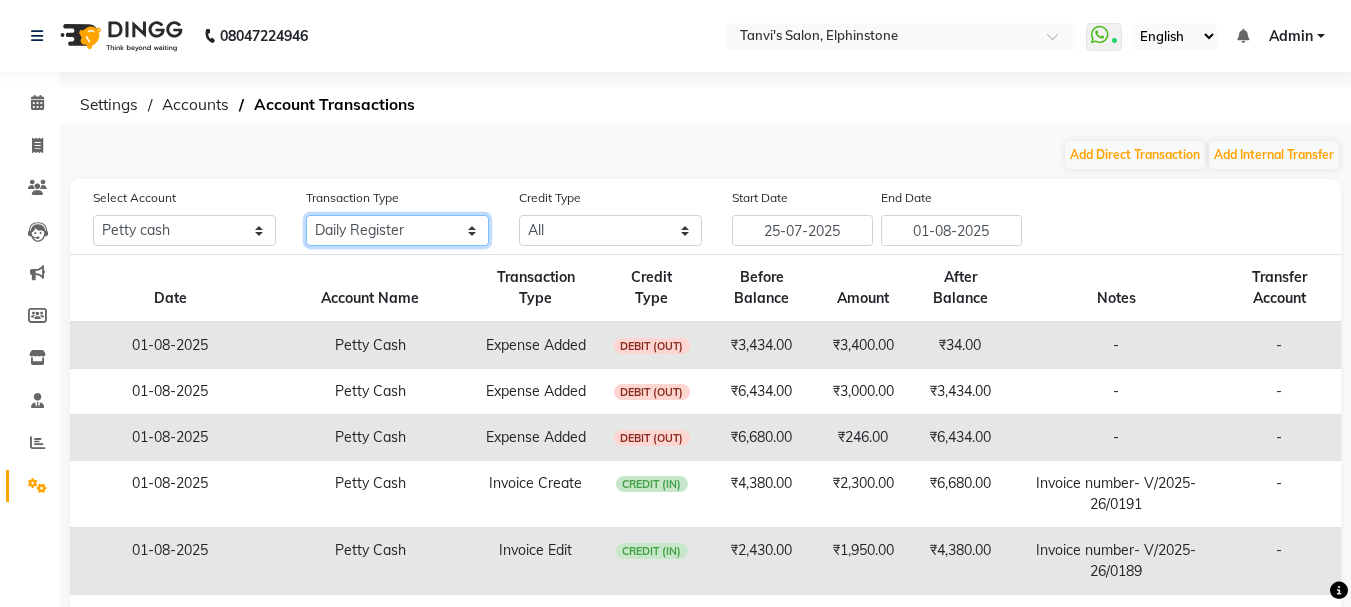 click on "All Direct Internal Transfer Expense Invoice Daily Register" 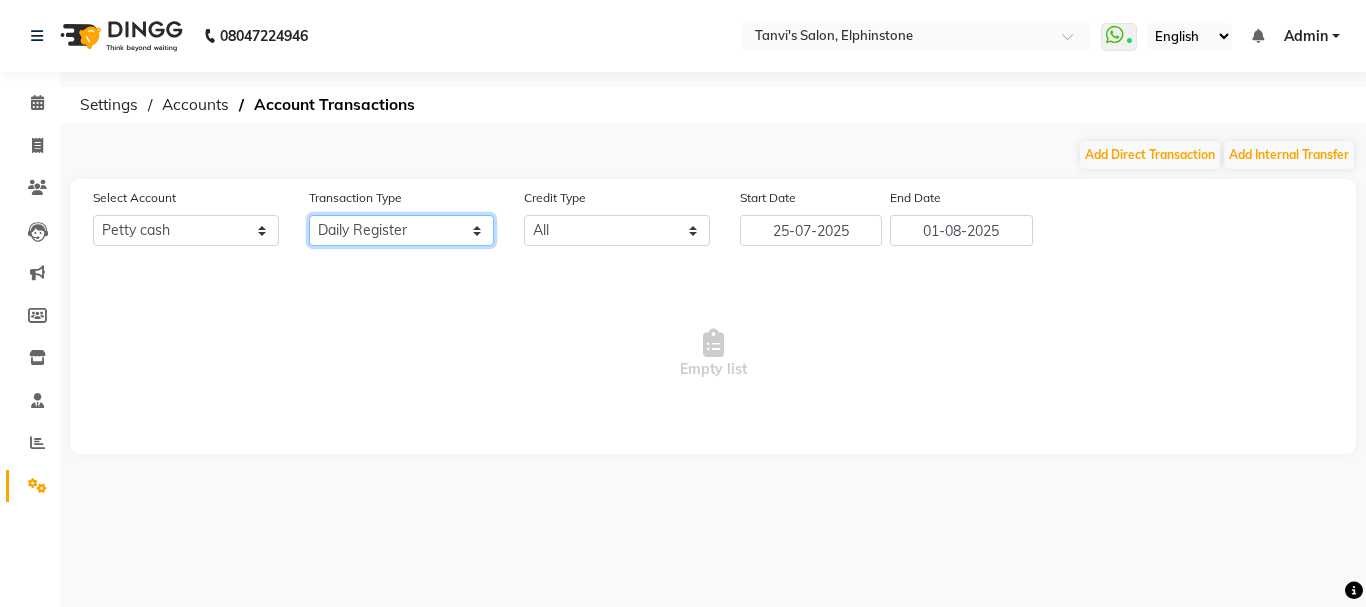 click on "All Direct Internal Transfer Expense Invoice Daily Register" 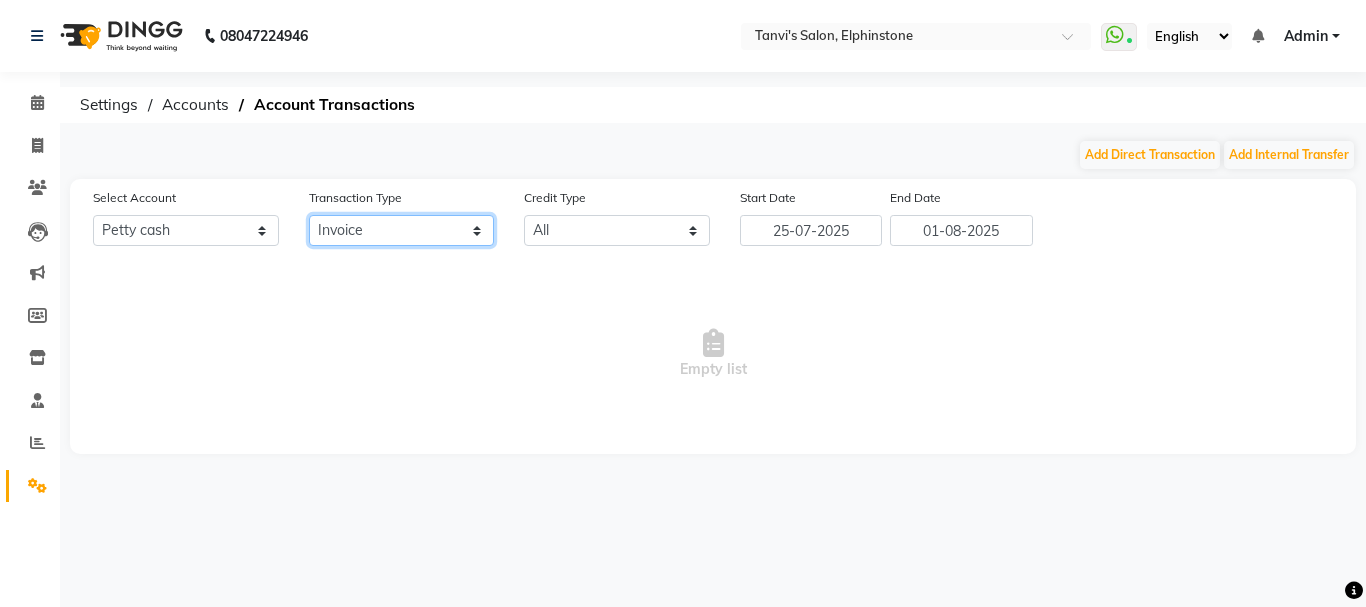 click on "All Direct Internal Transfer Expense Invoice Daily Register" 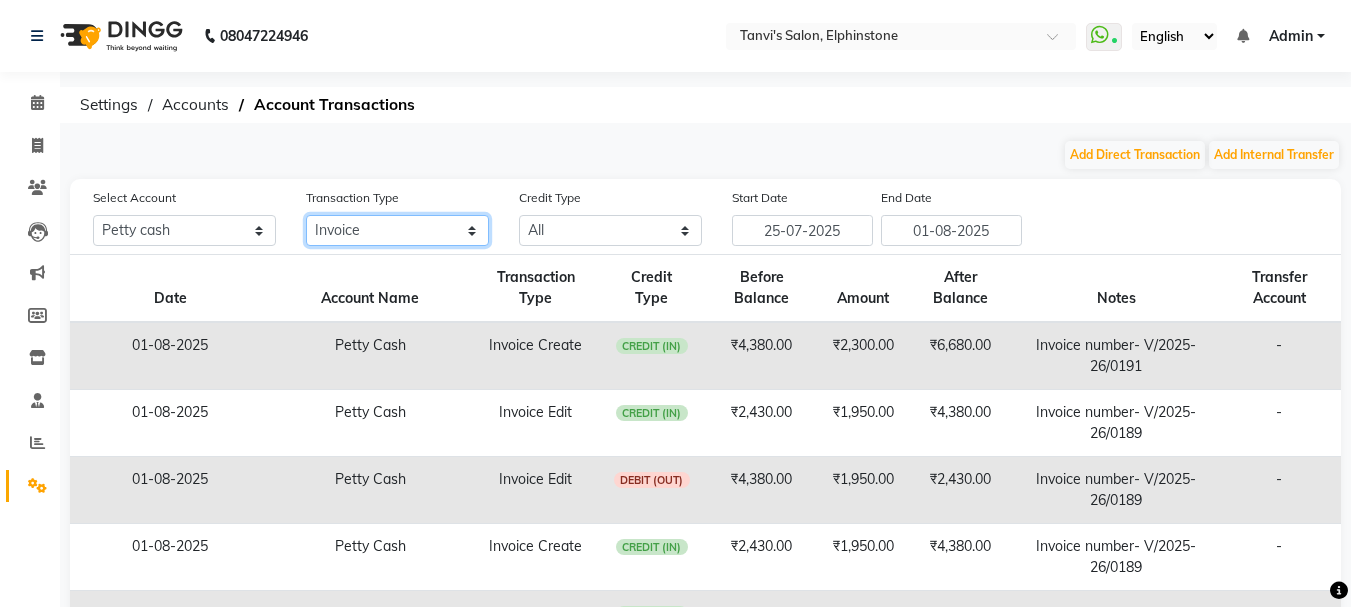 click on "All Direct Internal Transfer Expense Invoice Daily Register" 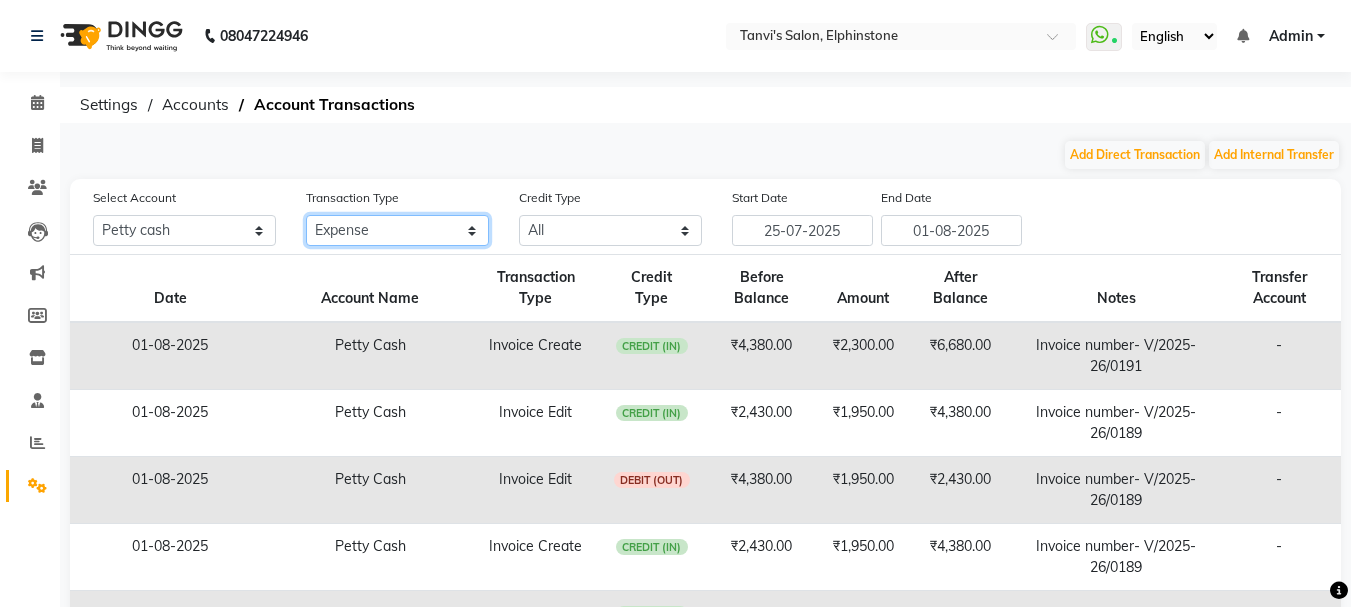 click on "All Direct Internal Transfer Expense Invoice Daily Register" 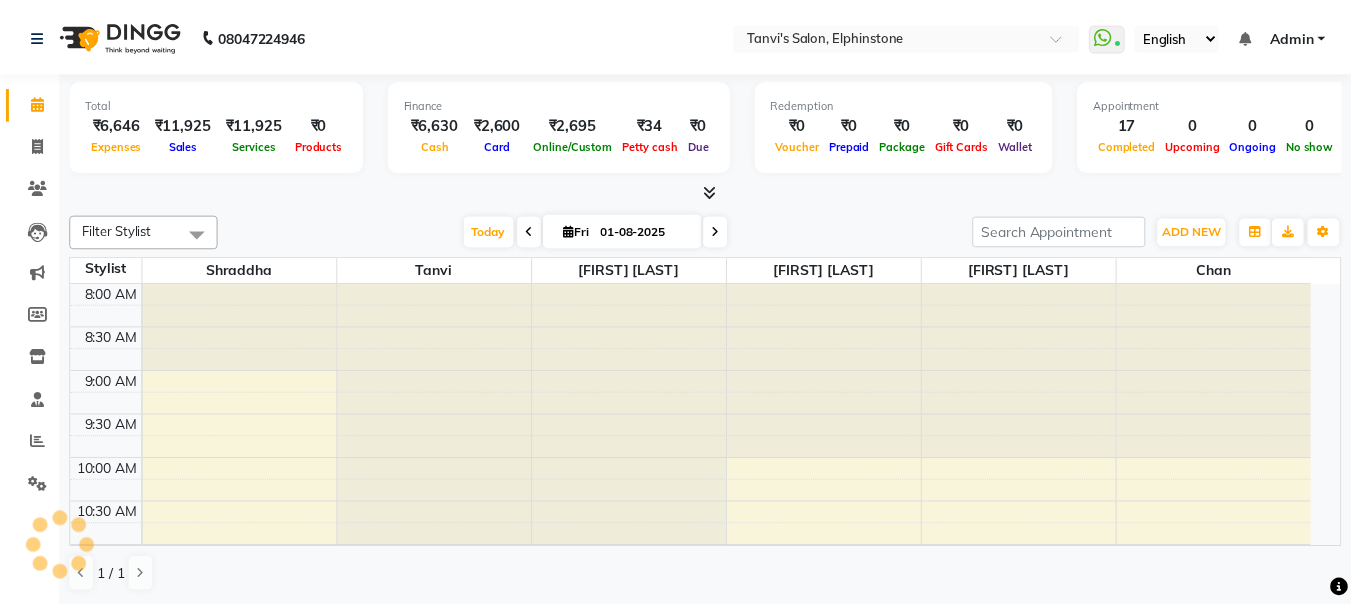 scroll, scrollTop: 0, scrollLeft: 0, axis: both 